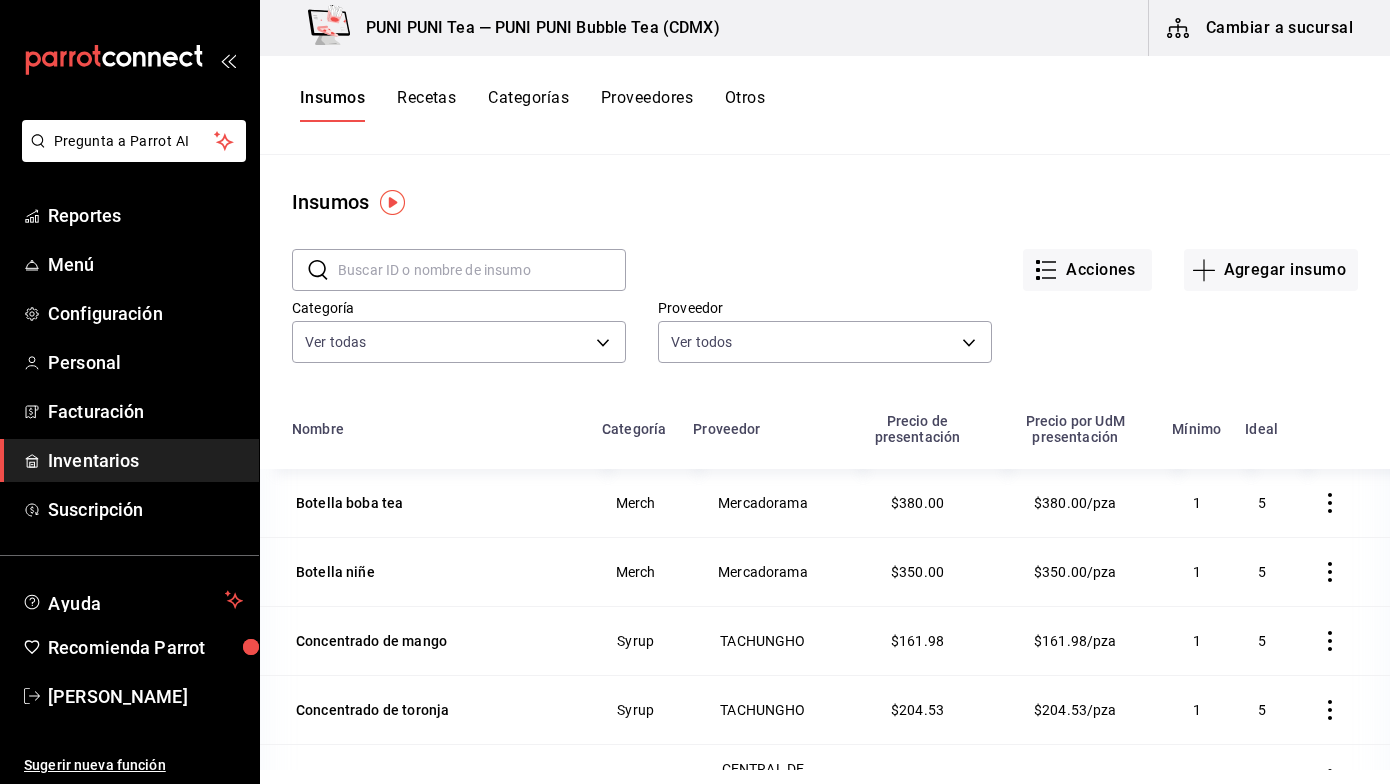 scroll, scrollTop: 0, scrollLeft: 0, axis: both 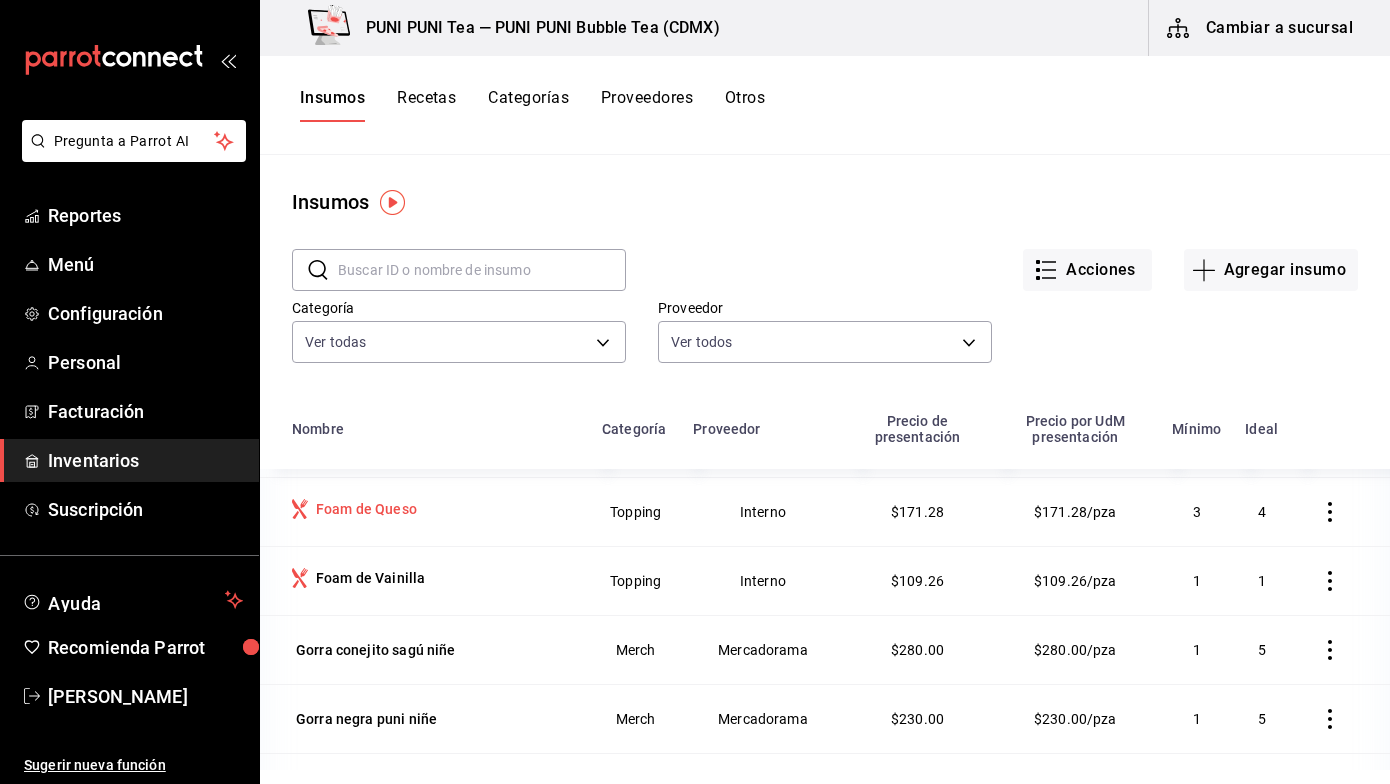click on "Foam de Queso" at bounding box center [366, 509] 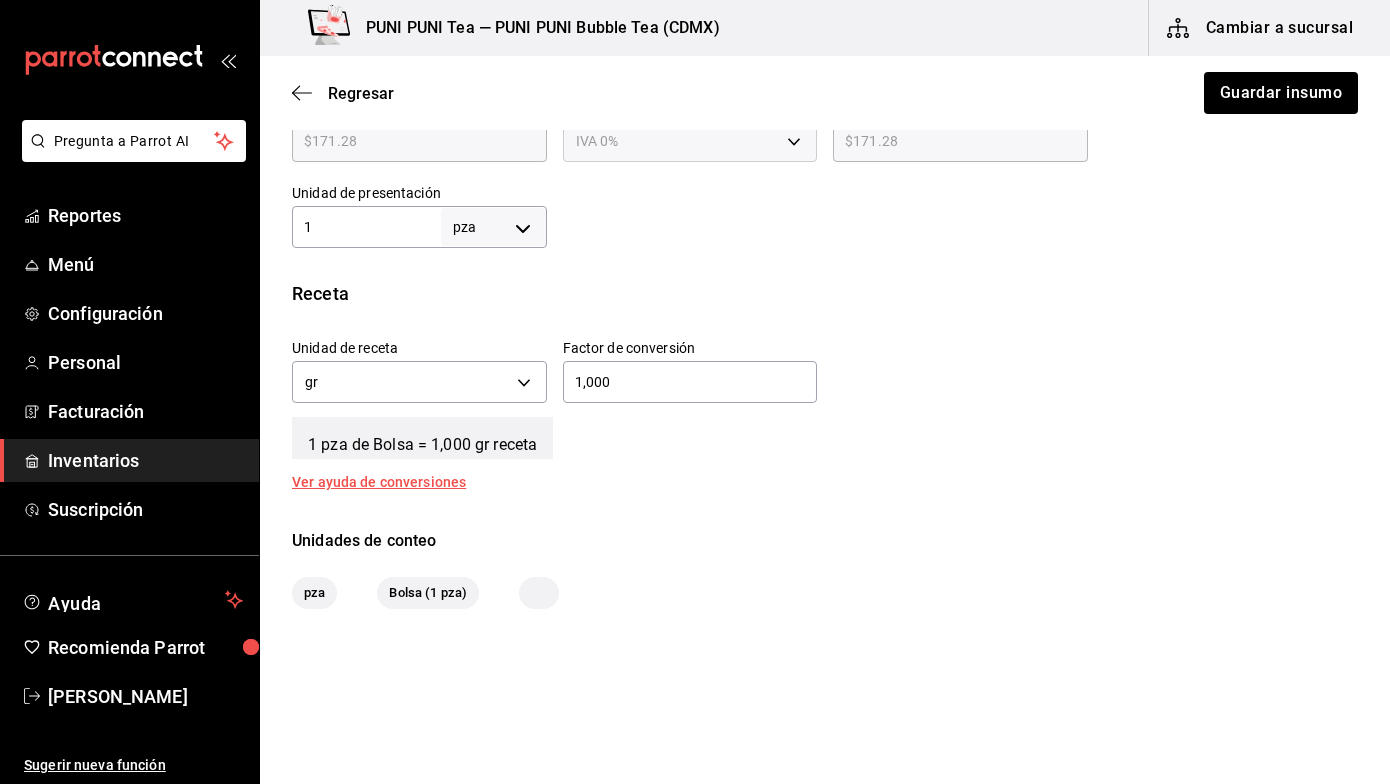 scroll, scrollTop: 585, scrollLeft: 0, axis: vertical 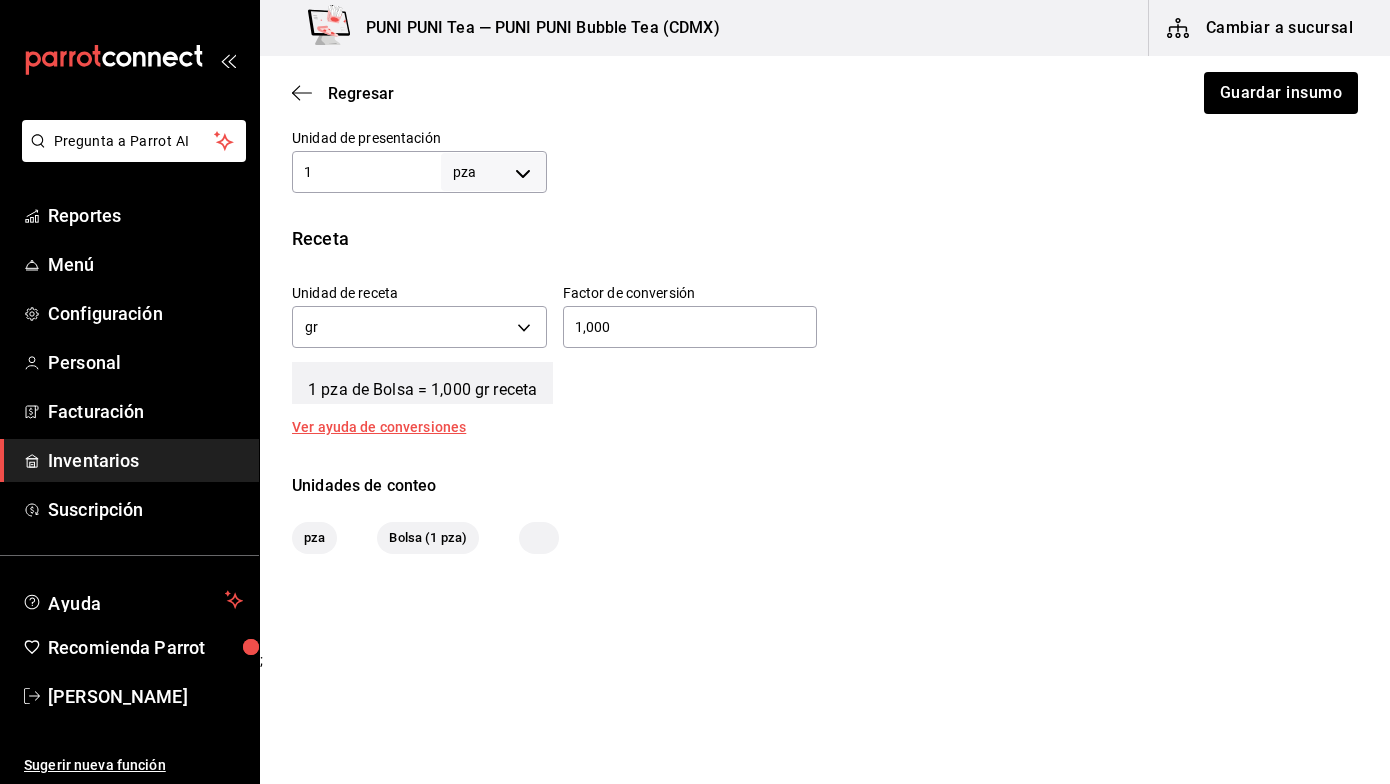 drag, startPoint x: 619, startPoint y: 326, endPoint x: 469, endPoint y: 306, distance: 151.32745 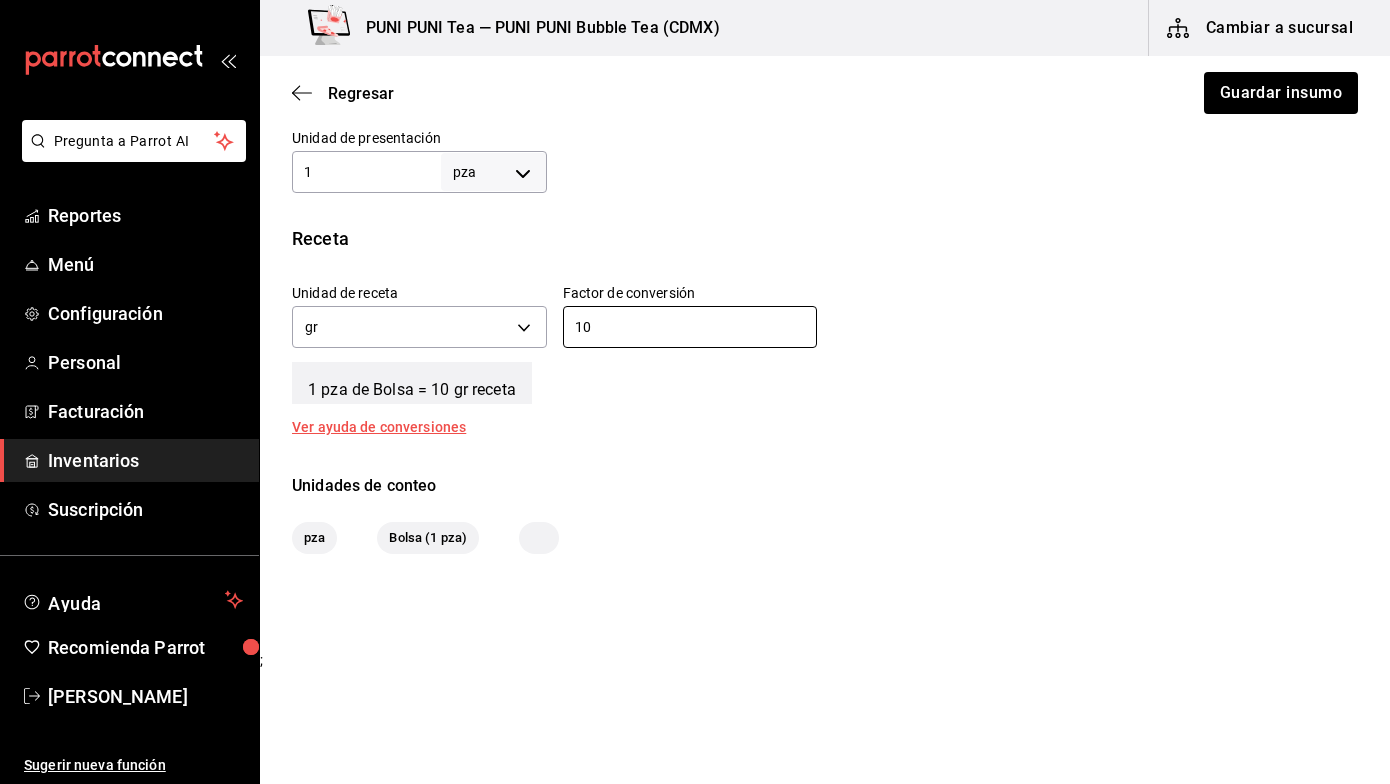 type on "1" 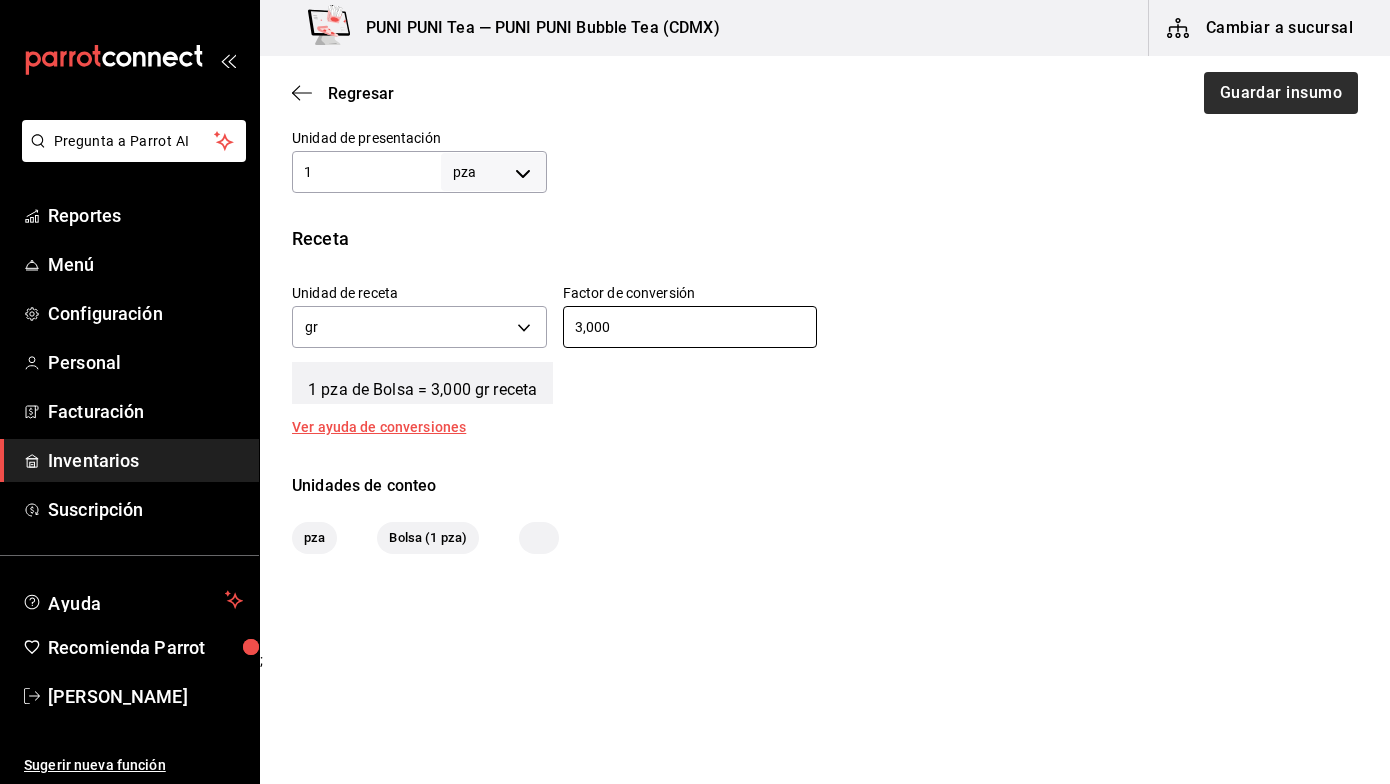 type on "3,000" 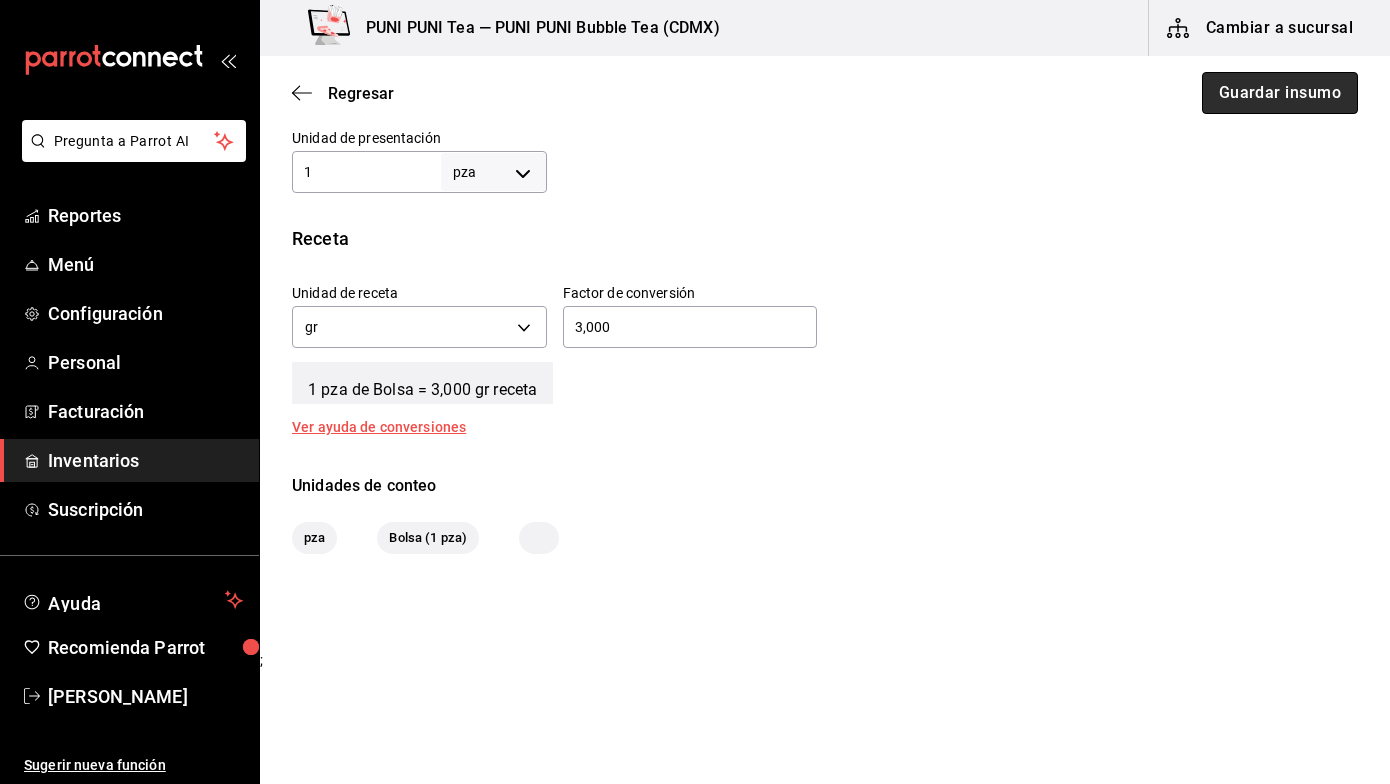 click on "Guardar insumo" at bounding box center [1280, 93] 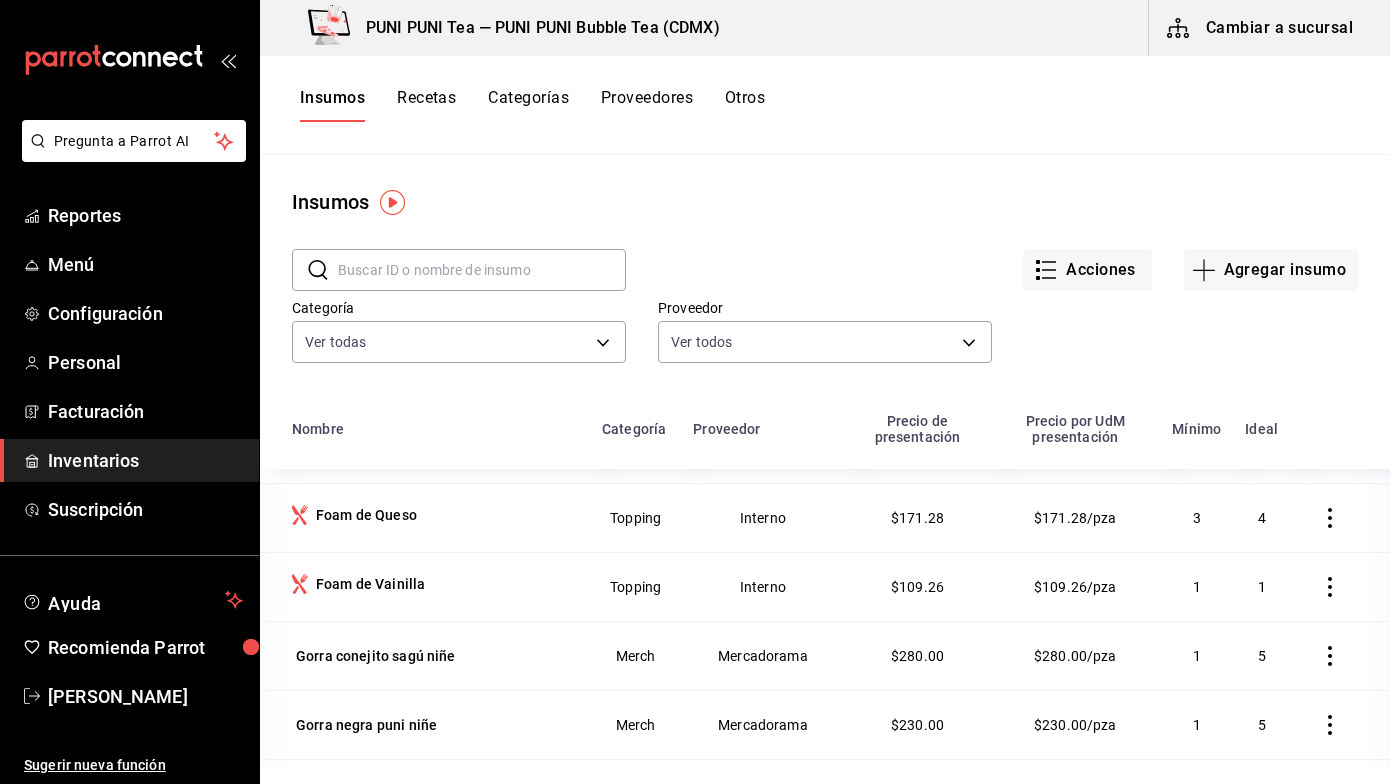 scroll, scrollTop: 324, scrollLeft: 0, axis: vertical 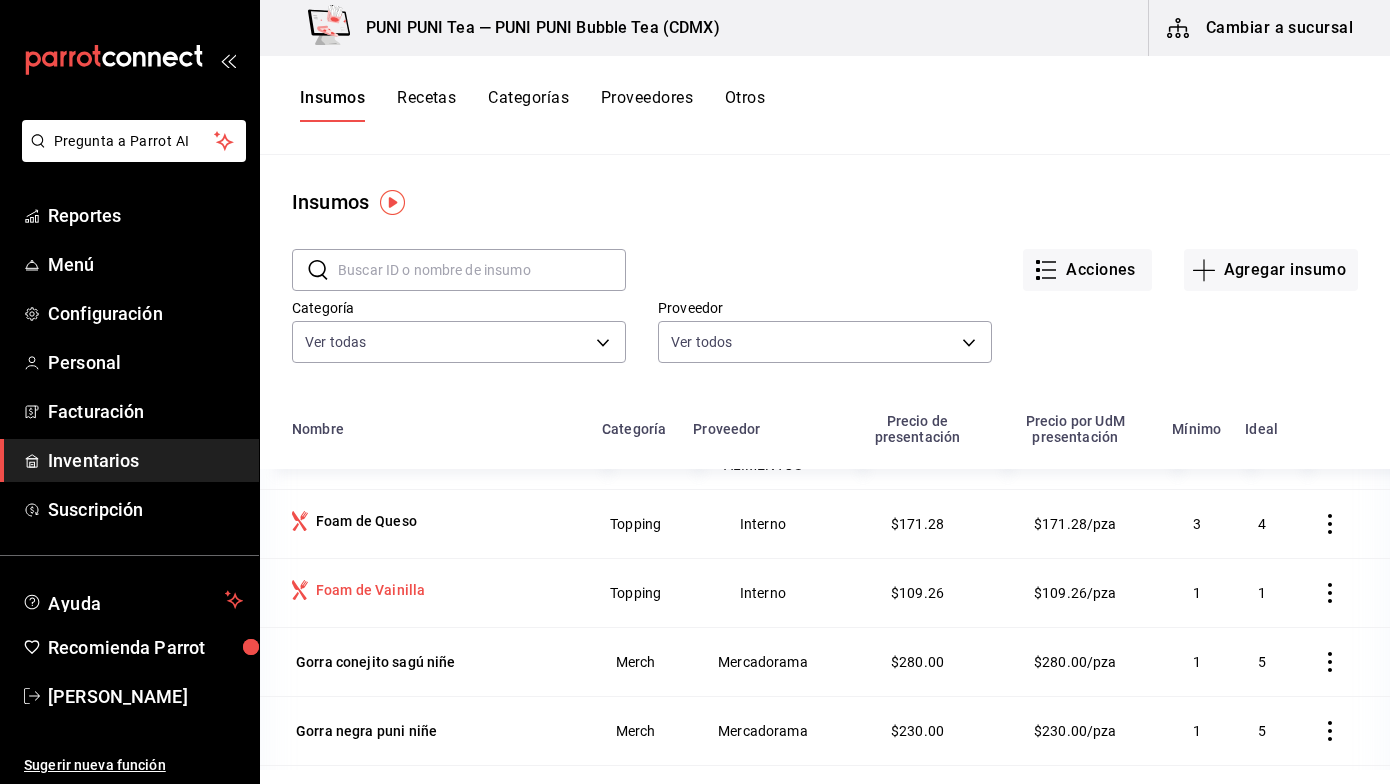click on "Foam de Vainilla" at bounding box center (370, 590) 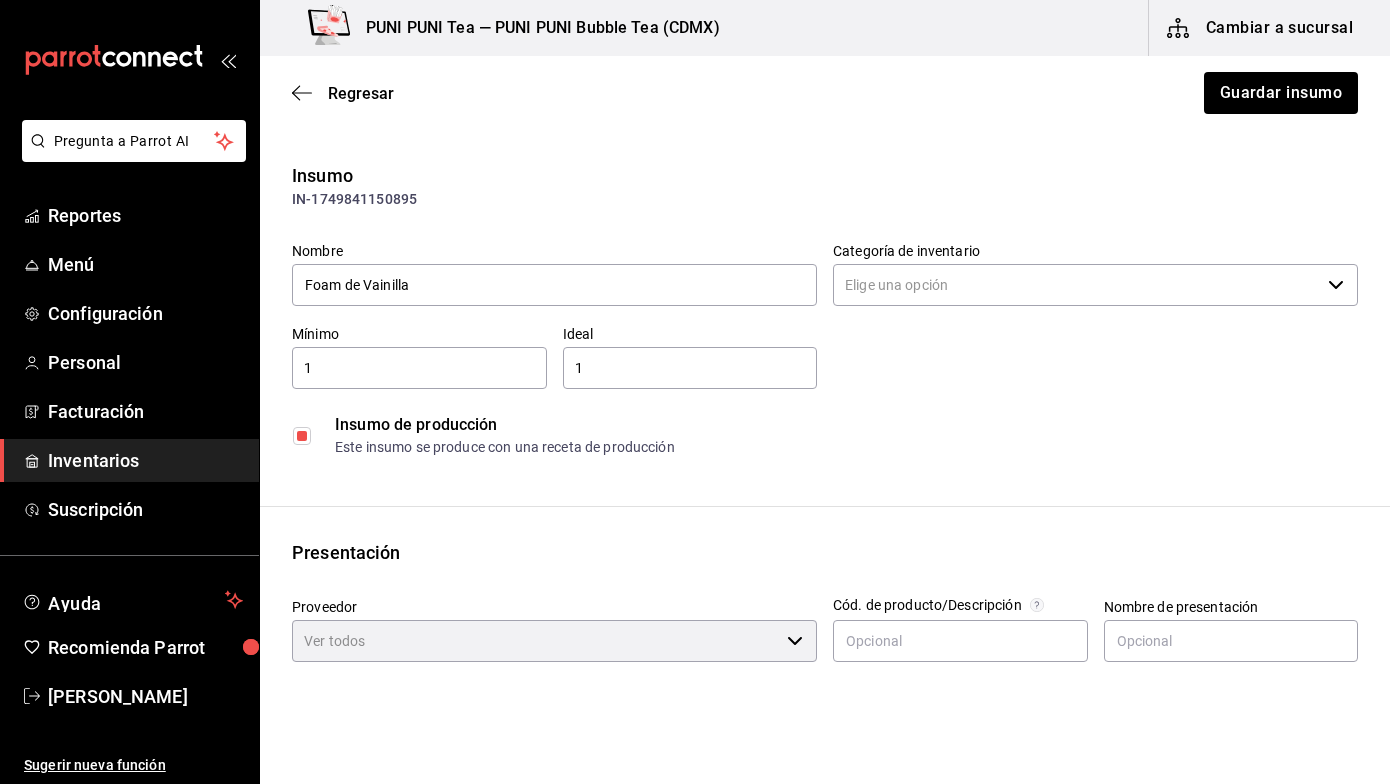 type on "Topping" 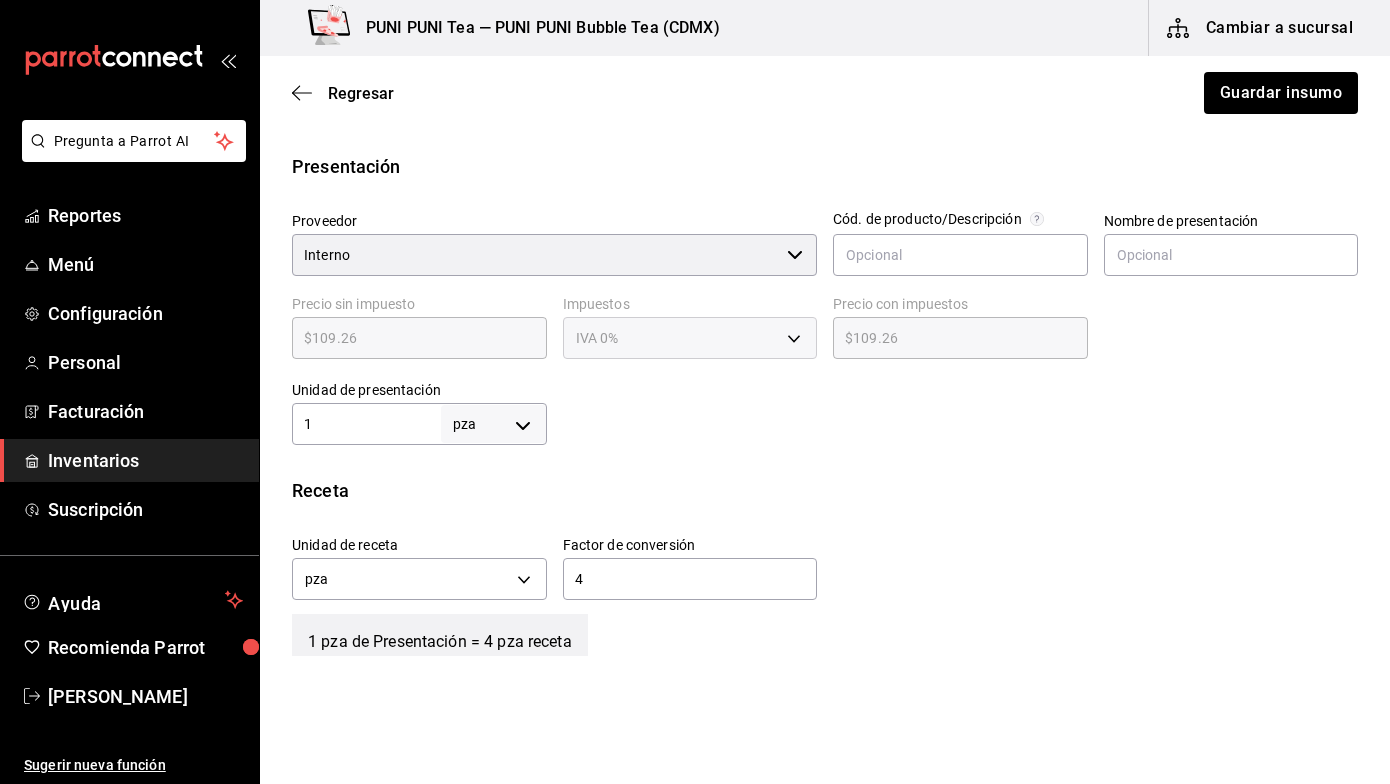 scroll, scrollTop: 489, scrollLeft: 0, axis: vertical 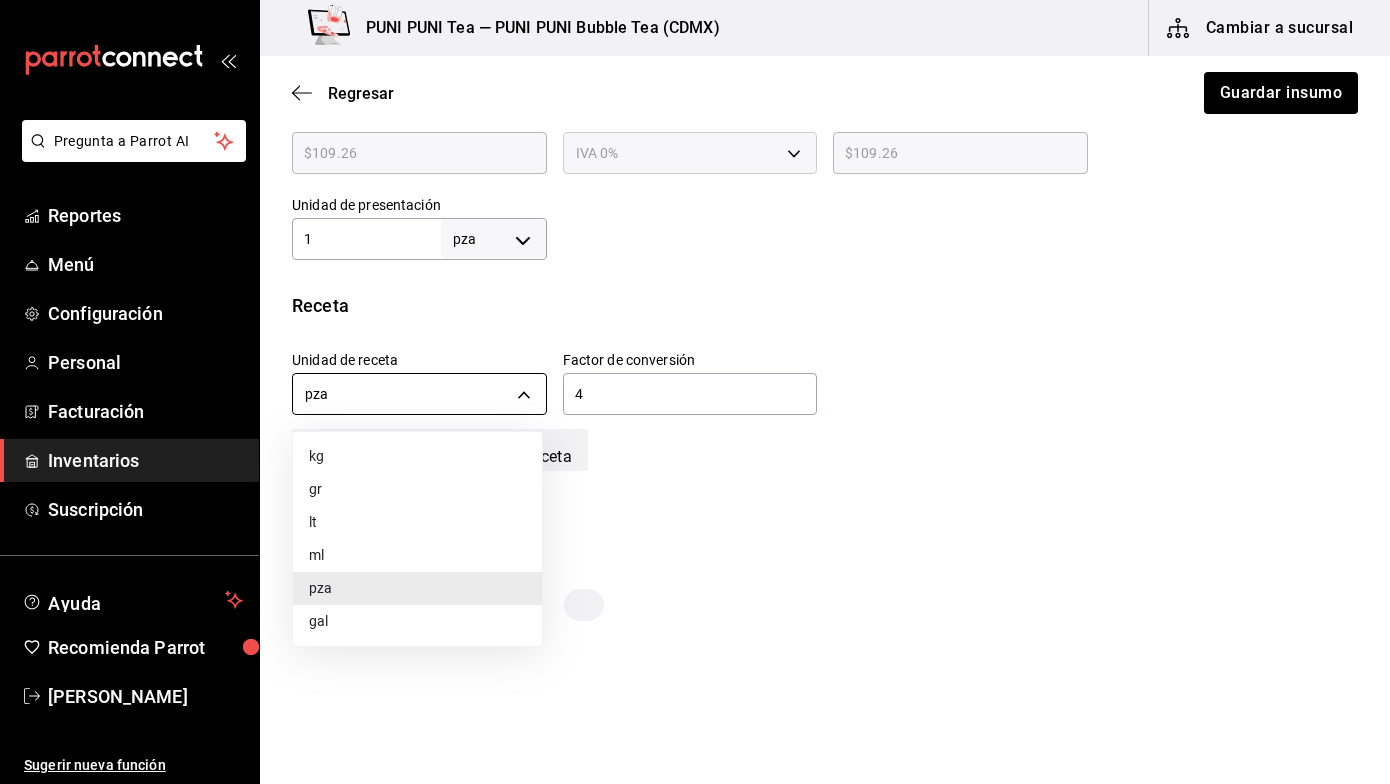 click on "Pregunta a Parrot AI Reportes   Menú   Configuración   Personal   Facturación   Inventarios   Suscripción   Ayuda Recomienda Parrot   Sayuri Hara   Sugerir nueva función   PUNI PUNI Tea — PUNI PUNI Bubble Tea (CDMX) Cambiar a sucursal Regresar Guardar insumo Insumo IN-1749841150895 Nombre Foam de Vainilla Categoría de inventario Topping ​ Mínimo 1 ​ Ideal 1 ​ Insumo de producción Este insumo se produce con una receta de producción Presentación Proveedor Interno ​ Cód. de producto/Descripción Nombre de presentación Precio sin impuesto $109.26 ​ Impuestos IVA 0% IVA_0 Precio con impuestos $109.26 ​ Unidad de presentación 1 pza UNIT ​ Receta Unidad de receta pza UNIT Factor de conversión 4 ​ 1 pza de Presentación = 4 pza receta Ver ayuda de conversiones Unidades de conteo pza Presentación (1 pza) ; GANA 1 MES GRATIS EN TU SUSCRIPCIÓN AQUÍ Pregunta a Parrot AI Reportes   Menú   Configuración   Personal   Facturación   Inventarios   Suscripción   Ayuda Recomienda Parrot" at bounding box center [695, 335] 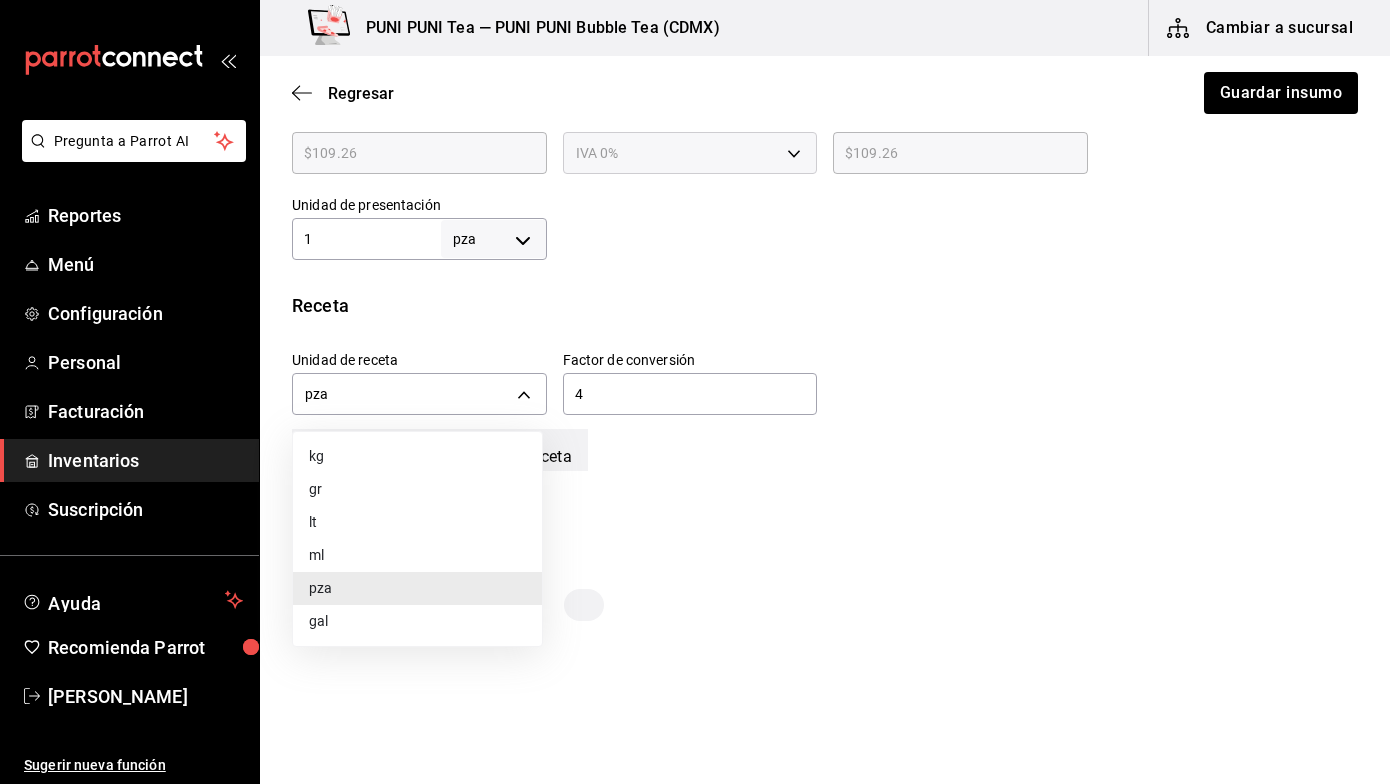 click on "gr" at bounding box center [417, 489] 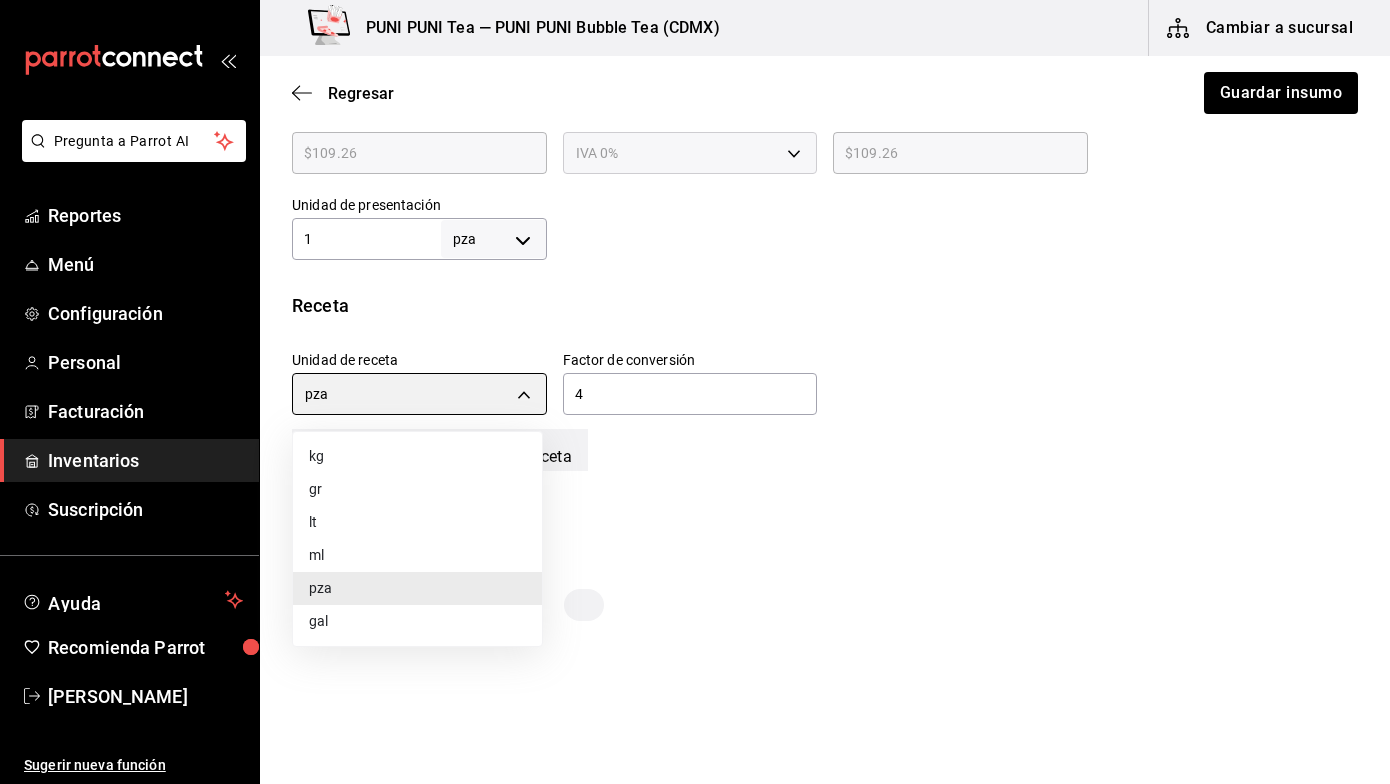 type on "GRAM" 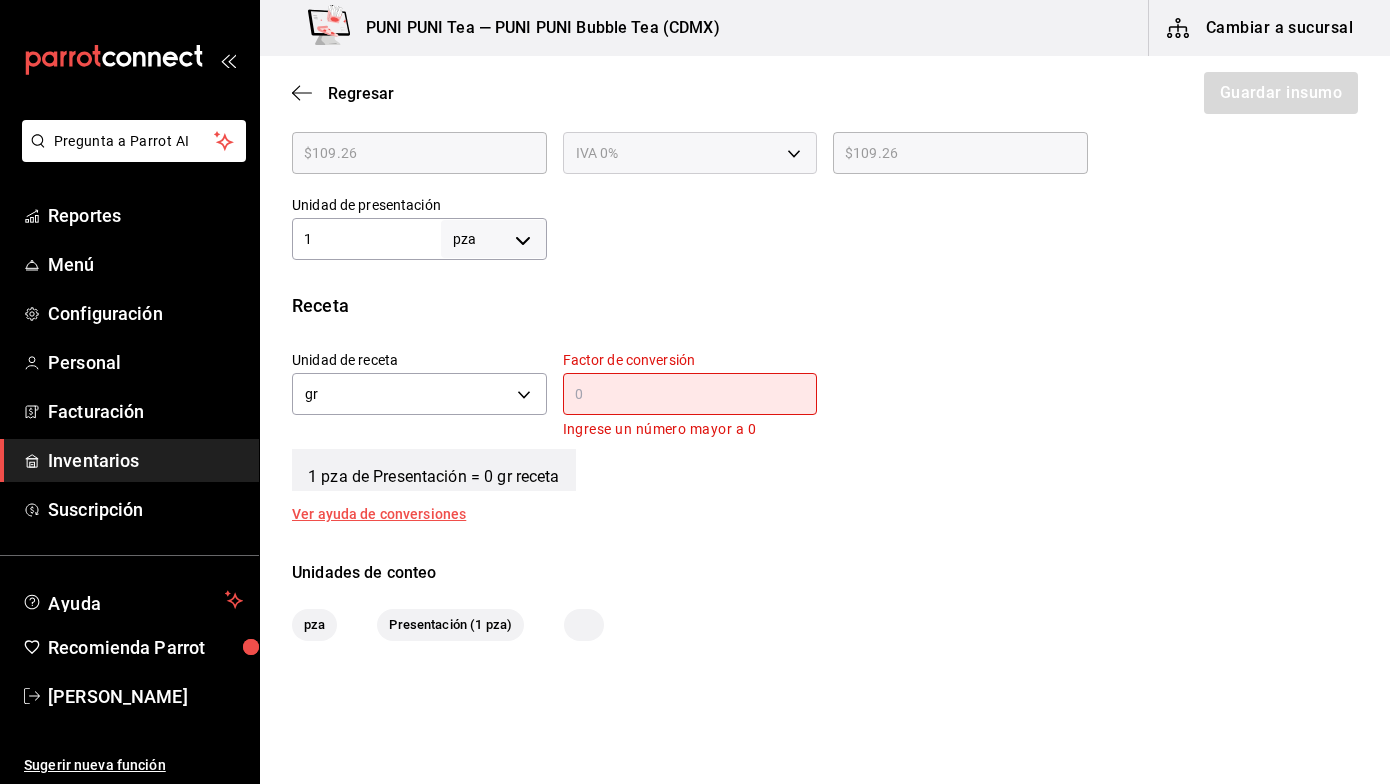 click at bounding box center [690, 394] 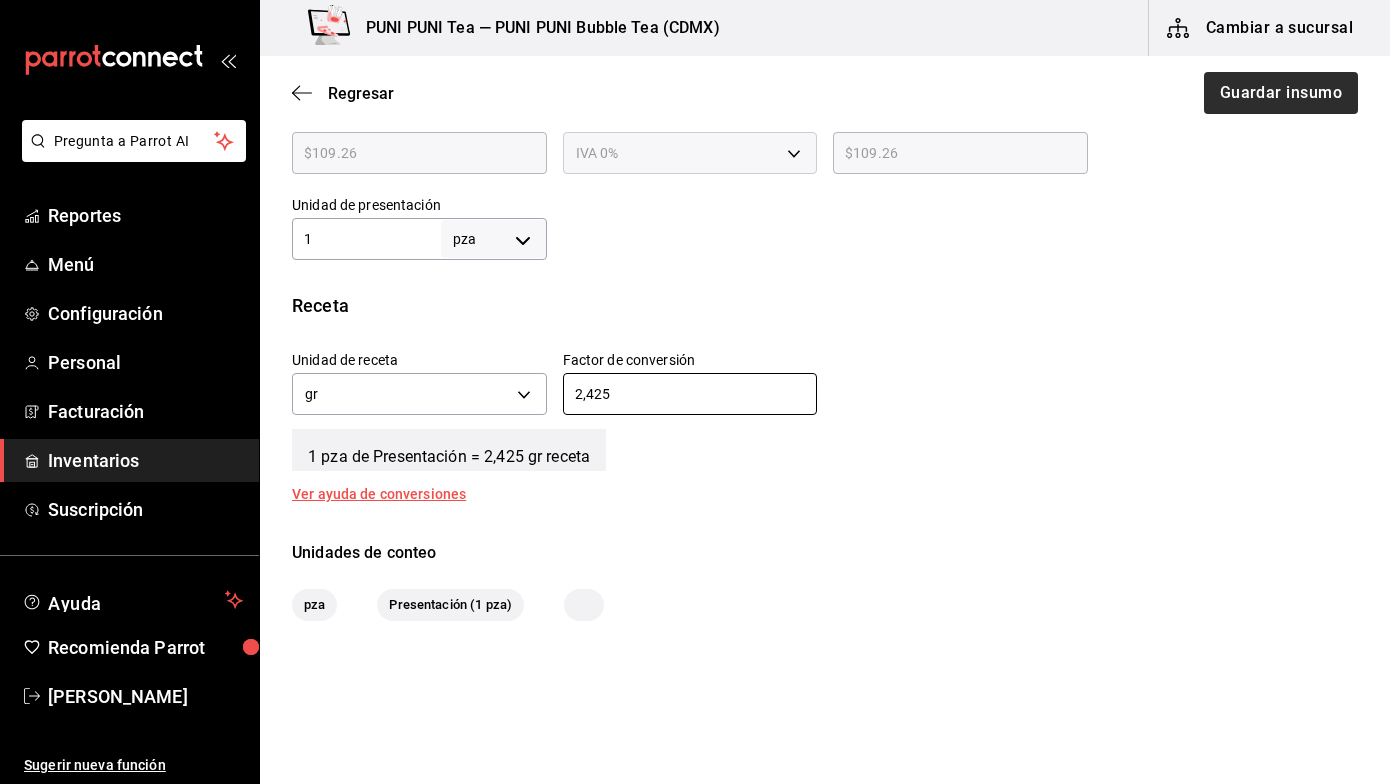 type on "2,425" 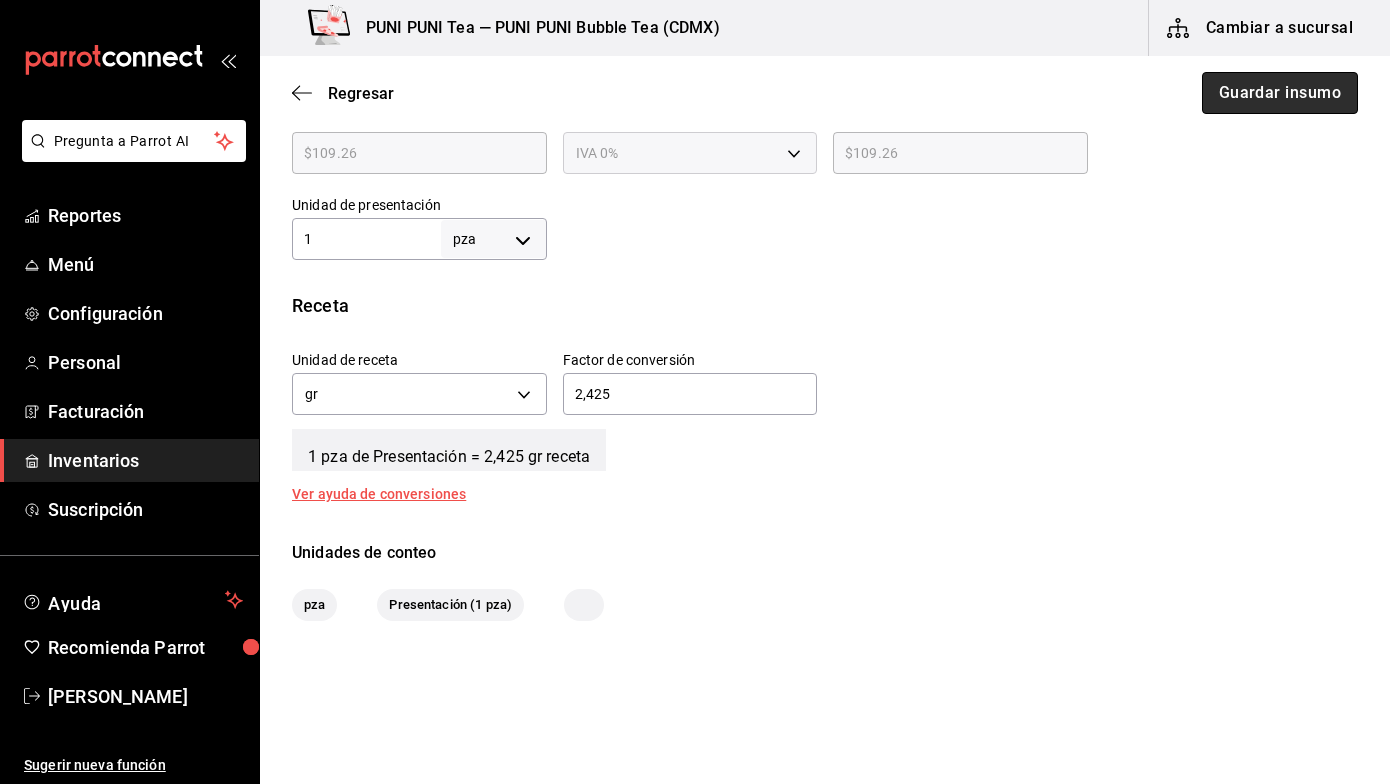 click on "Guardar insumo" at bounding box center (1280, 93) 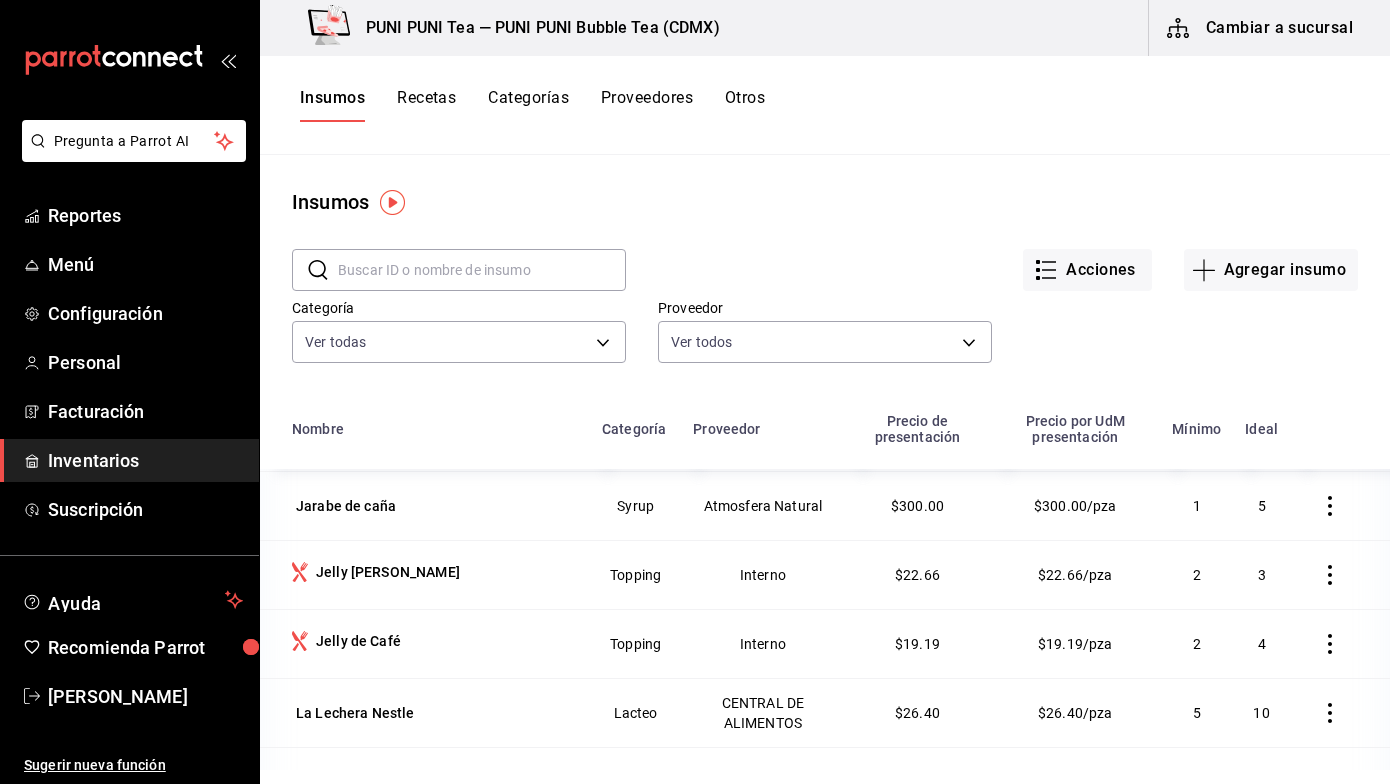 scroll, scrollTop: 630, scrollLeft: 0, axis: vertical 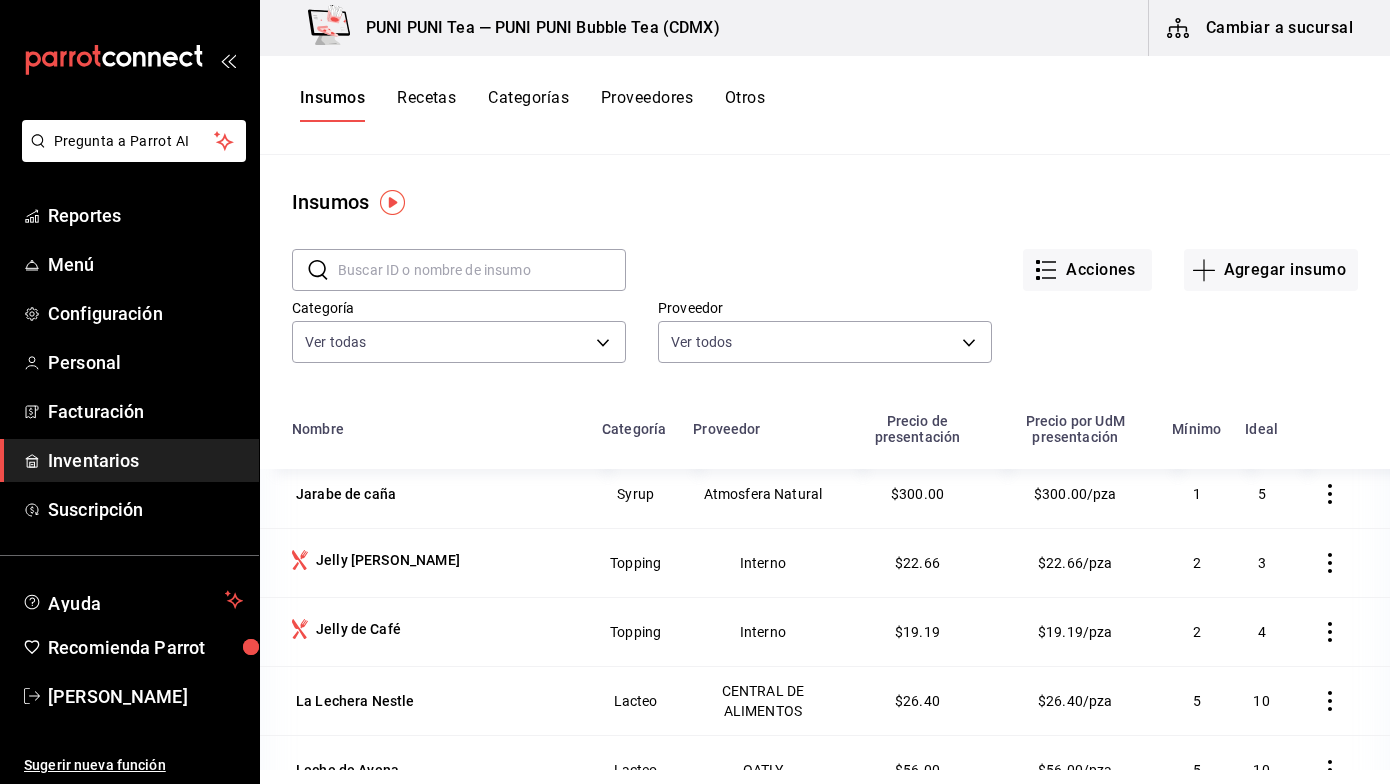 click on "Recetas" at bounding box center (426, 105) 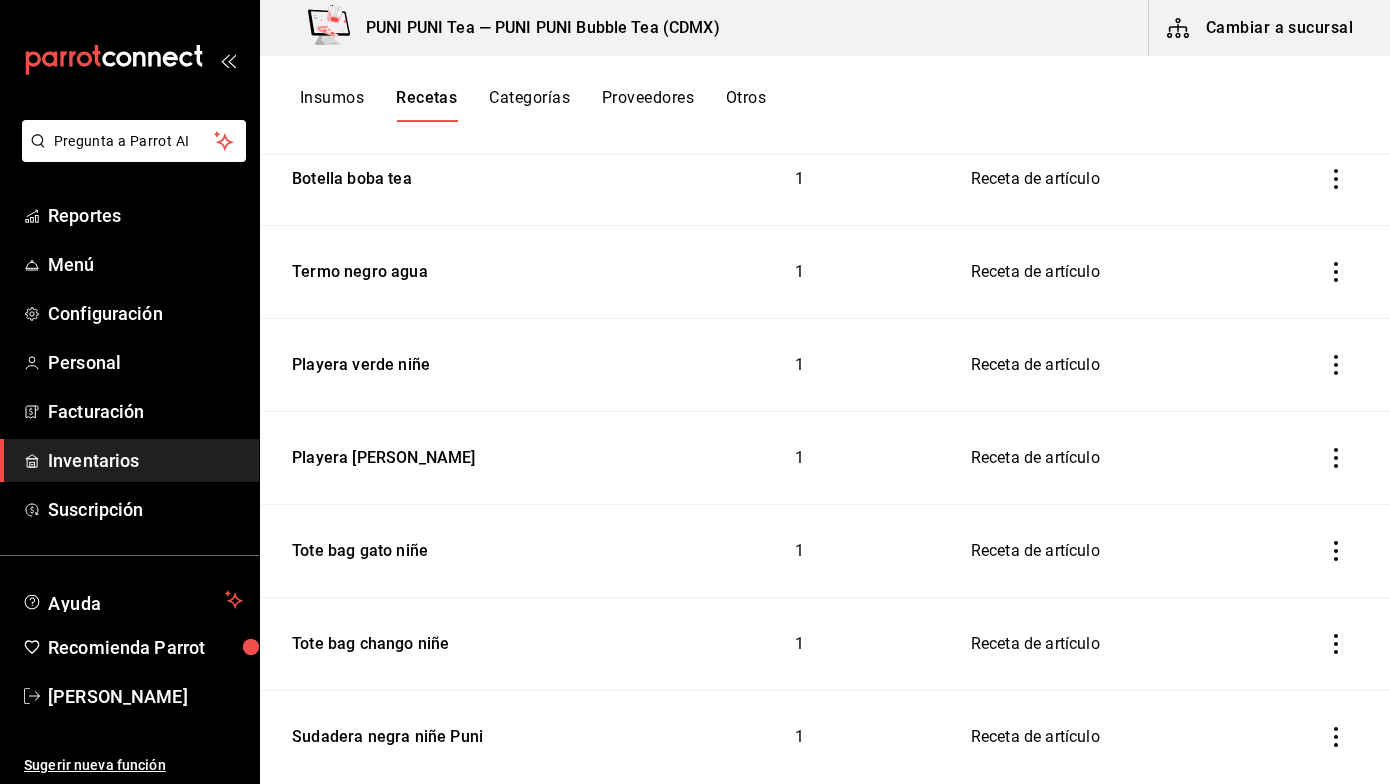 scroll, scrollTop: 1056, scrollLeft: 0, axis: vertical 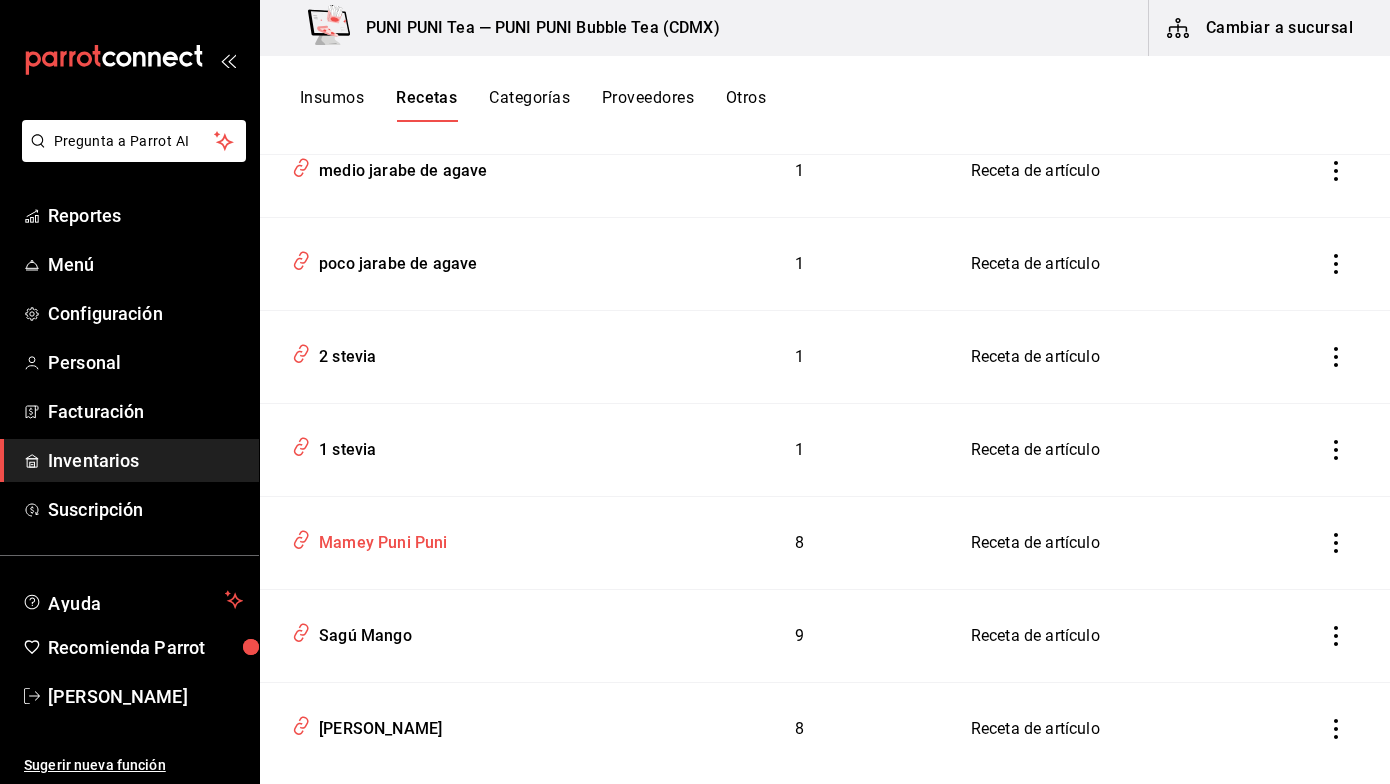 click on "Mamey Puni Puni" at bounding box center [379, 539] 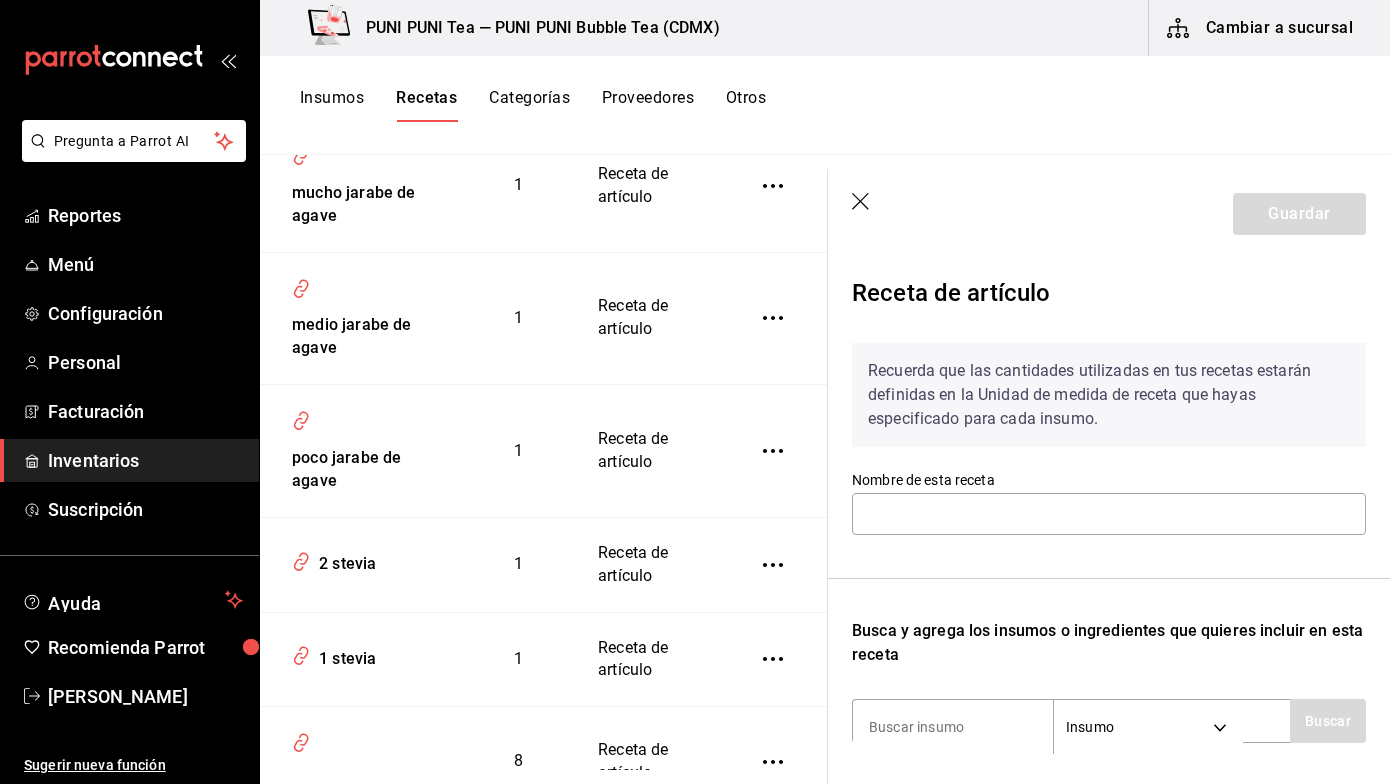 scroll, scrollTop: 2437, scrollLeft: 0, axis: vertical 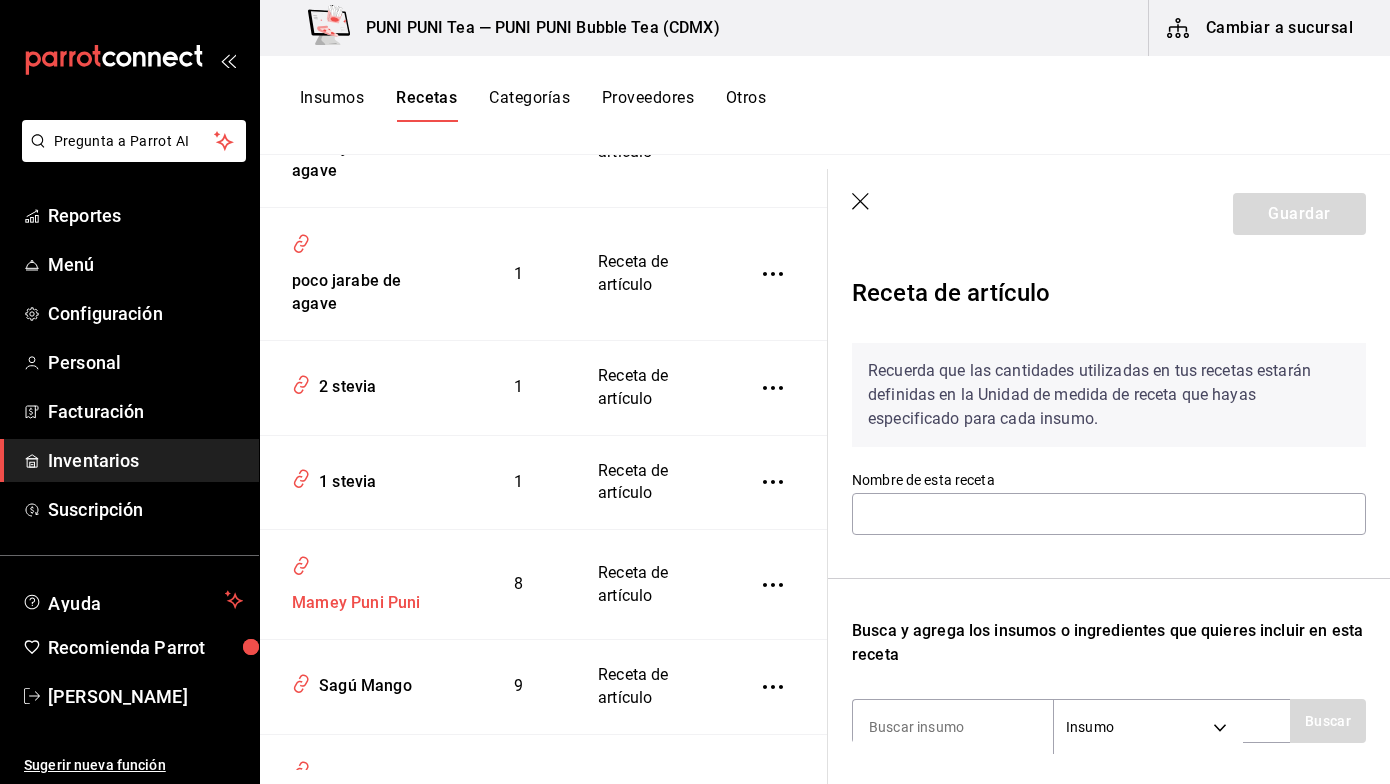 type on "Mamey Puni Puni" 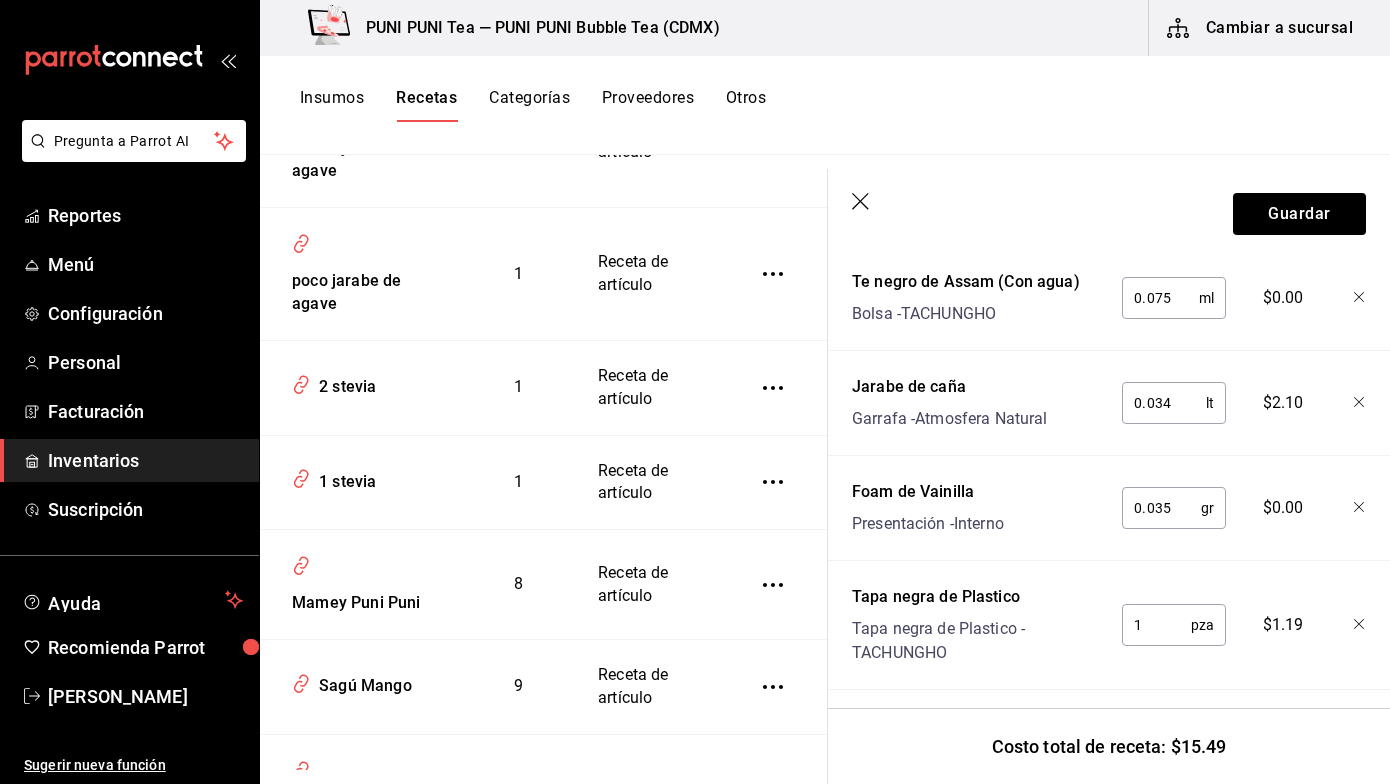 scroll, scrollTop: 739, scrollLeft: 0, axis: vertical 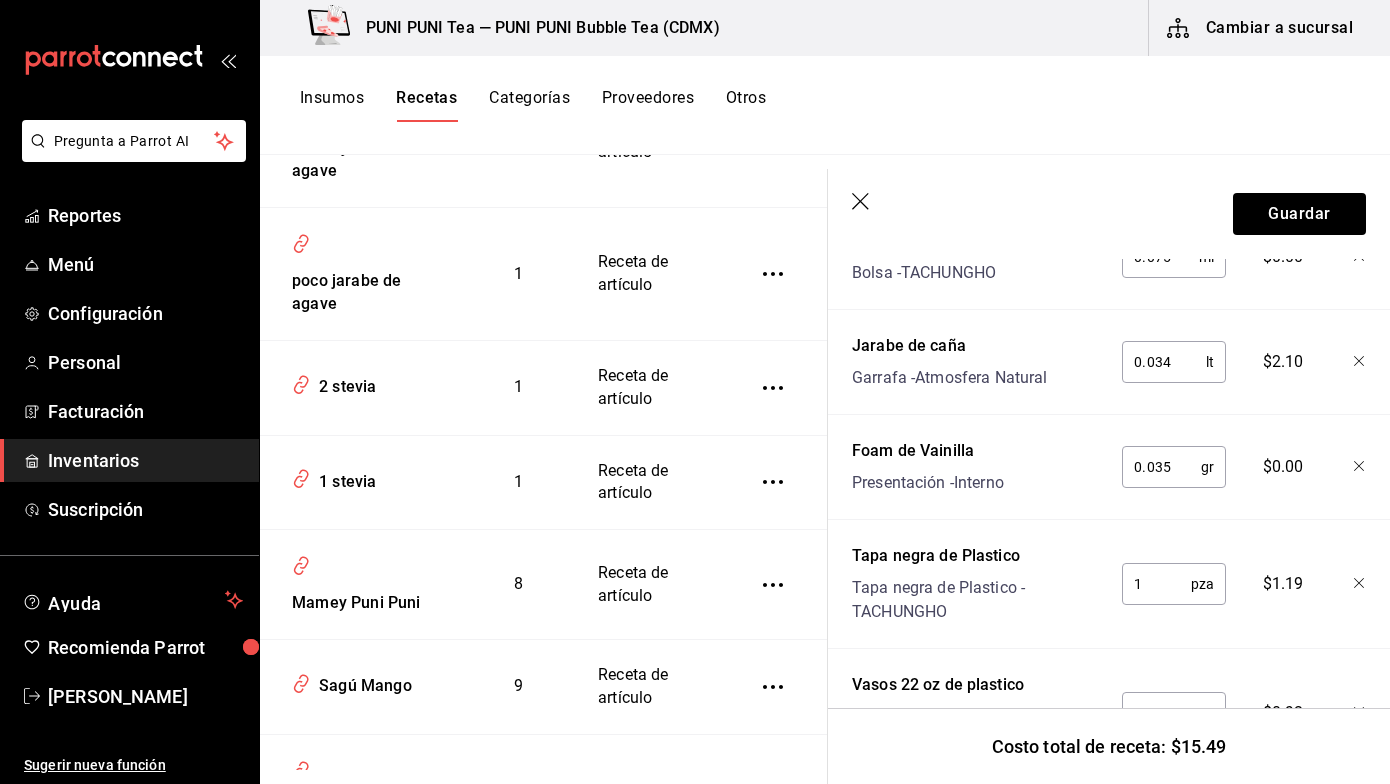 click on "0.035" at bounding box center [1161, 467] 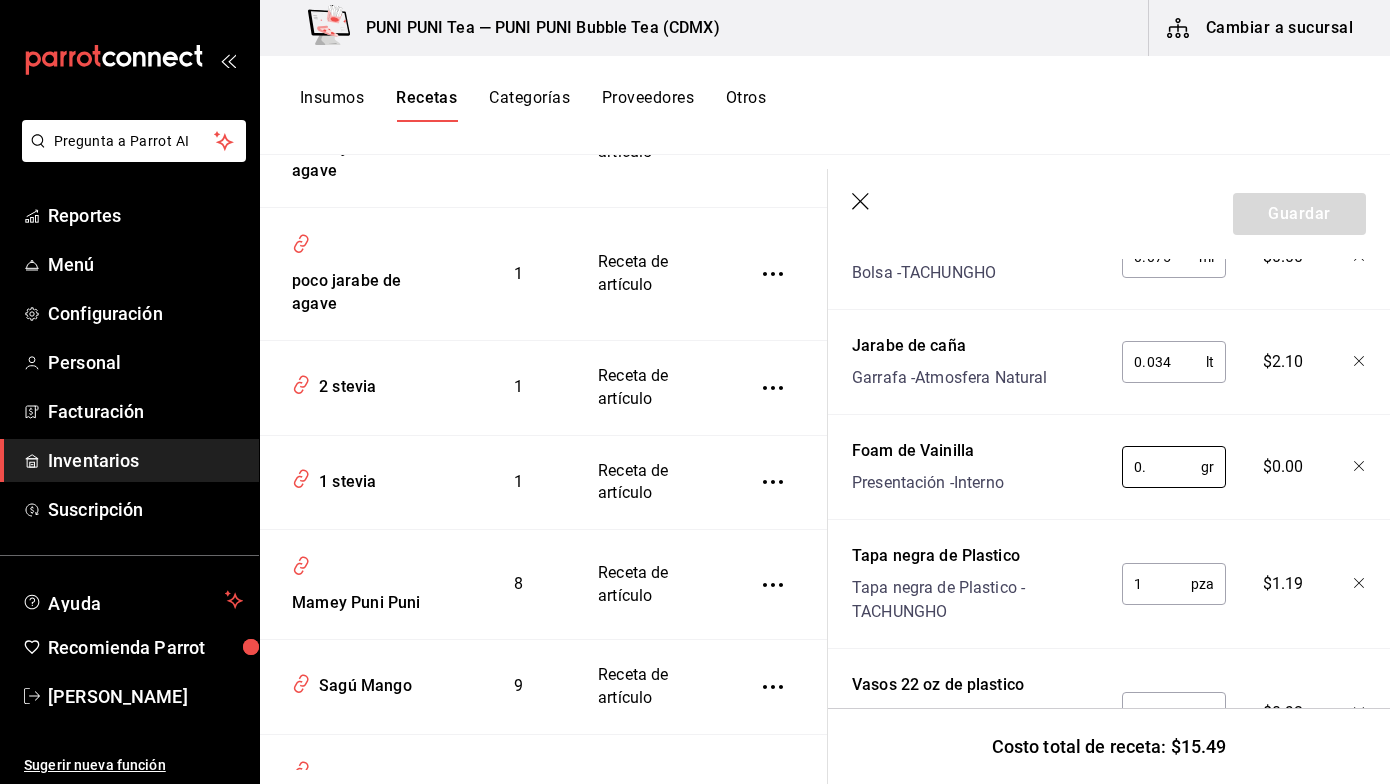 type on "0" 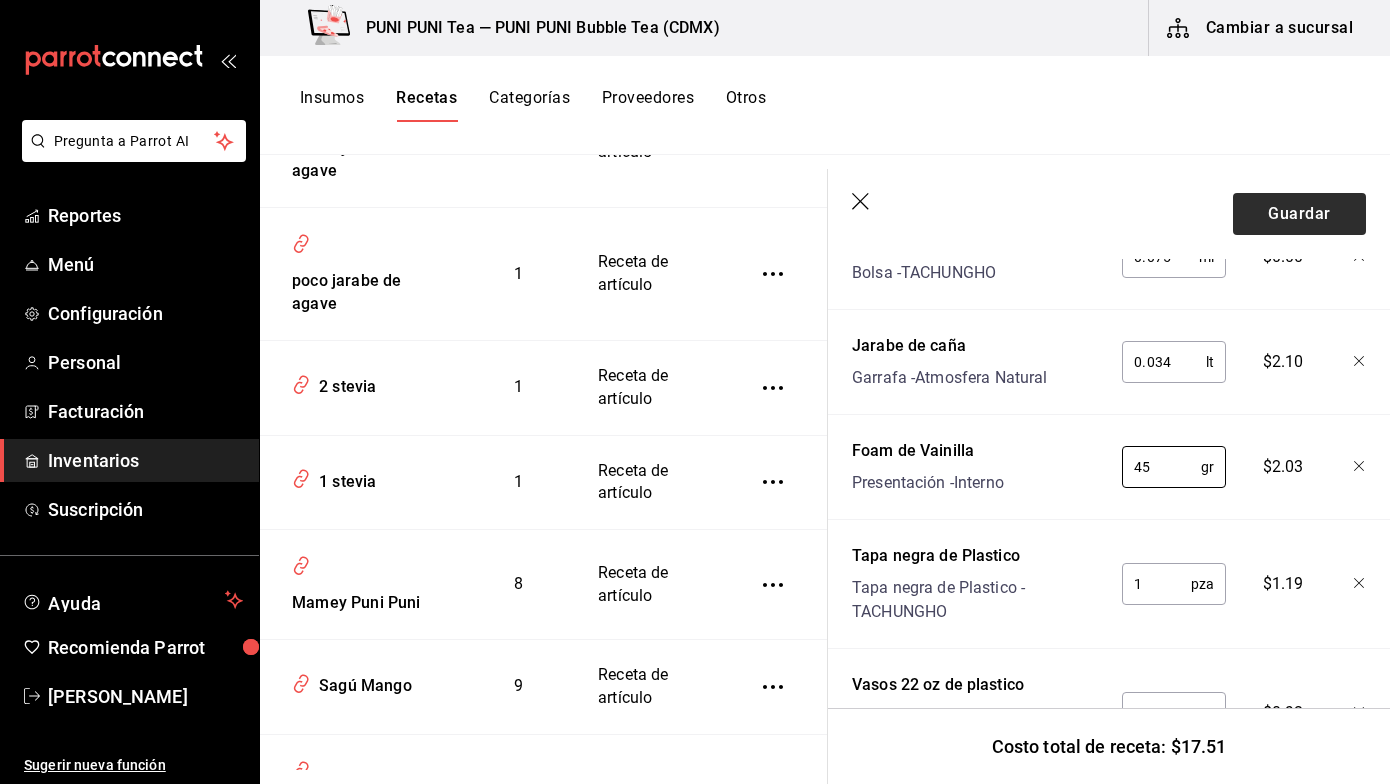 type on "45" 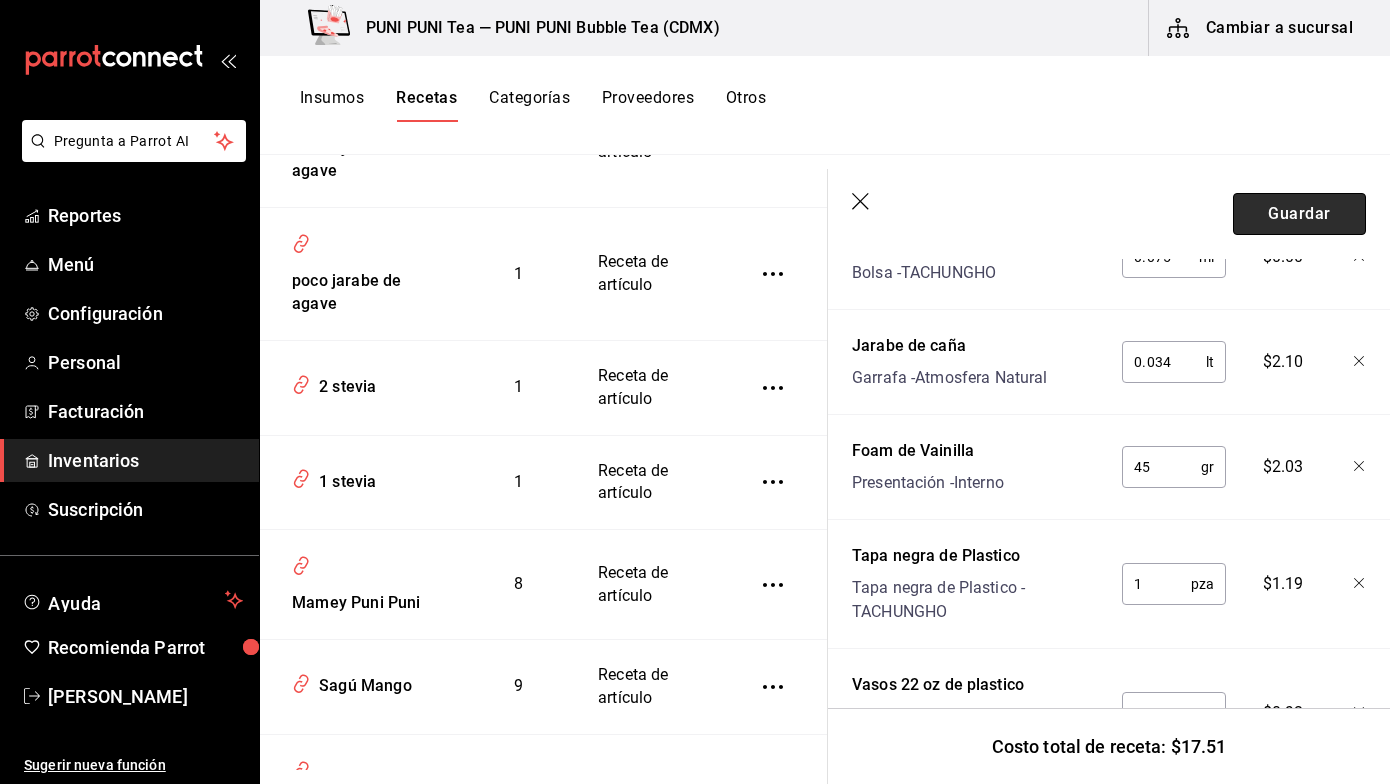 click on "Guardar" at bounding box center [1299, 214] 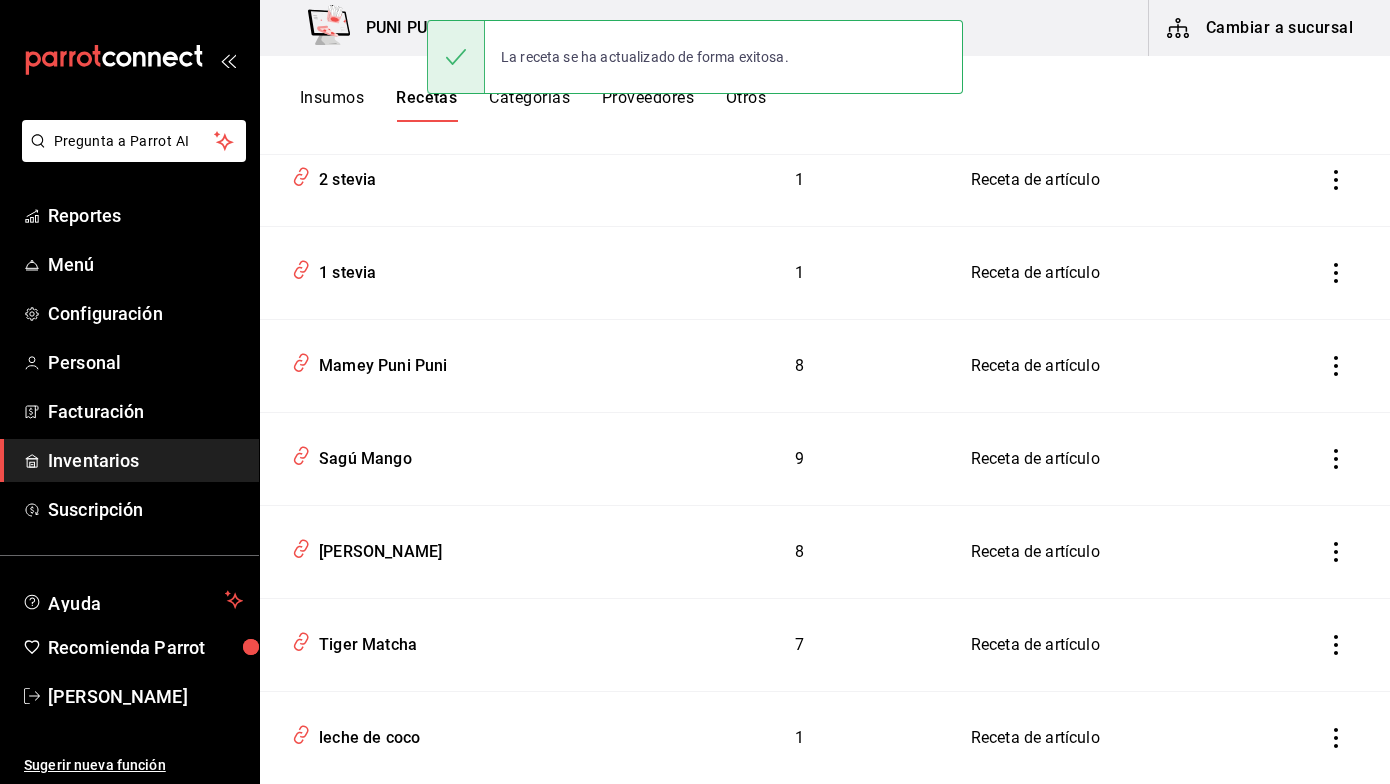 scroll, scrollTop: 0, scrollLeft: 0, axis: both 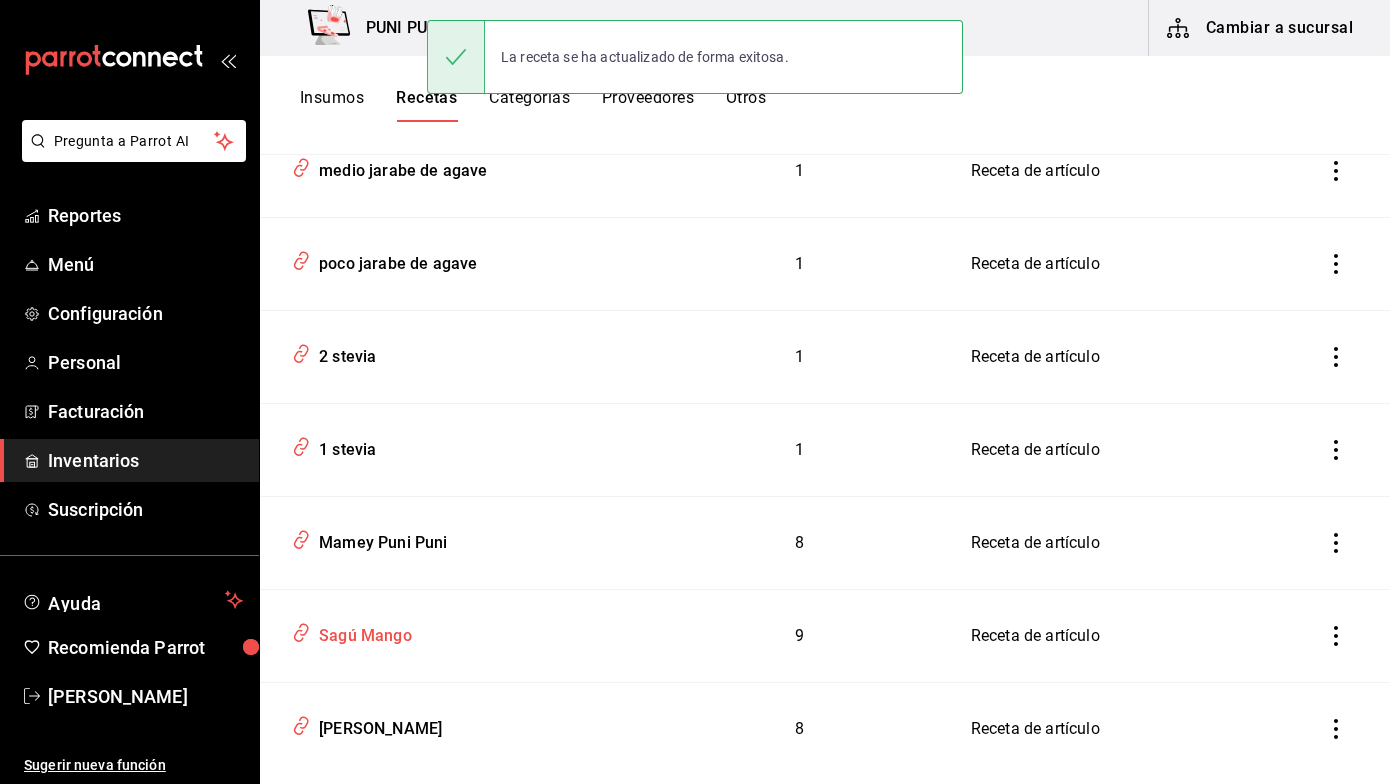 click on "Sagú Mango" at bounding box center [361, 632] 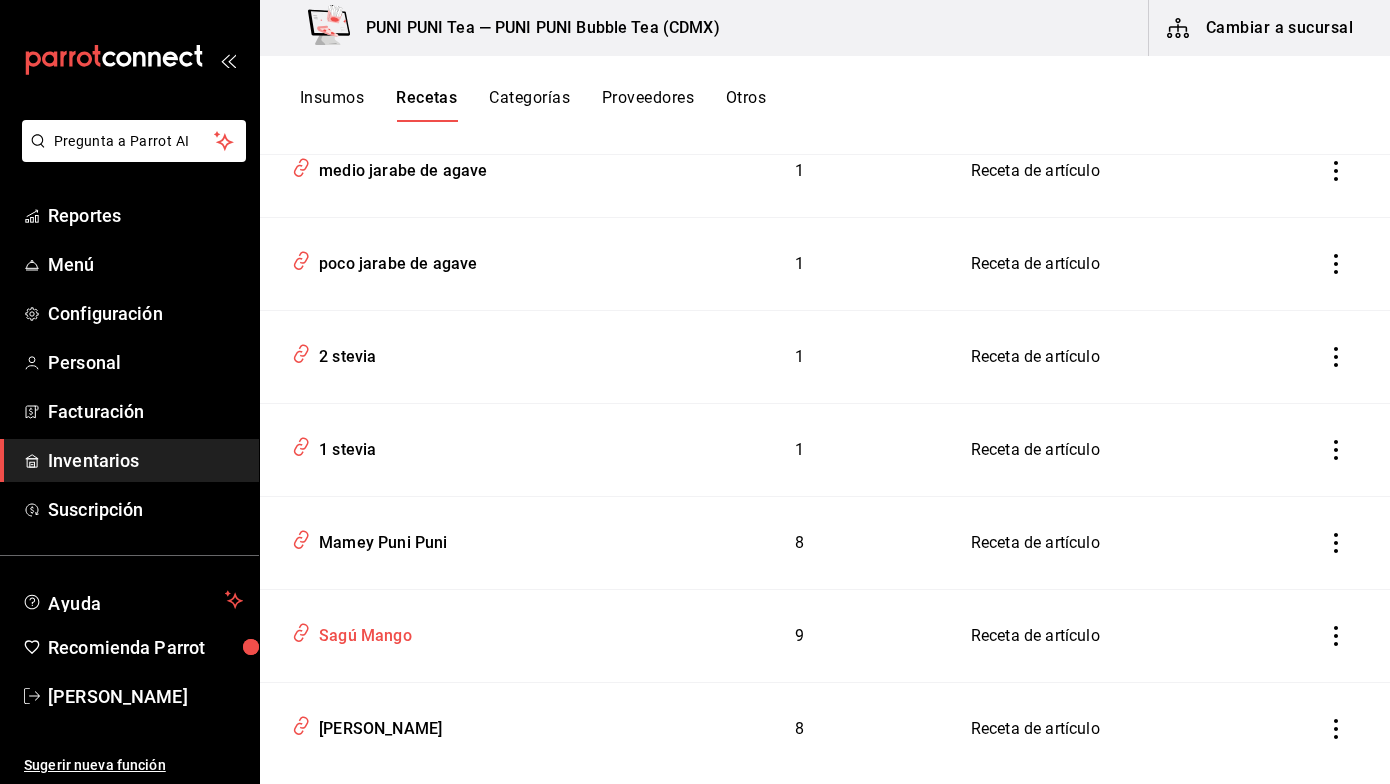 type on "Sagú Mango" 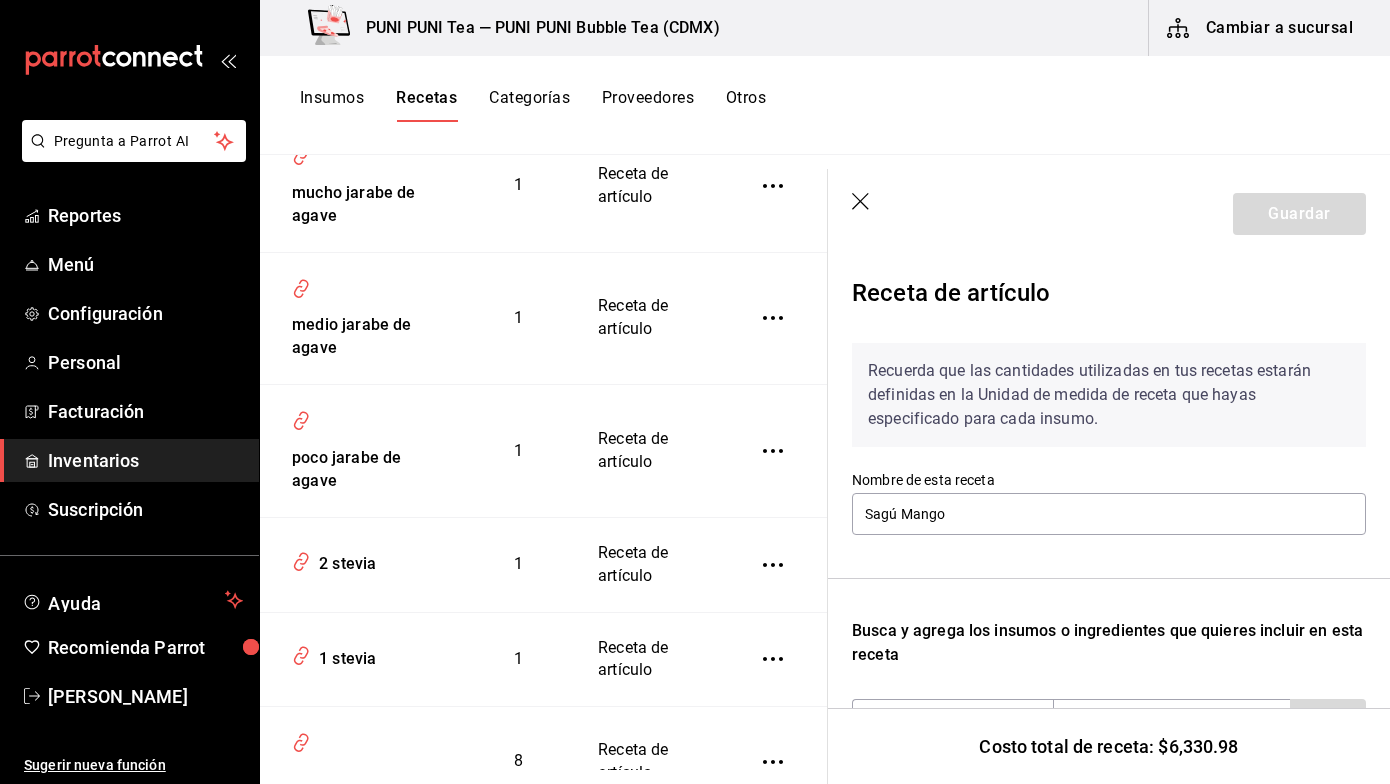 scroll, scrollTop: 2437, scrollLeft: 0, axis: vertical 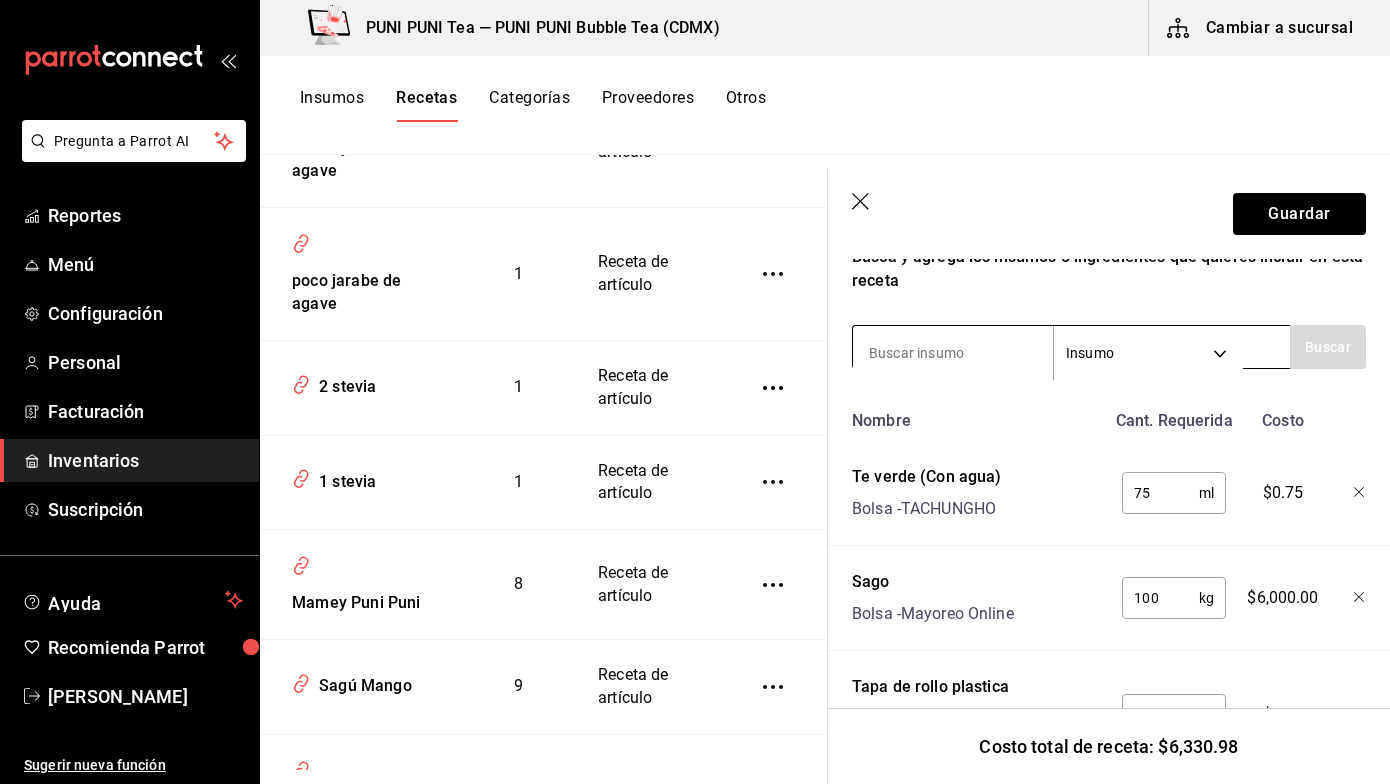 click at bounding box center (953, 353) 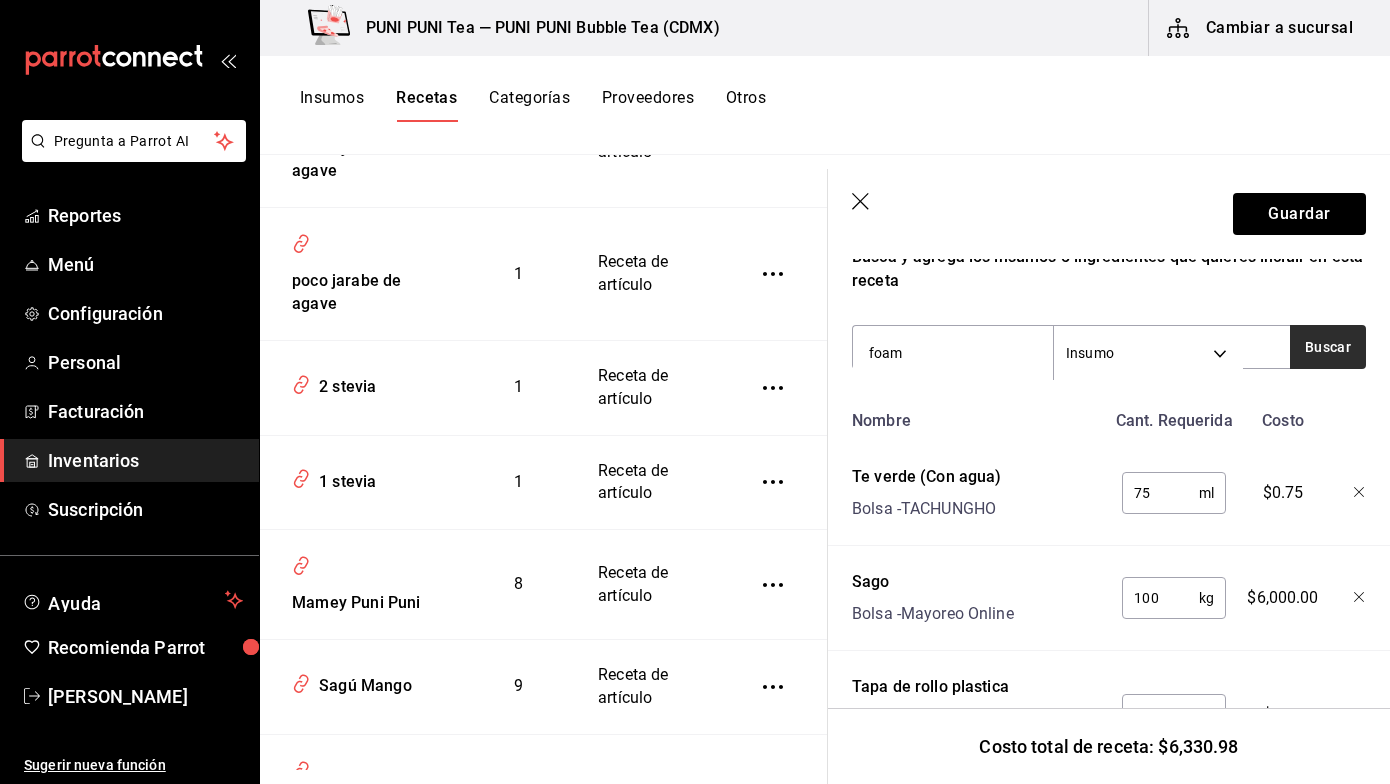 type on "foam" 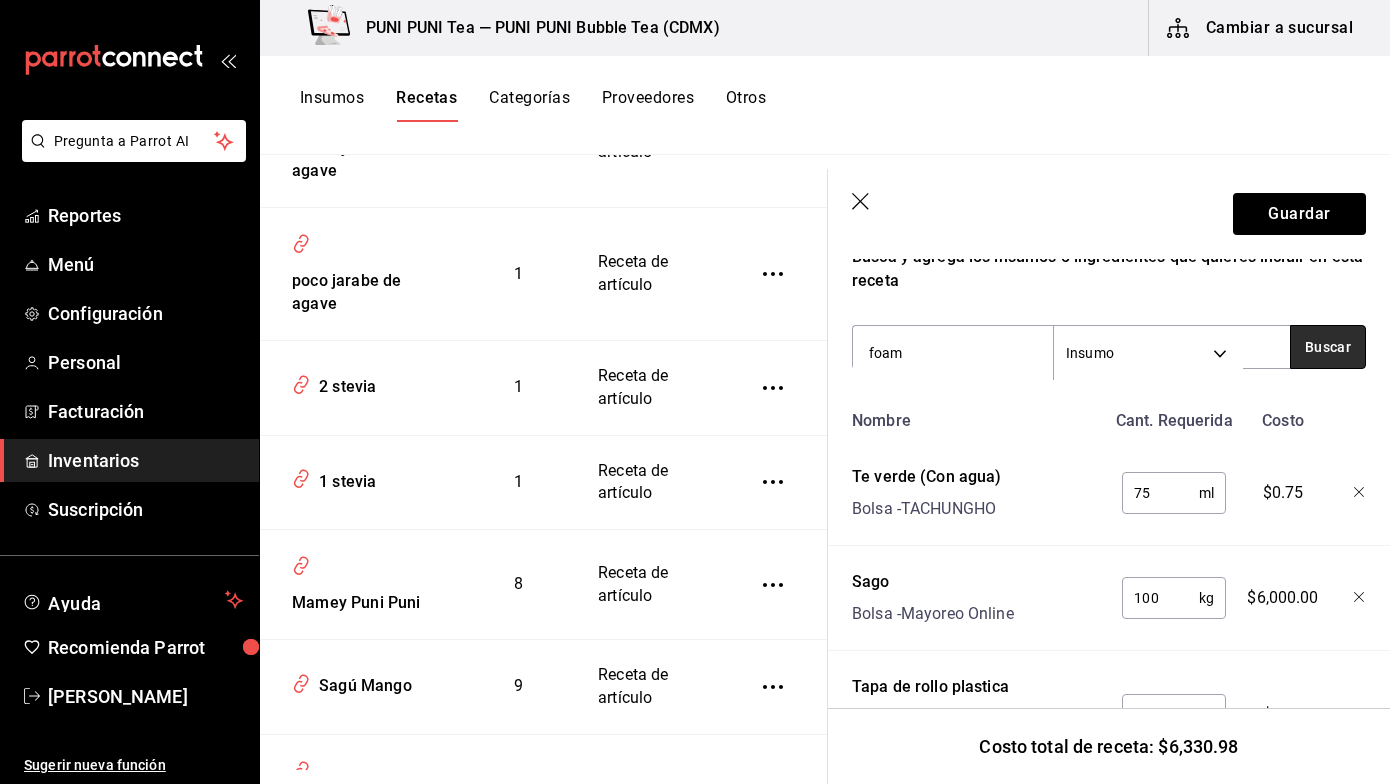 click on "Buscar" at bounding box center (1328, 347) 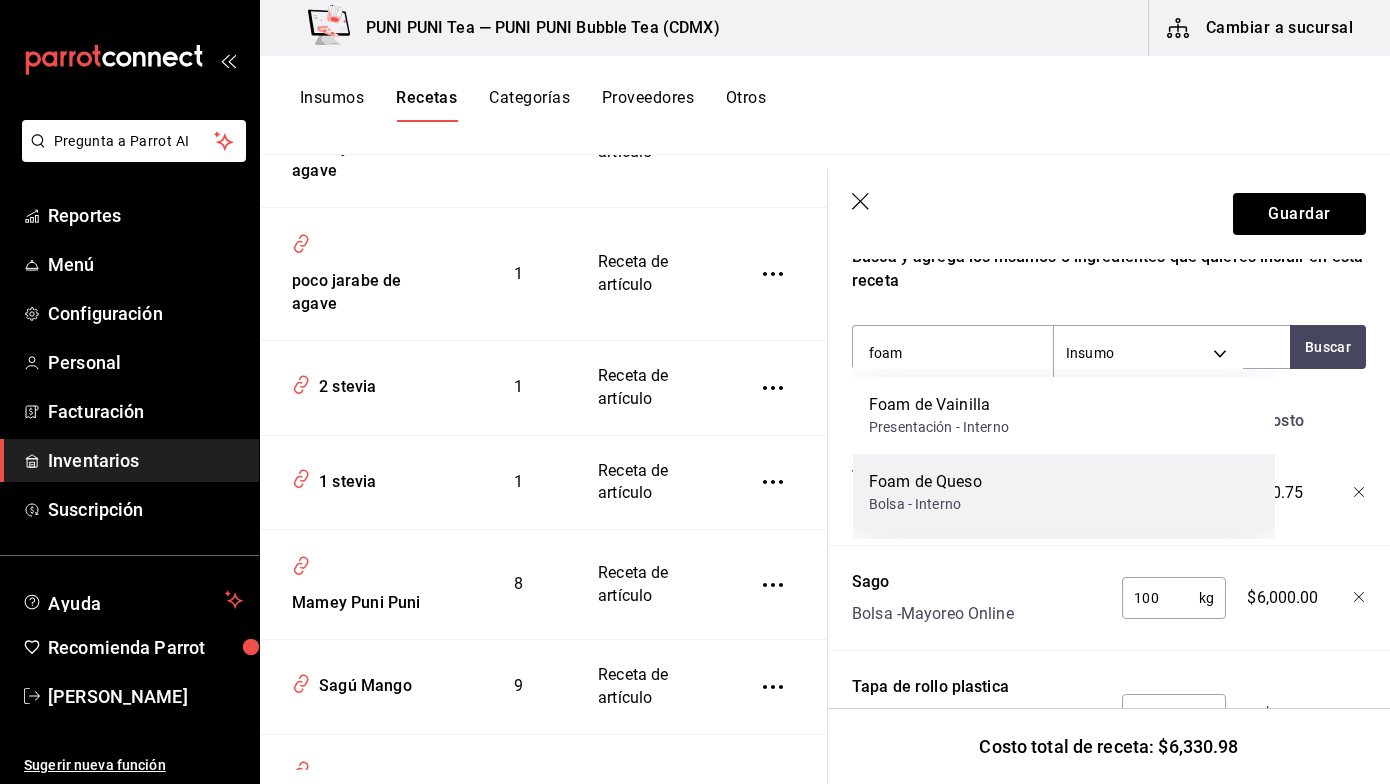 click on "Foam de Queso Bolsa - Interno" at bounding box center (1064, 492) 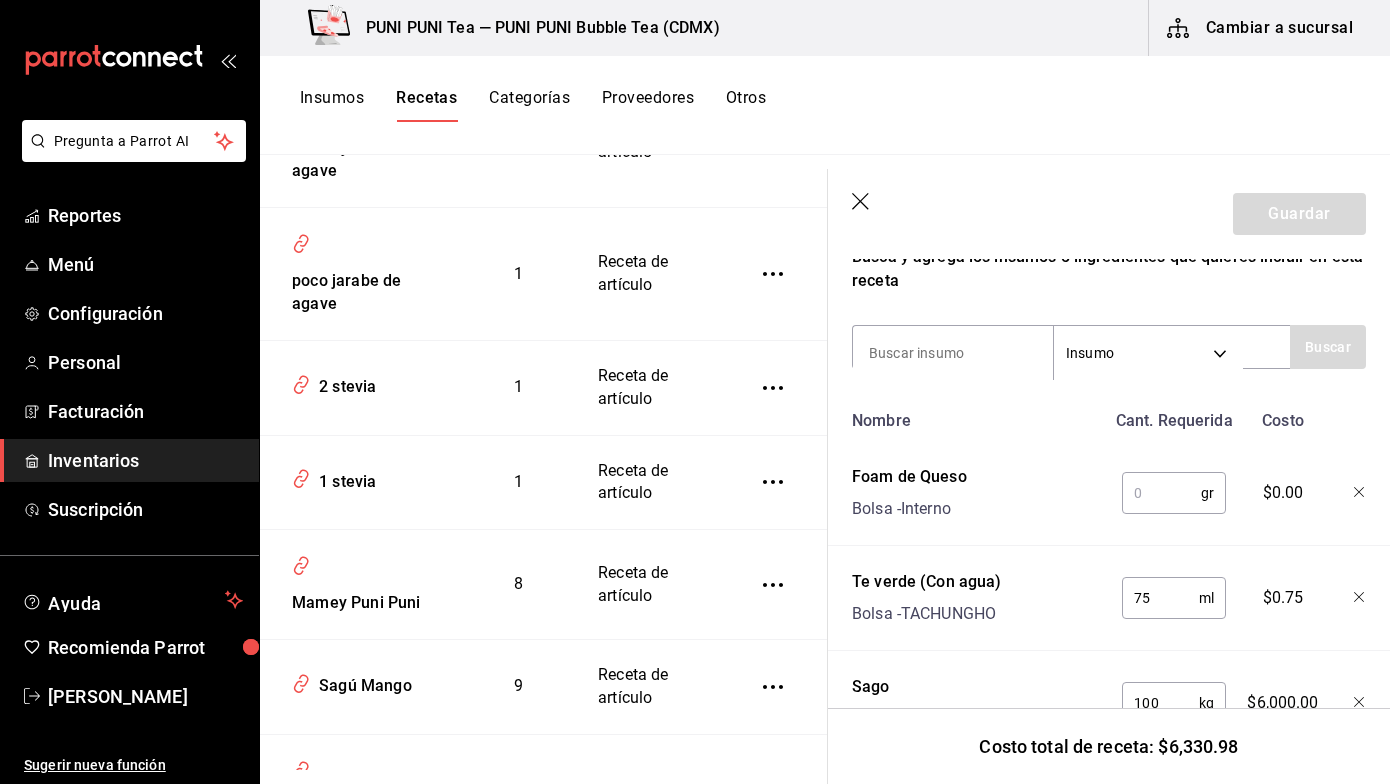 click at bounding box center [1161, 493] 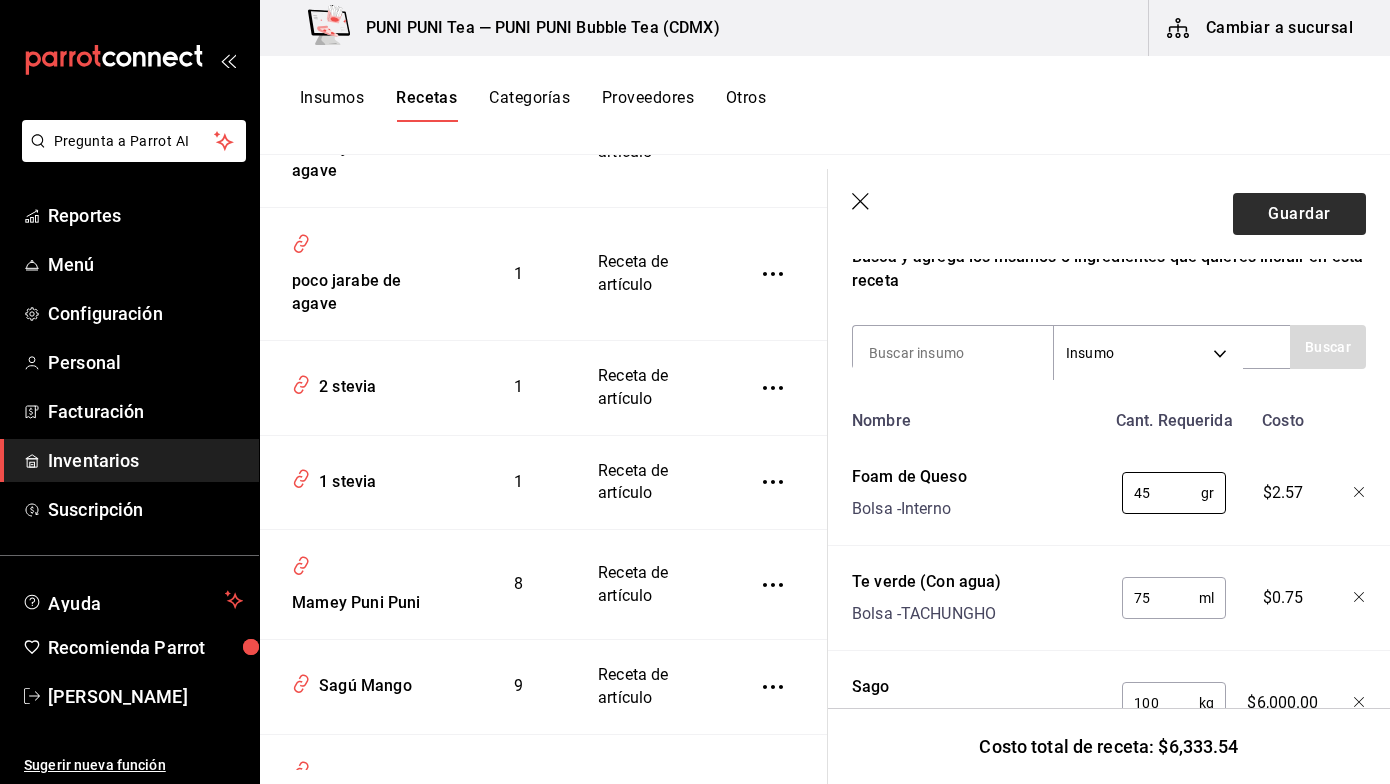 type on "45" 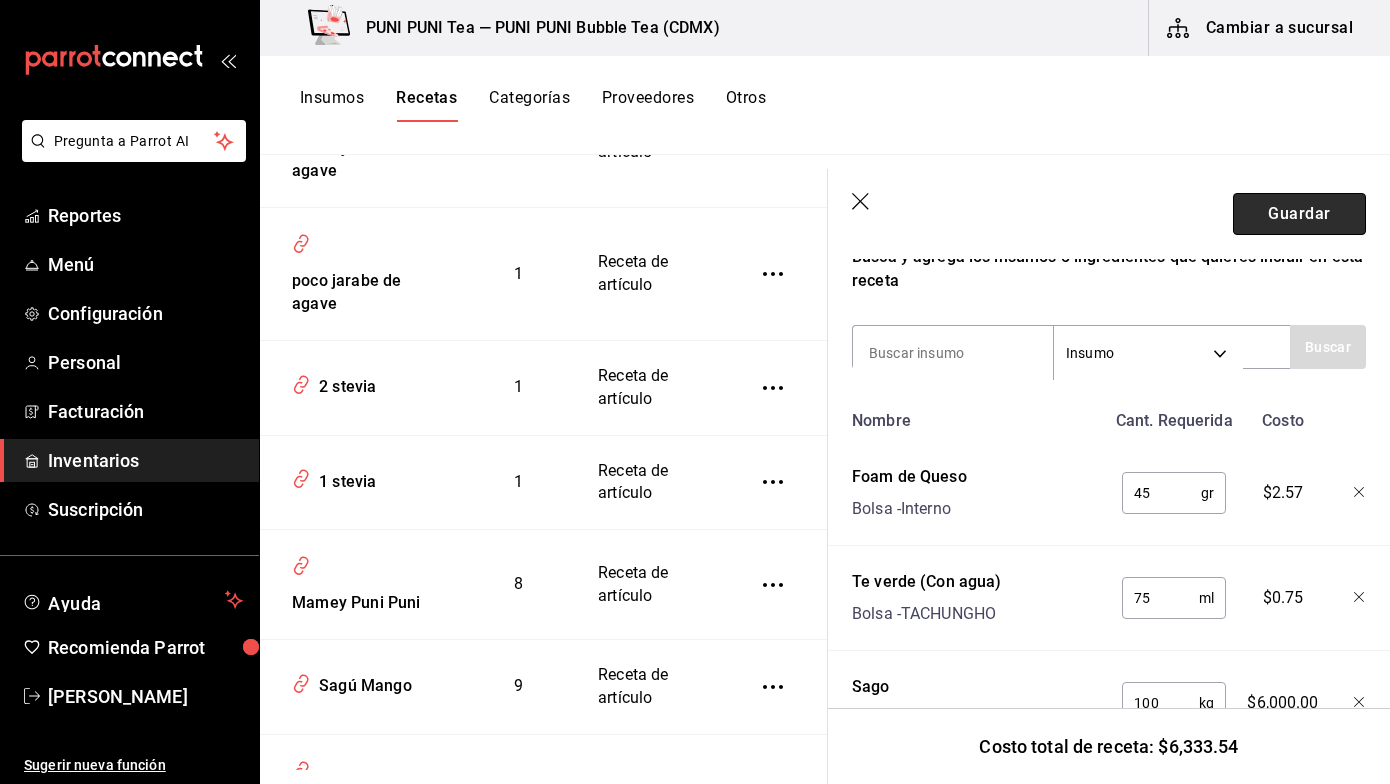 click on "Guardar" at bounding box center [1299, 214] 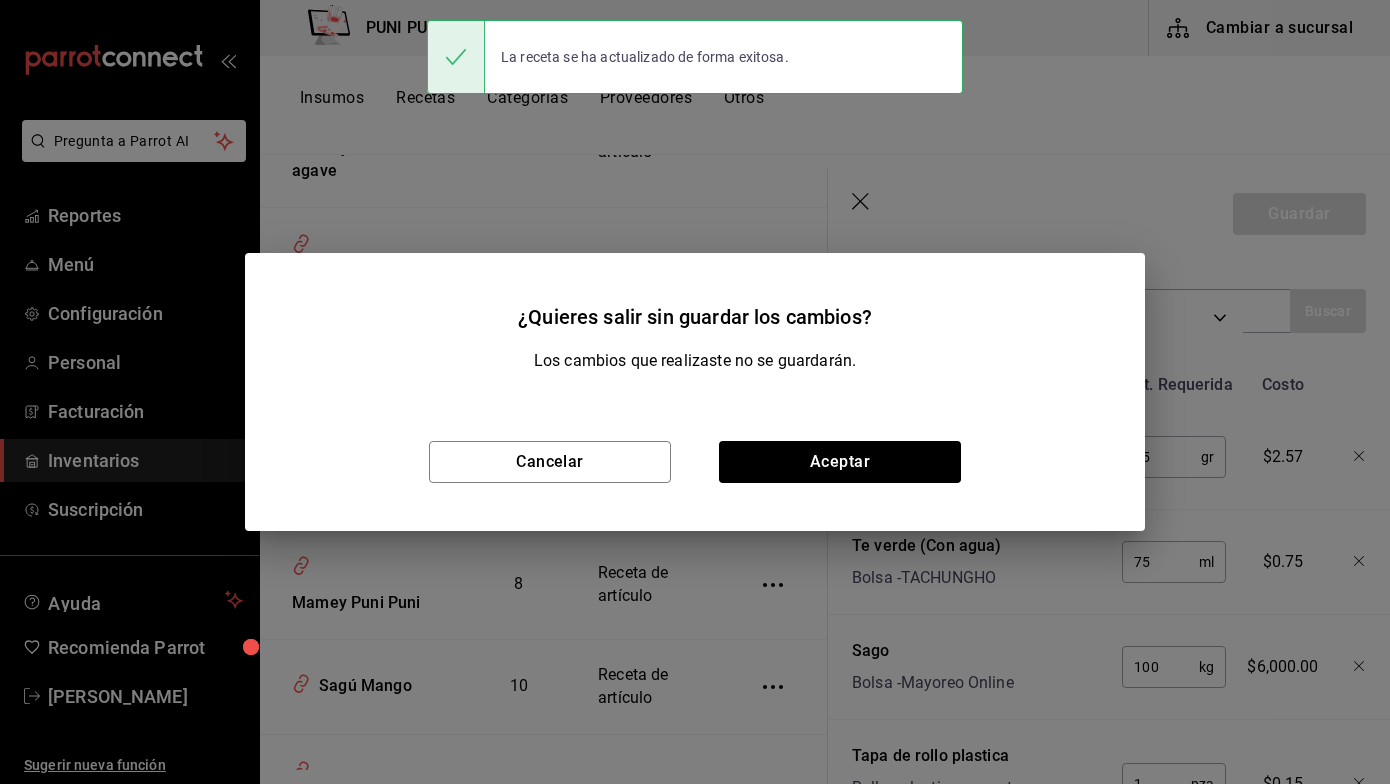 scroll, scrollTop: 338, scrollLeft: 0, axis: vertical 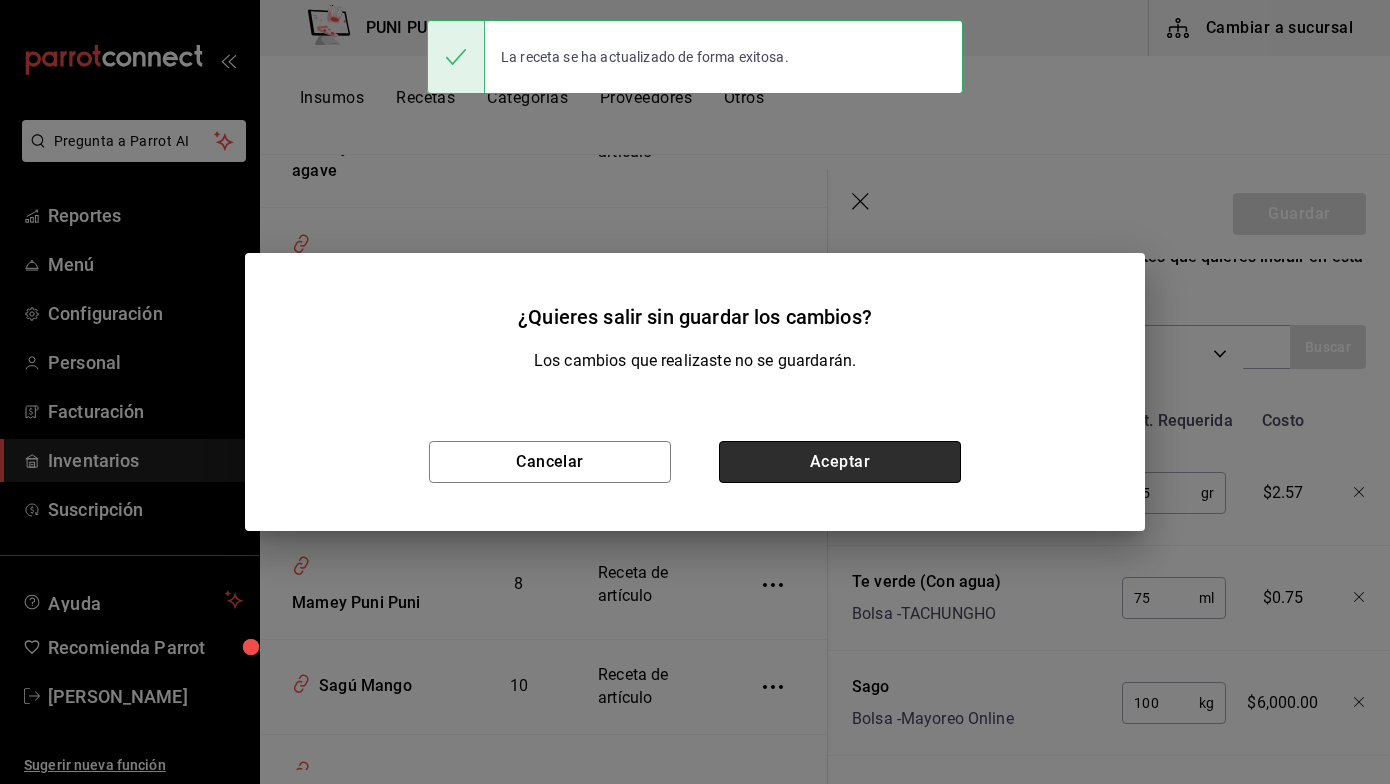 click on "Aceptar" at bounding box center (840, 462) 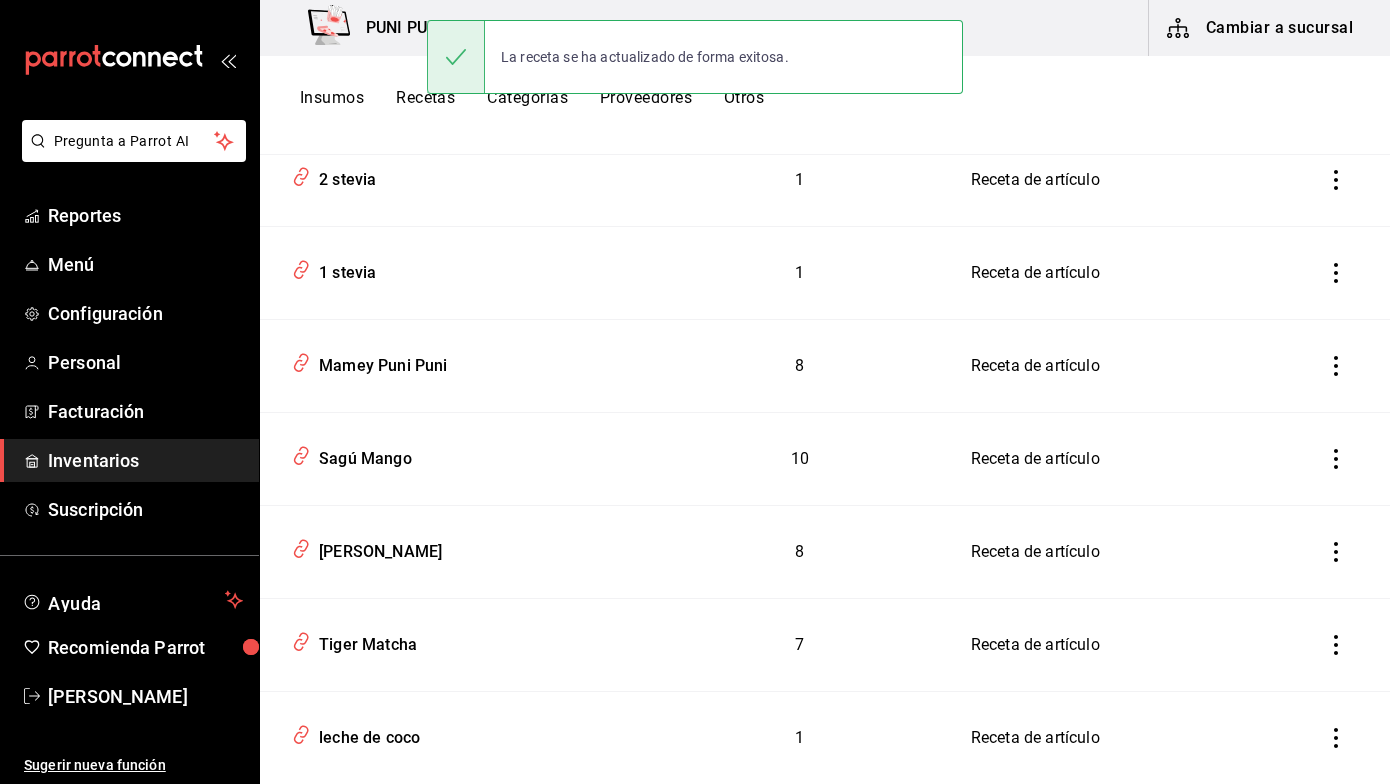 scroll, scrollTop: 2260, scrollLeft: 0, axis: vertical 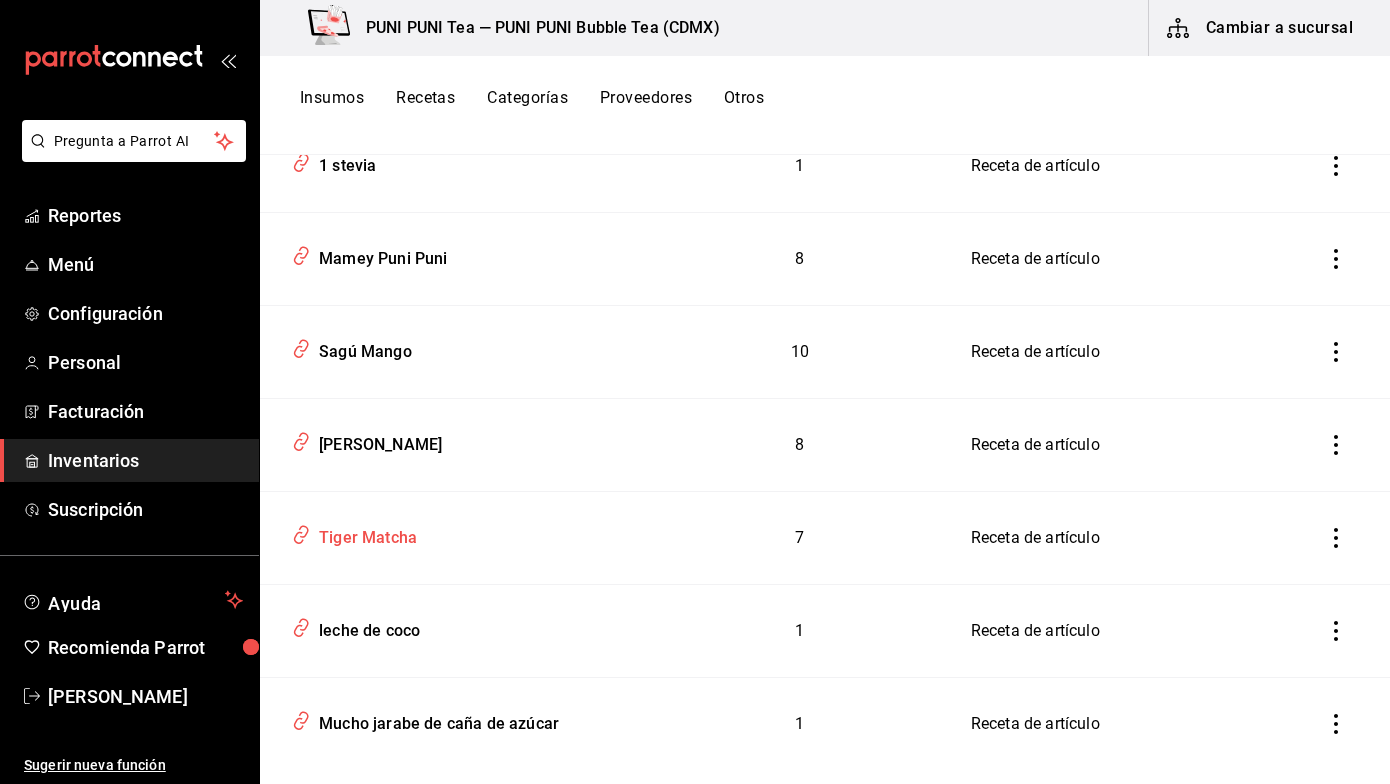click on "Tiger Matcha" at bounding box center (364, 534) 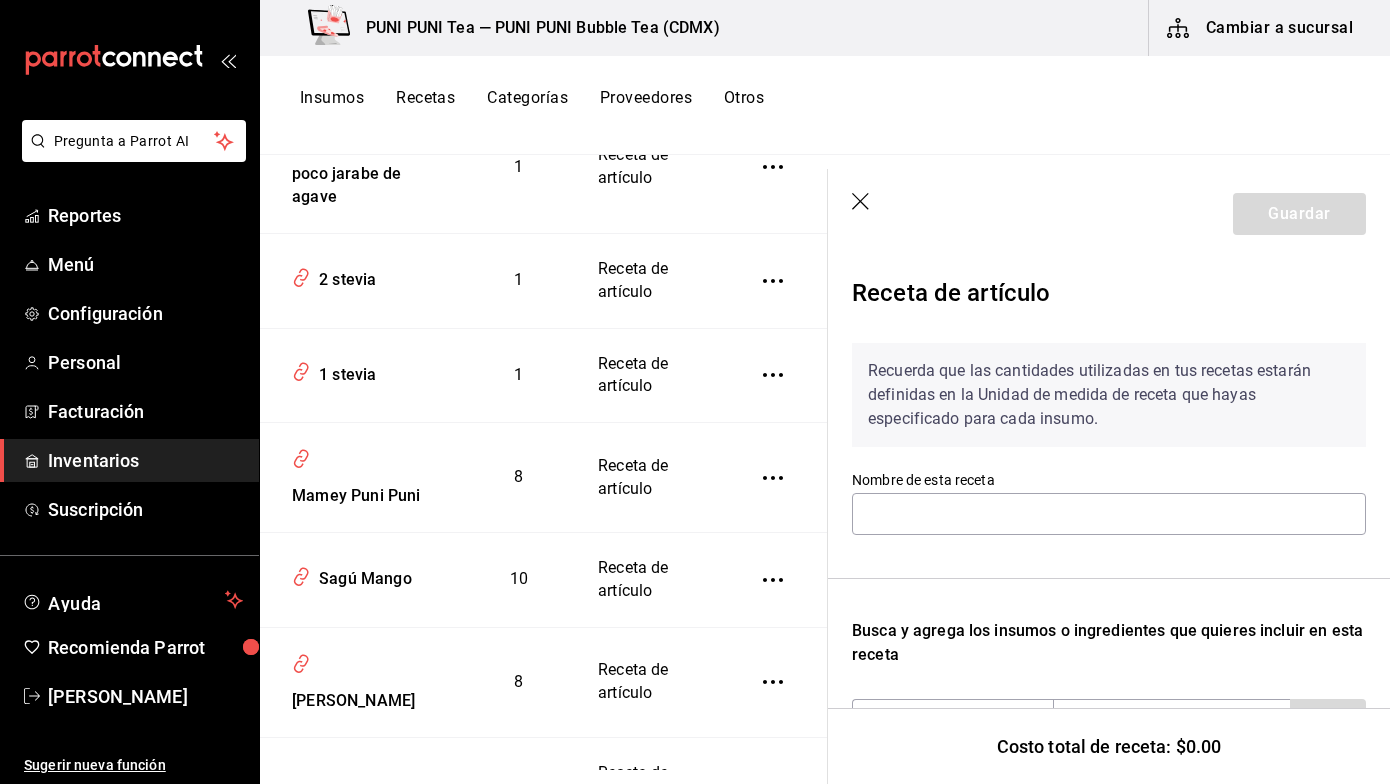 scroll, scrollTop: 2809, scrollLeft: 0, axis: vertical 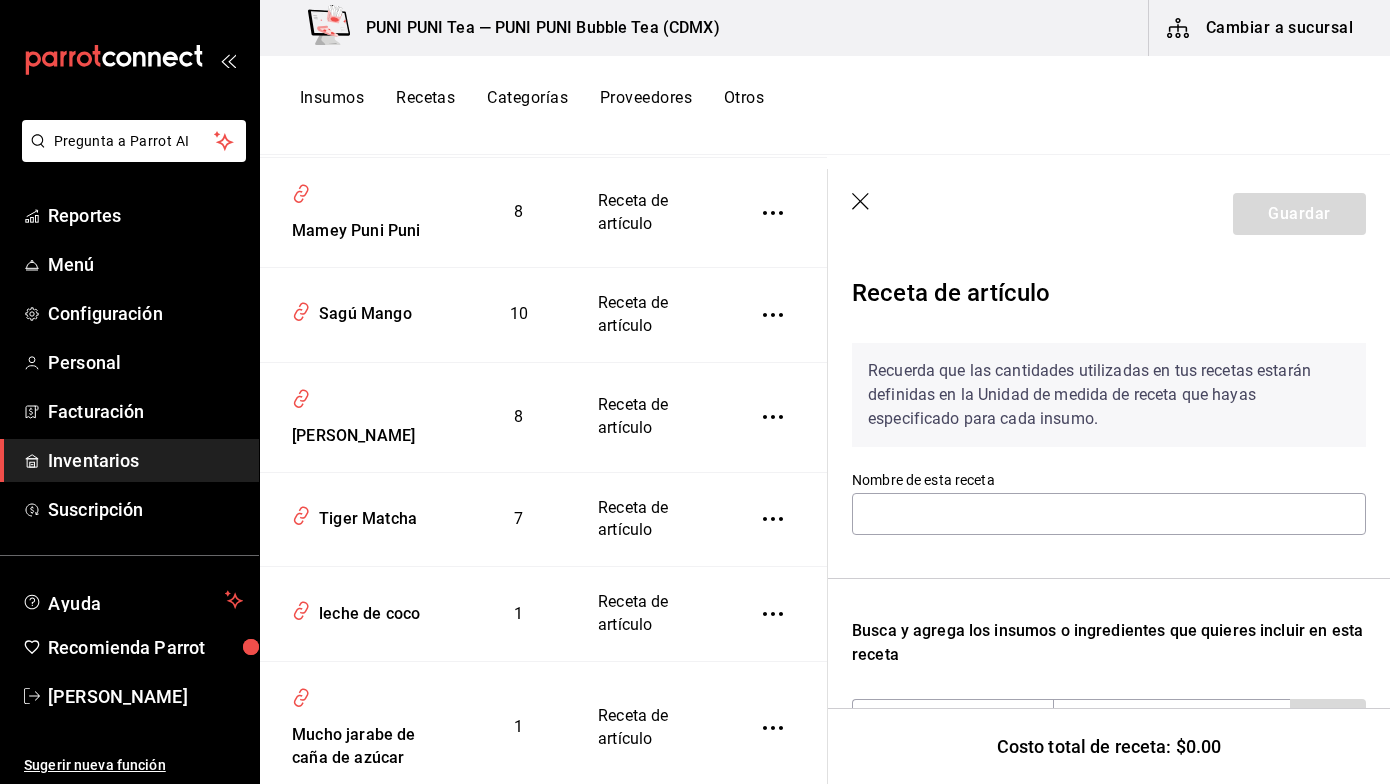 type on "Tiger Matcha" 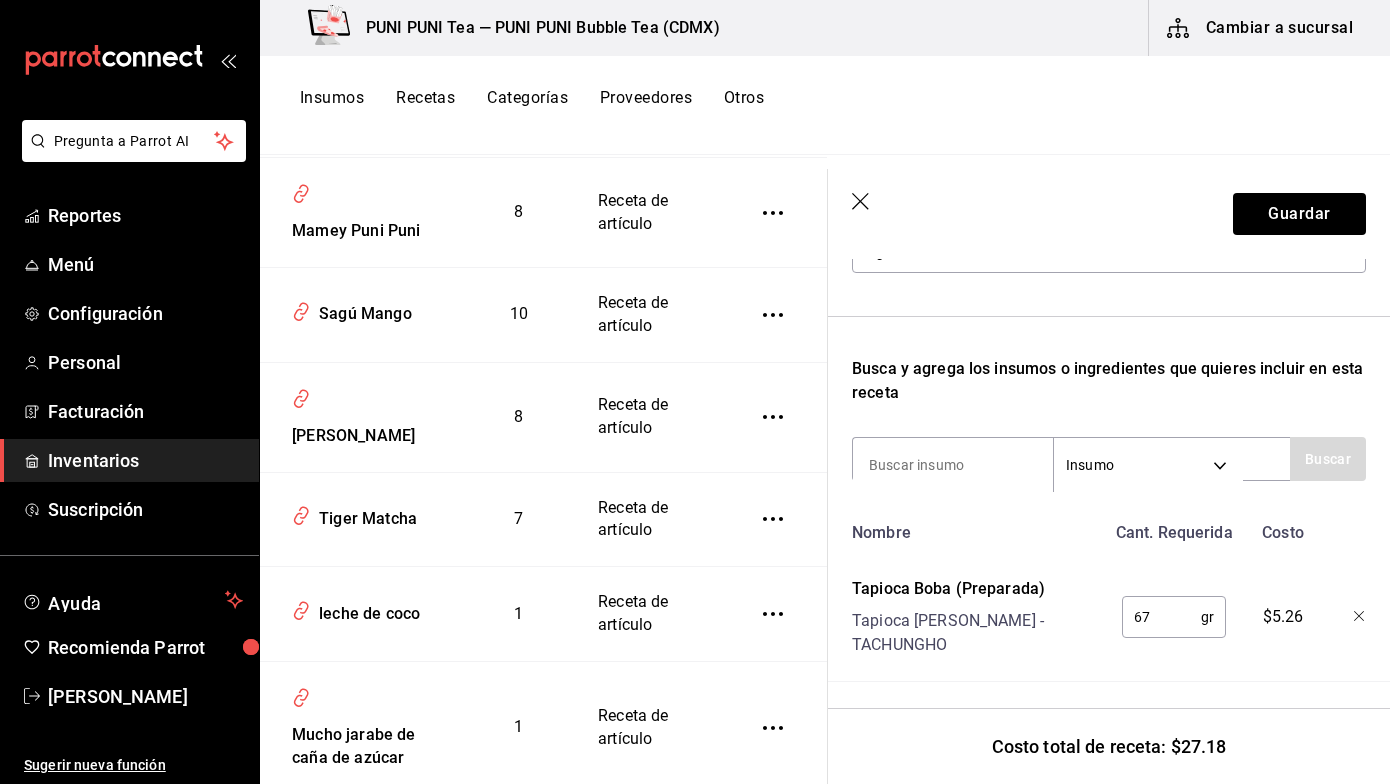 scroll, scrollTop: 300, scrollLeft: 0, axis: vertical 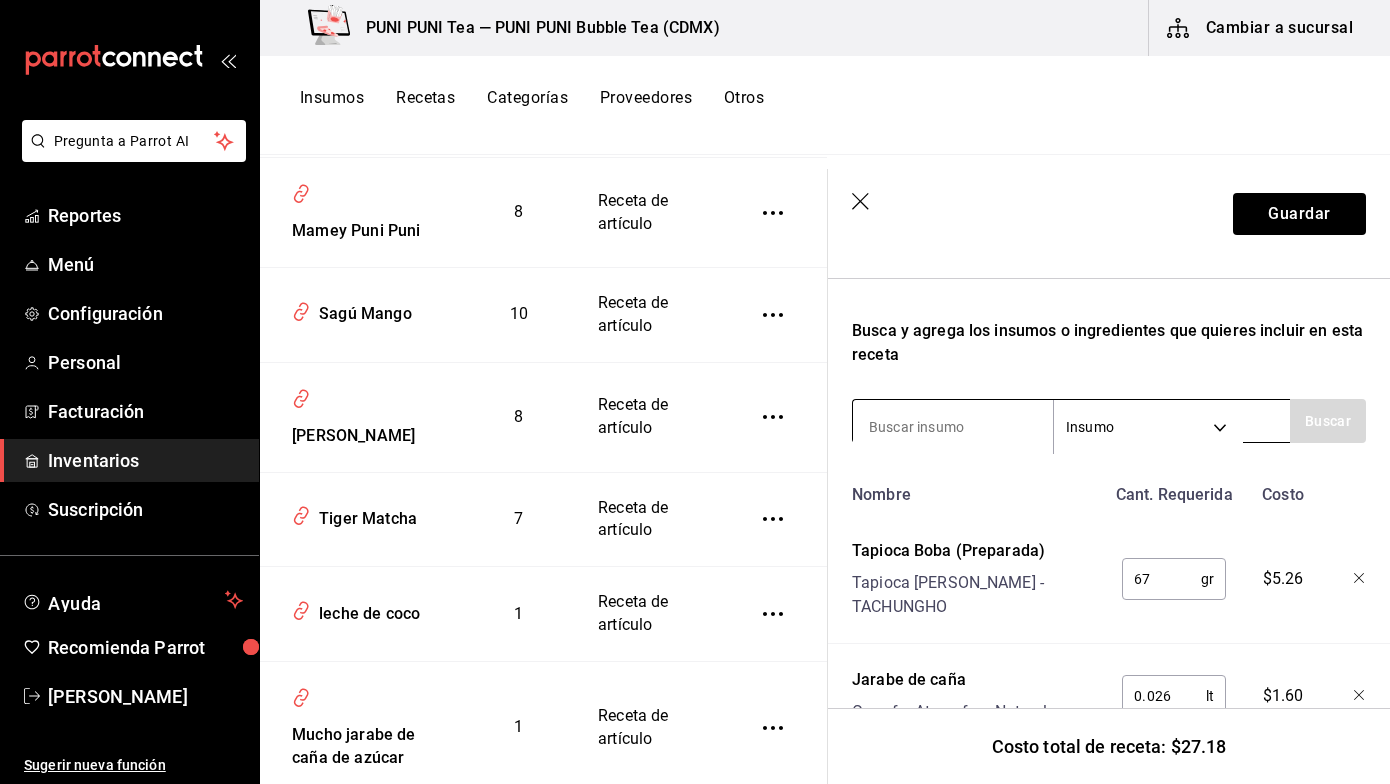 click at bounding box center (953, 427) 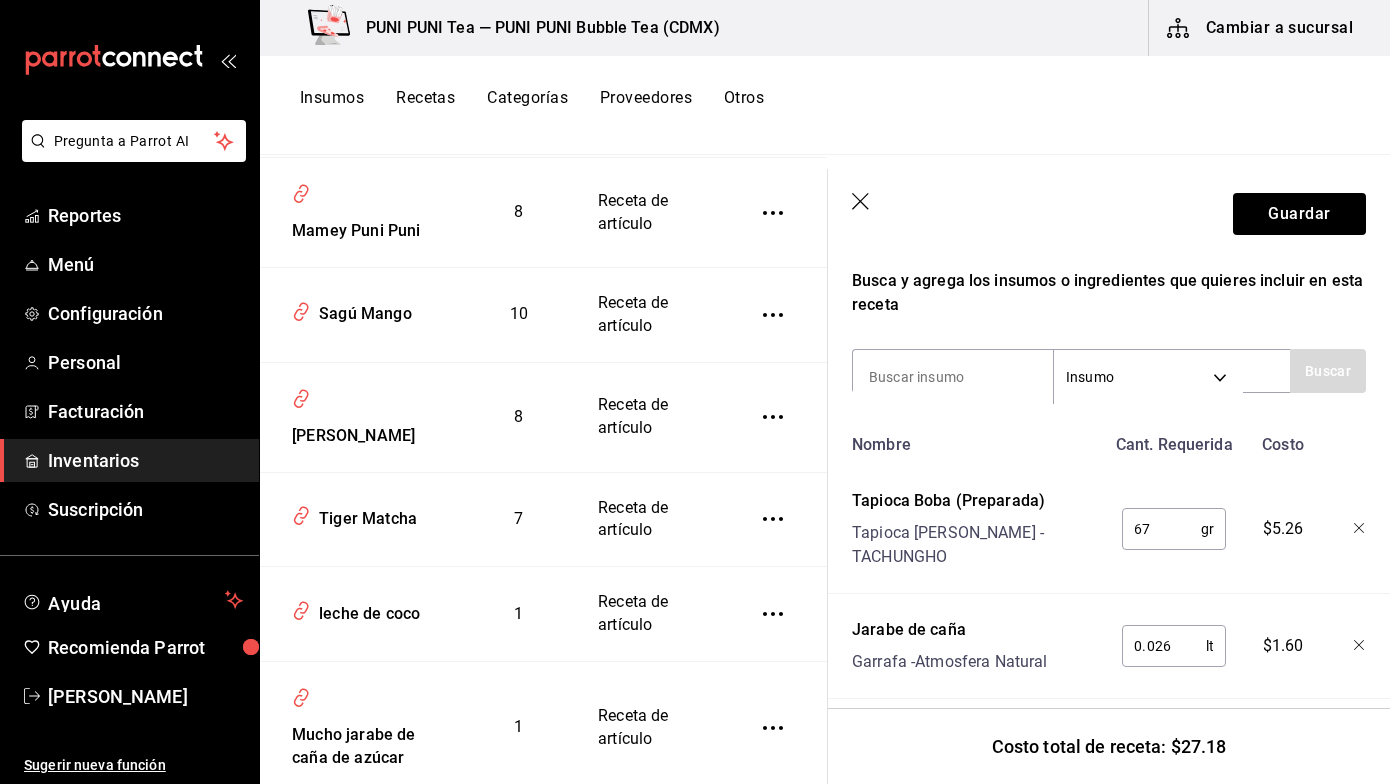 scroll, scrollTop: 300, scrollLeft: 0, axis: vertical 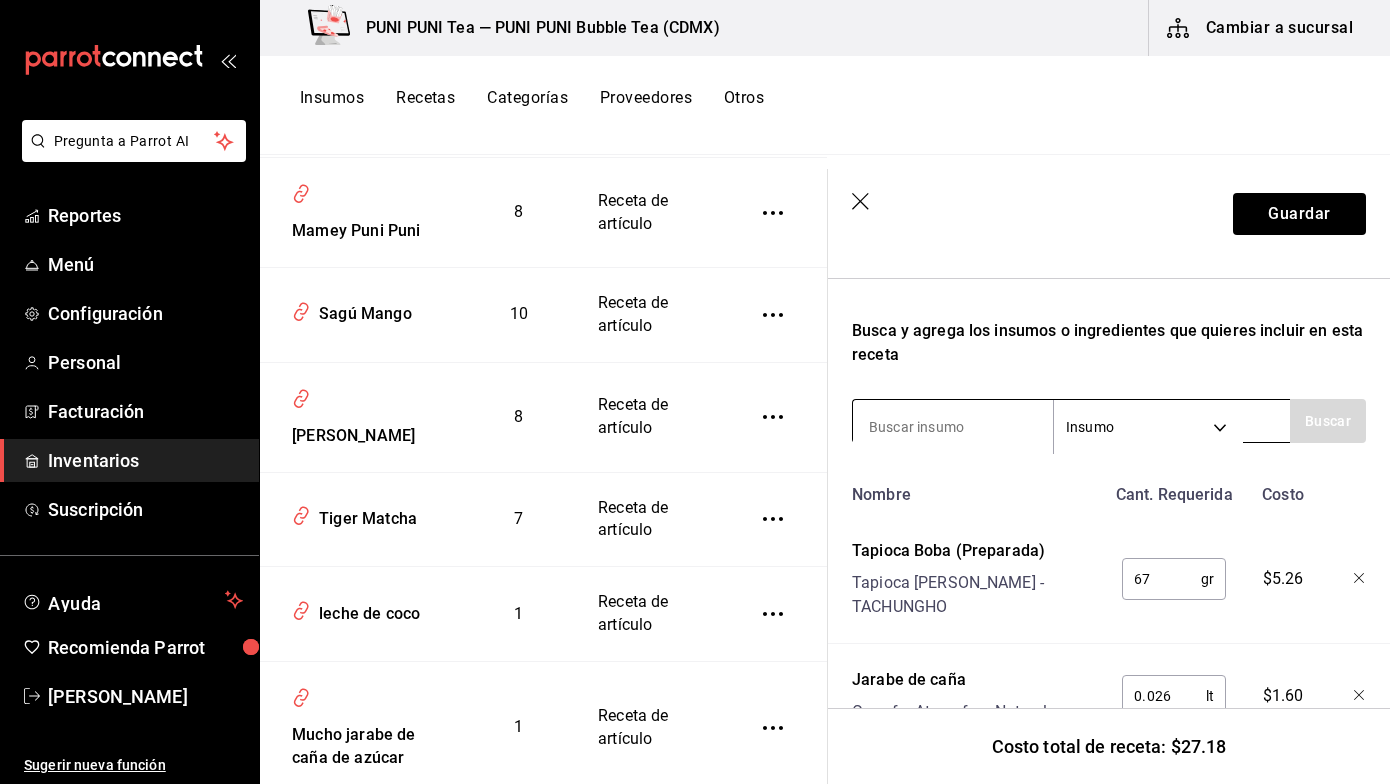 click at bounding box center (953, 427) 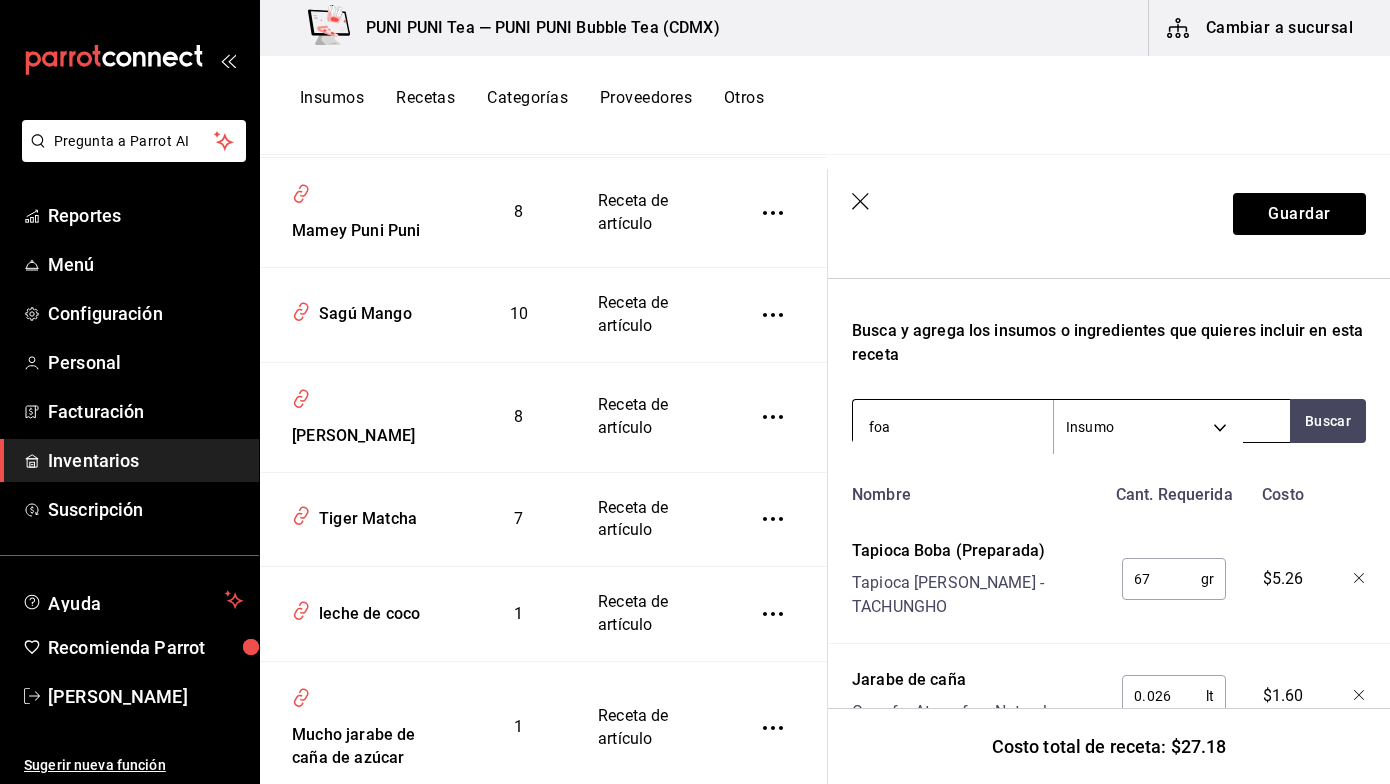 type on "foam" 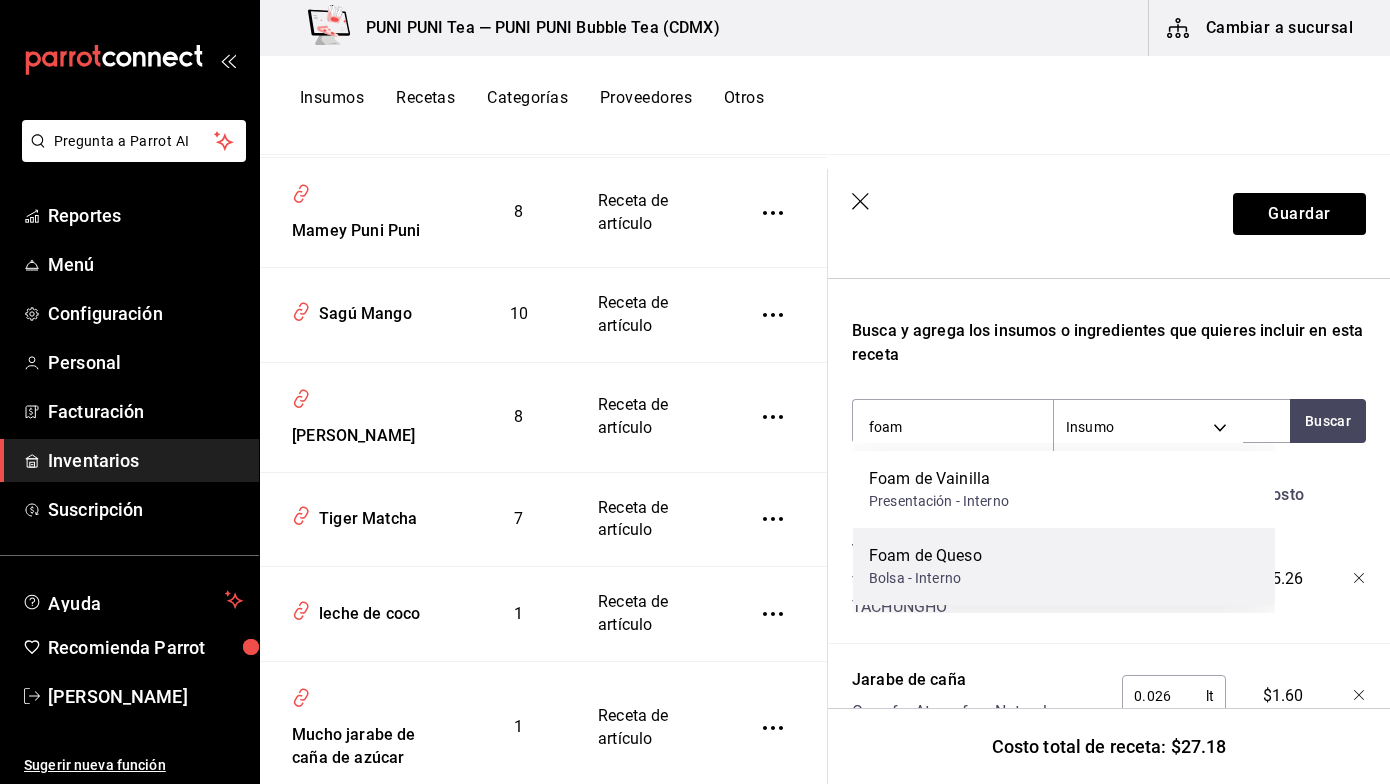 click on "Bolsa - Interno" at bounding box center (925, 578) 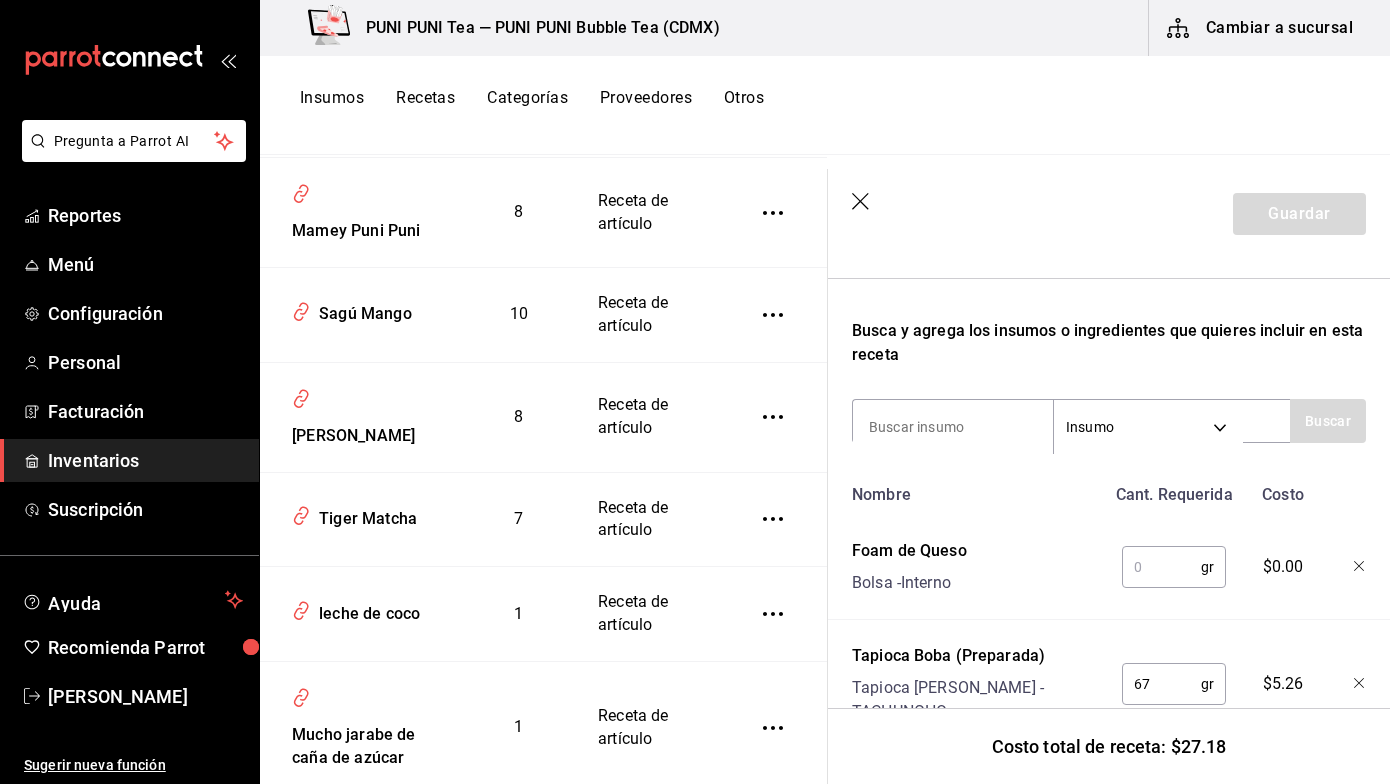 click at bounding box center (1161, 567) 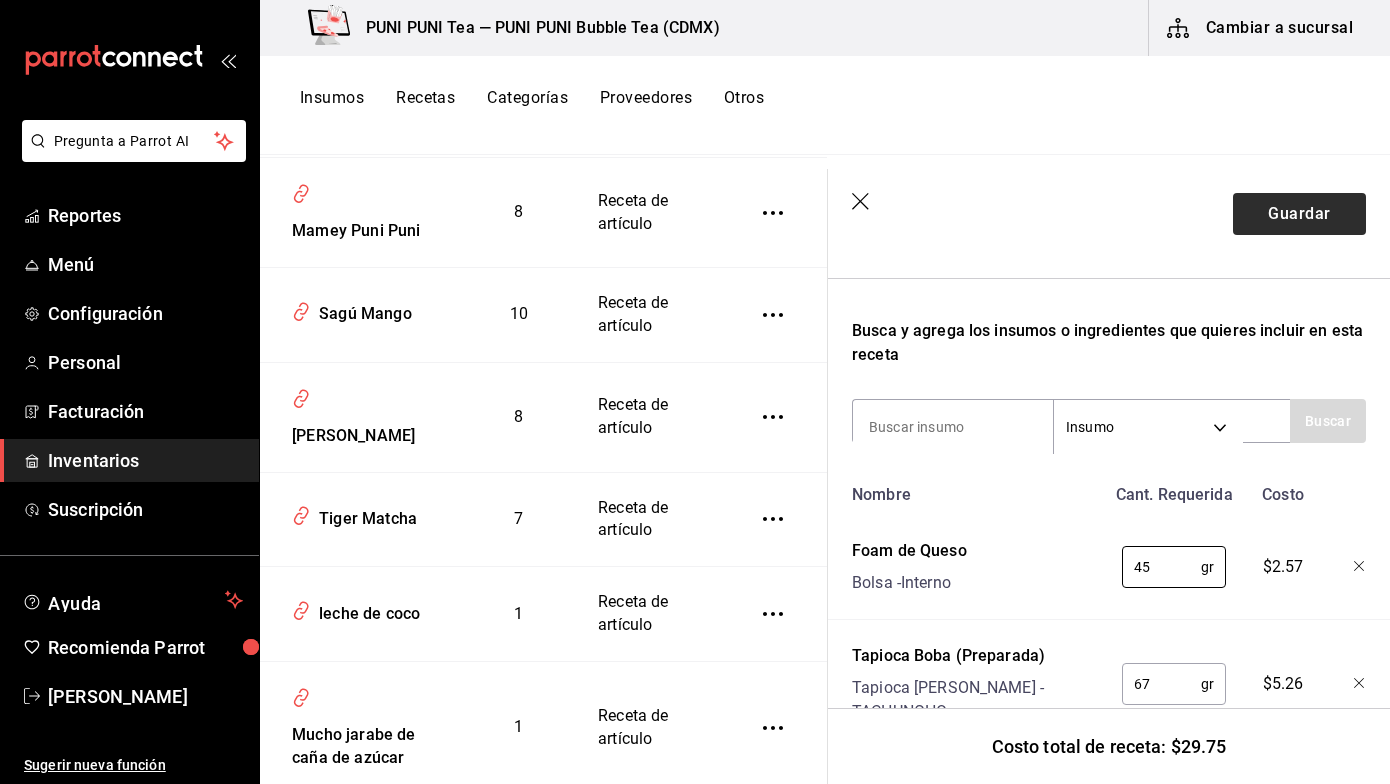 type on "45" 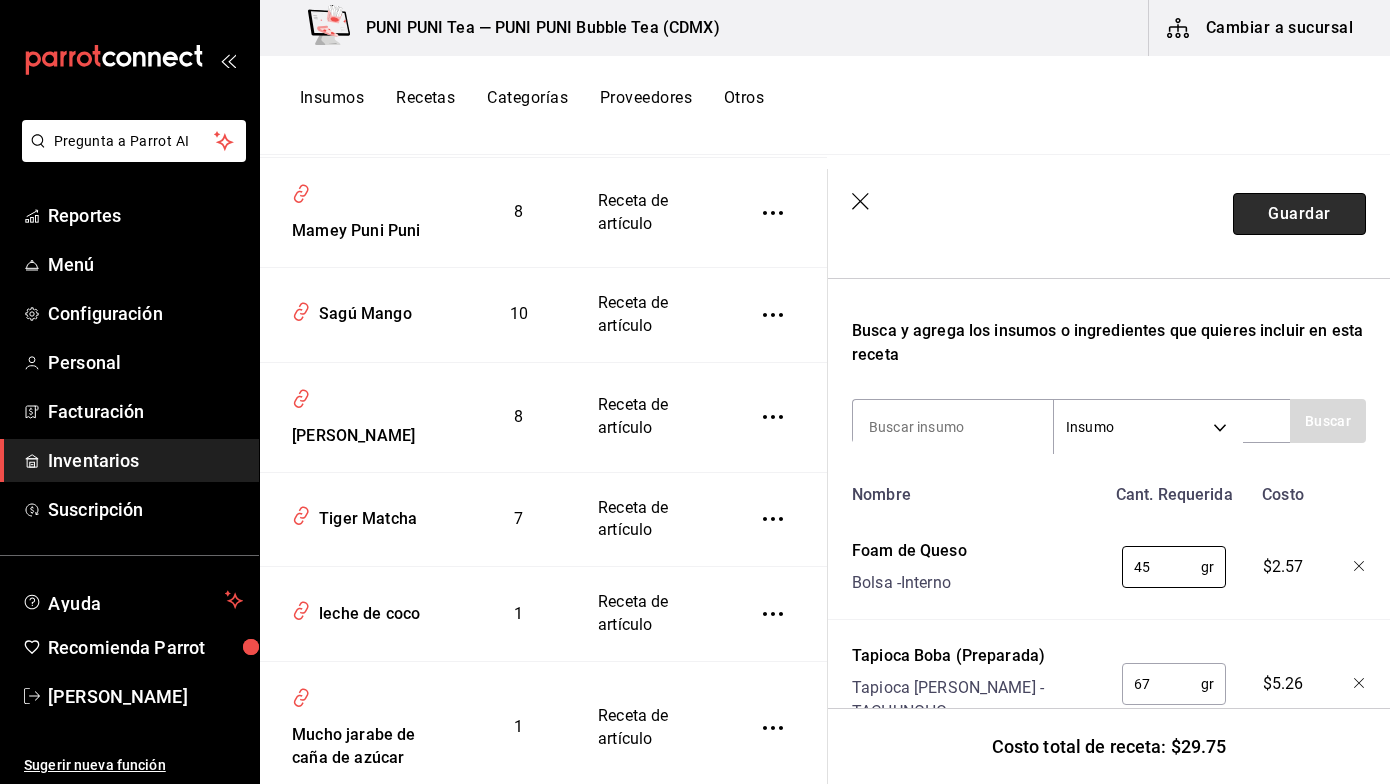 click on "Guardar" at bounding box center (1299, 214) 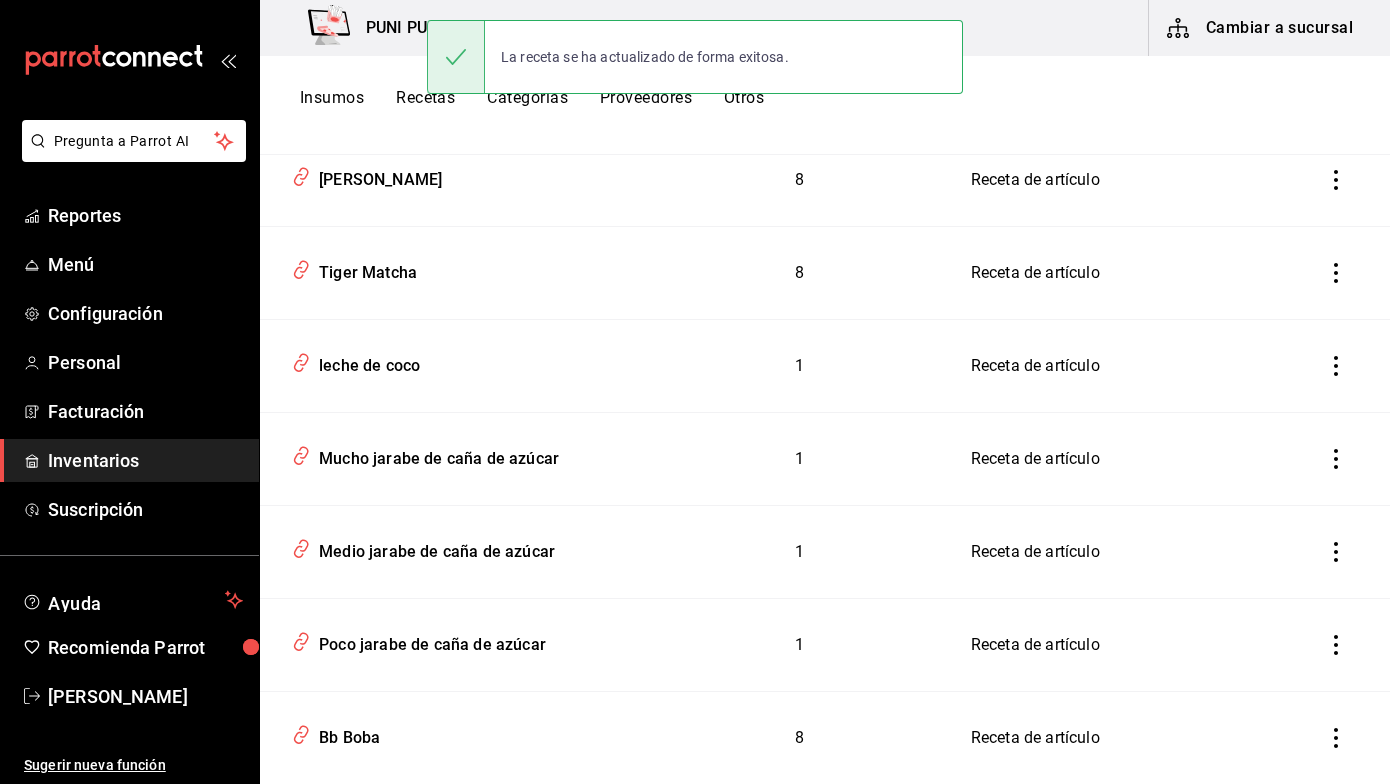 scroll, scrollTop: 0, scrollLeft: 0, axis: both 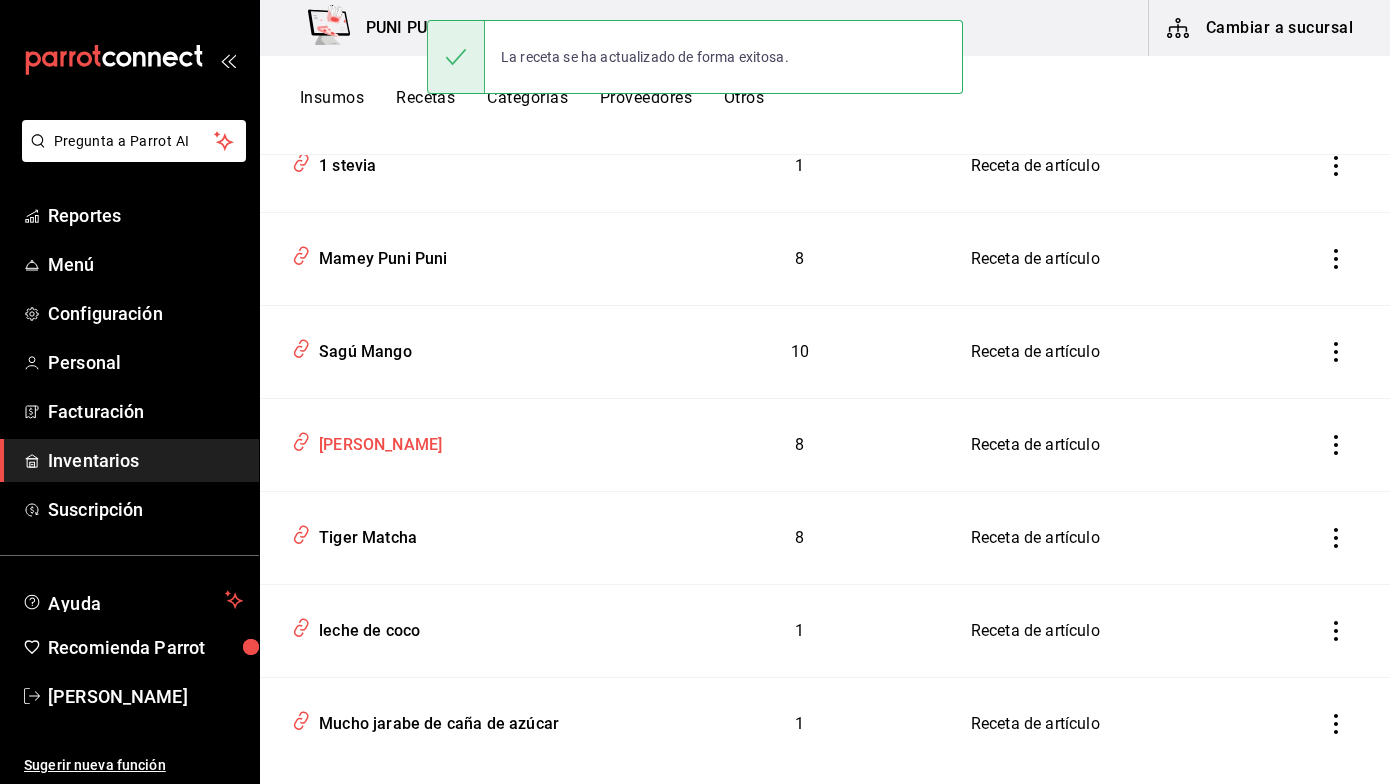 click on "[PERSON_NAME]" at bounding box center [376, 441] 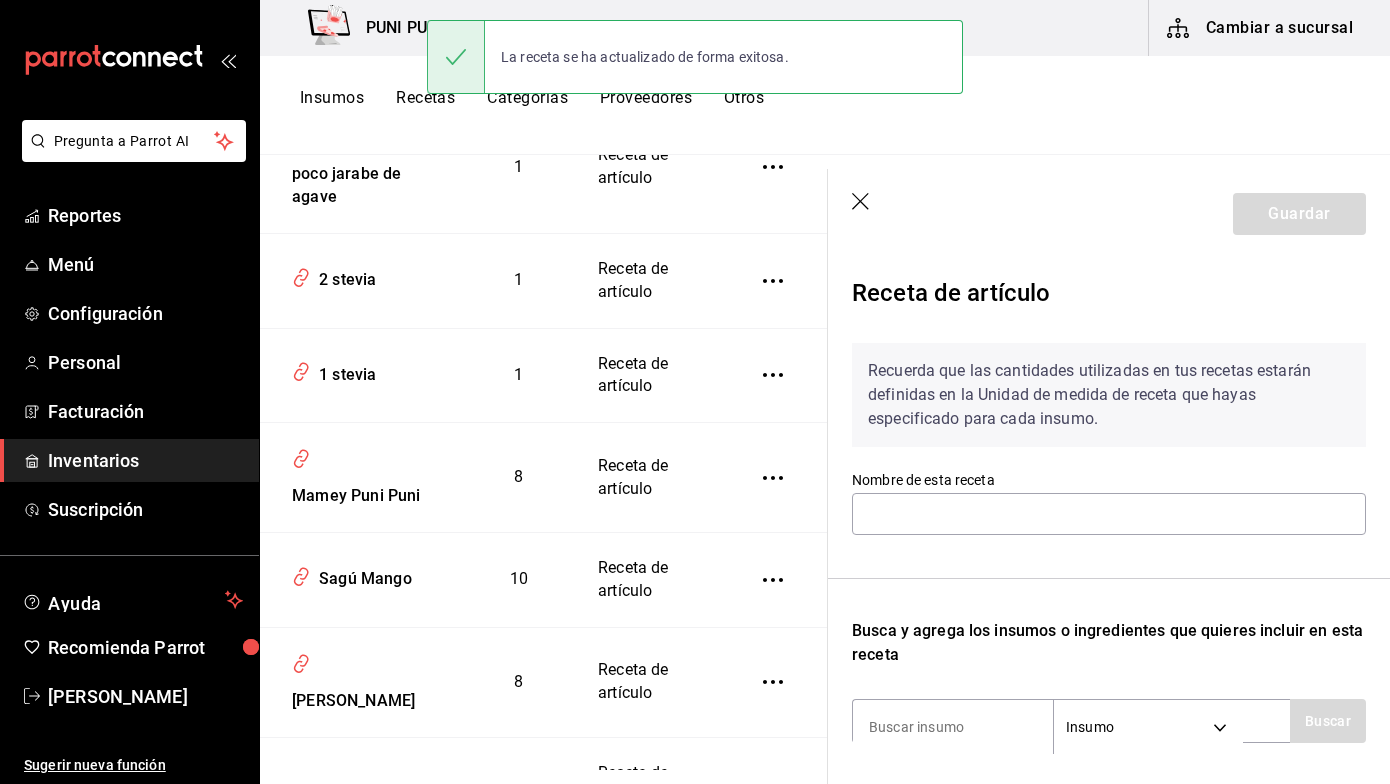 type on "[PERSON_NAME]" 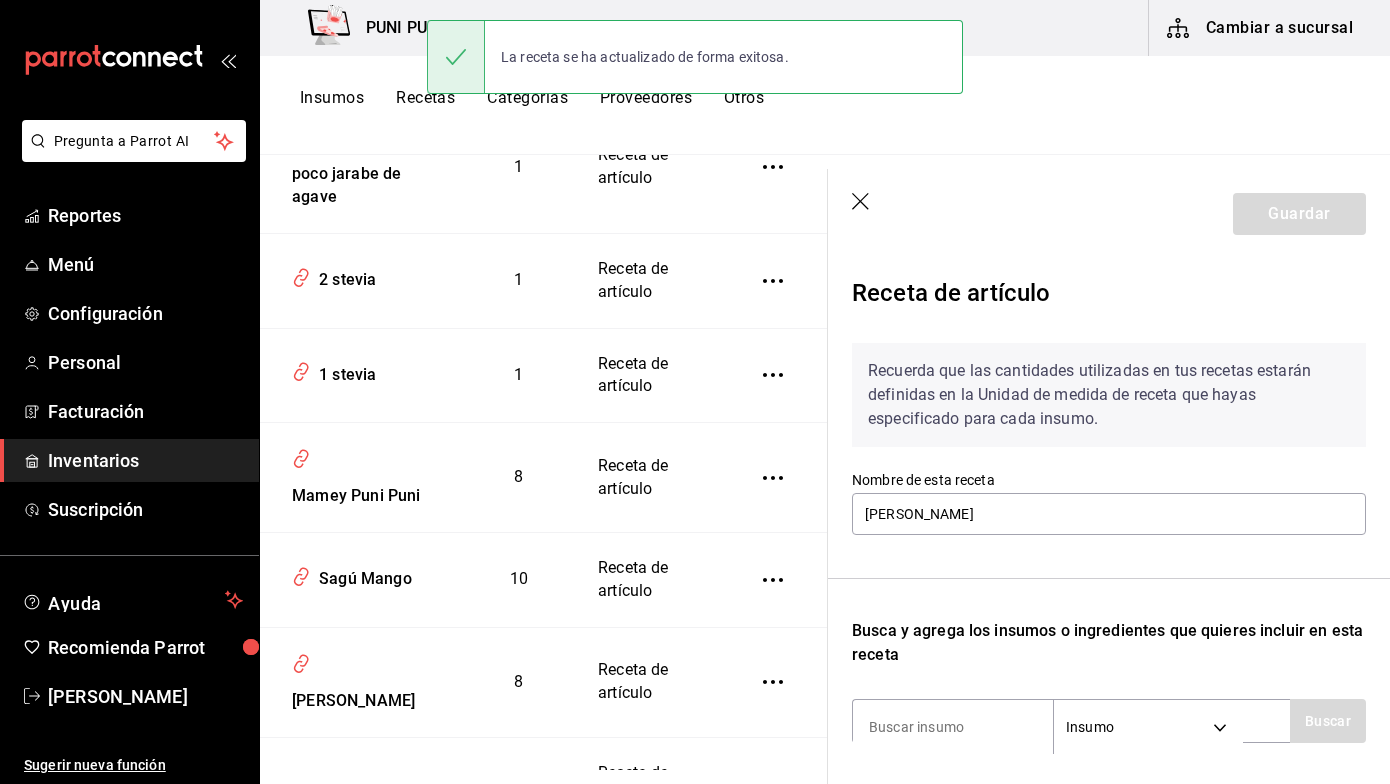 scroll, scrollTop: 2809, scrollLeft: 0, axis: vertical 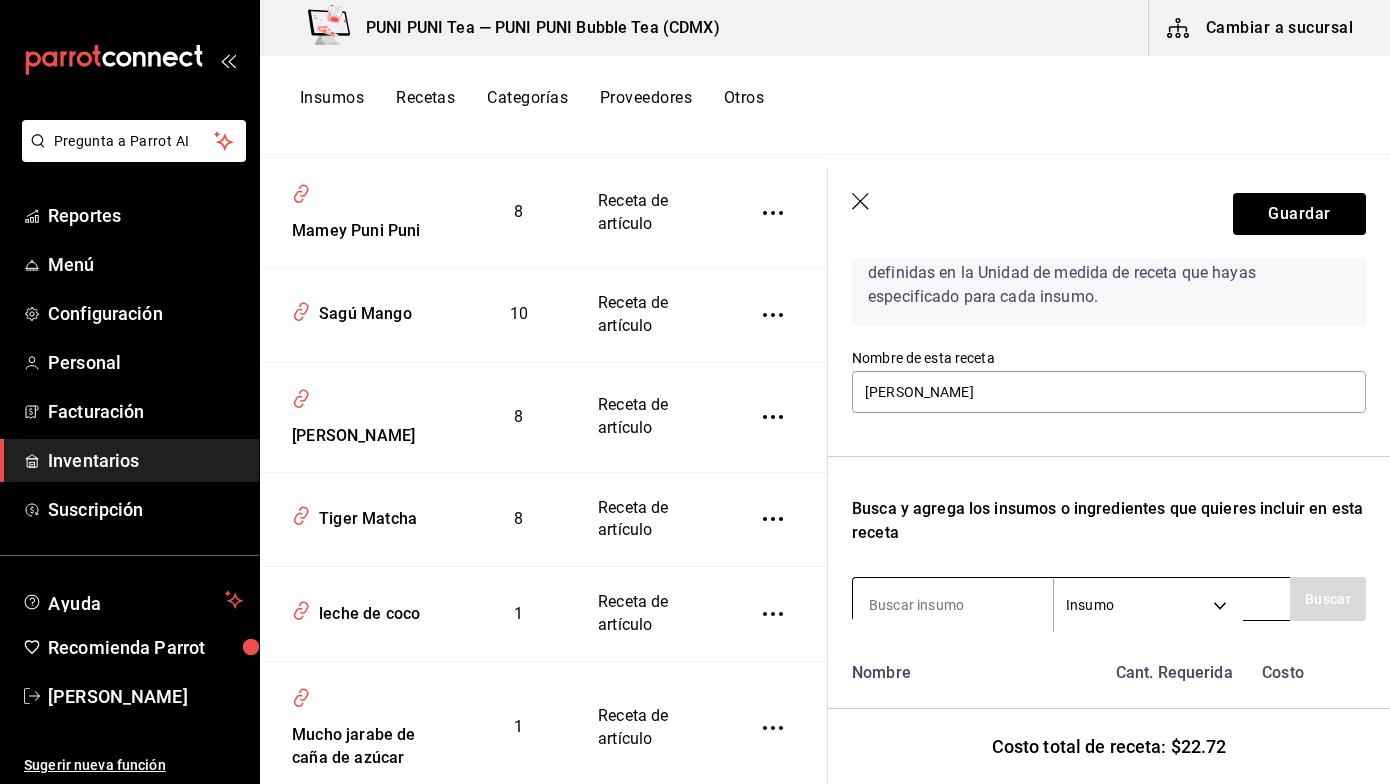 click at bounding box center (953, 605) 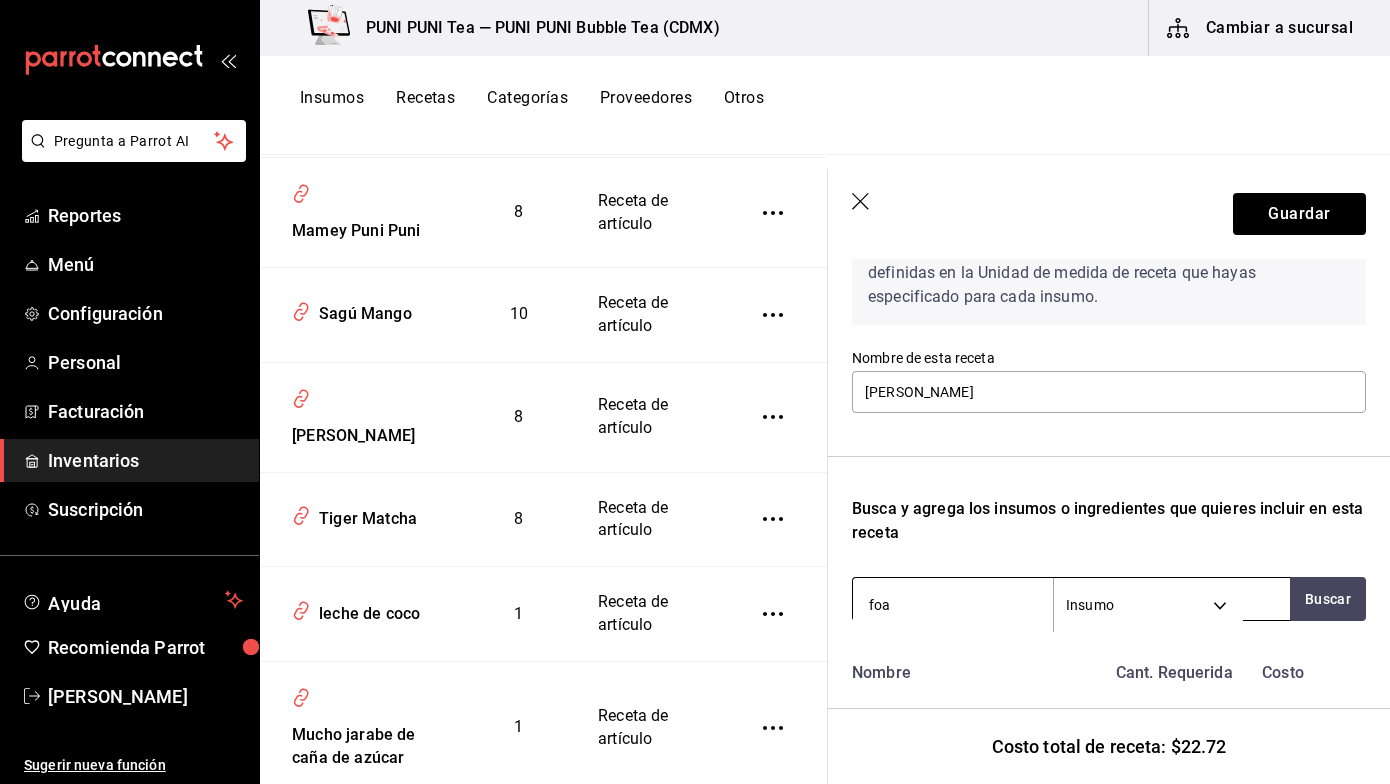 type on "foam" 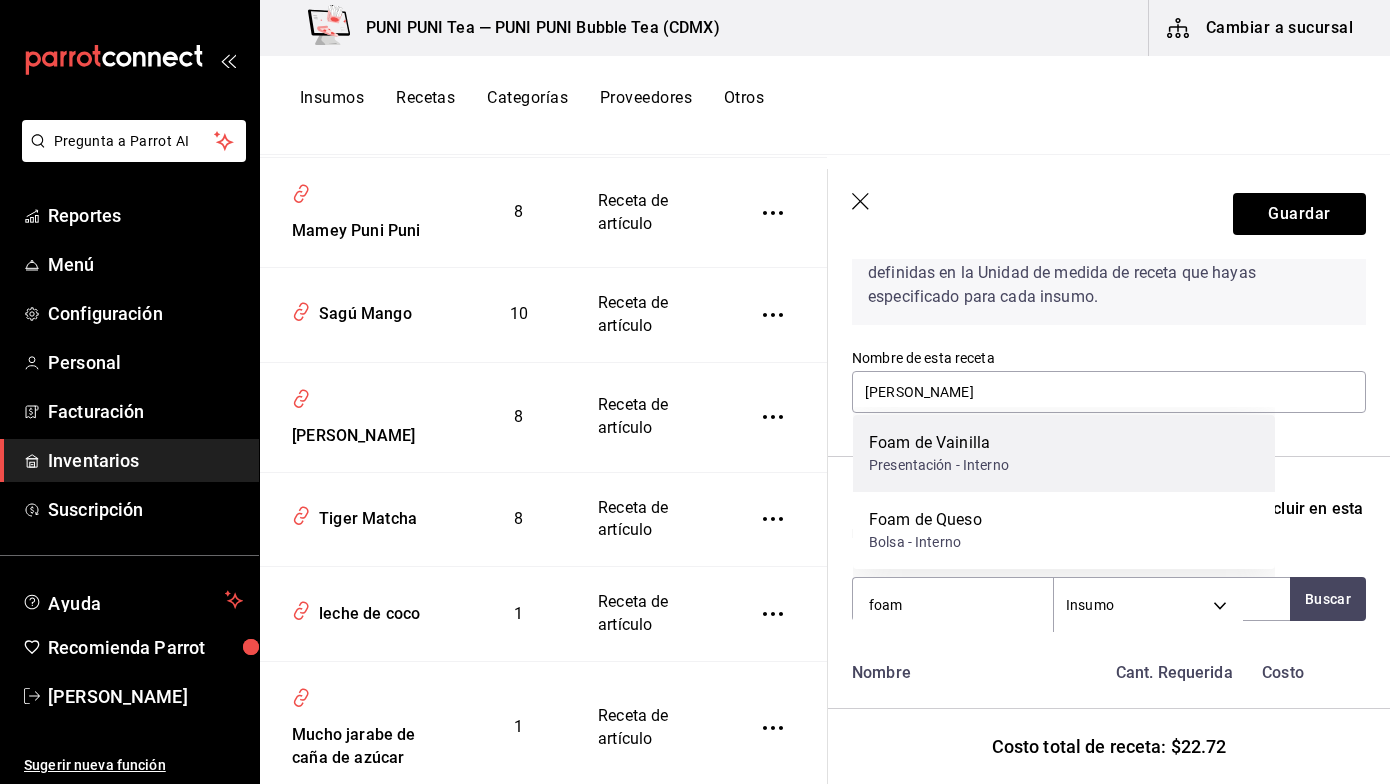 click on "Presentación - Interno" at bounding box center (939, 465) 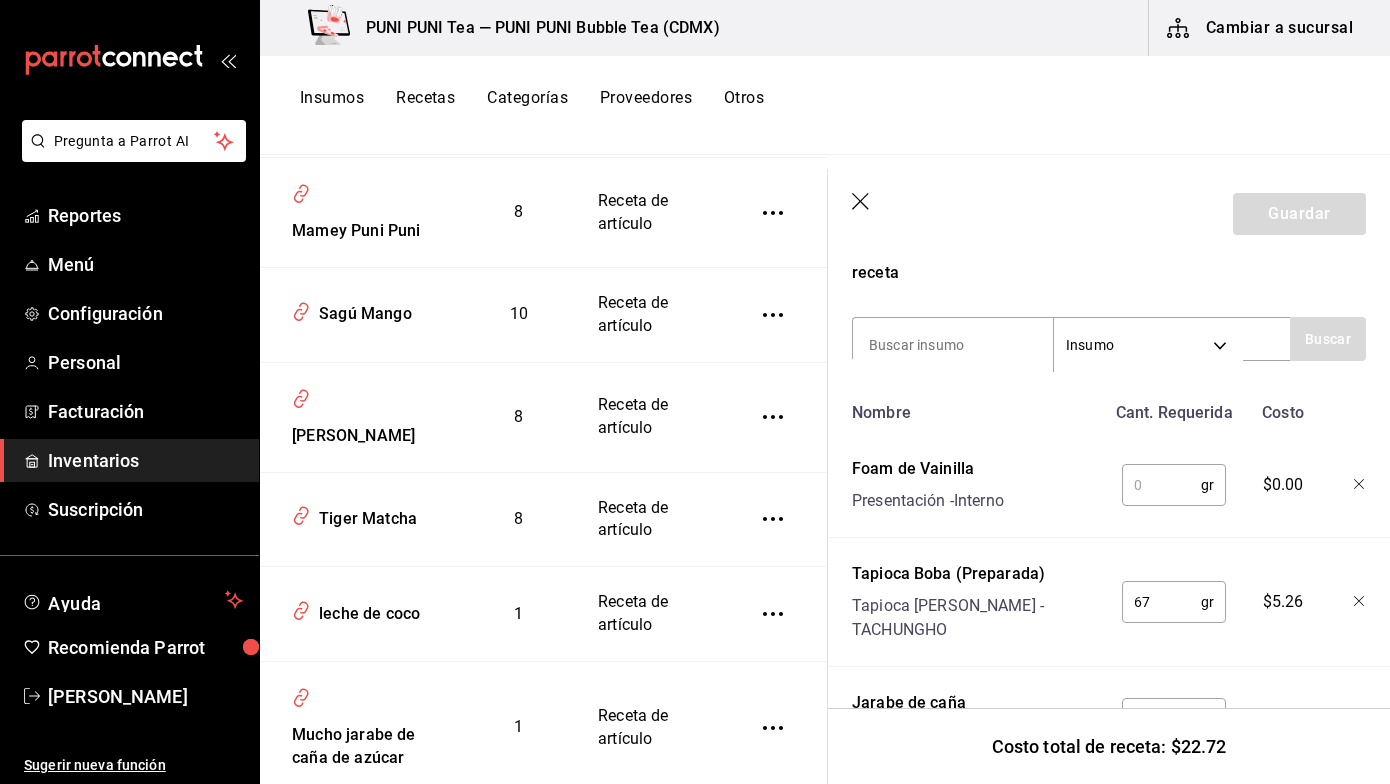 scroll, scrollTop: 397, scrollLeft: 0, axis: vertical 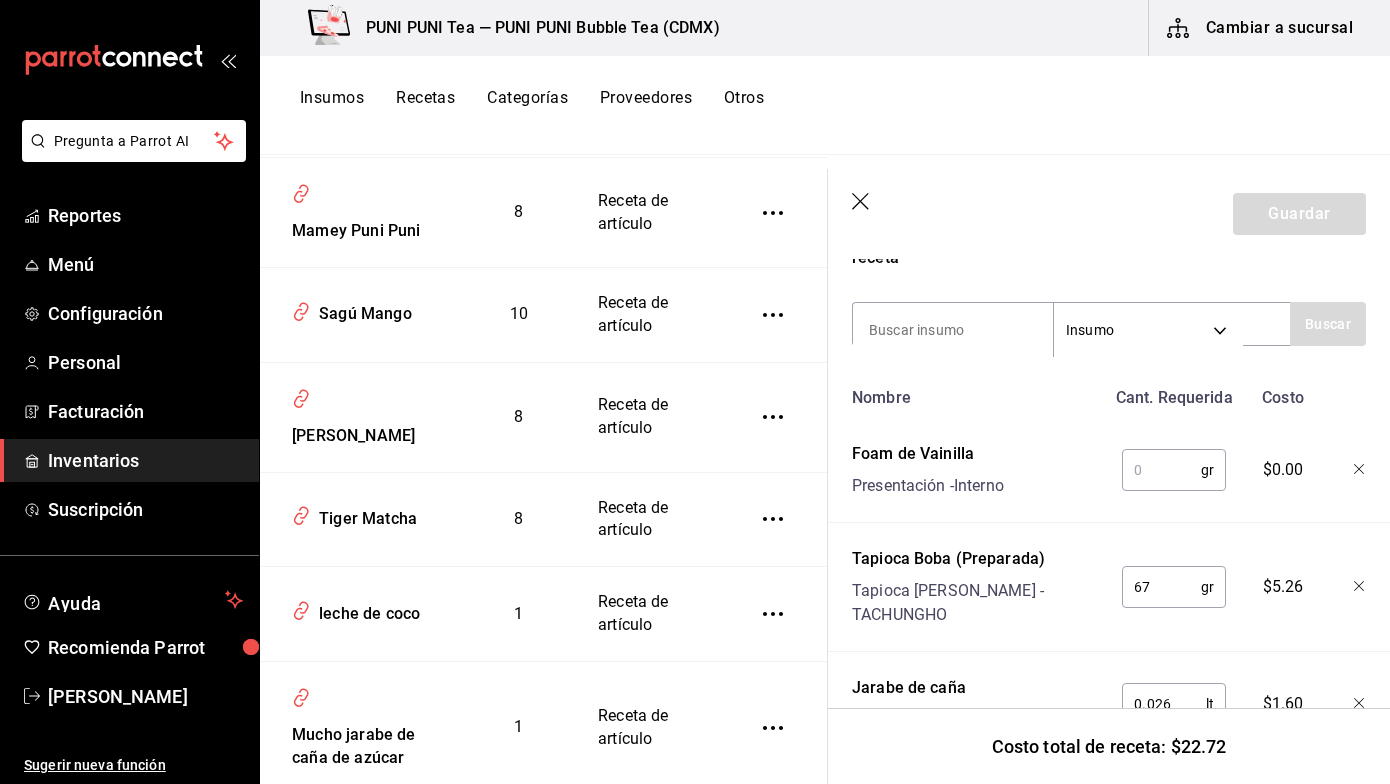 click at bounding box center [1161, 470] 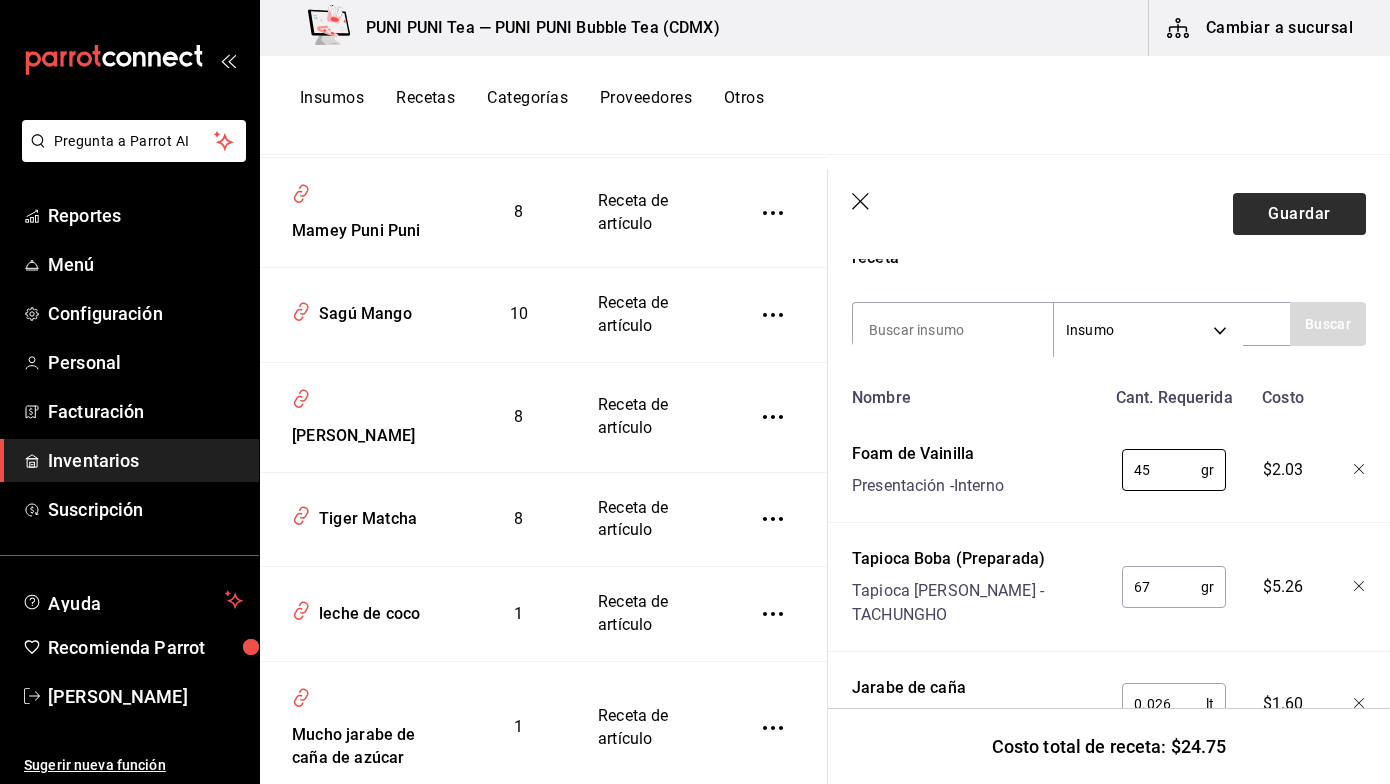 type on "45" 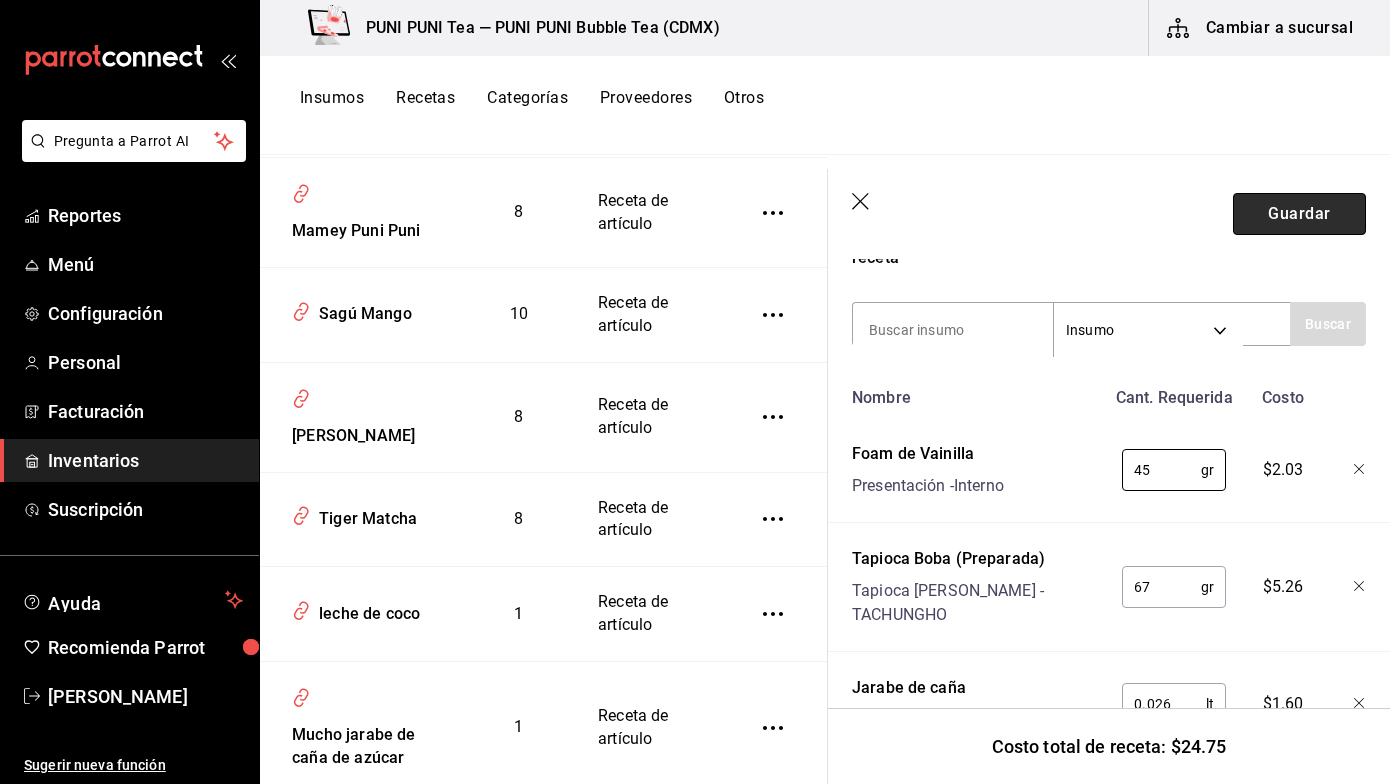click on "Guardar" at bounding box center (1299, 214) 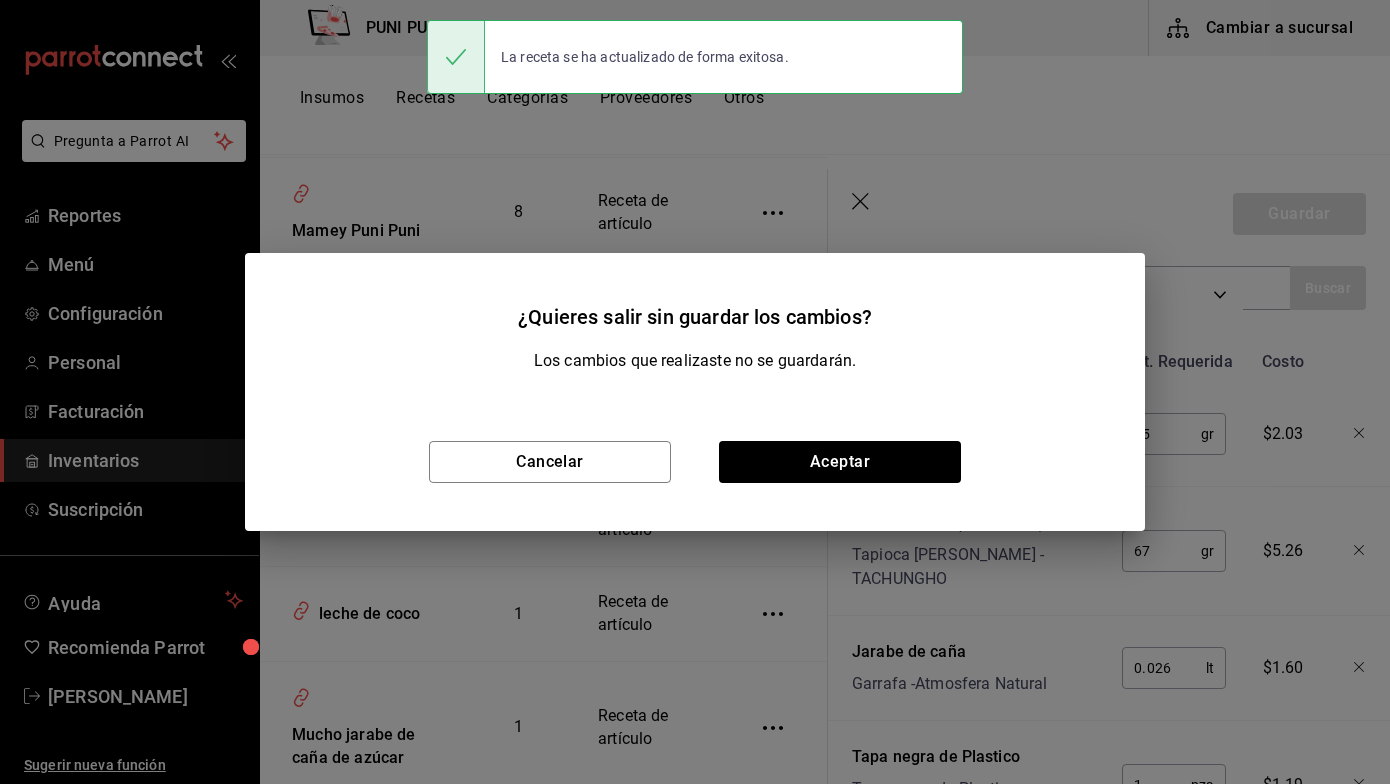scroll, scrollTop: 361, scrollLeft: 0, axis: vertical 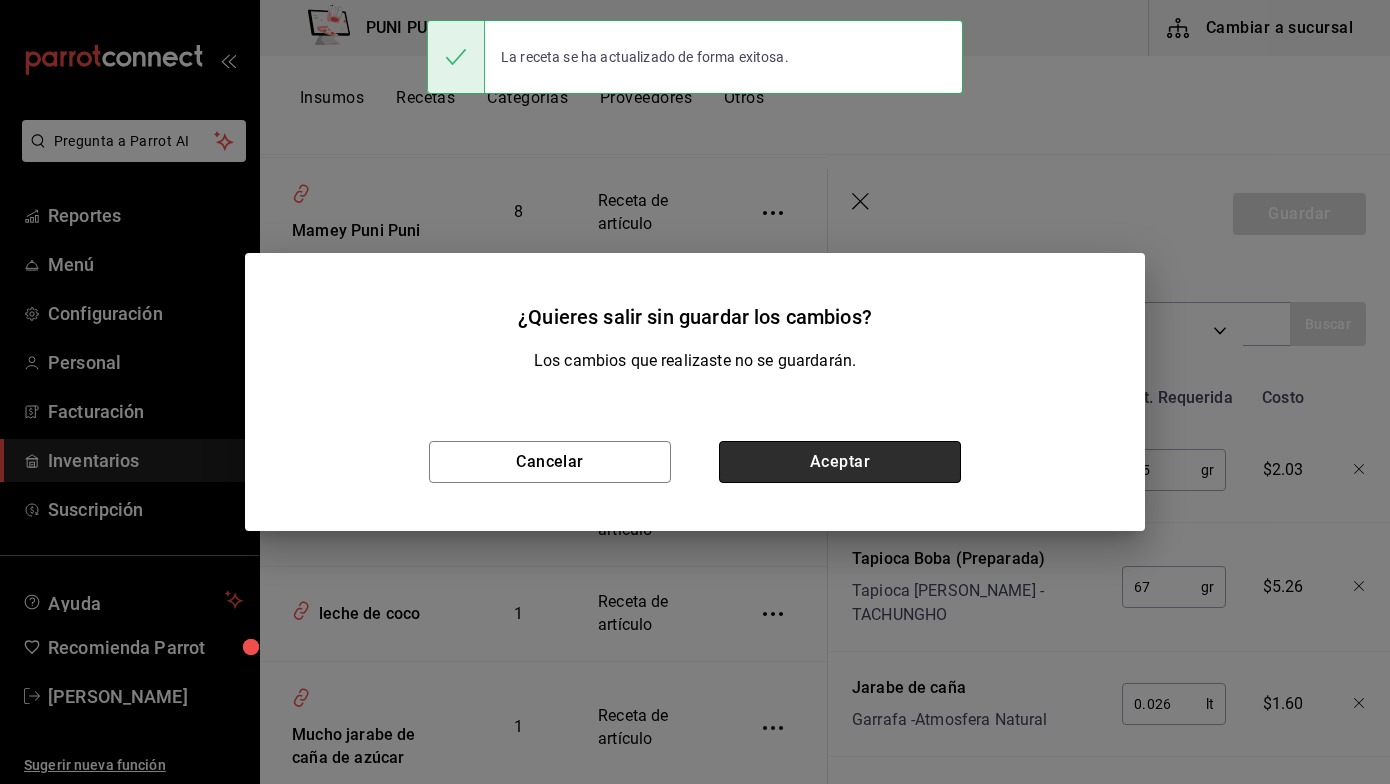 click on "Aceptar" at bounding box center (840, 462) 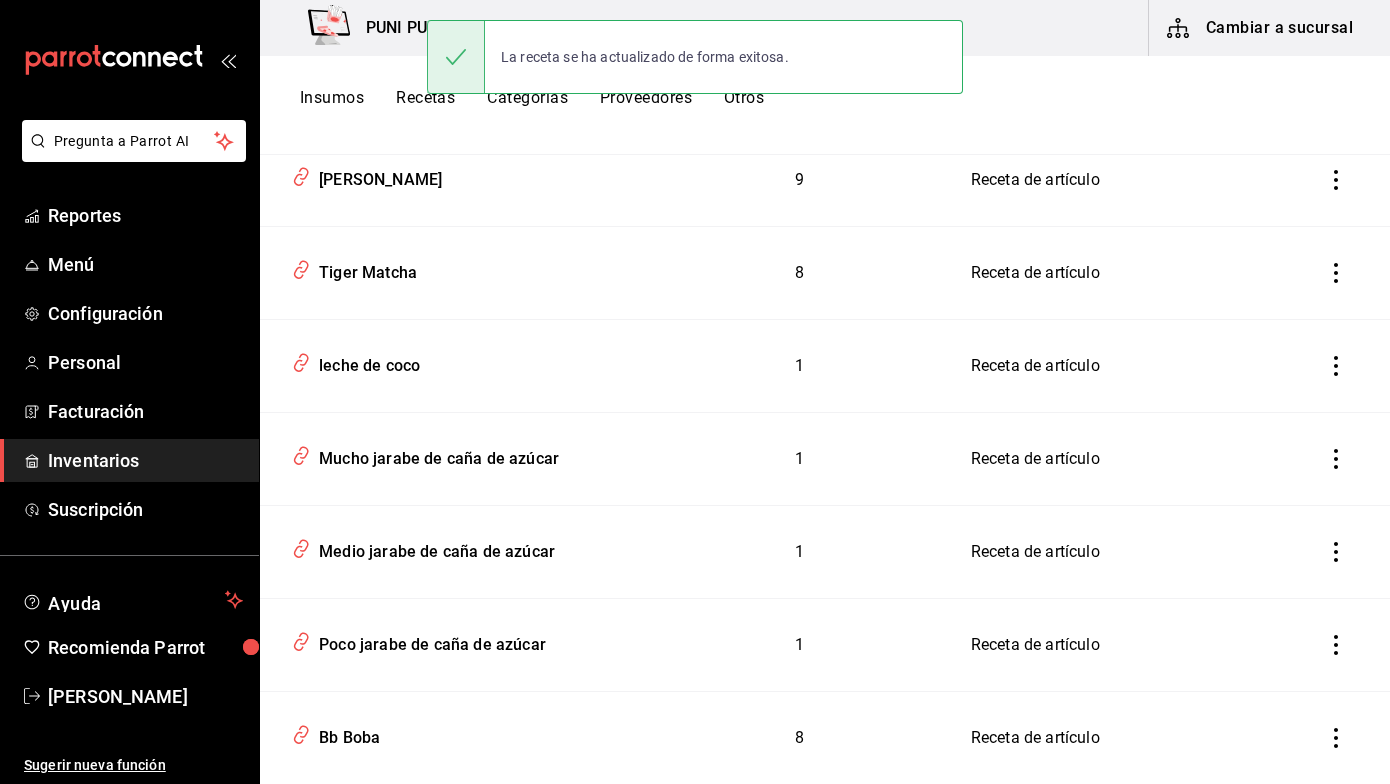 scroll, scrollTop: 2544, scrollLeft: 0, axis: vertical 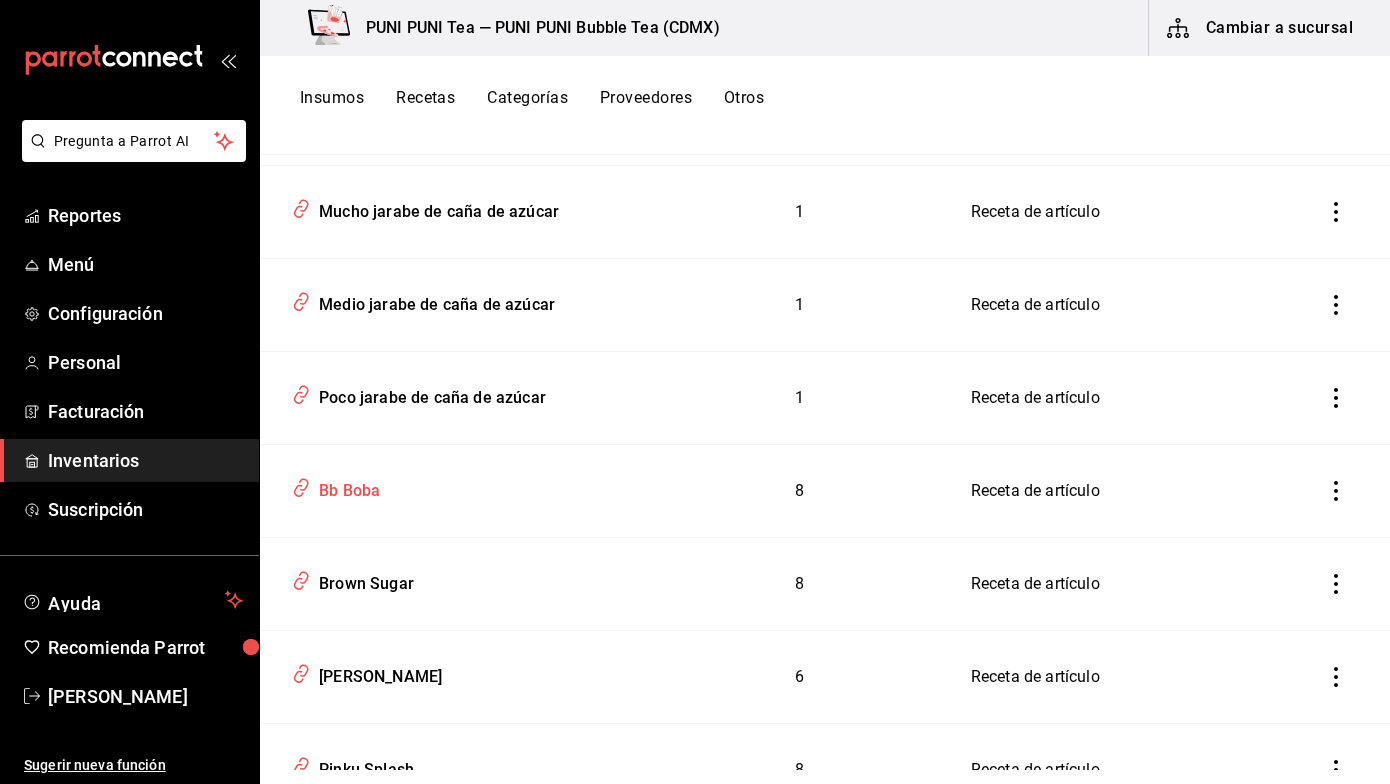 click on "Bb Boba" at bounding box center [345, 487] 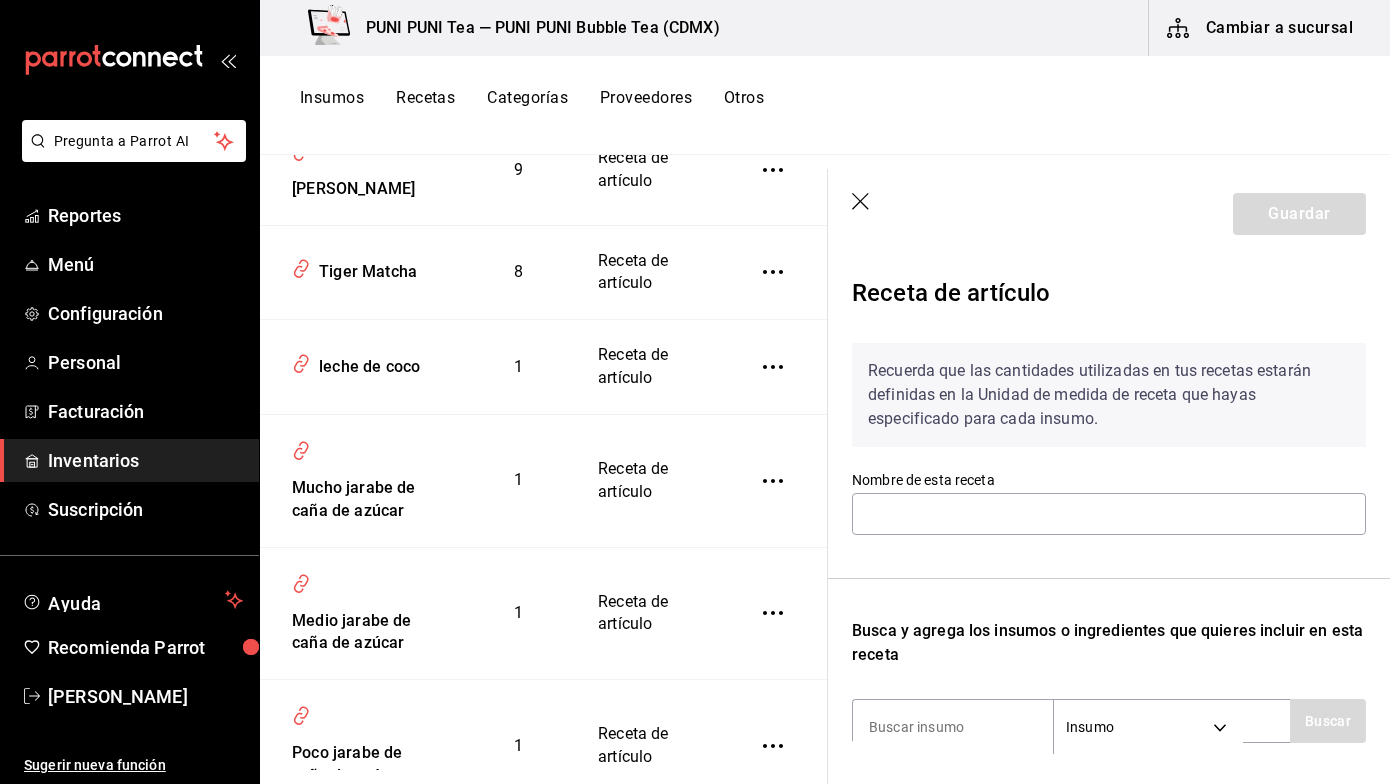 scroll, scrollTop: 3366, scrollLeft: 0, axis: vertical 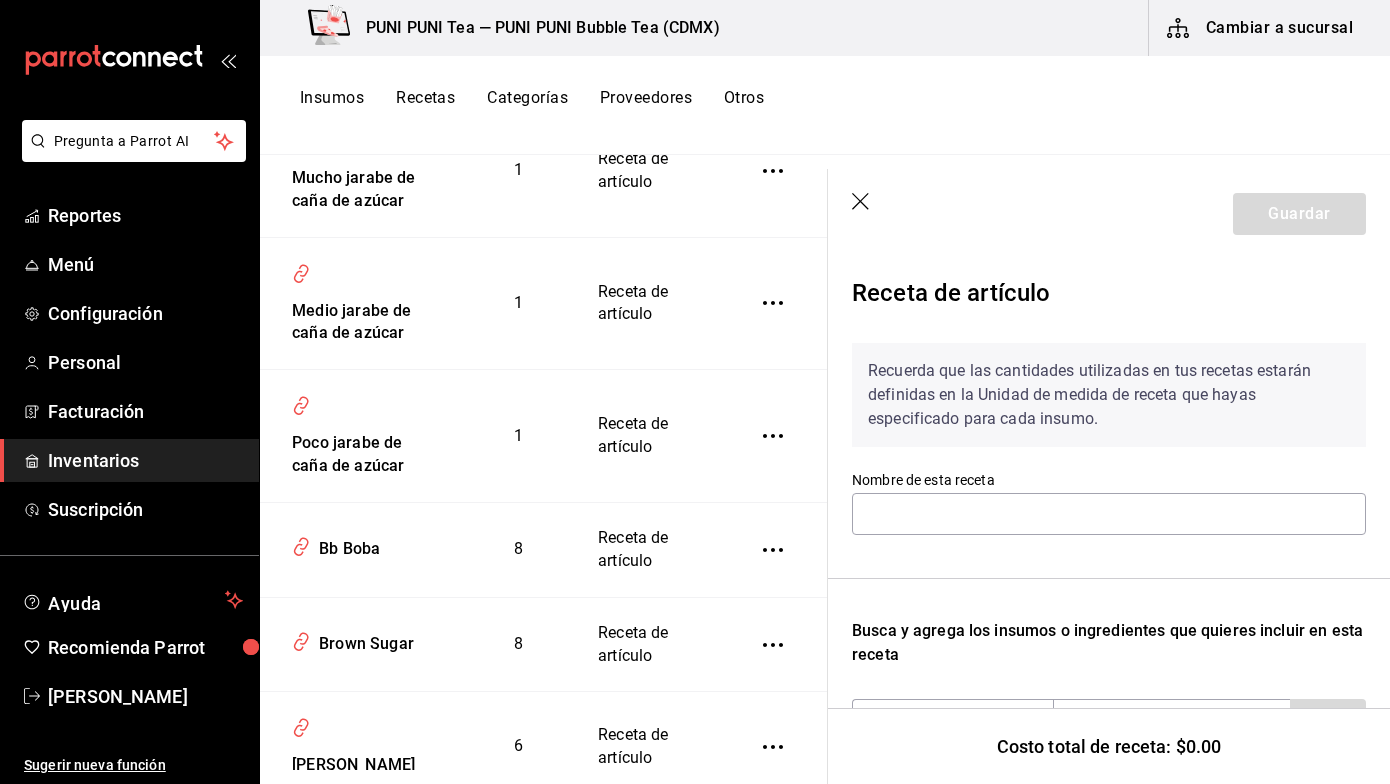 type on "Bb Boba" 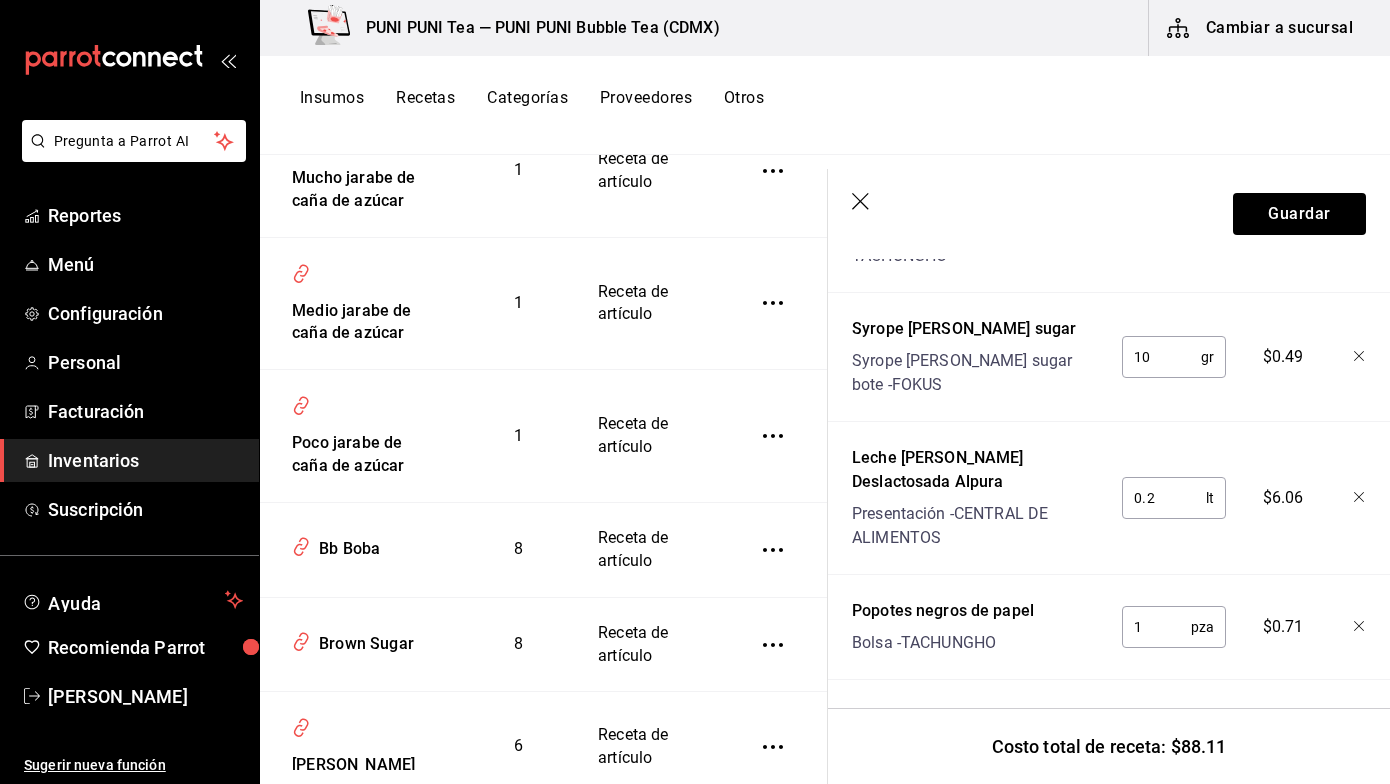 scroll, scrollTop: 1158, scrollLeft: 0, axis: vertical 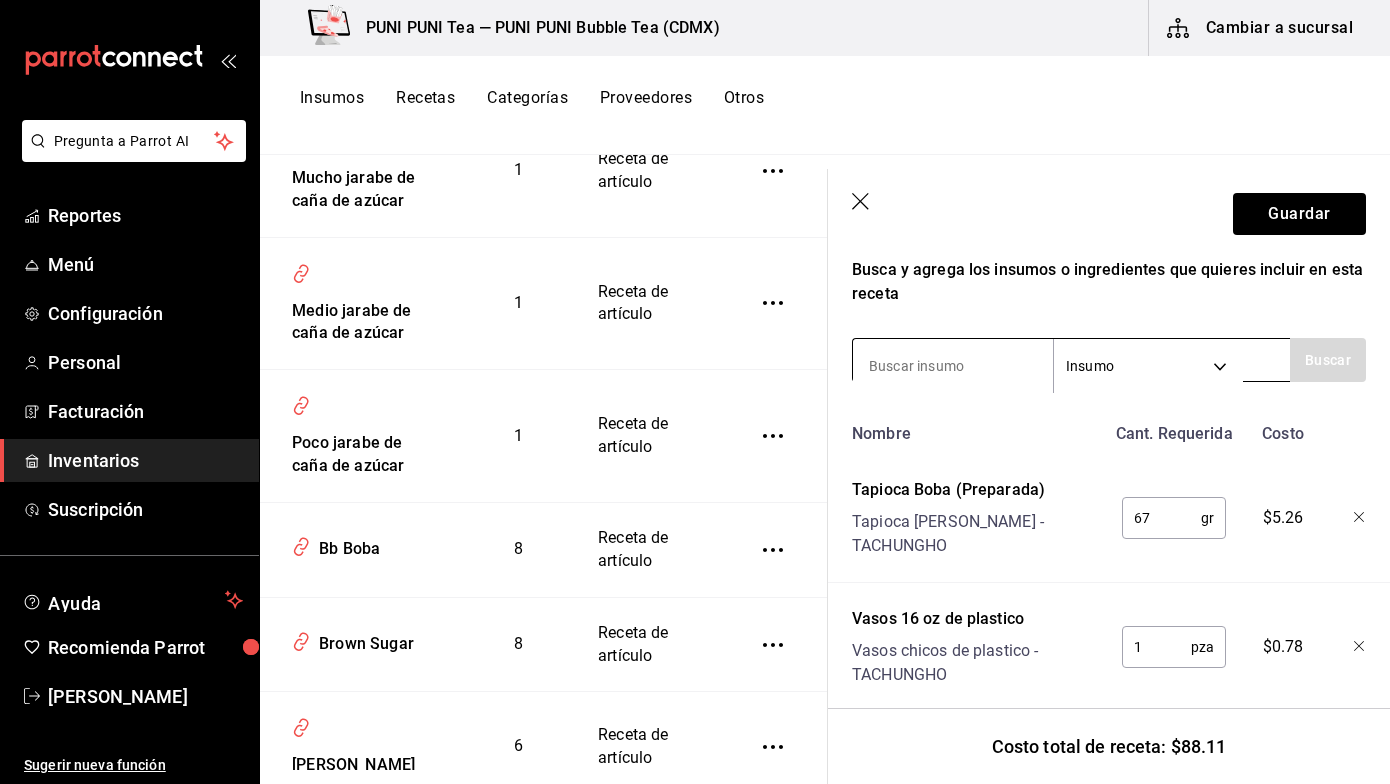 click at bounding box center (953, 366) 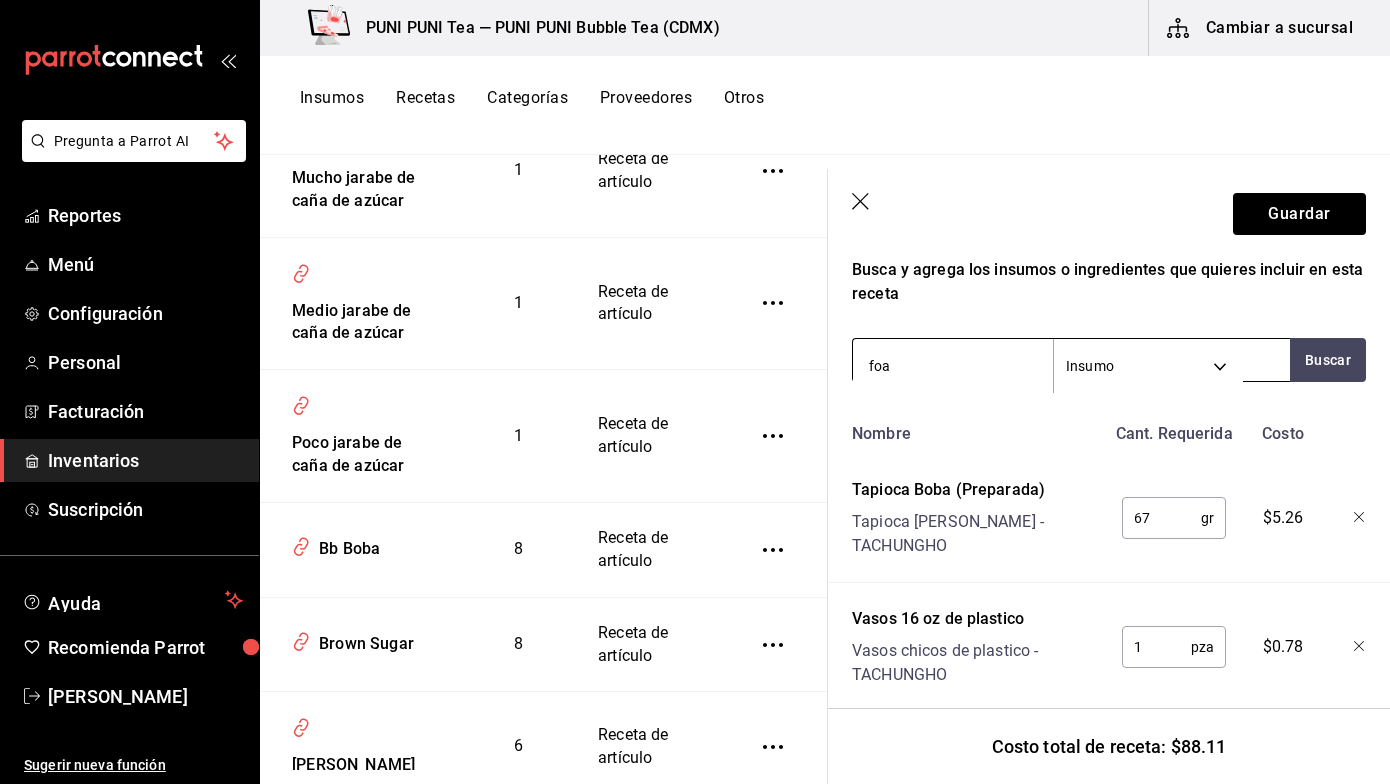 type on "foam" 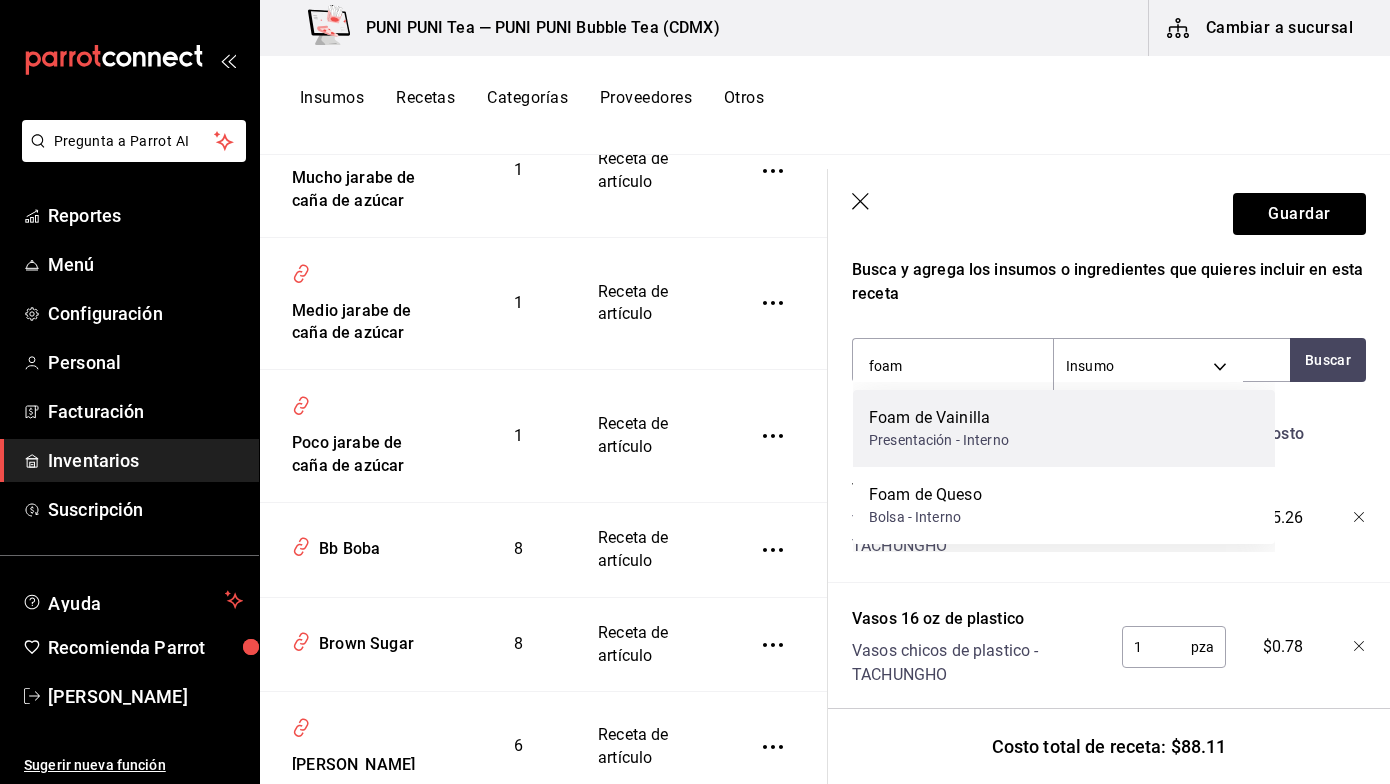 click on "Presentación - Interno" at bounding box center (939, 440) 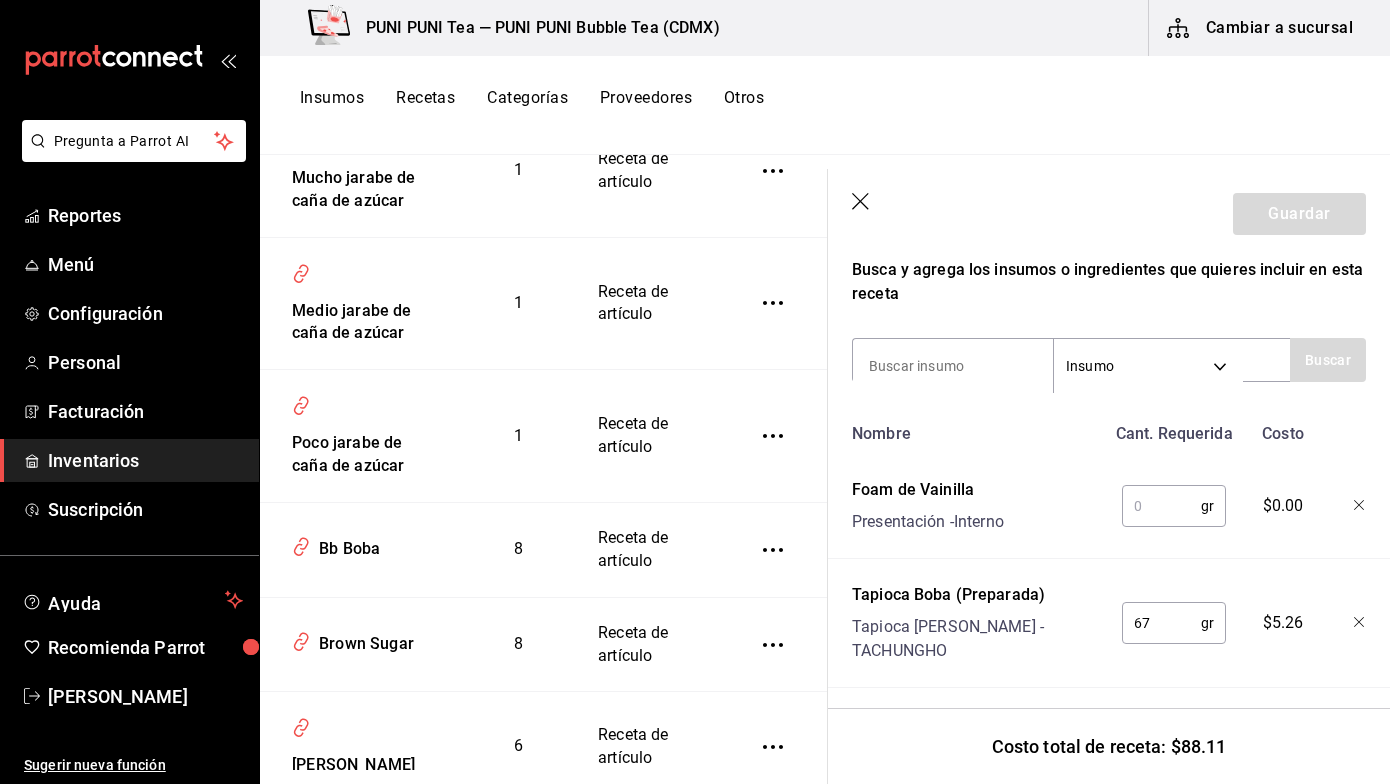 click at bounding box center (1161, 506) 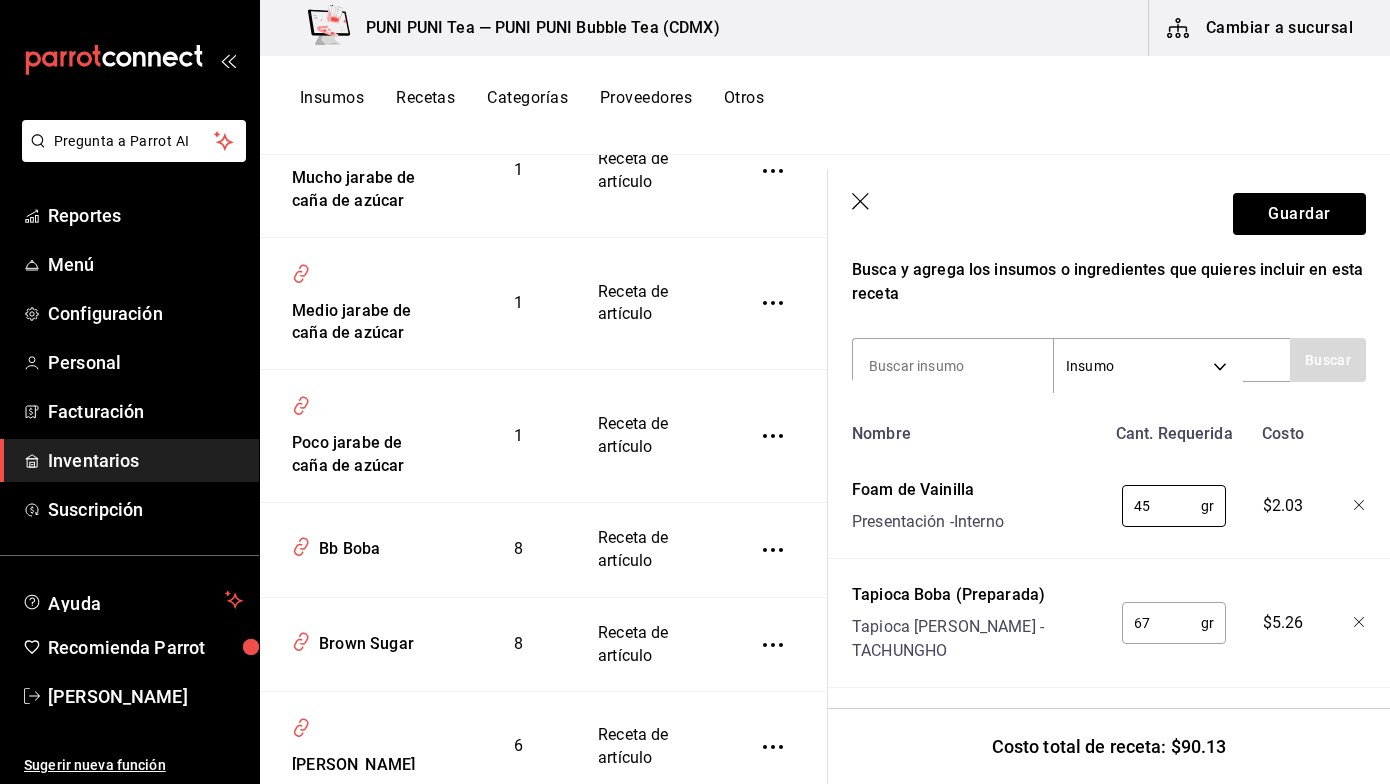 type on "45" 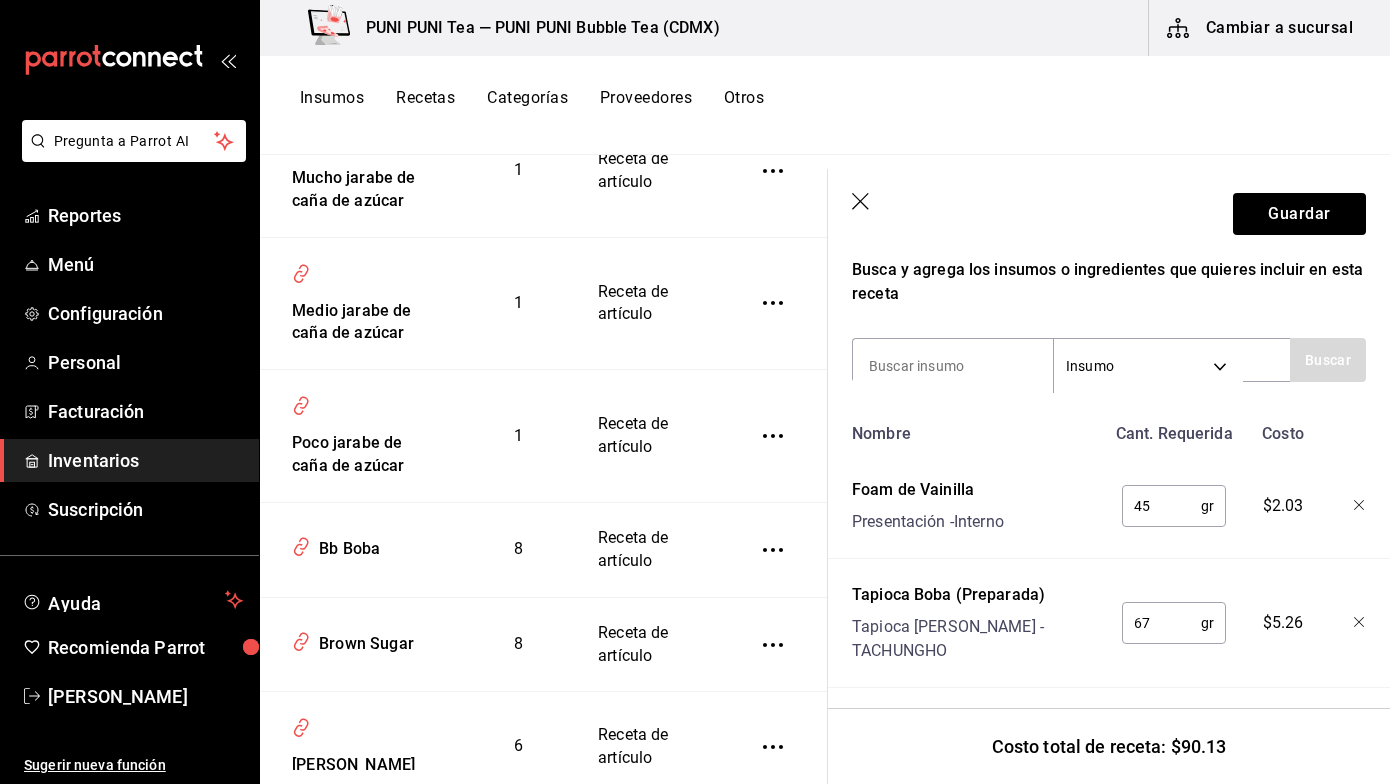 type on "6" 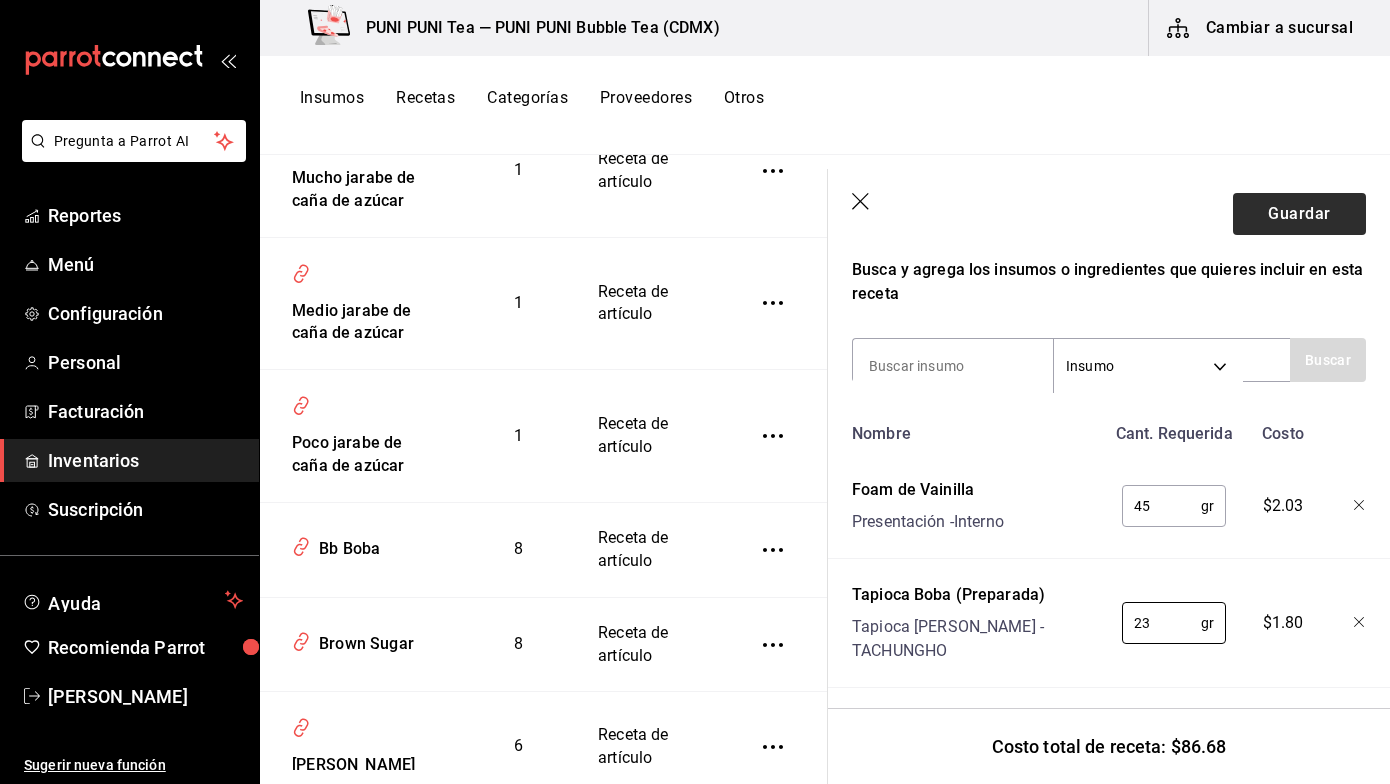 type on "23" 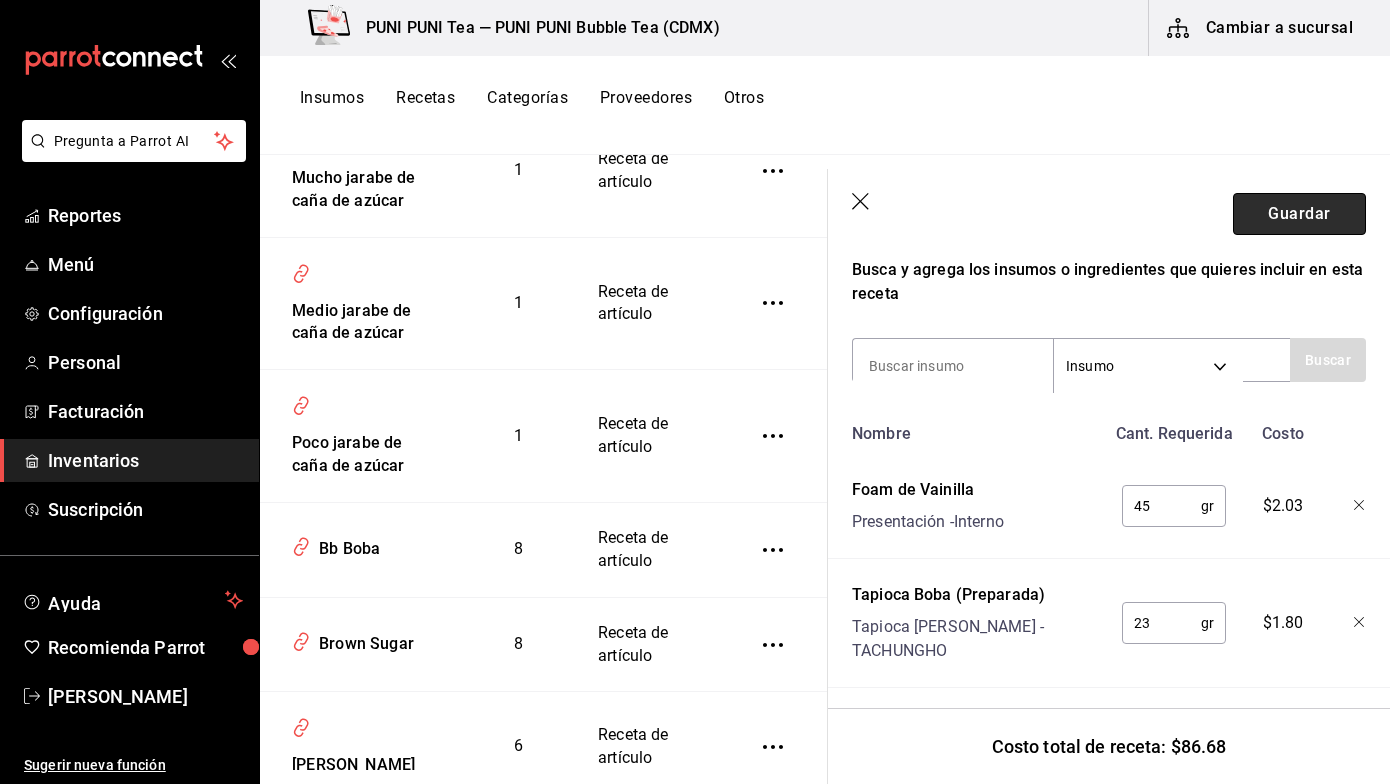 click on "Guardar" at bounding box center [1299, 214] 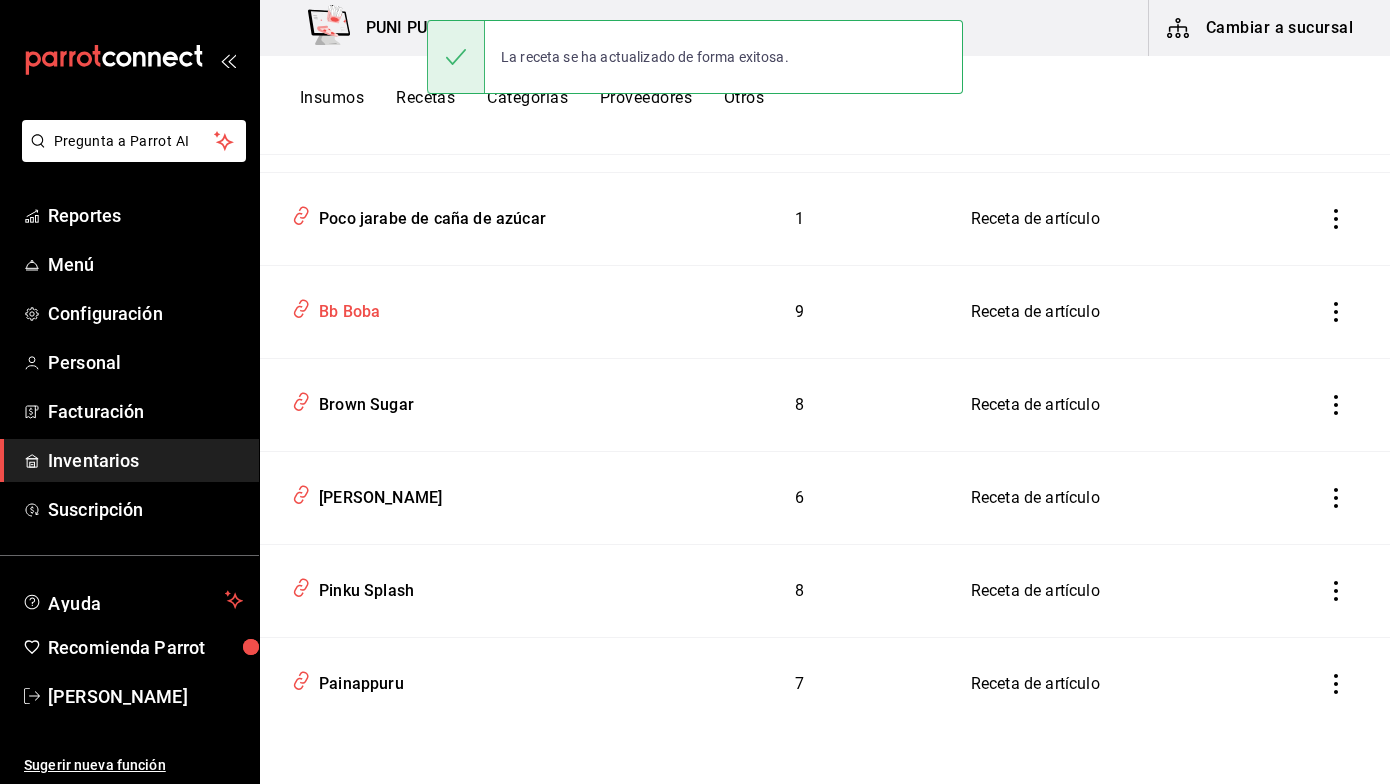 scroll, scrollTop: 0, scrollLeft: 0, axis: both 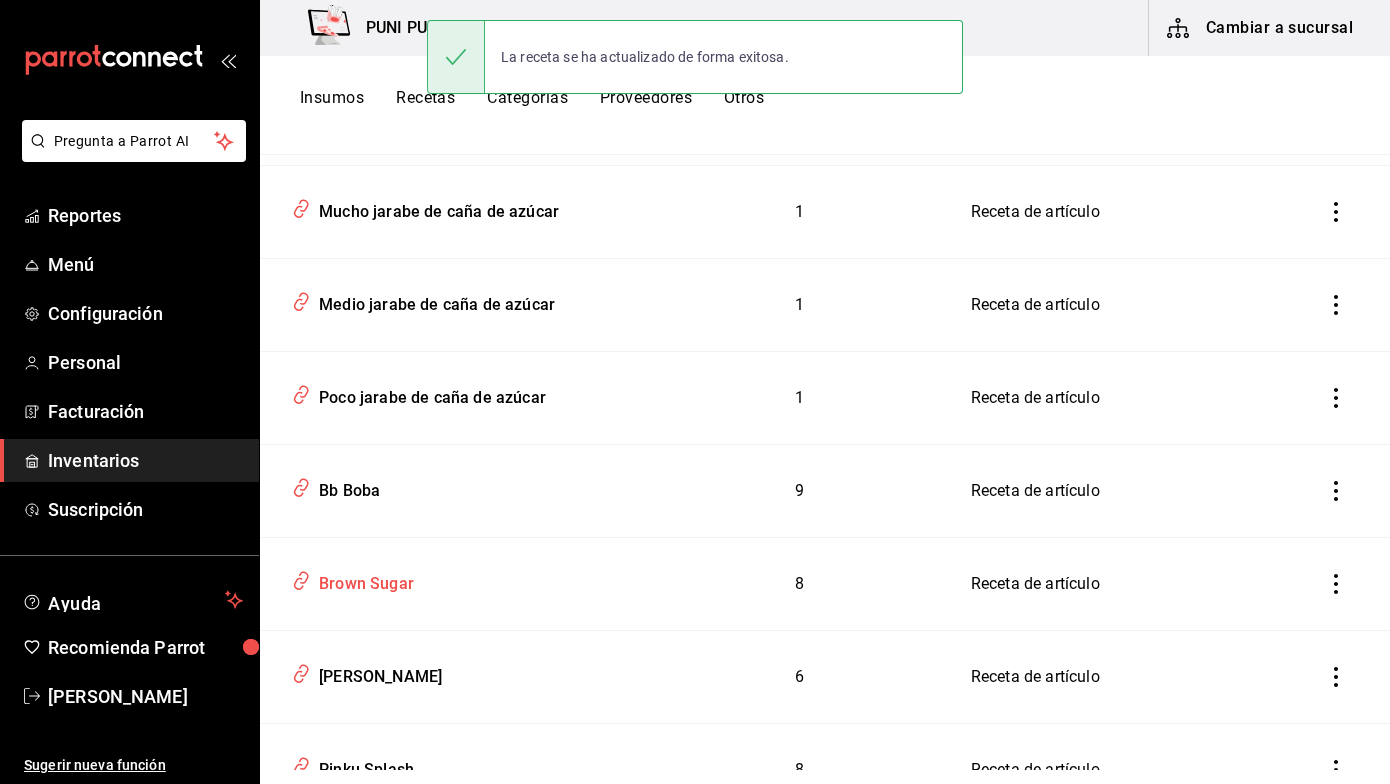 click on "Brown Sugar" at bounding box center (362, 580) 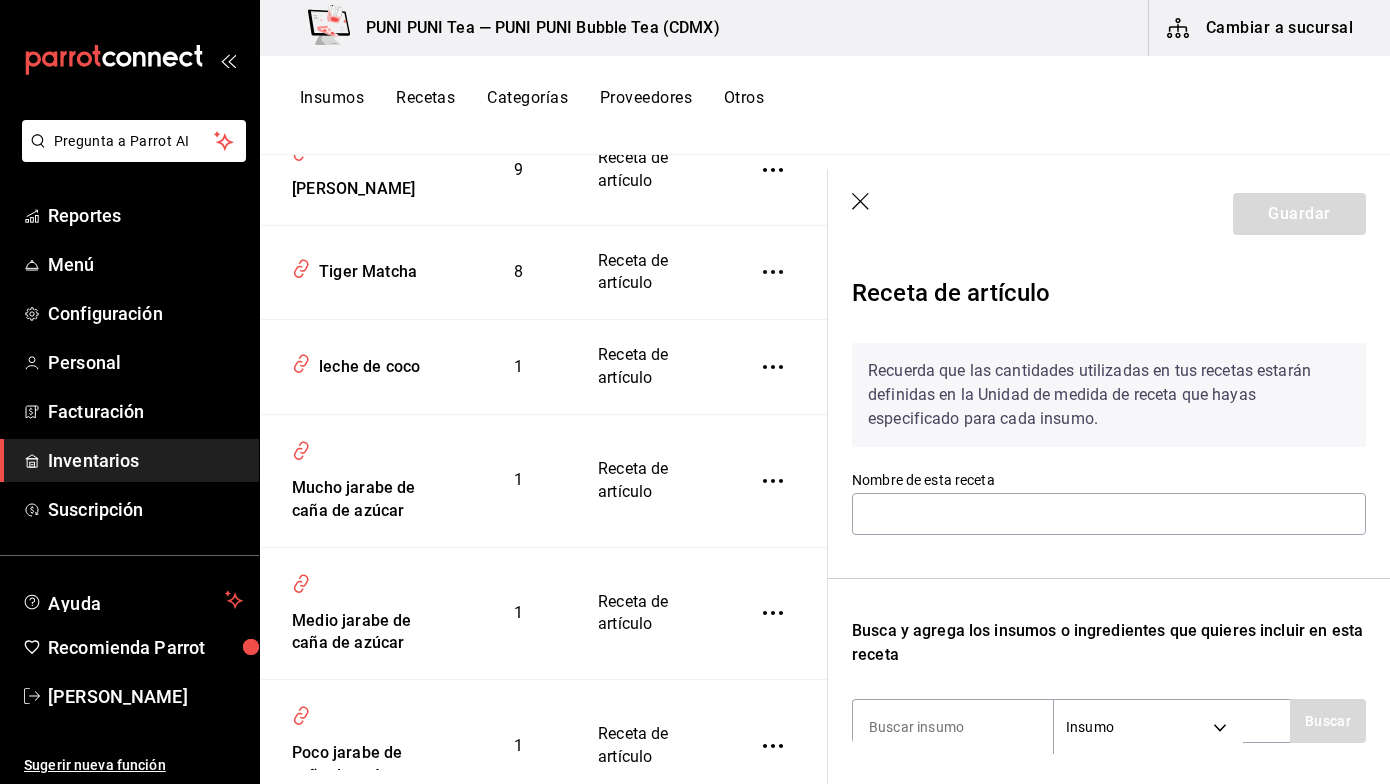 scroll, scrollTop: 3366, scrollLeft: 0, axis: vertical 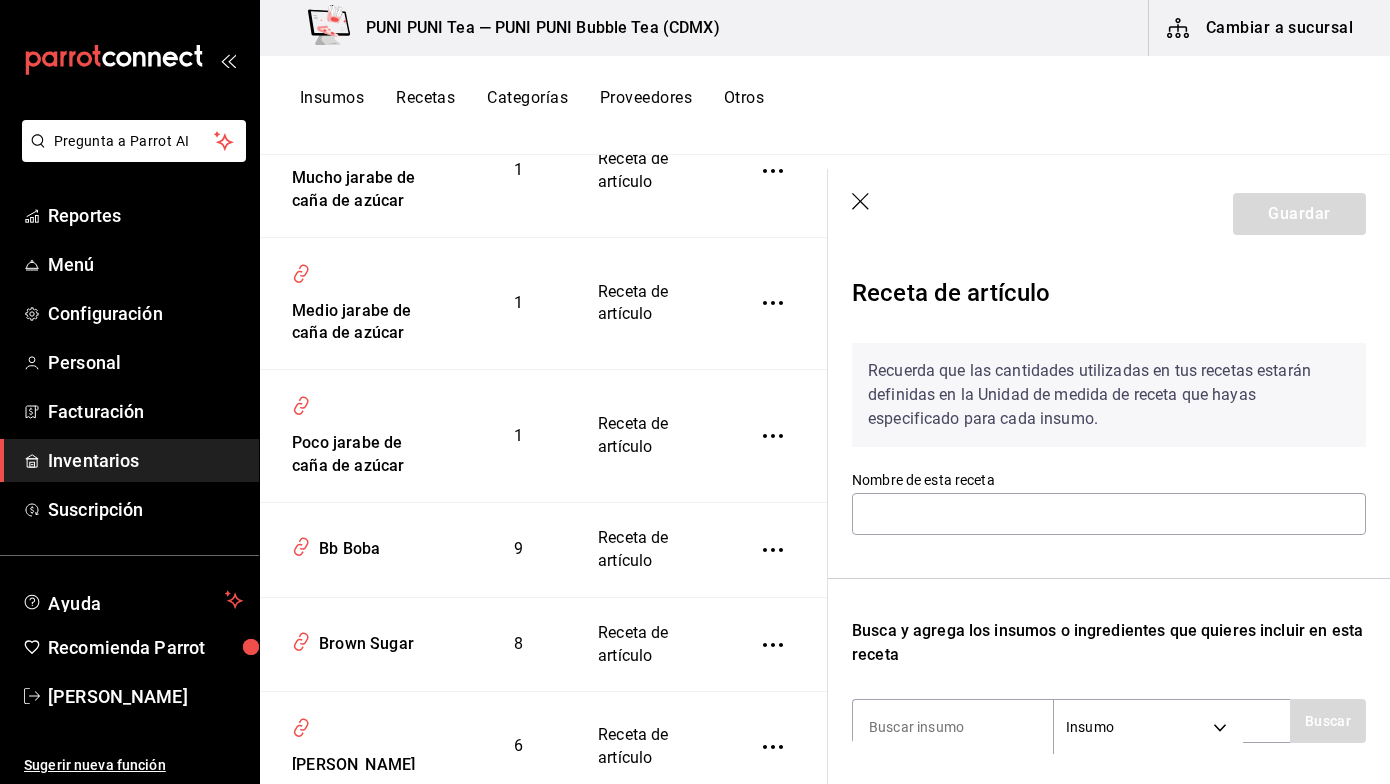 type on "Brown Sugar" 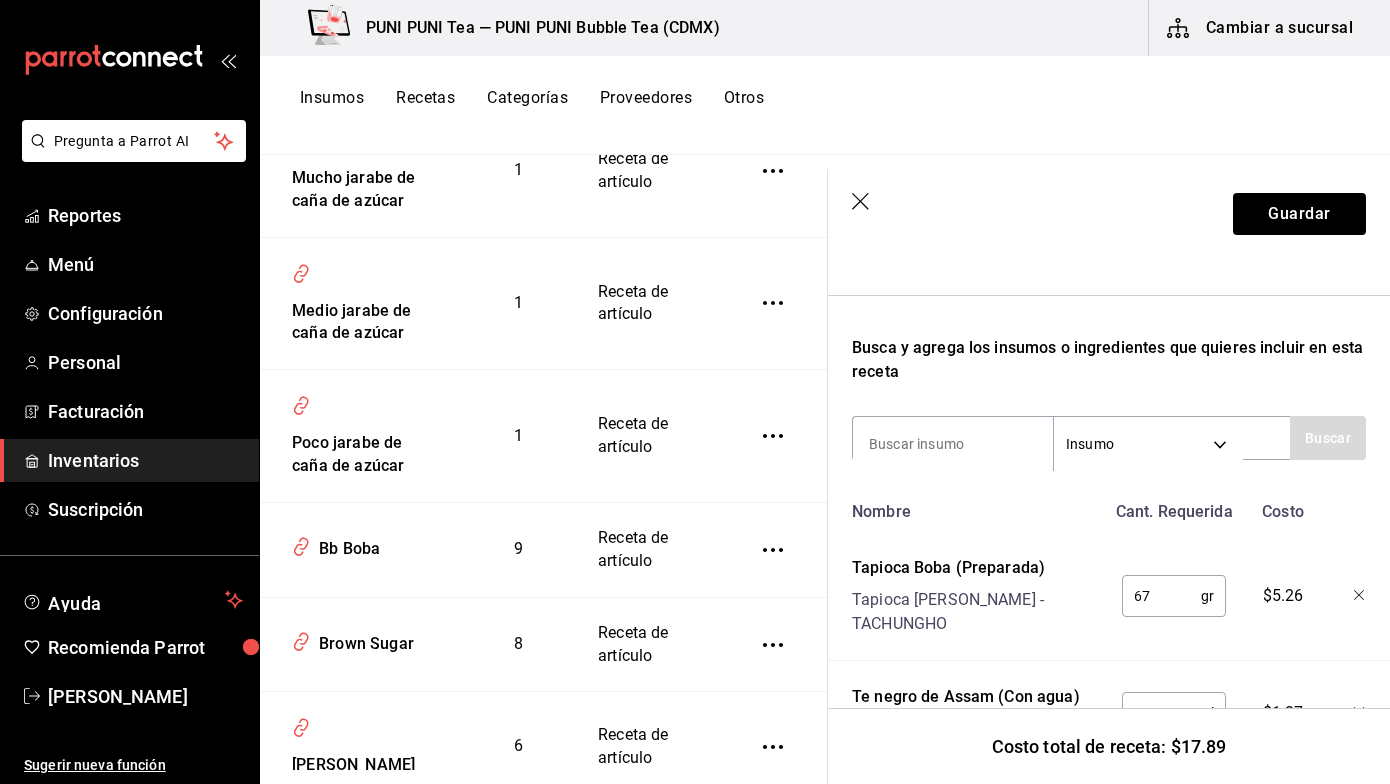 scroll, scrollTop: 460, scrollLeft: 0, axis: vertical 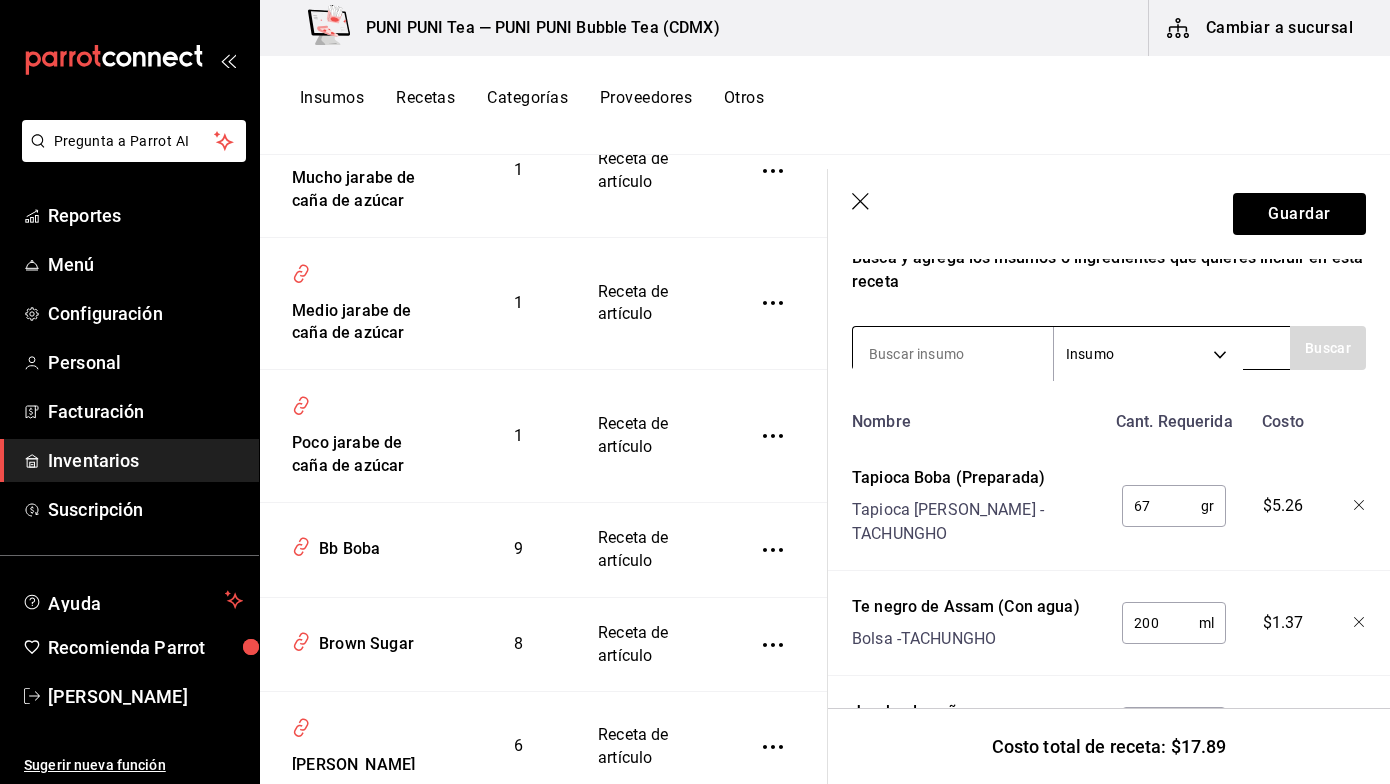 click at bounding box center [953, 354] 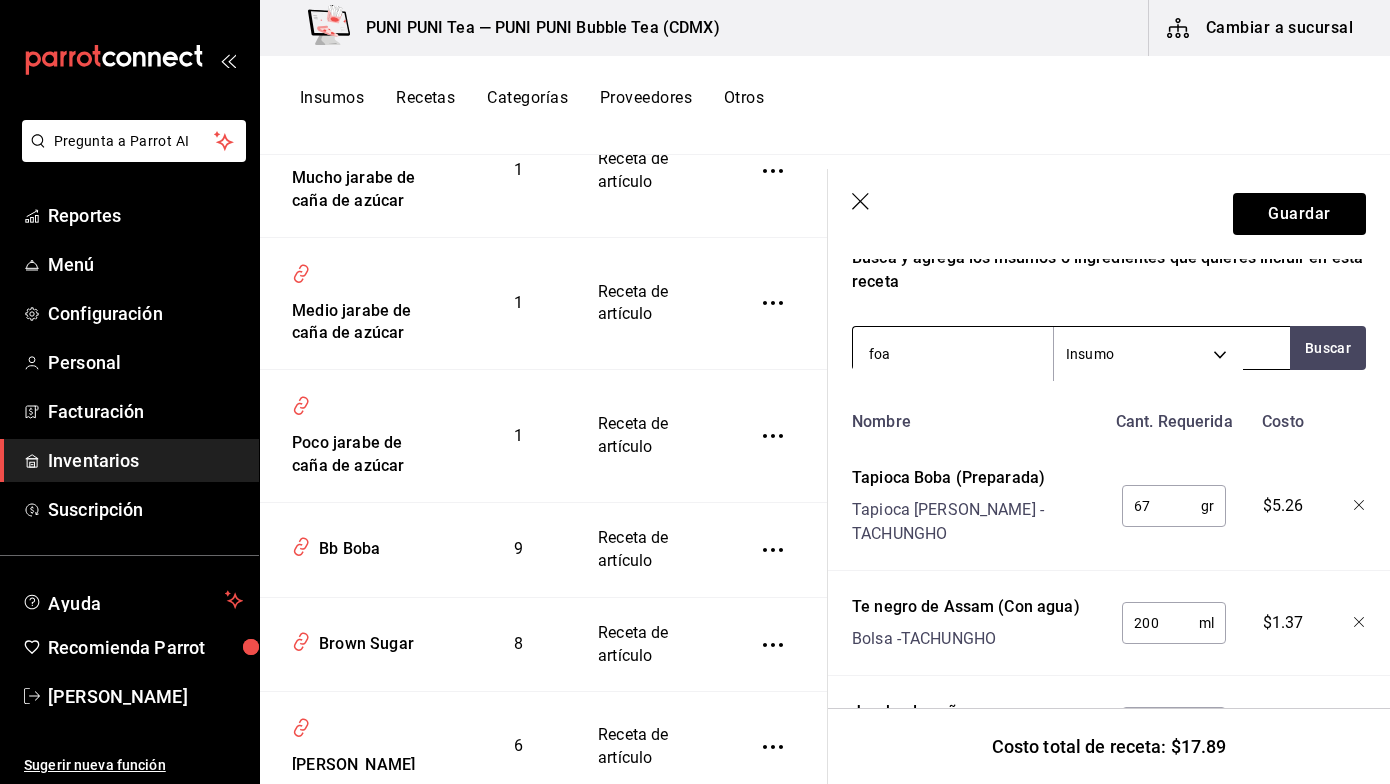 type on "foam" 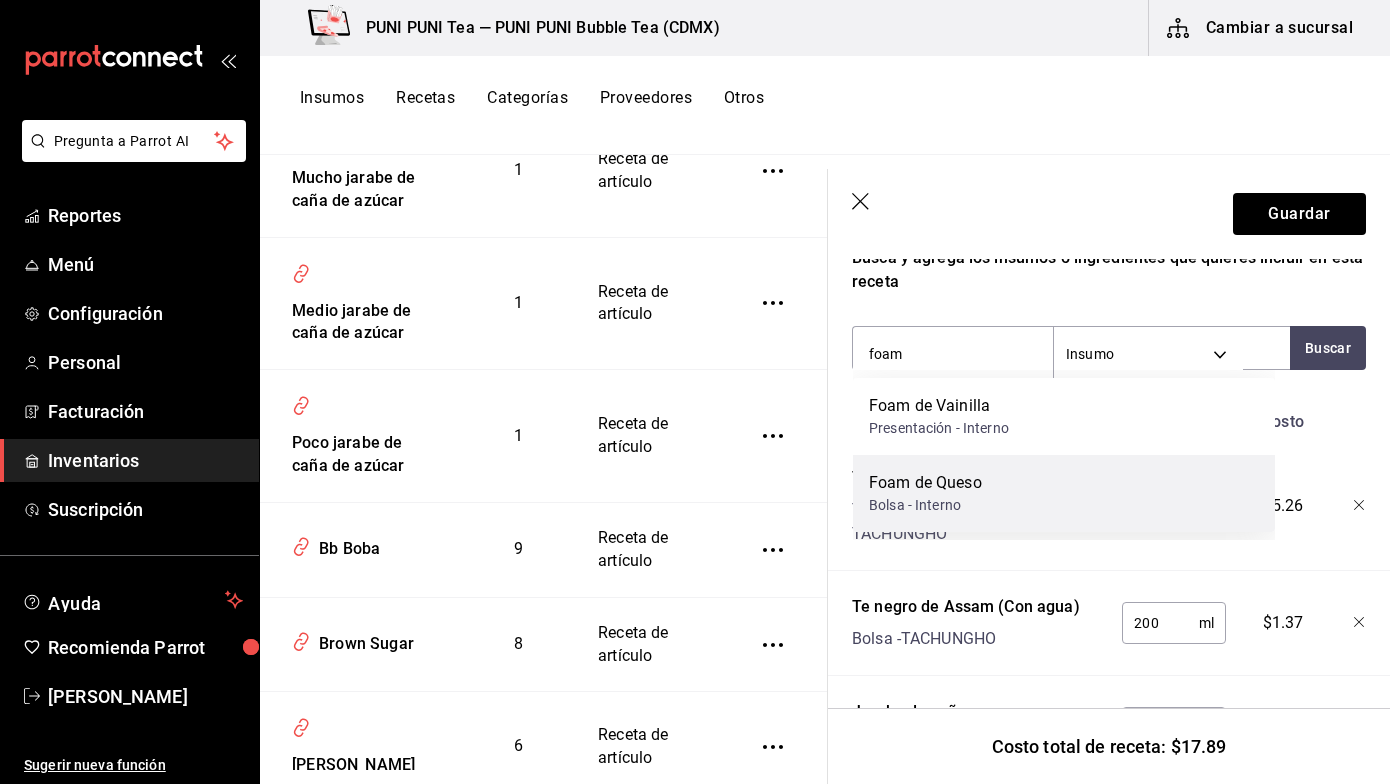 click on "Foam de Queso" at bounding box center (925, 483) 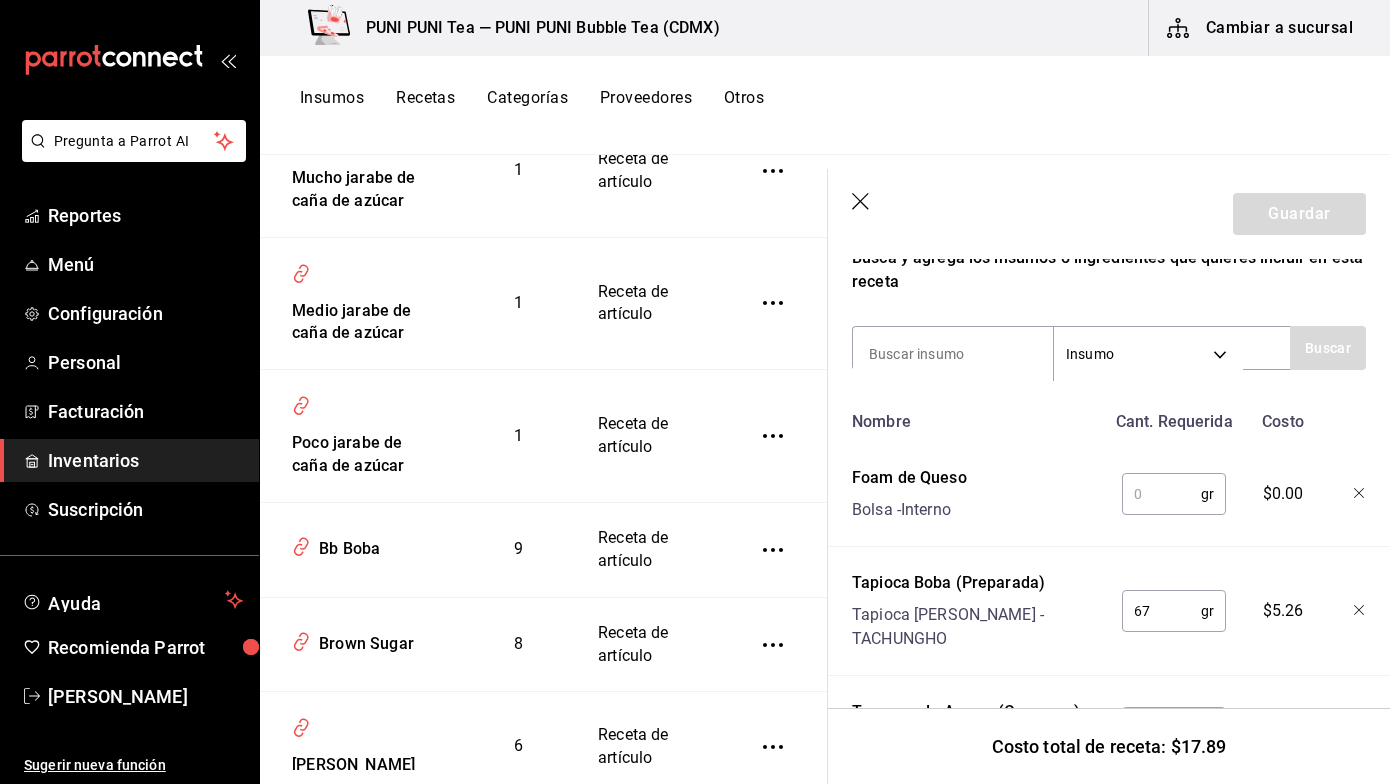 click at bounding box center [1161, 494] 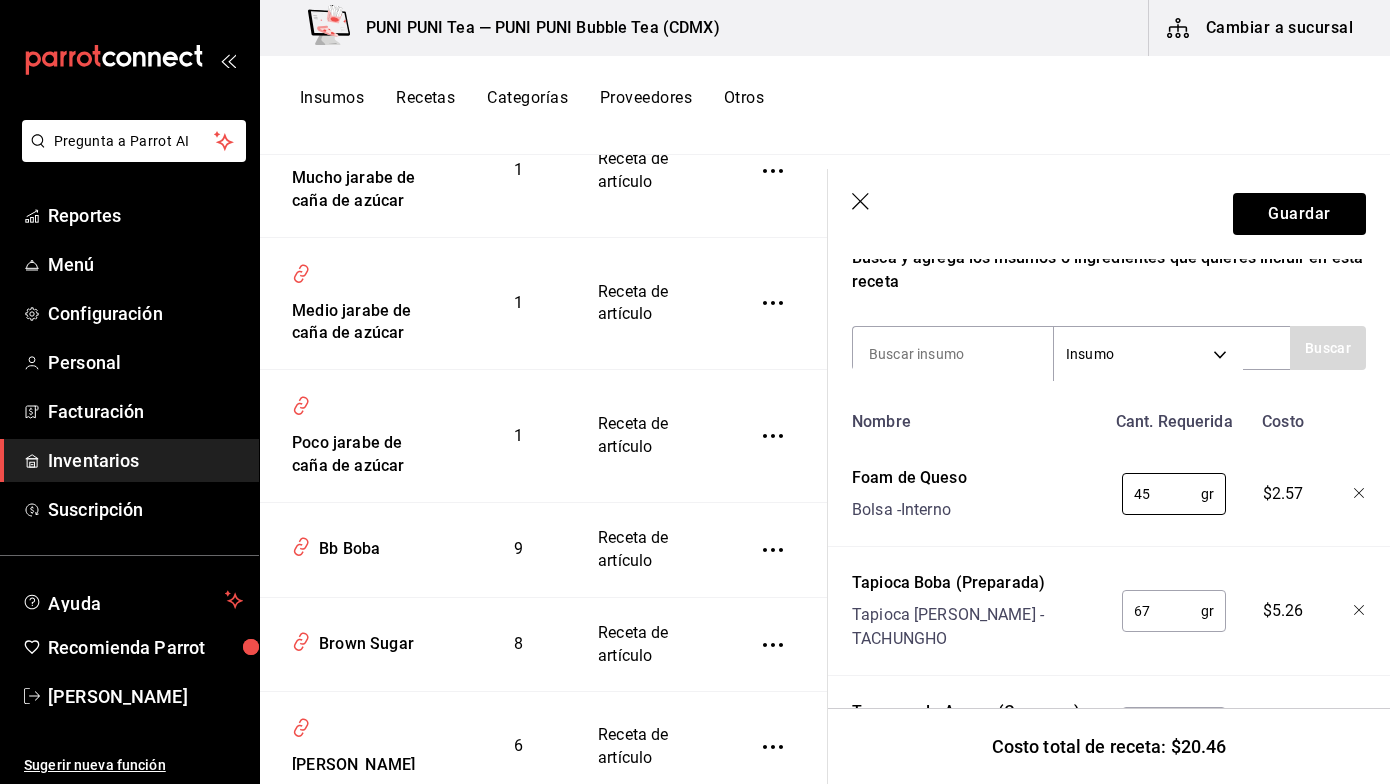 type on "45" 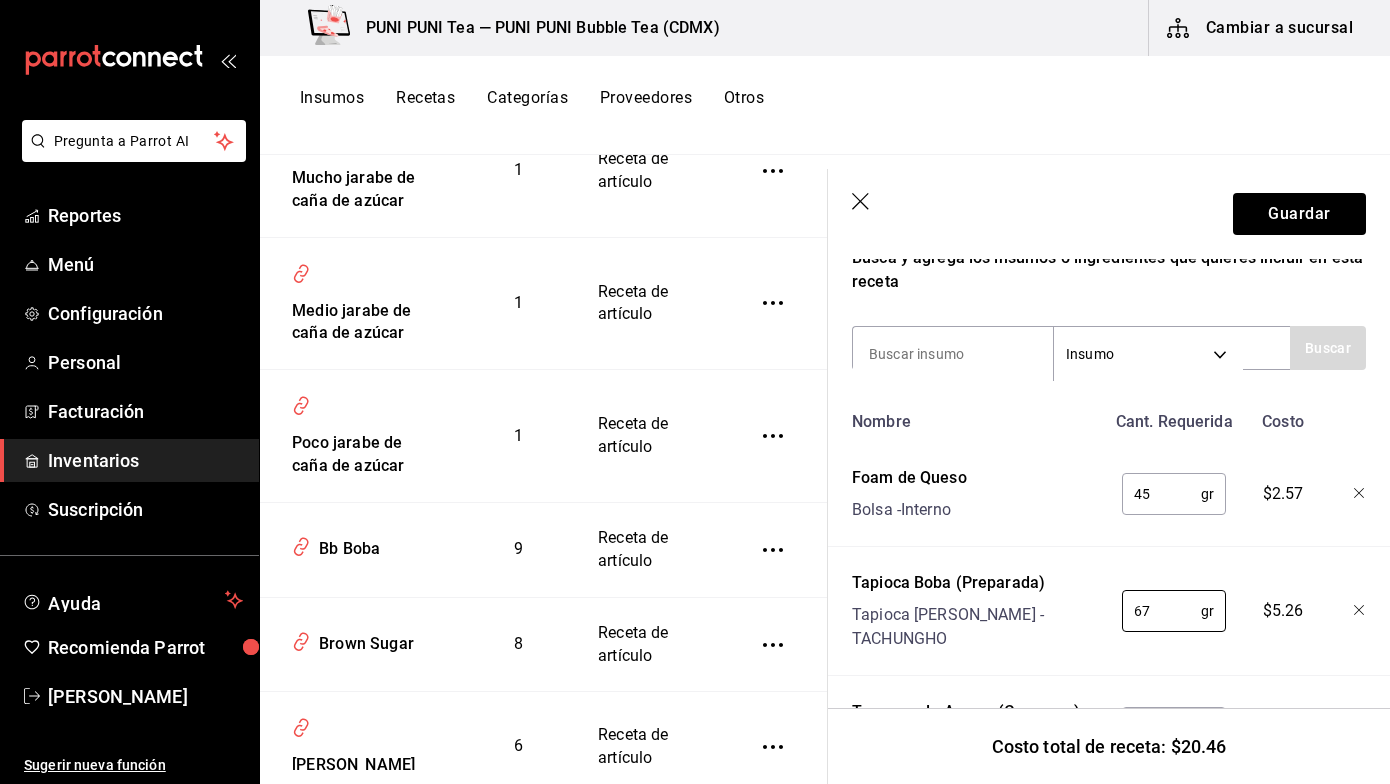 type on "6" 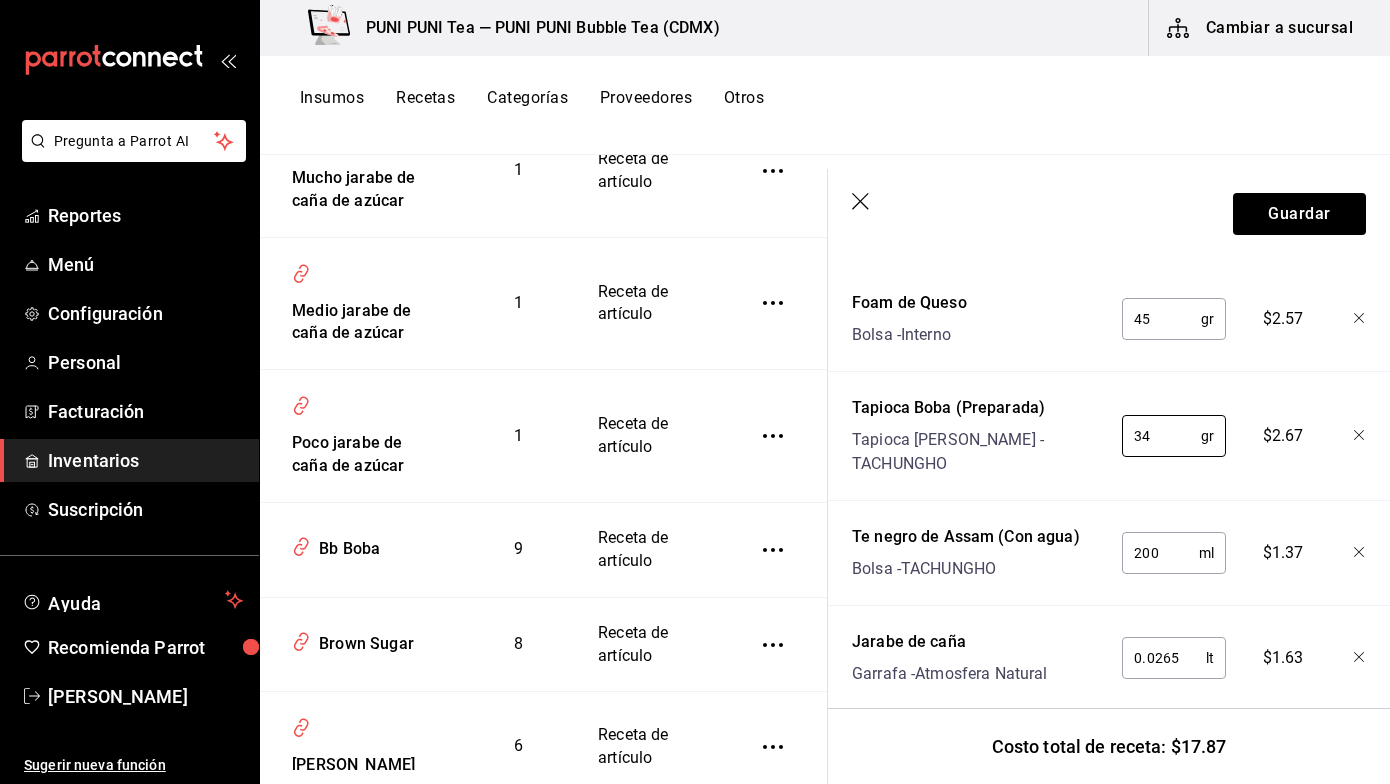 scroll, scrollTop: 542, scrollLeft: 0, axis: vertical 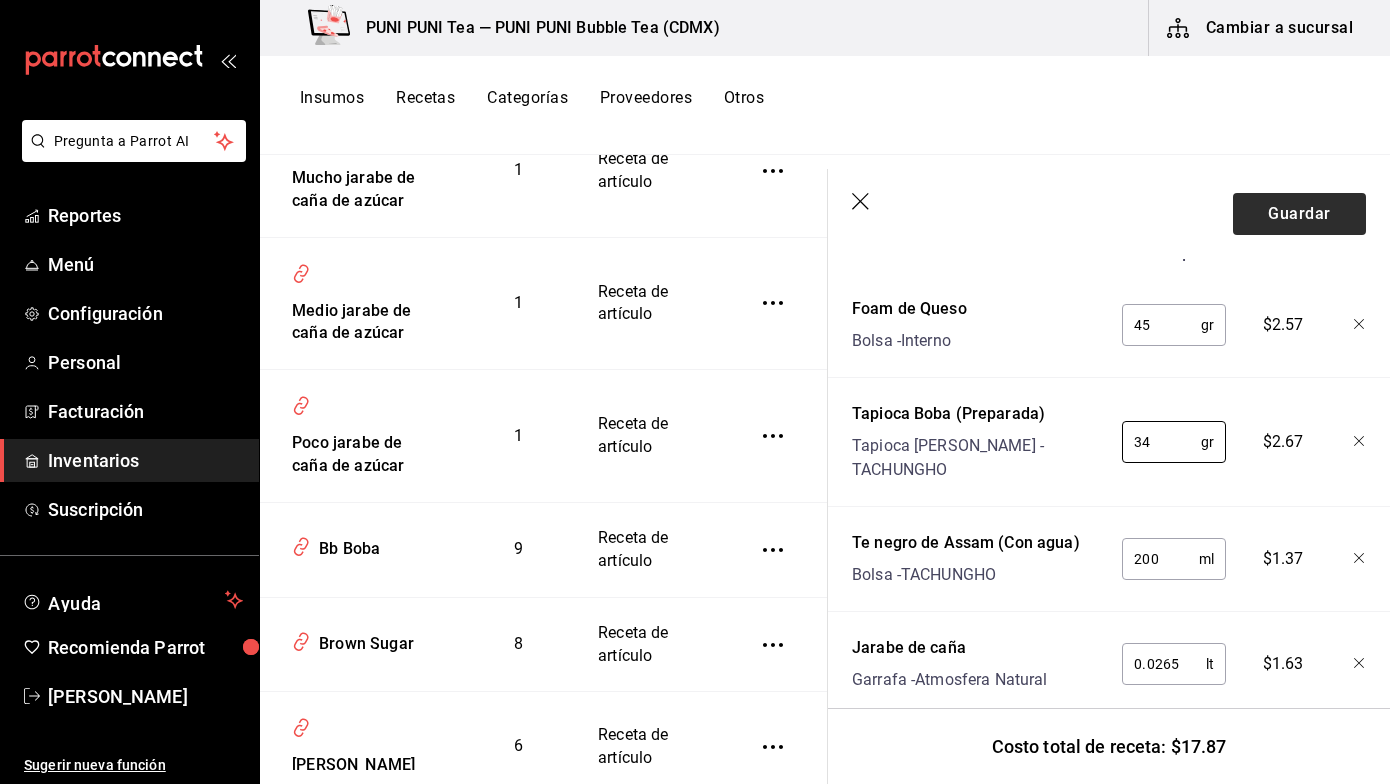 type on "34" 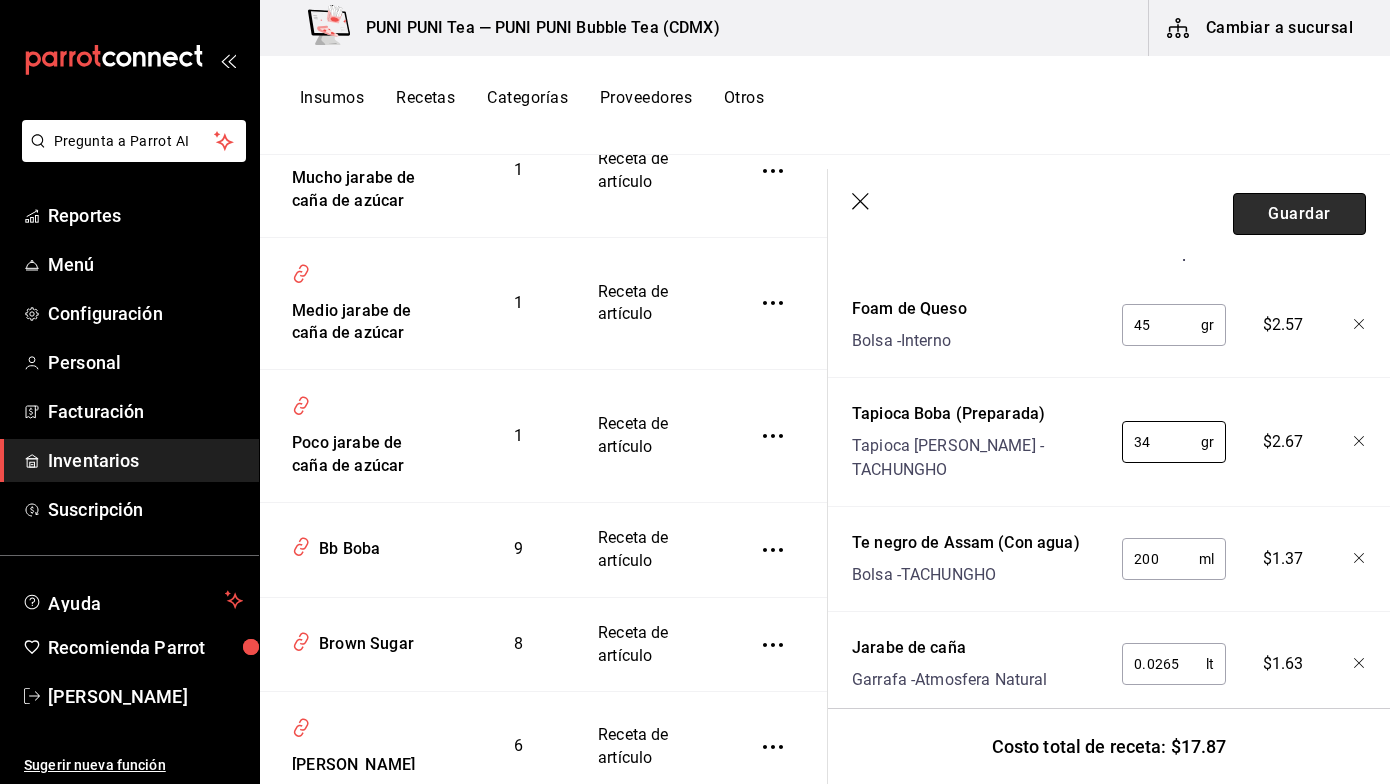click on "Guardar" at bounding box center (1299, 214) 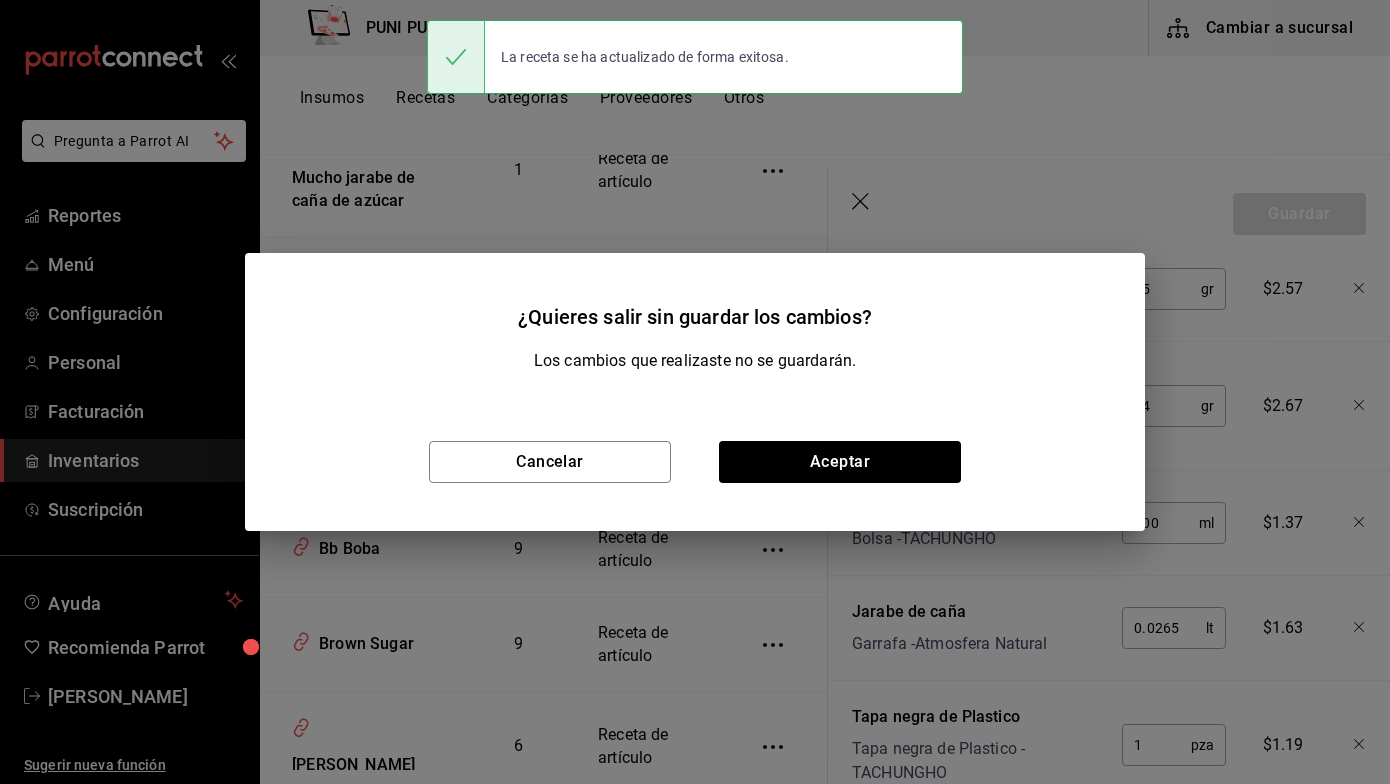 scroll, scrollTop: 506, scrollLeft: 0, axis: vertical 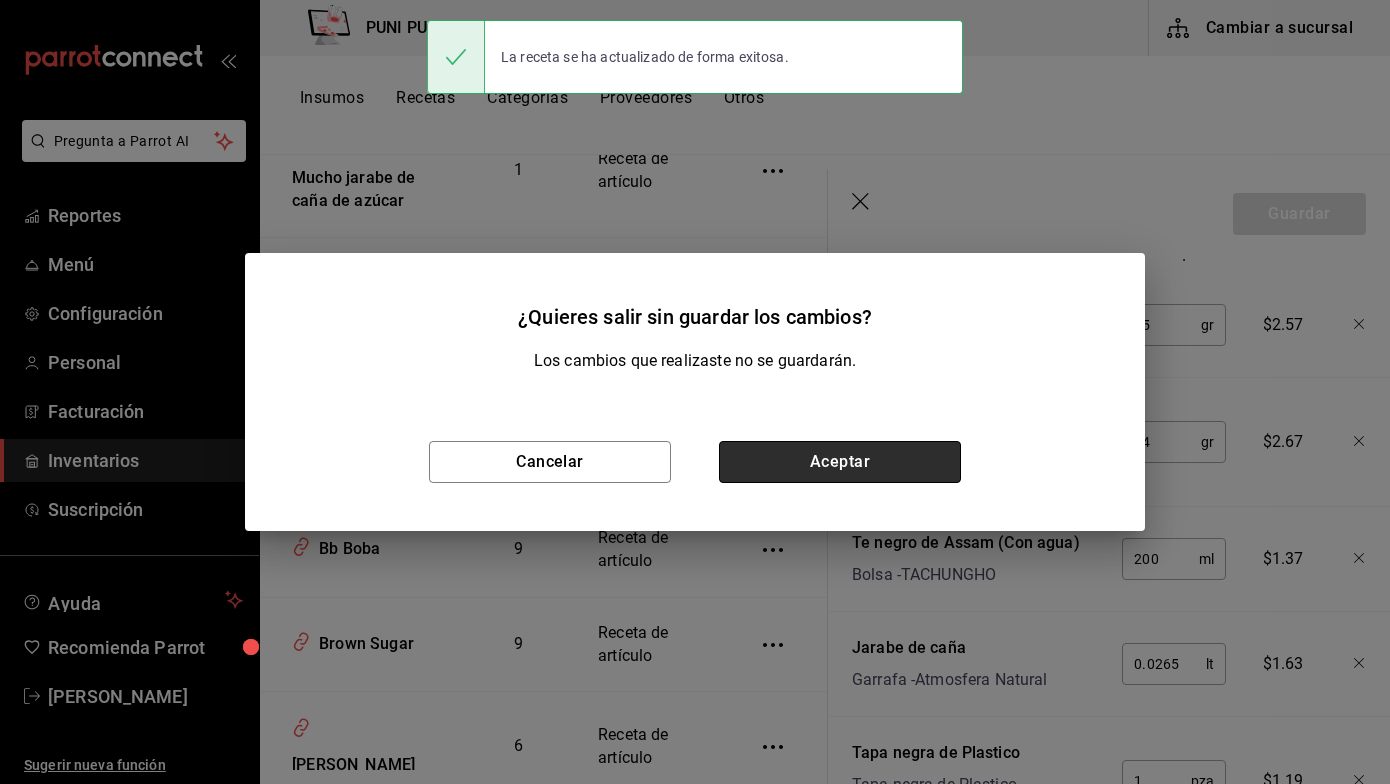 click on "Aceptar" at bounding box center (840, 462) 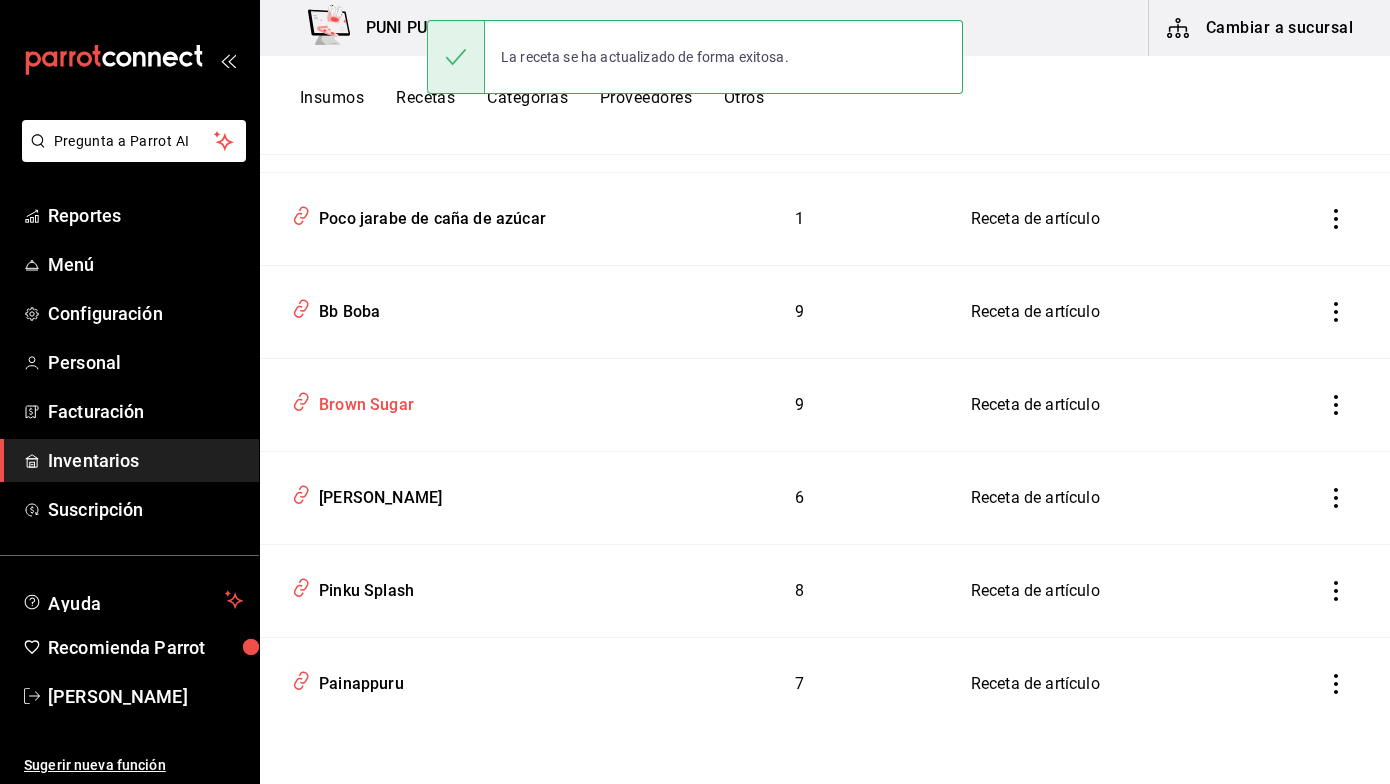 scroll, scrollTop: 3056, scrollLeft: 0, axis: vertical 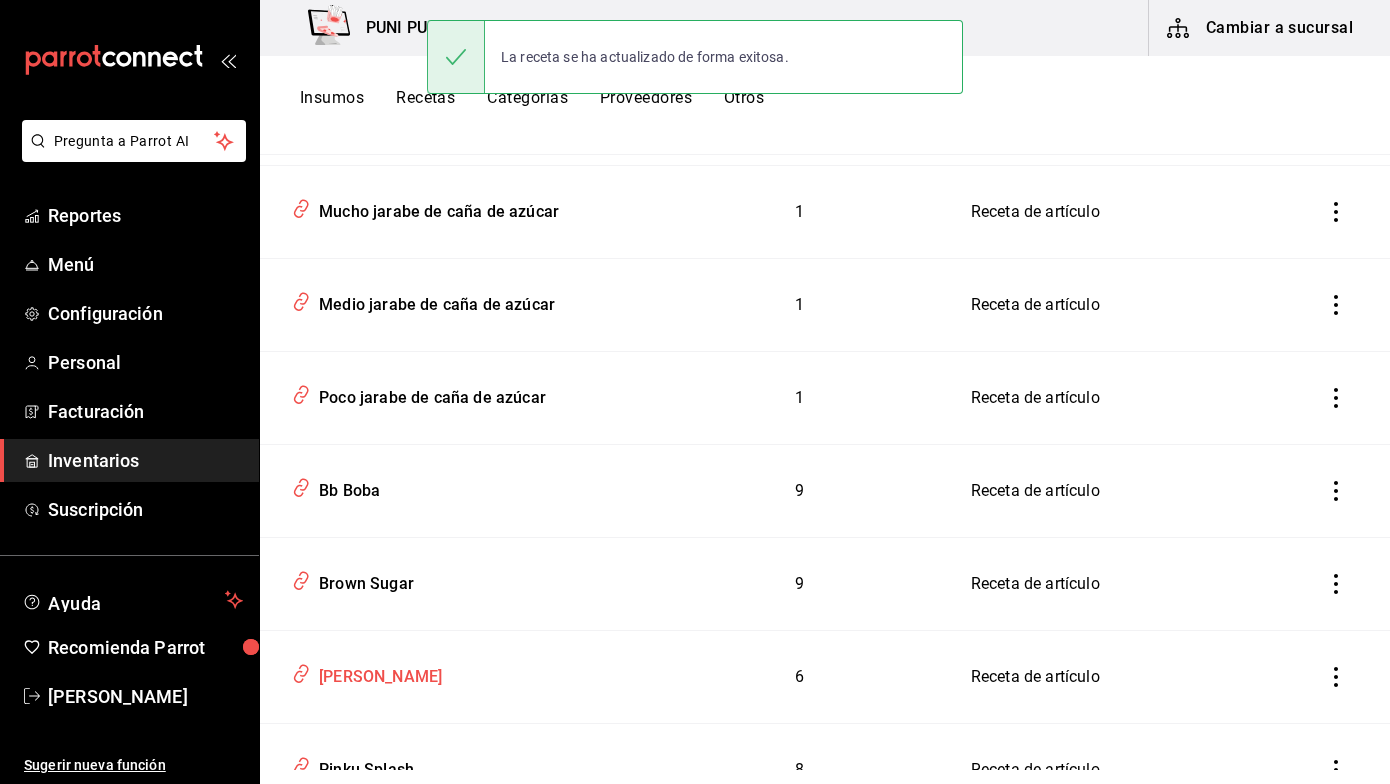 click on "[PERSON_NAME]" at bounding box center [376, 673] 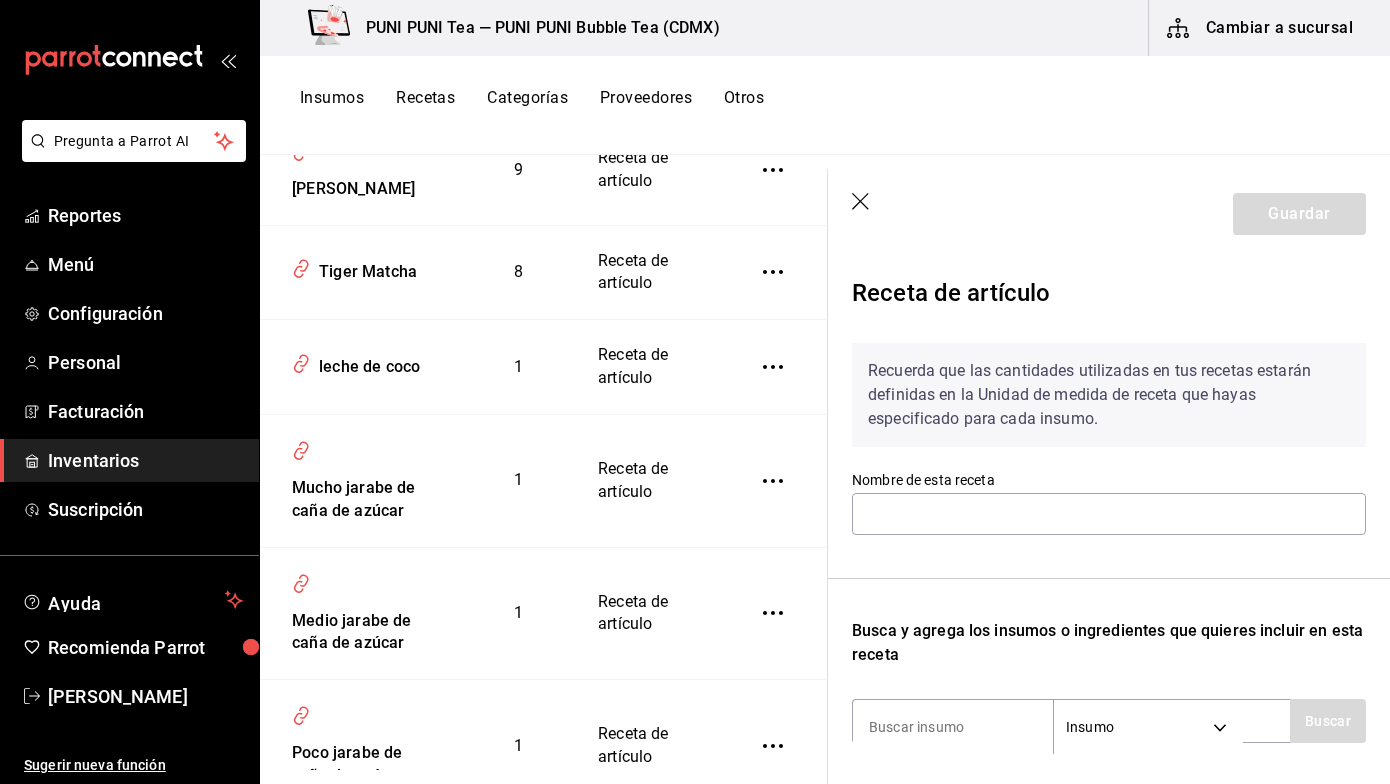 scroll, scrollTop: 3366, scrollLeft: 0, axis: vertical 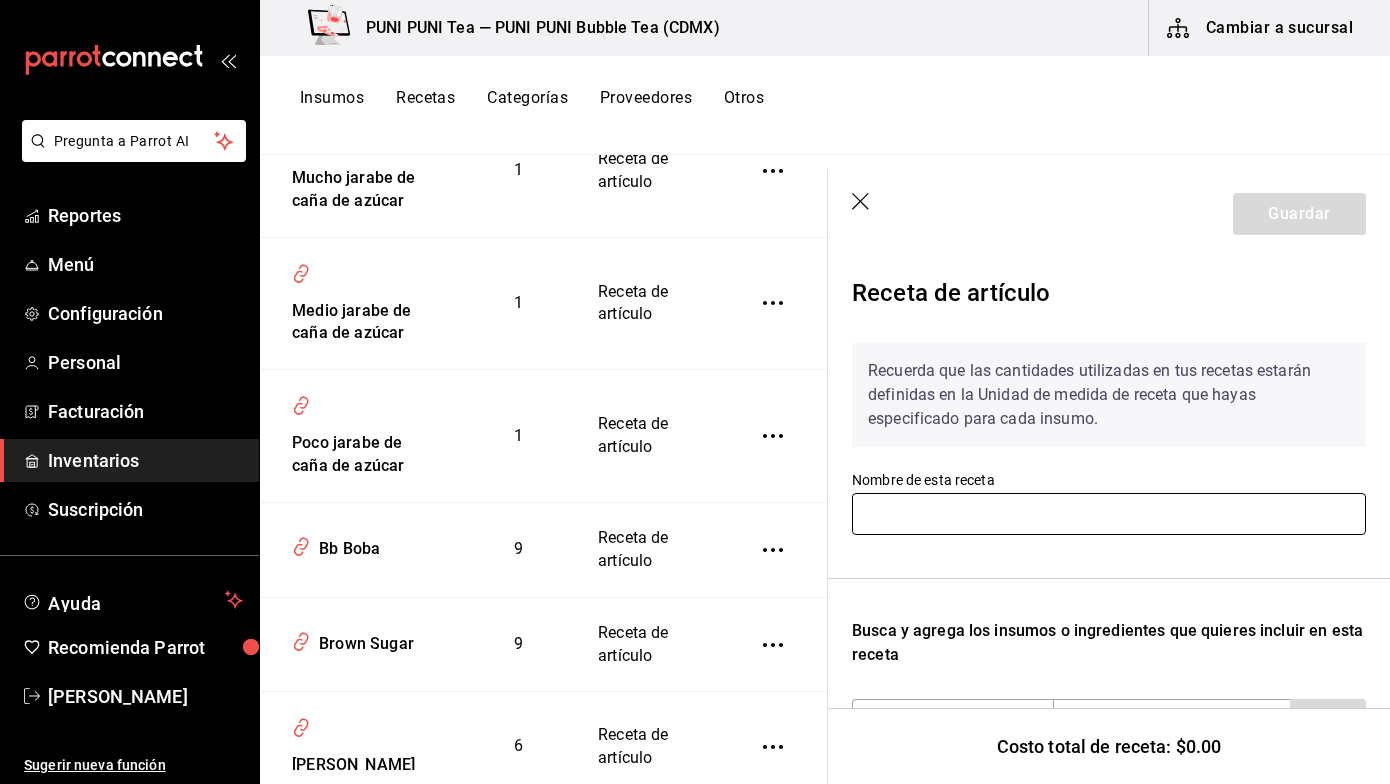 type on "[PERSON_NAME]" 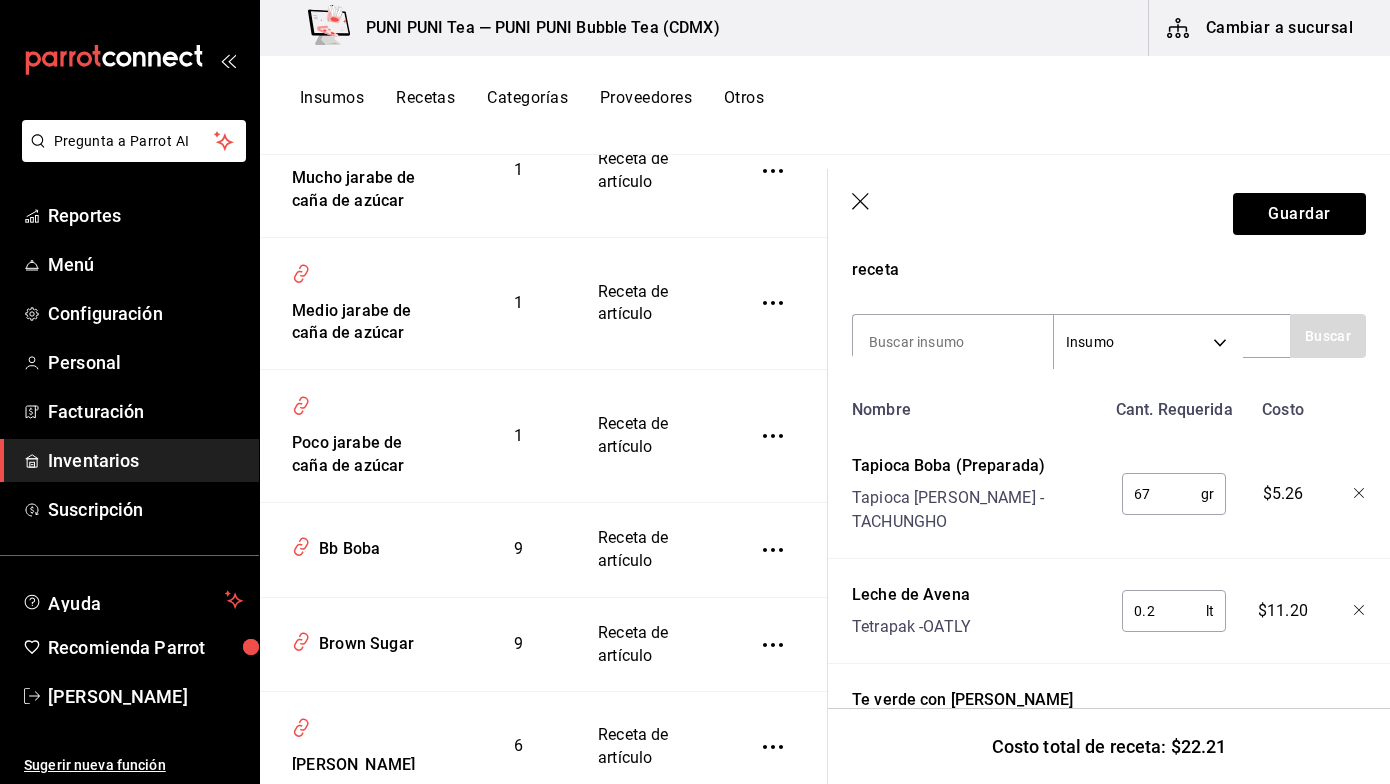 scroll, scrollTop: 425, scrollLeft: 0, axis: vertical 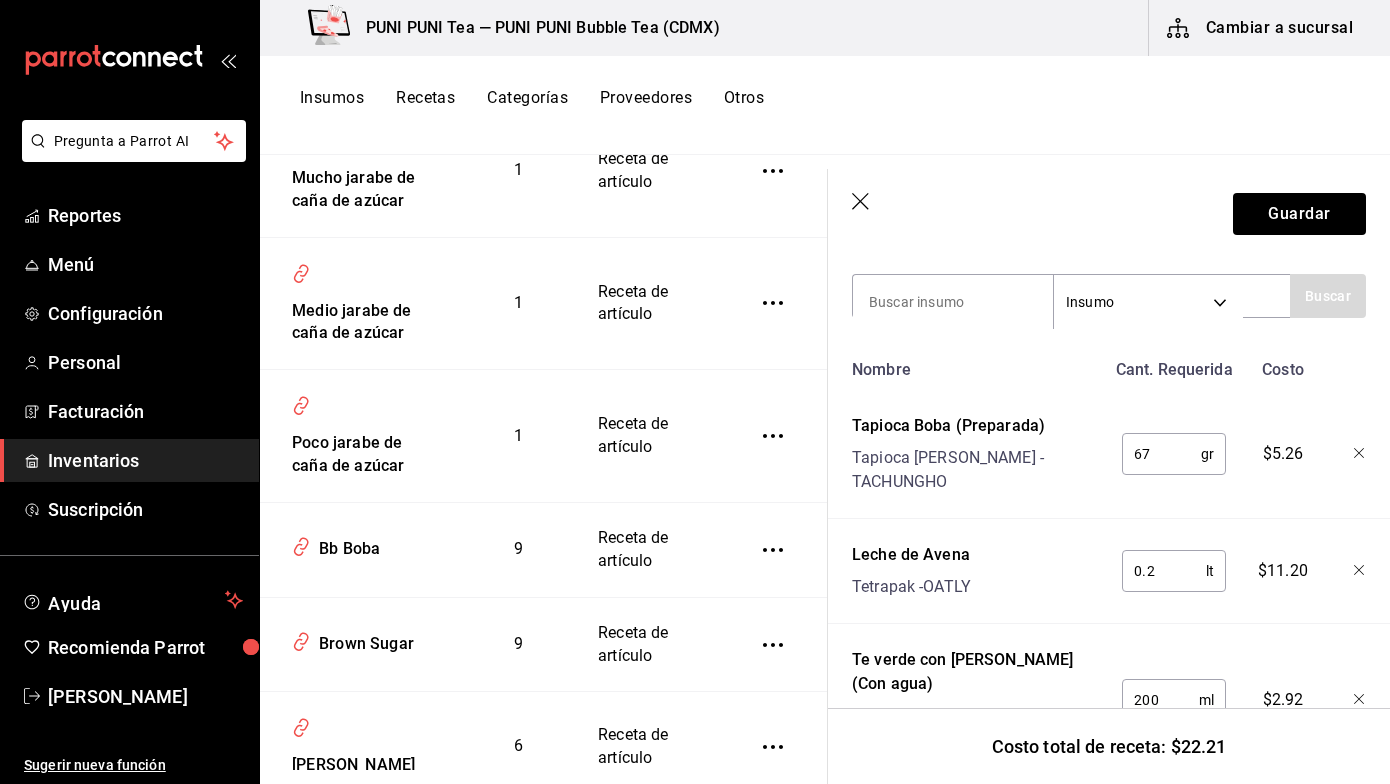 click on "67" at bounding box center (1161, 454) 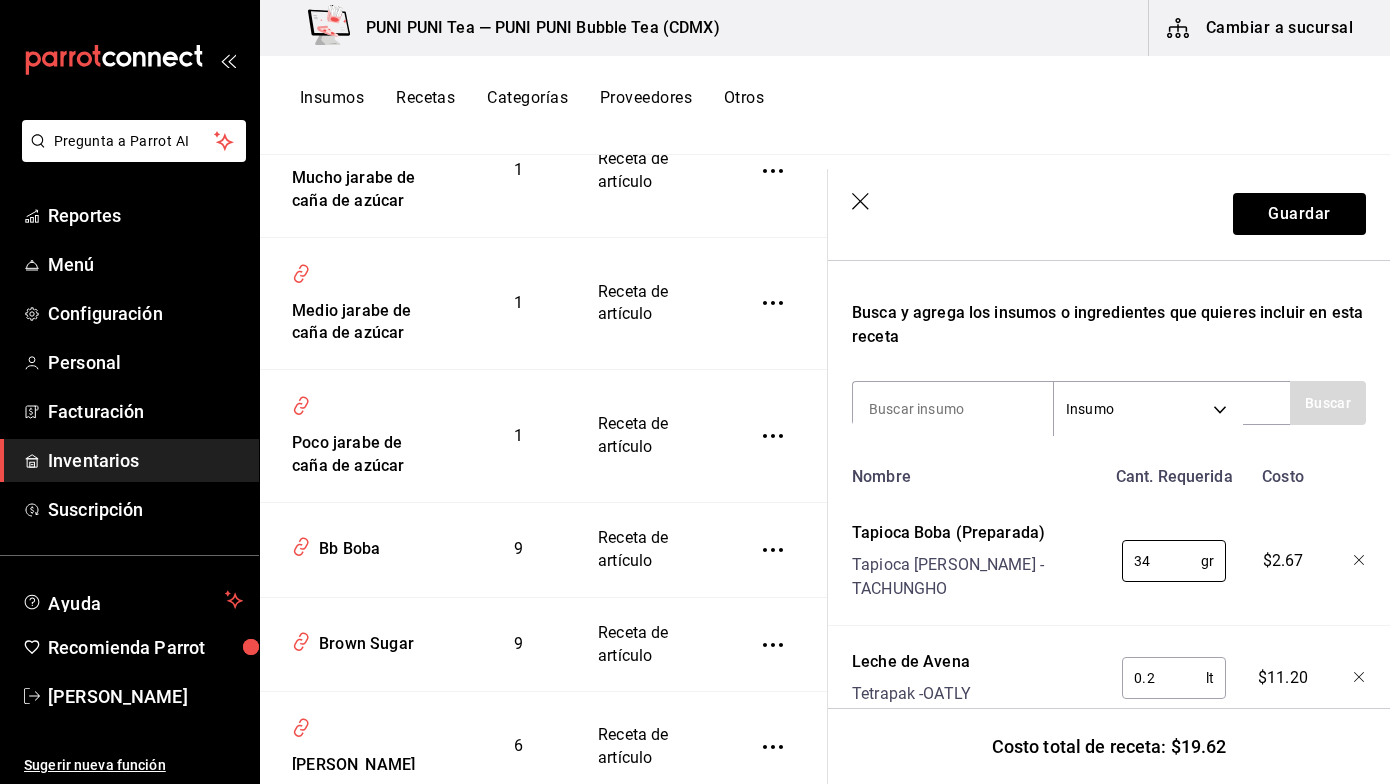 scroll, scrollTop: 164, scrollLeft: 0, axis: vertical 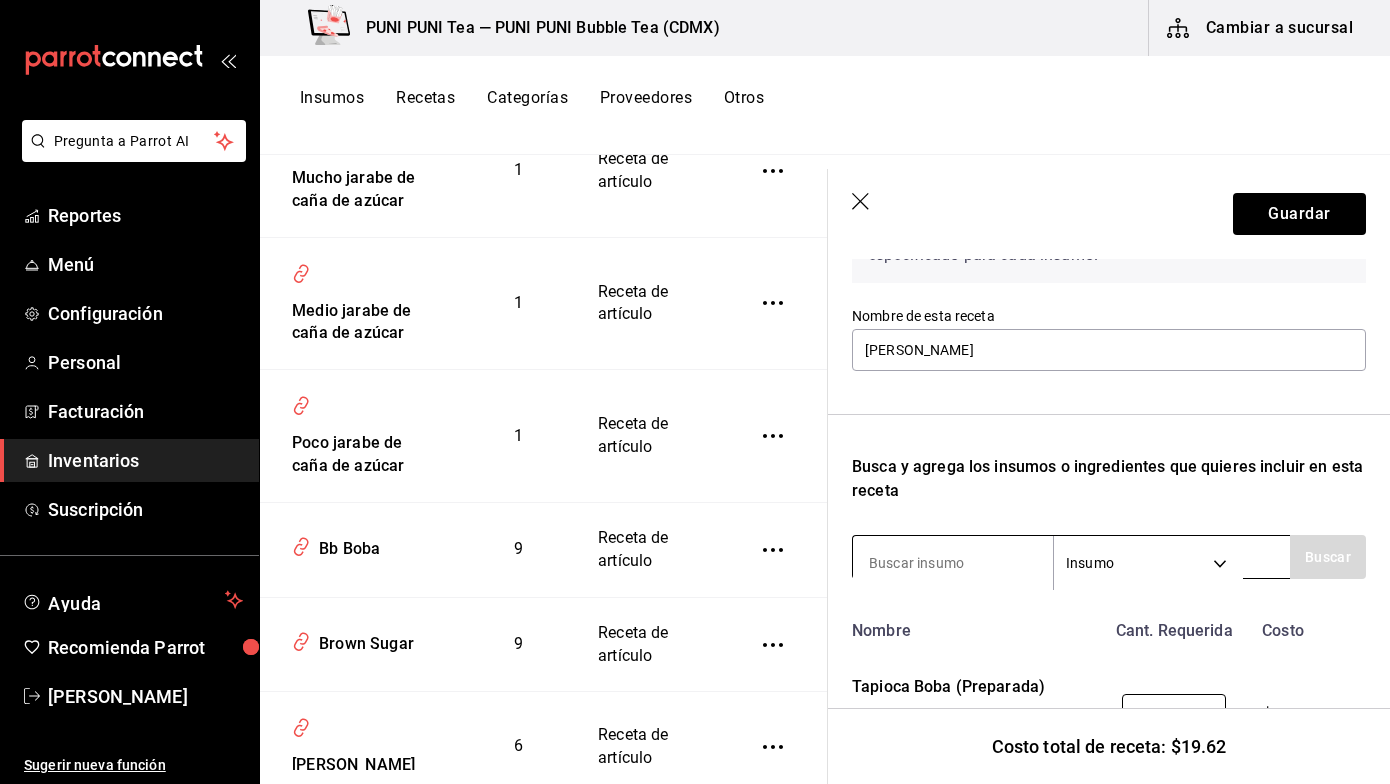 type on "34" 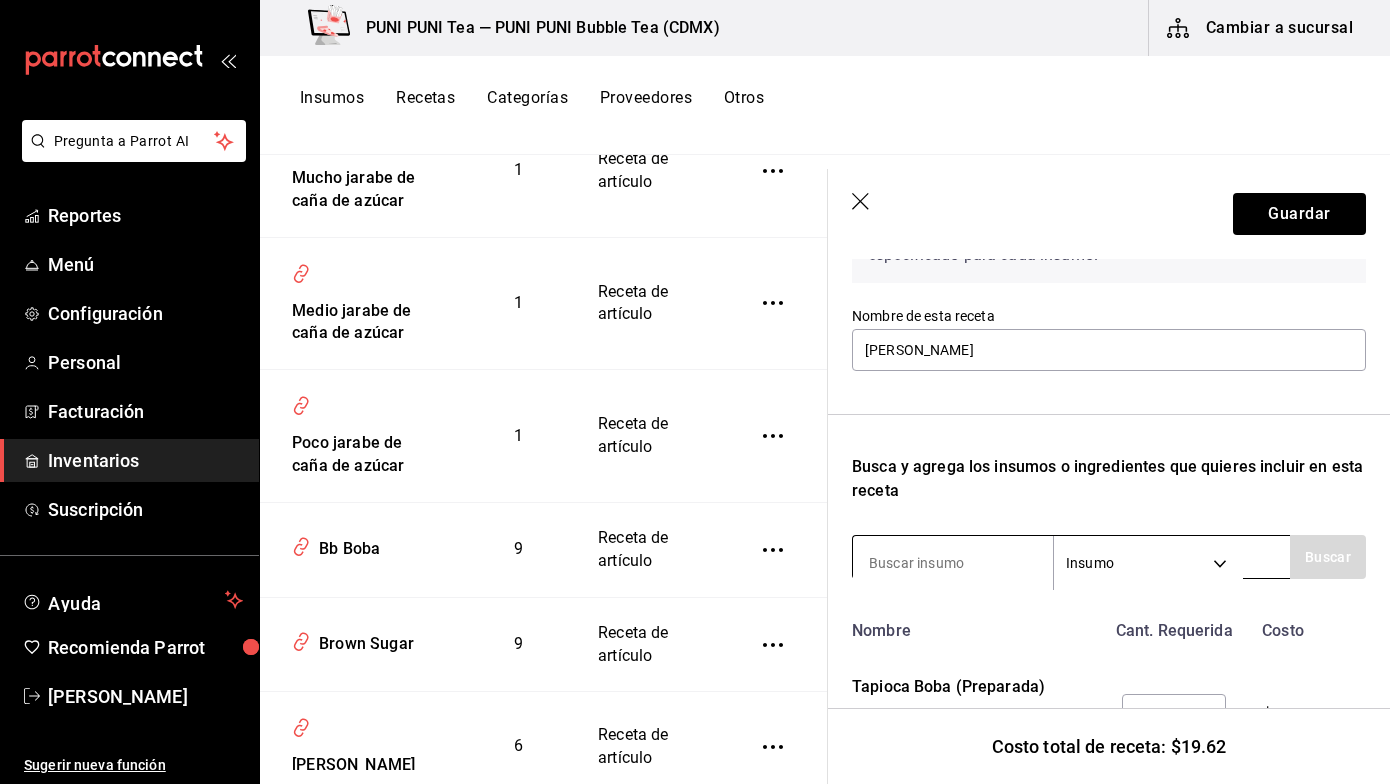 click at bounding box center (953, 563) 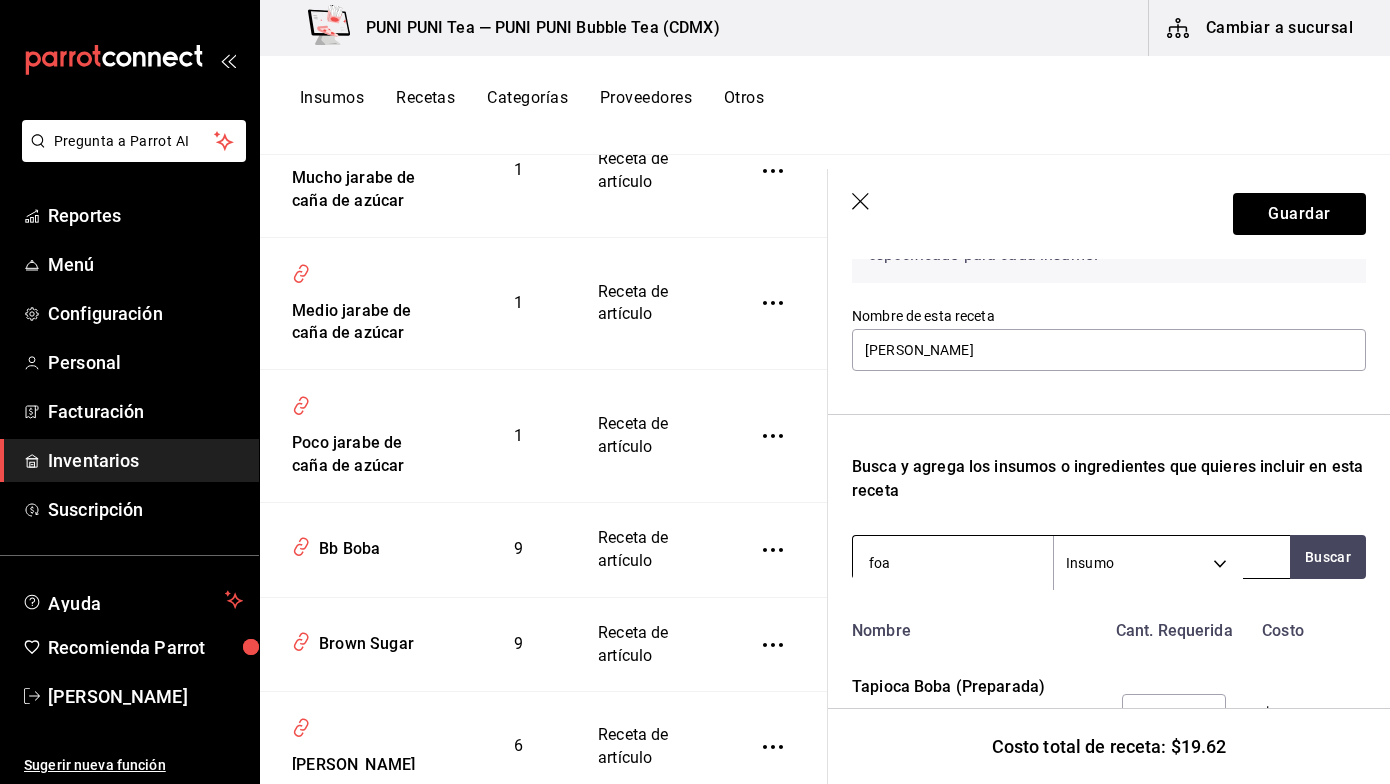 type on "foam" 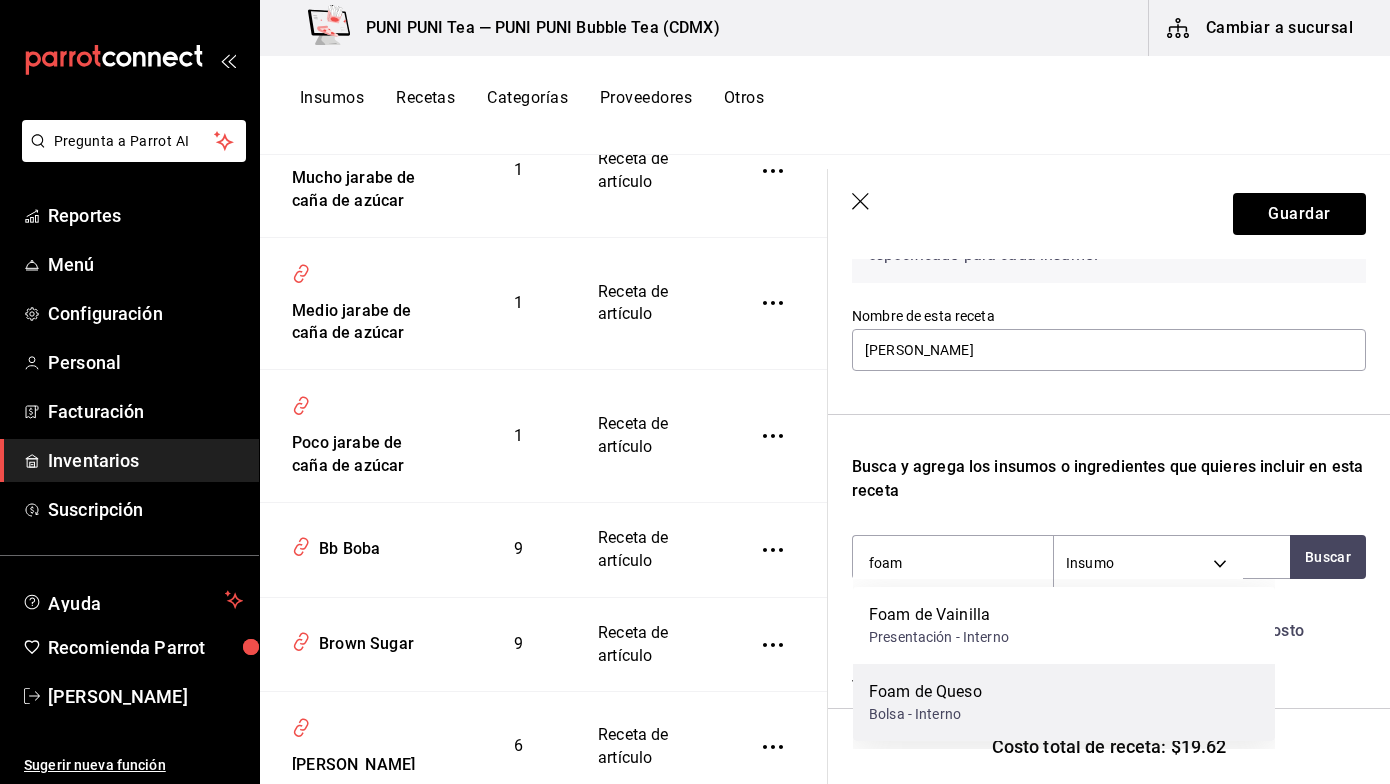 click on "Foam de Queso" at bounding box center [925, 692] 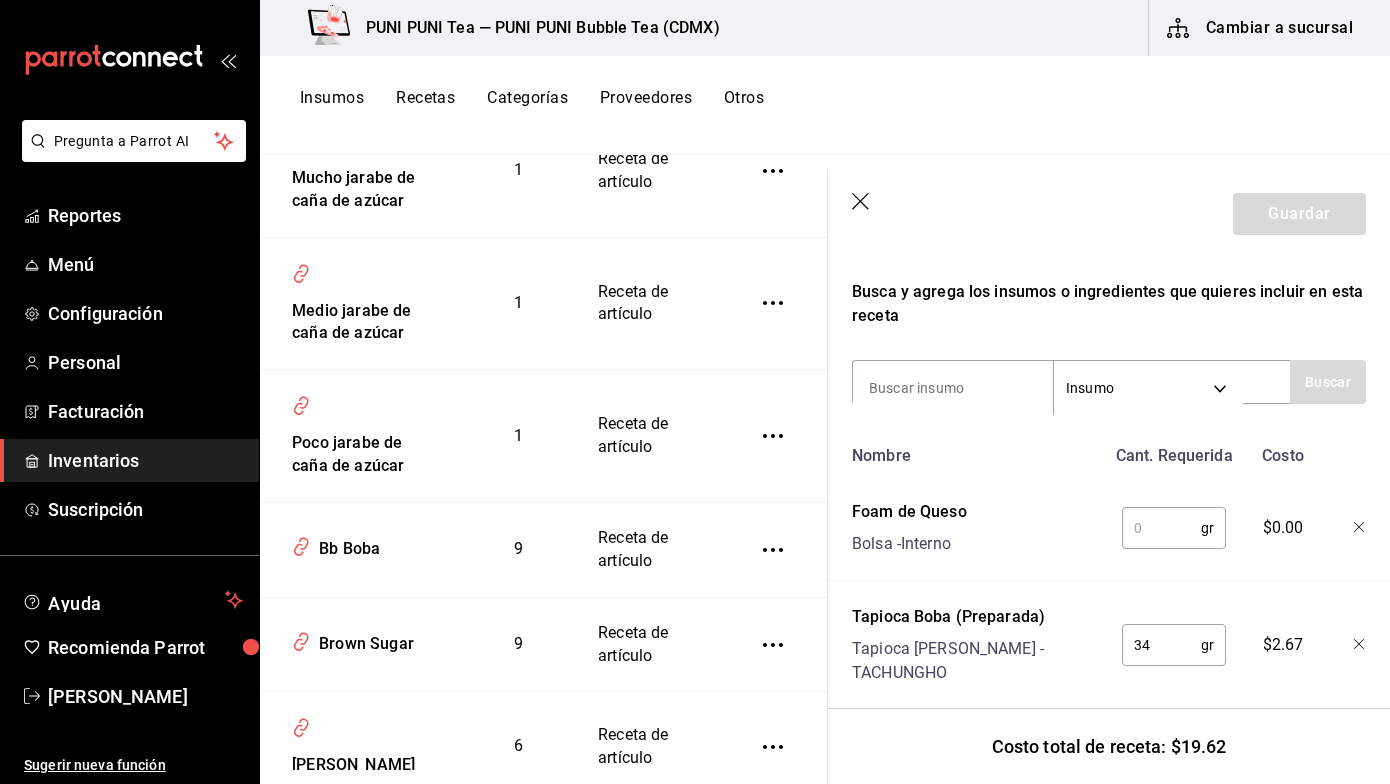 scroll, scrollTop: 347, scrollLeft: 0, axis: vertical 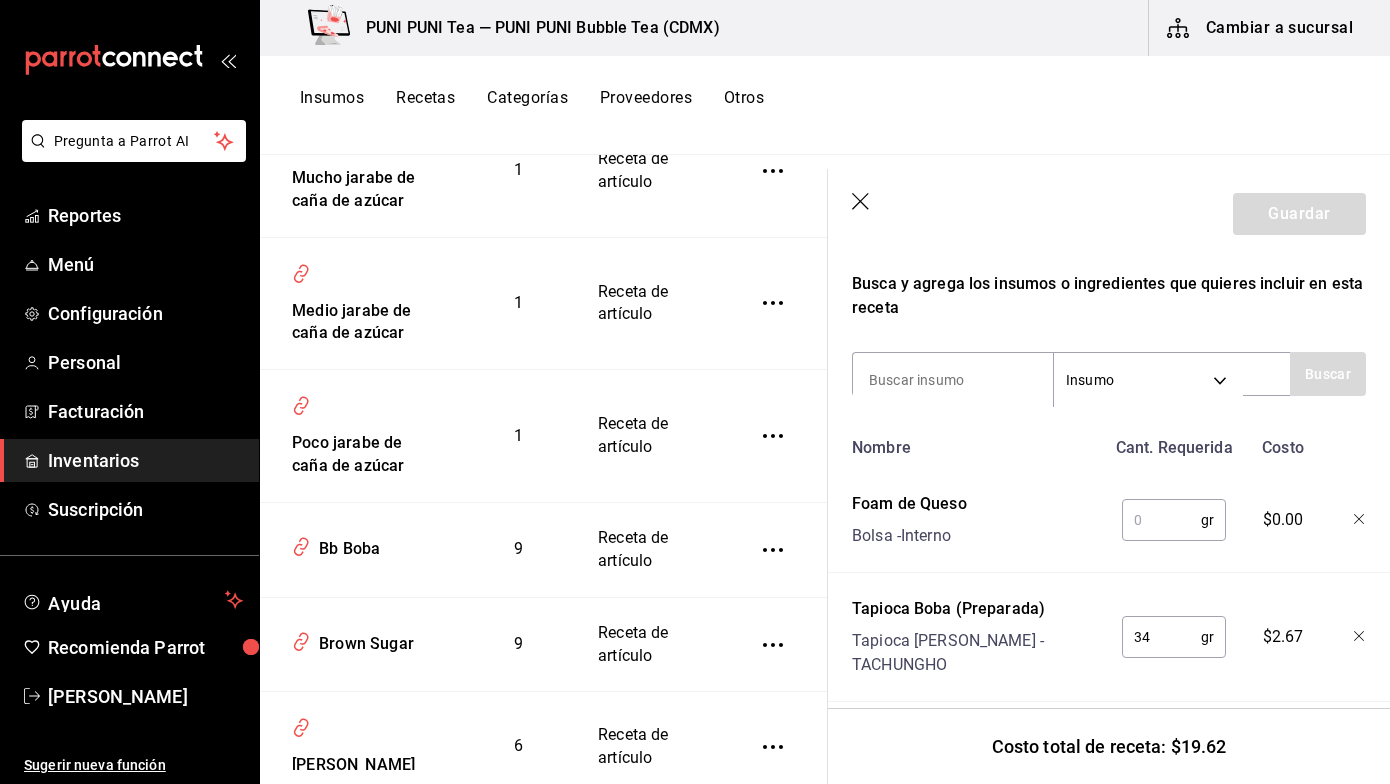 click at bounding box center (1161, 520) 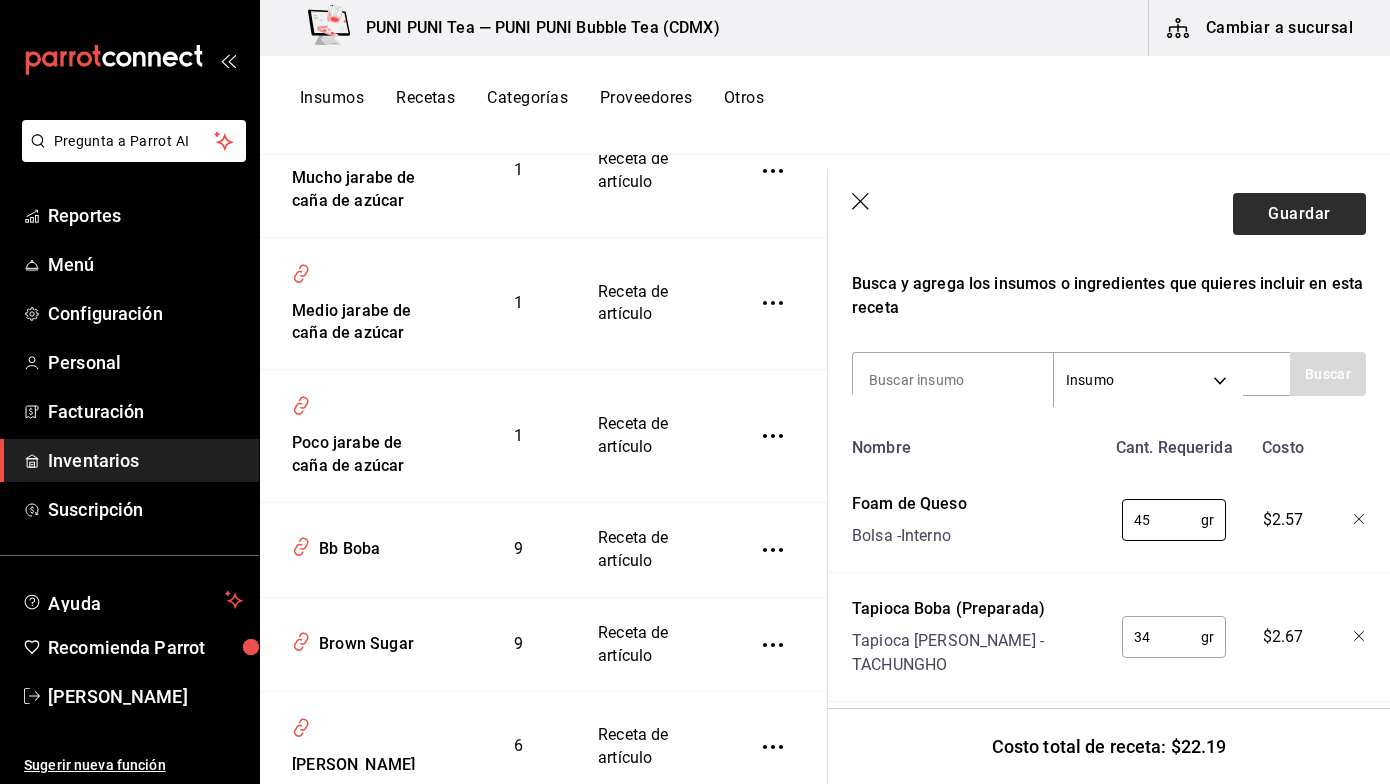 type on "45" 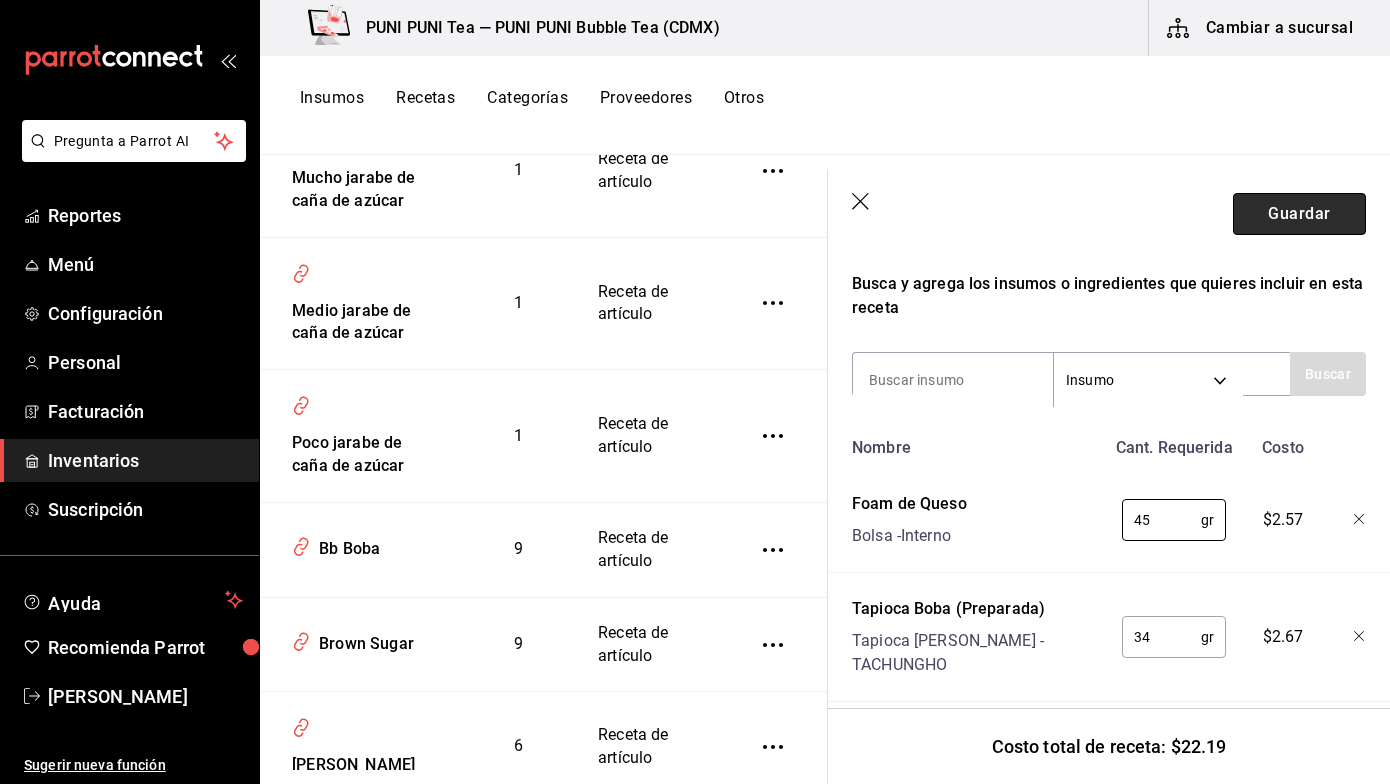click on "Guardar" at bounding box center [1299, 214] 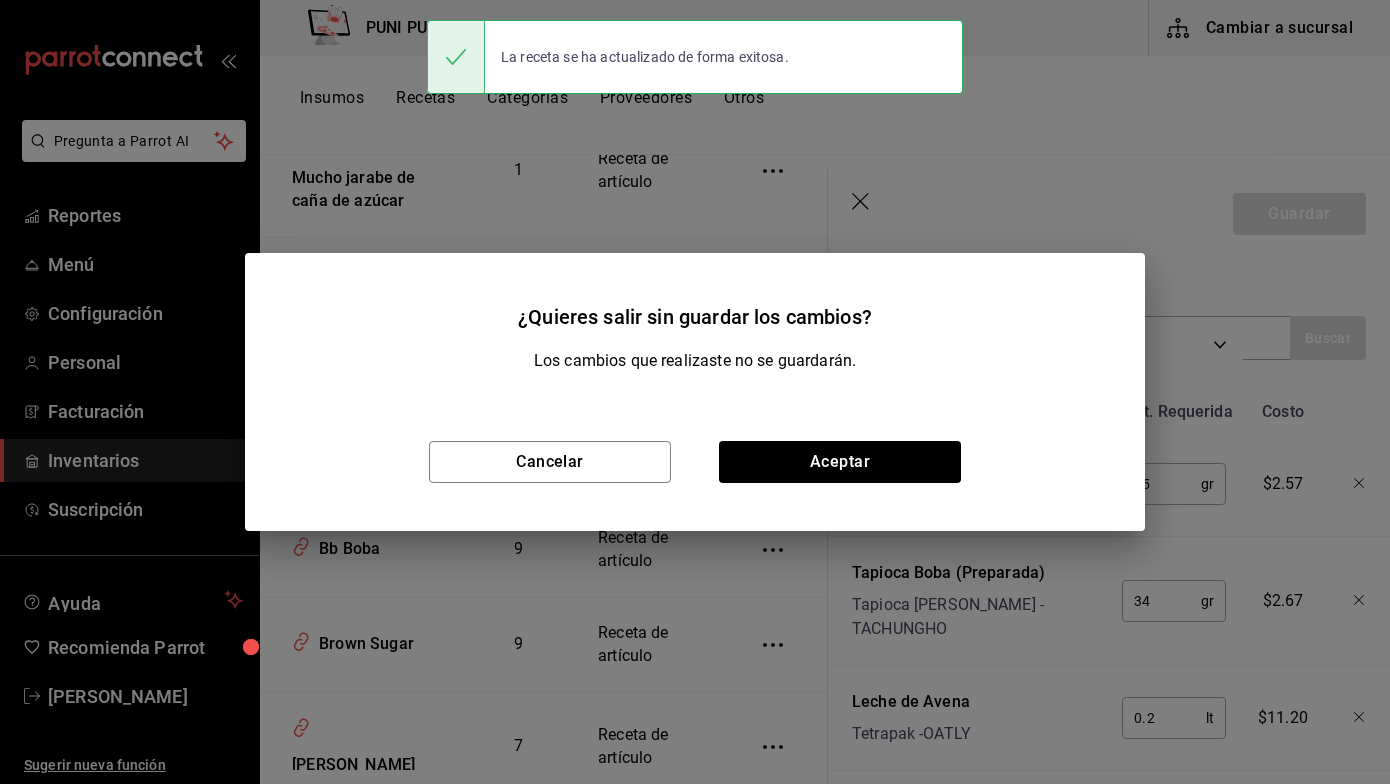 scroll, scrollTop: 311, scrollLeft: 0, axis: vertical 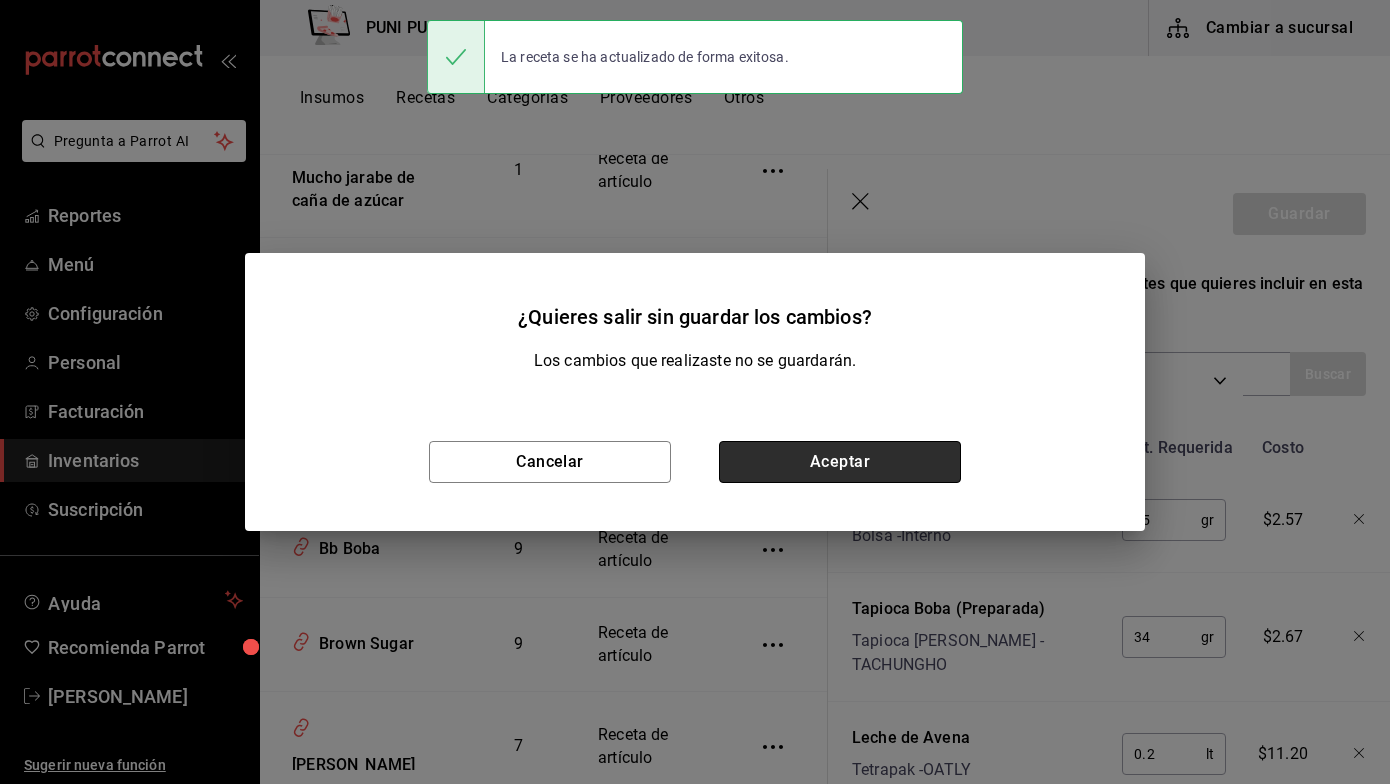 click on "Aceptar" at bounding box center [840, 462] 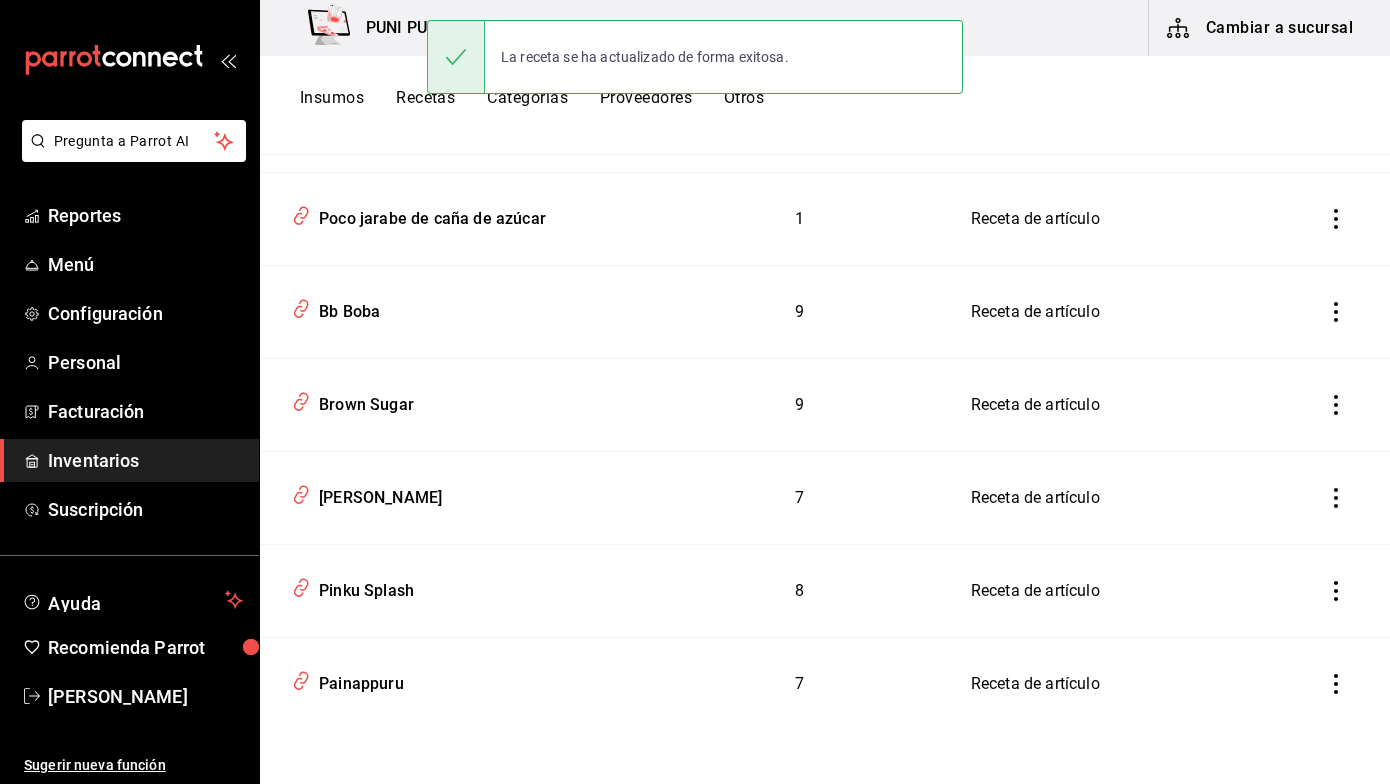 scroll, scrollTop: 3056, scrollLeft: 0, axis: vertical 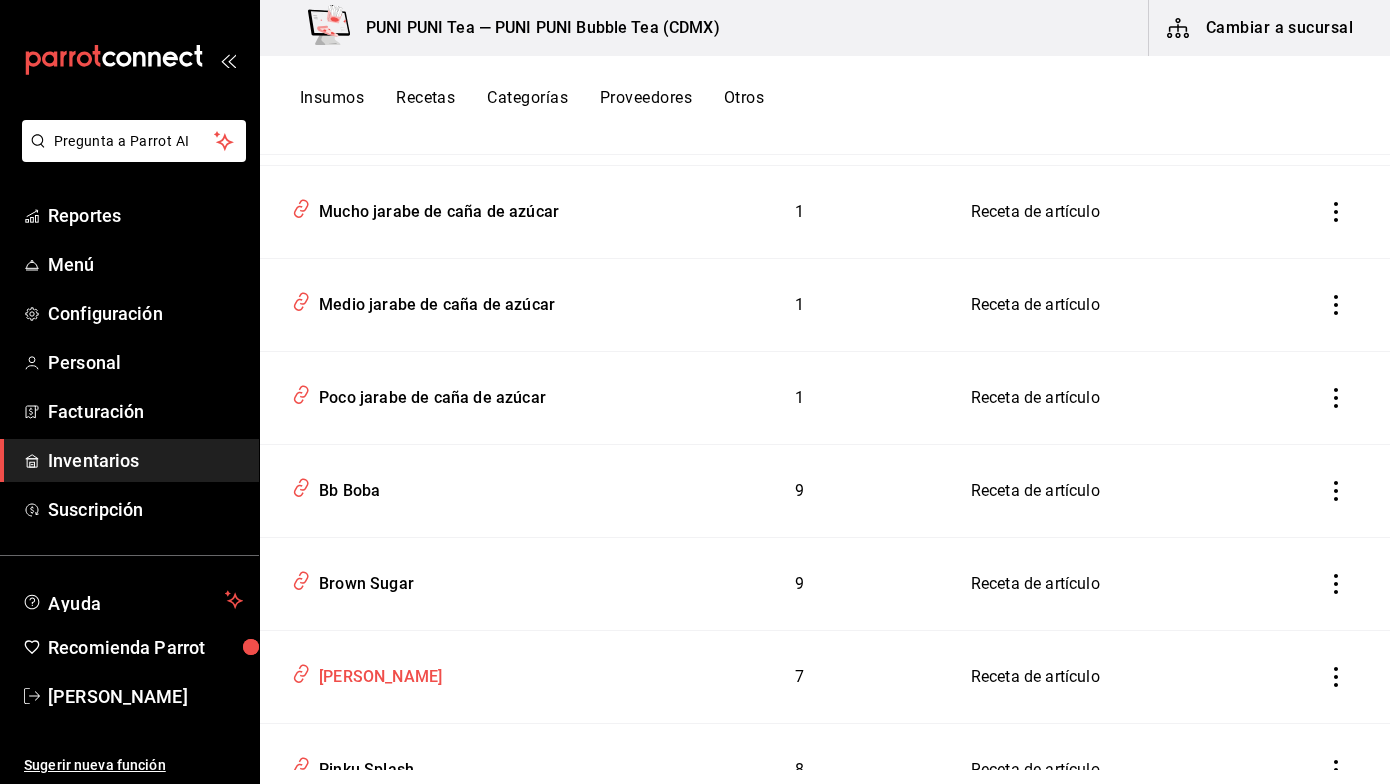 click on "[PERSON_NAME]" at bounding box center (376, 673) 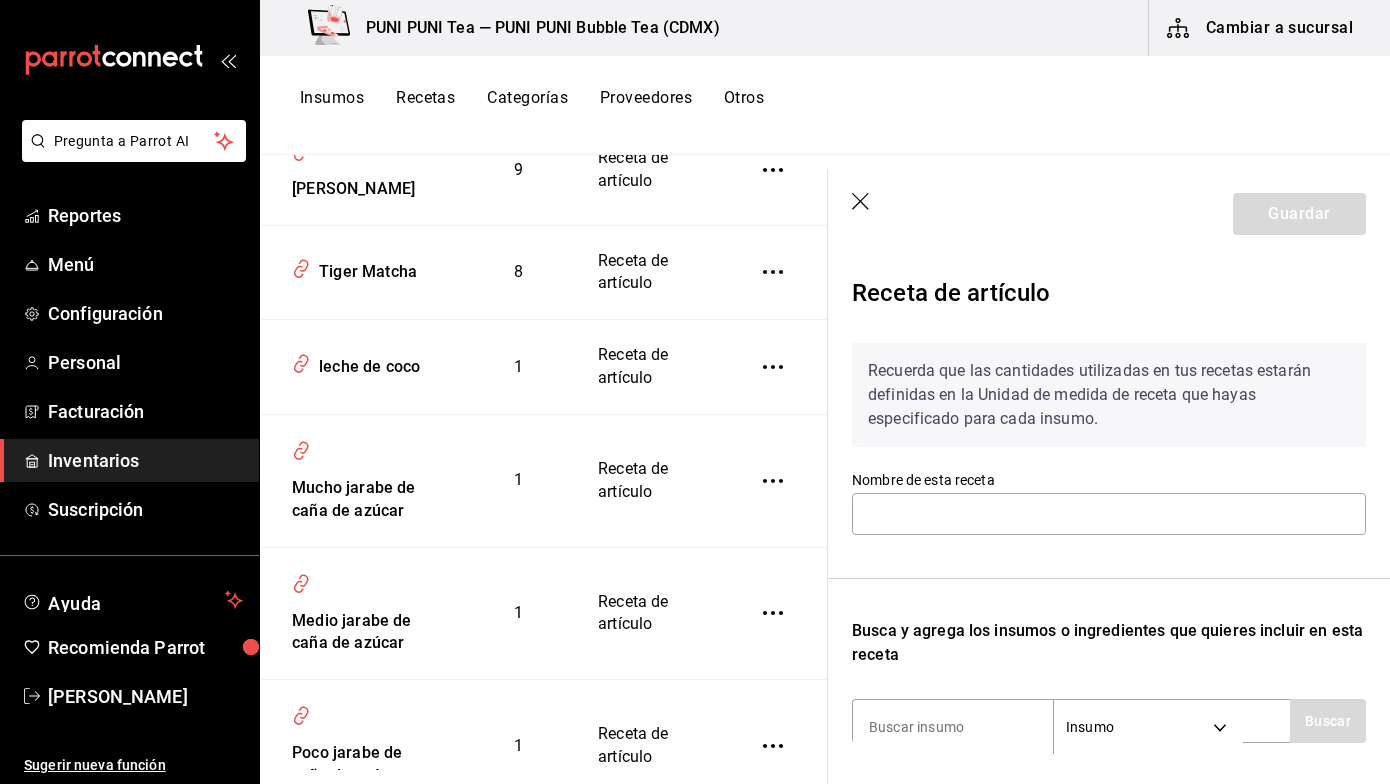 scroll, scrollTop: 3366, scrollLeft: 0, axis: vertical 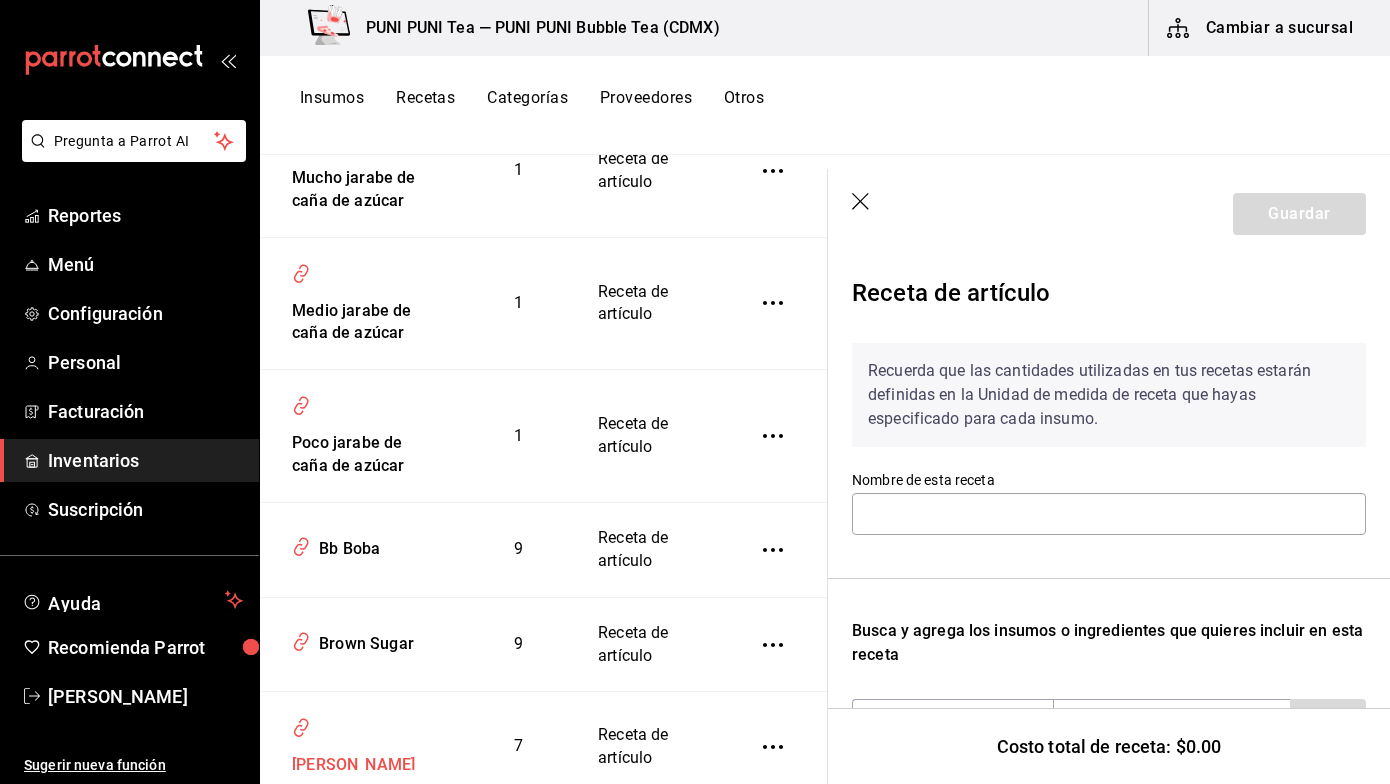 type on "[PERSON_NAME]" 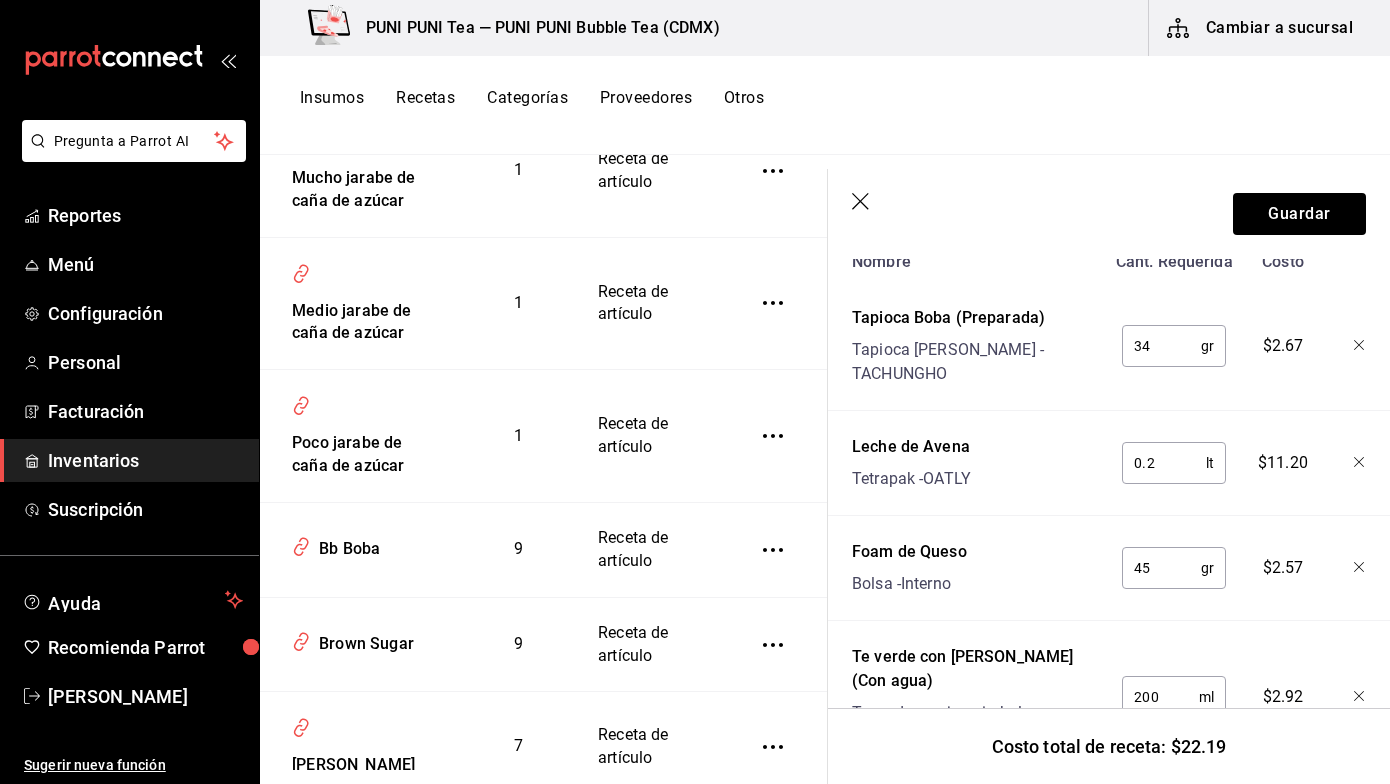 scroll, scrollTop: 606, scrollLeft: 0, axis: vertical 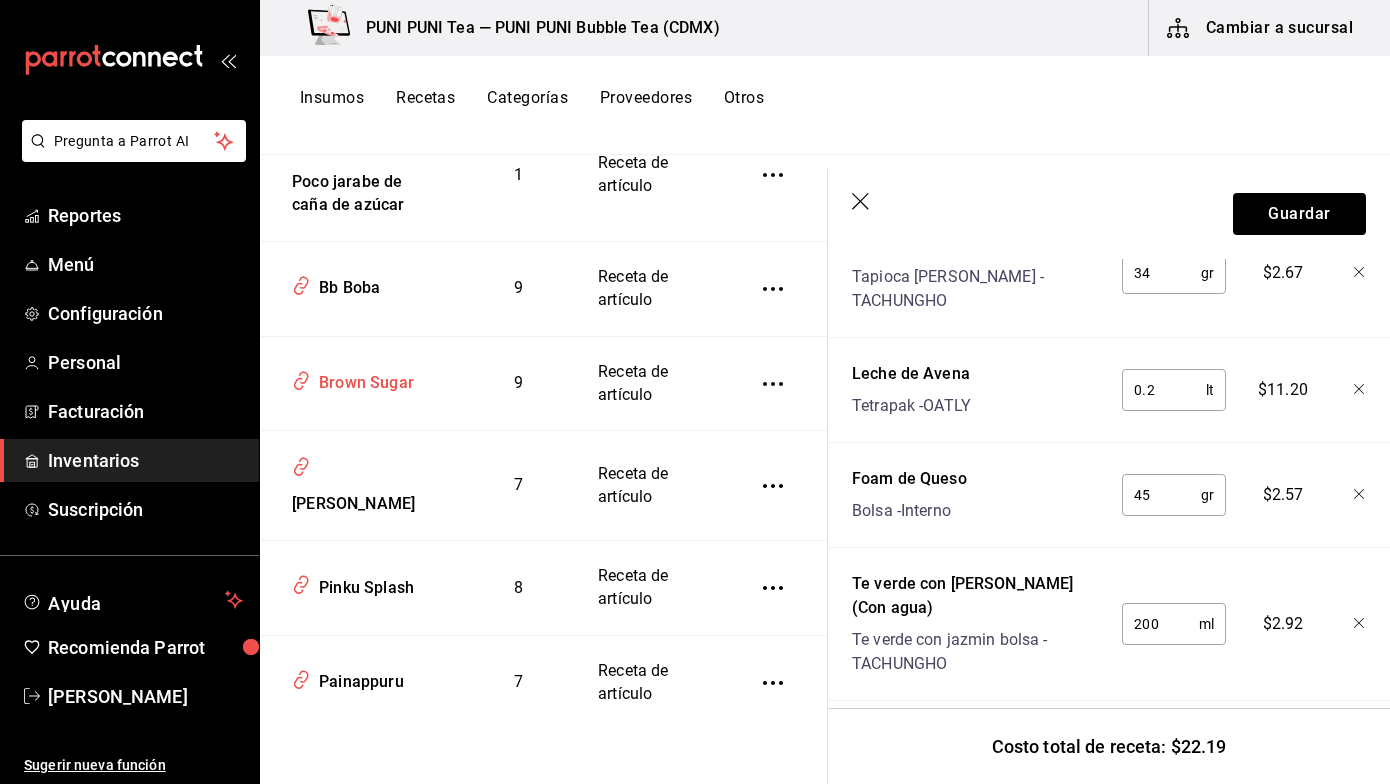 click on "Brown Sugar" at bounding box center (362, 379) 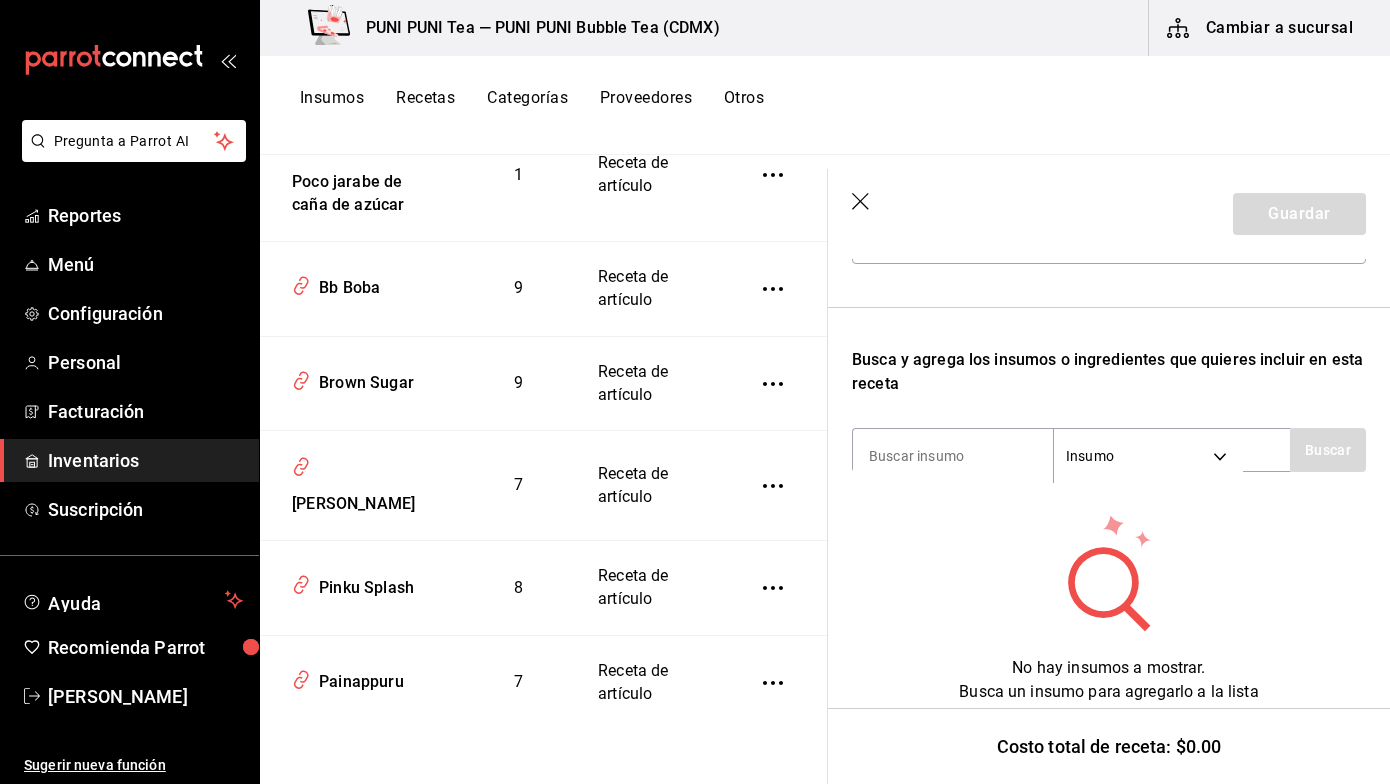 scroll, scrollTop: 0, scrollLeft: 0, axis: both 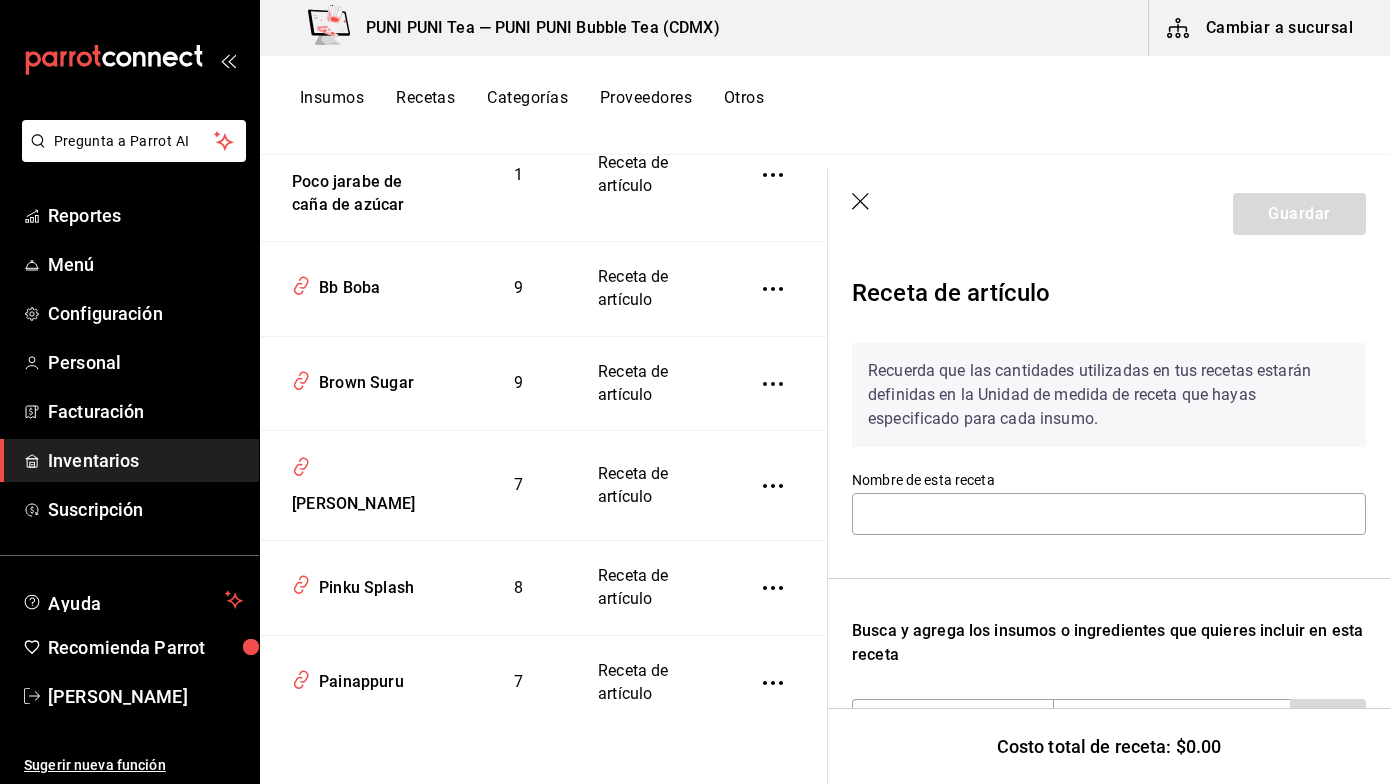 type on "Brown Sugar" 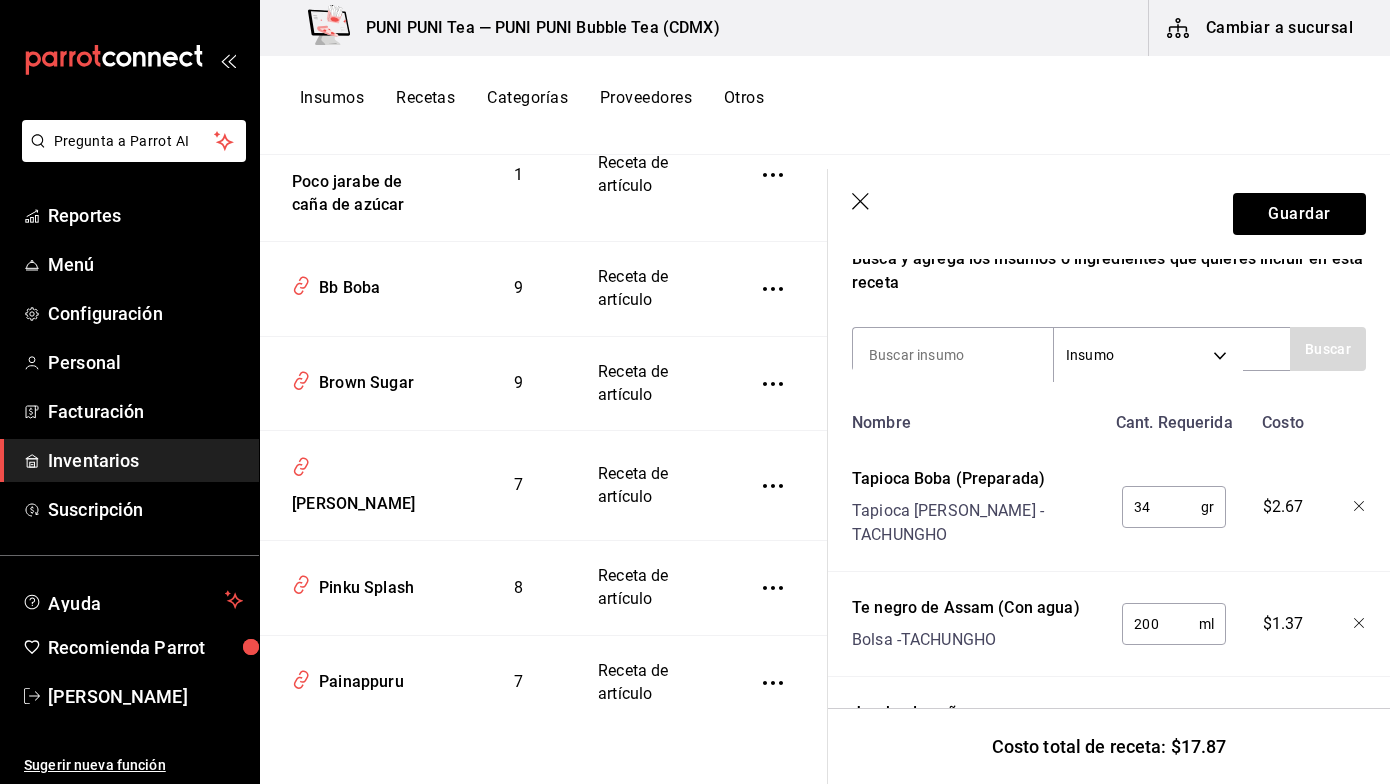scroll, scrollTop: 506, scrollLeft: 0, axis: vertical 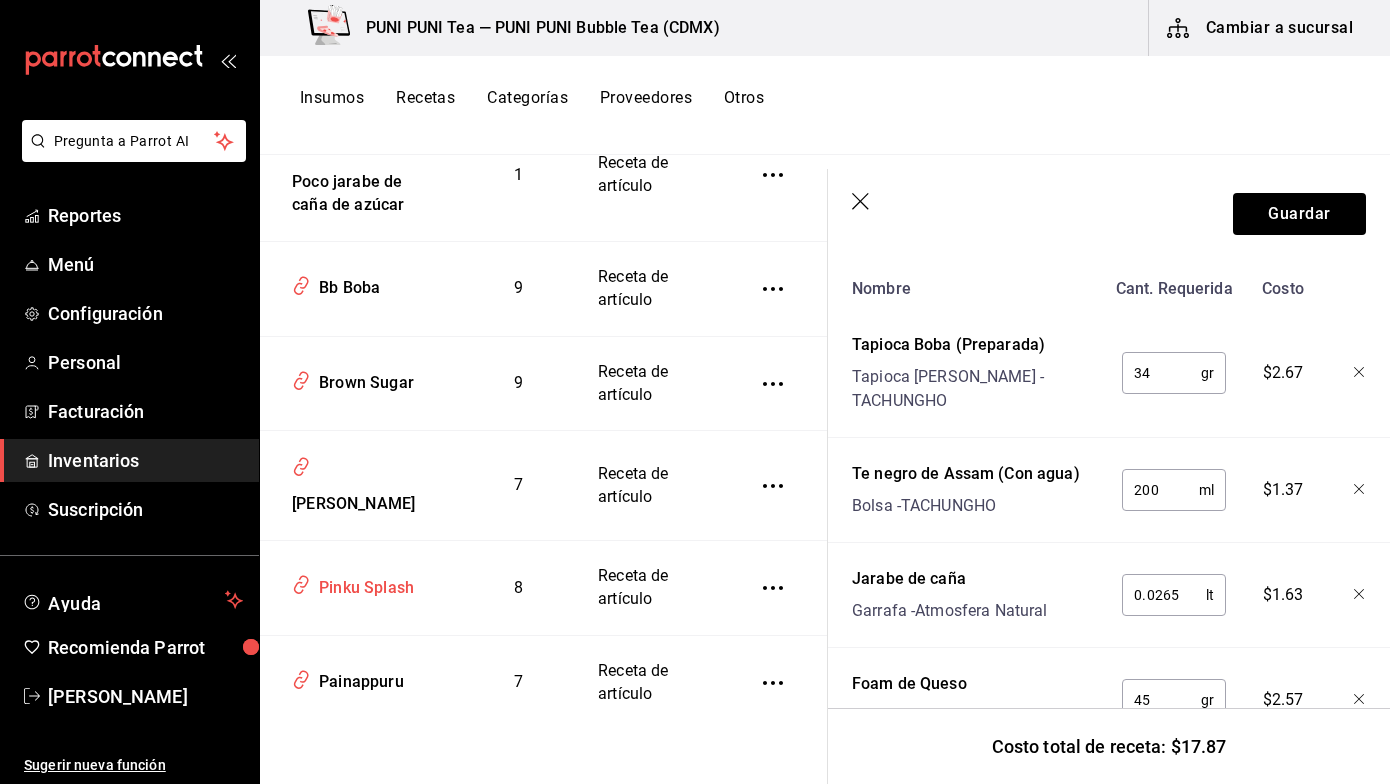 click on "Pinku Splash" at bounding box center [362, 584] 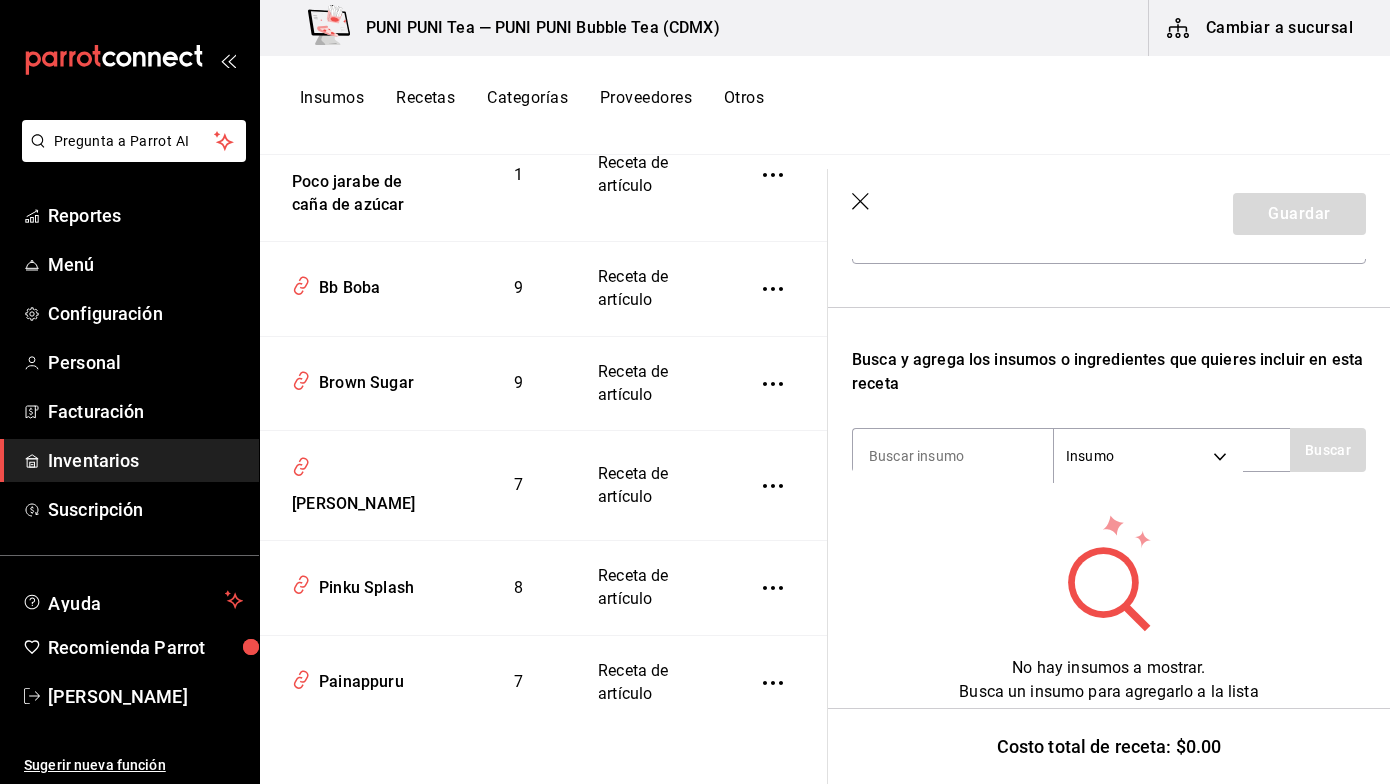scroll, scrollTop: 0, scrollLeft: 0, axis: both 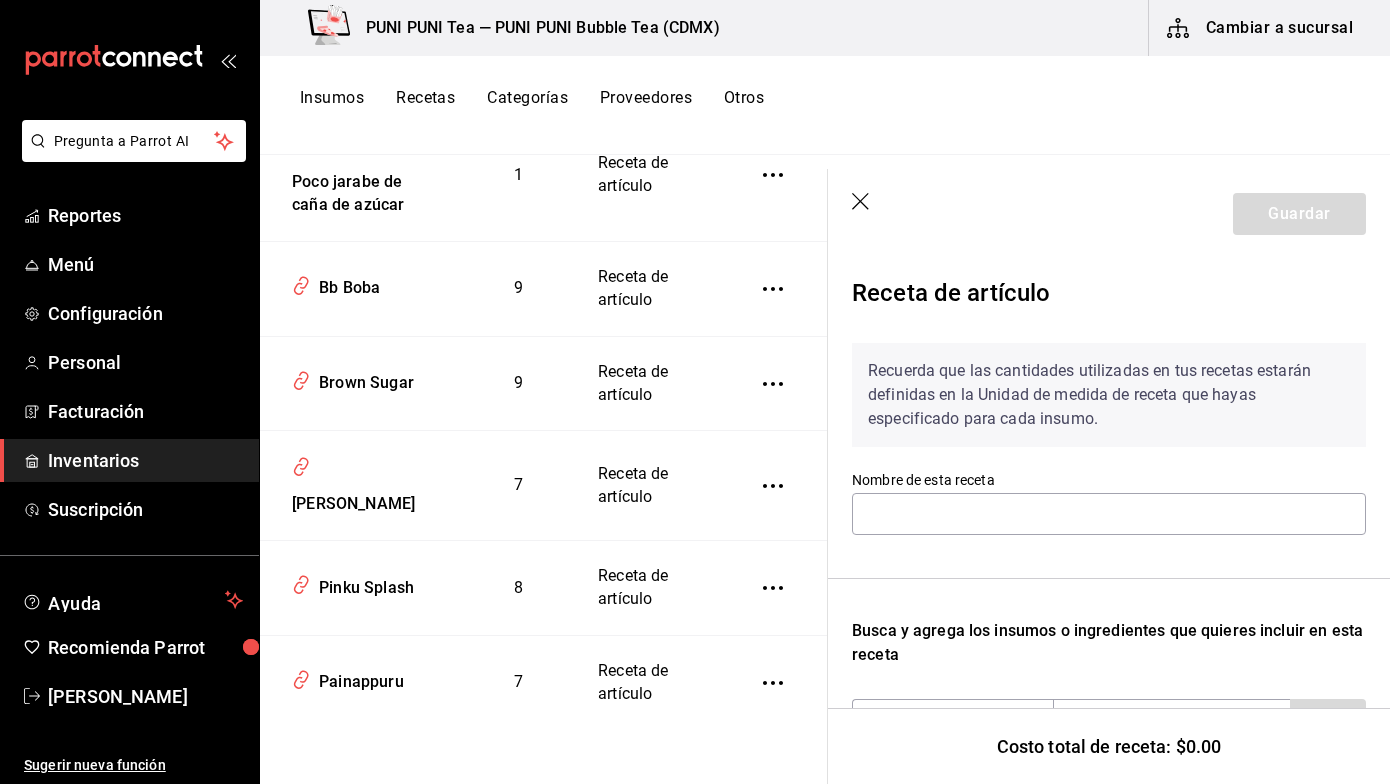 type on "Pinku Splash" 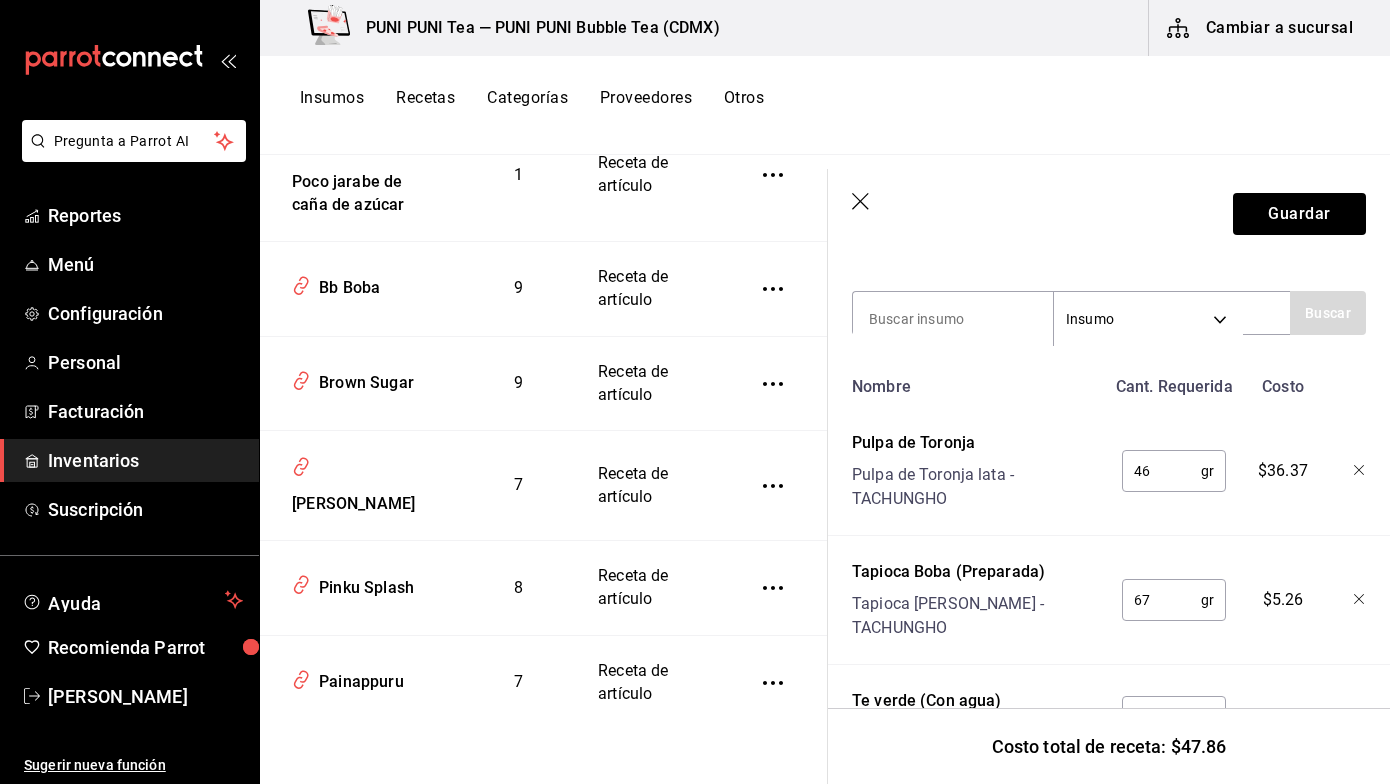 scroll, scrollTop: 482, scrollLeft: 0, axis: vertical 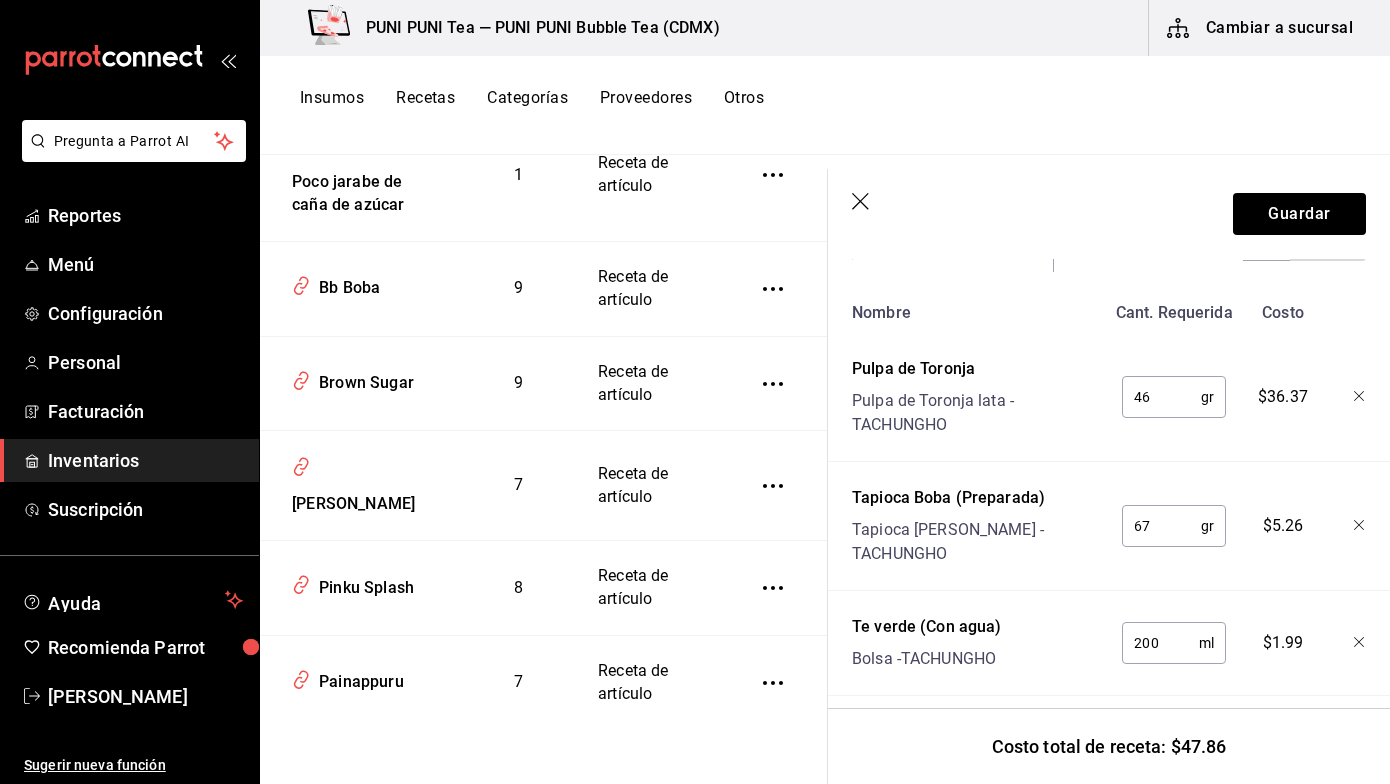 click on "67" at bounding box center (1161, 526) 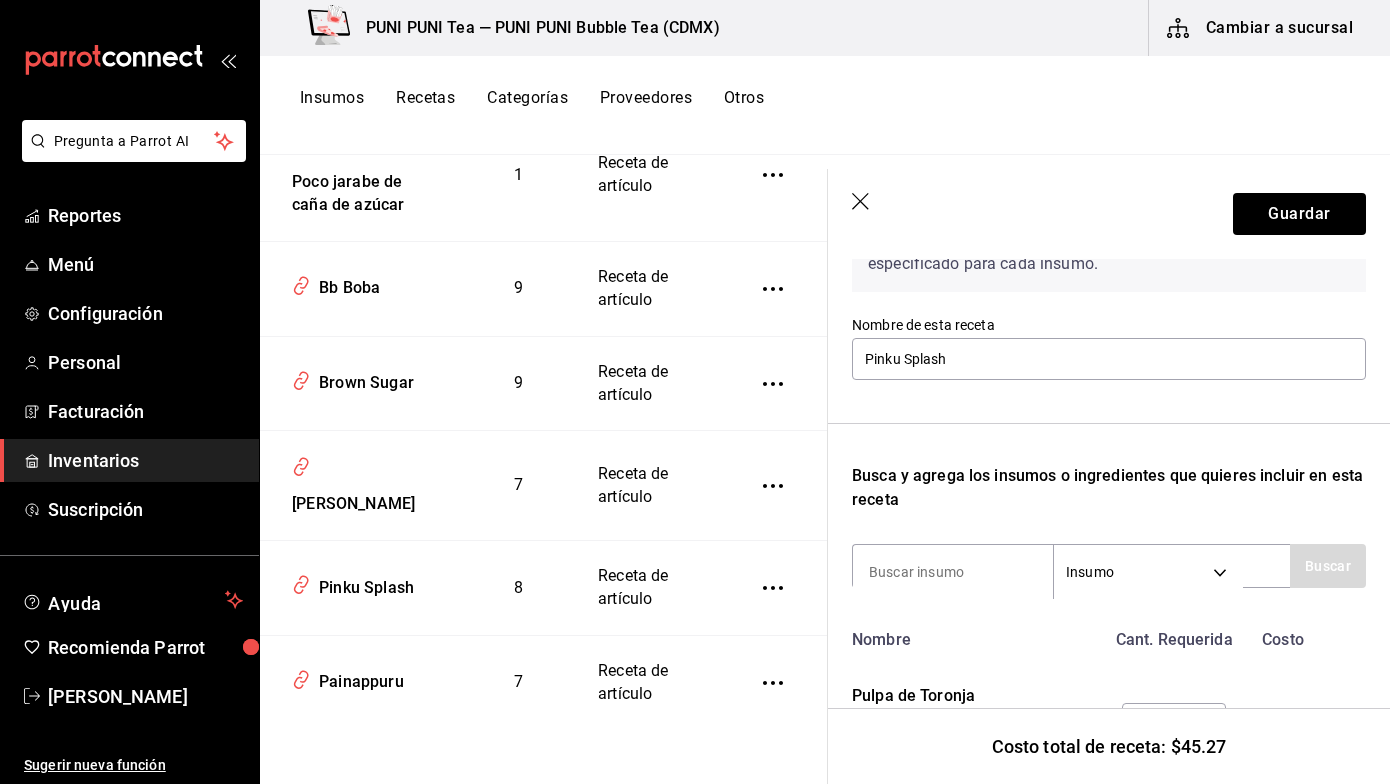 scroll, scrollTop: 177, scrollLeft: 0, axis: vertical 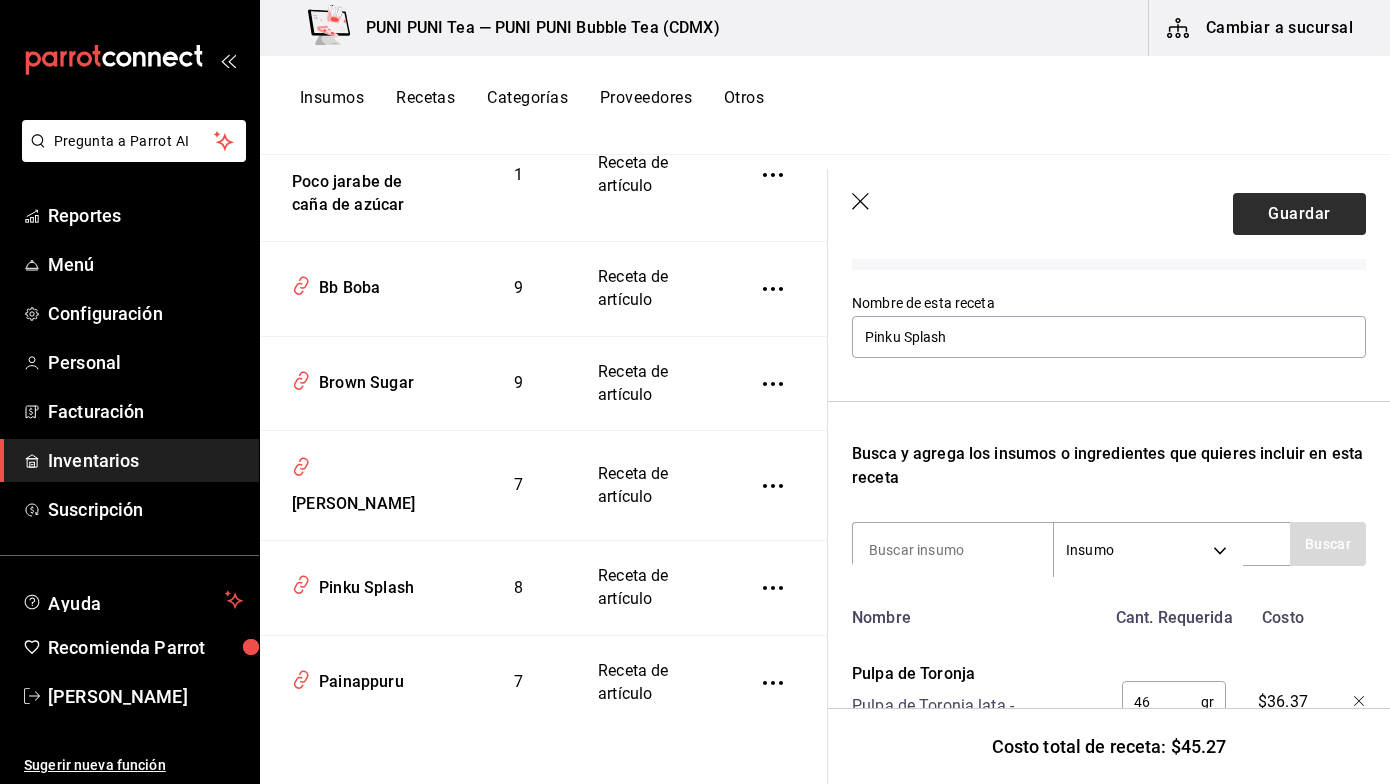 type on "34" 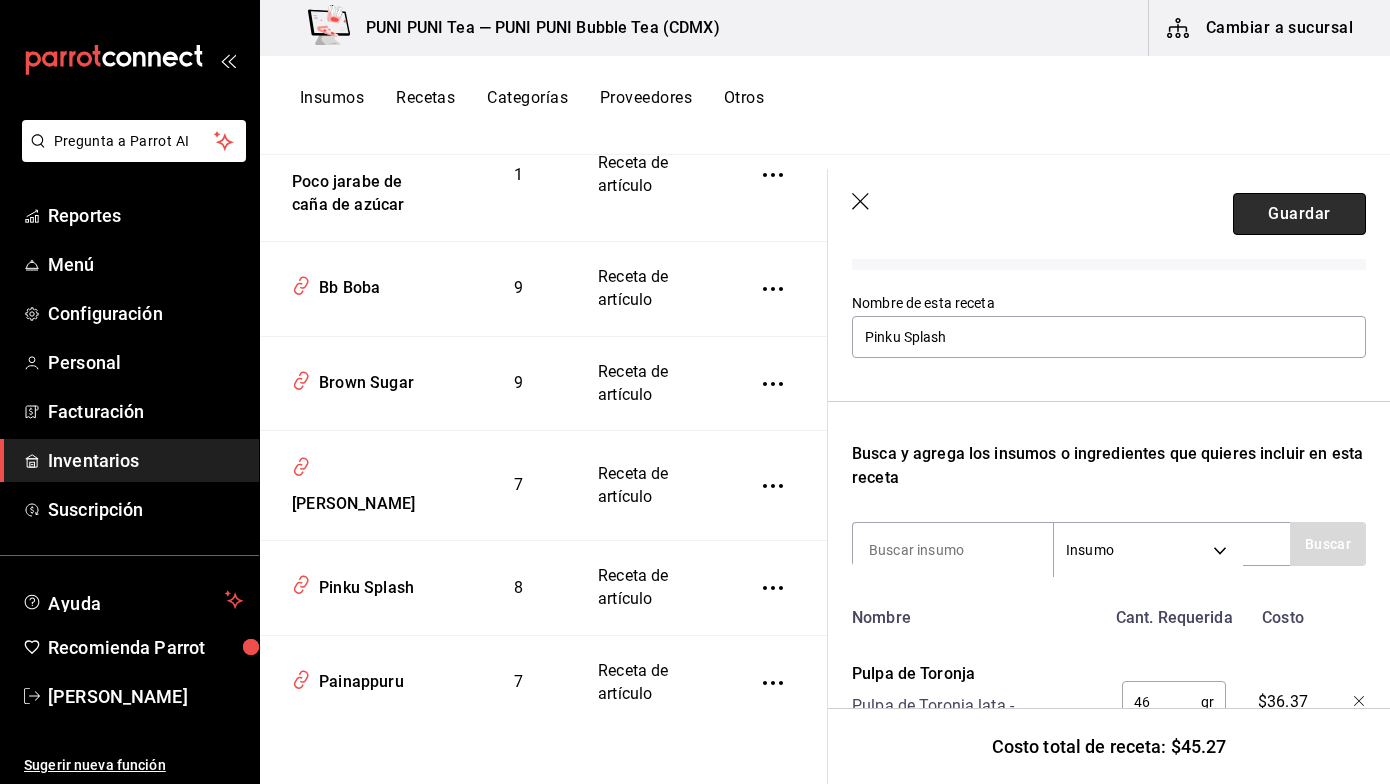 click on "Guardar" at bounding box center [1299, 214] 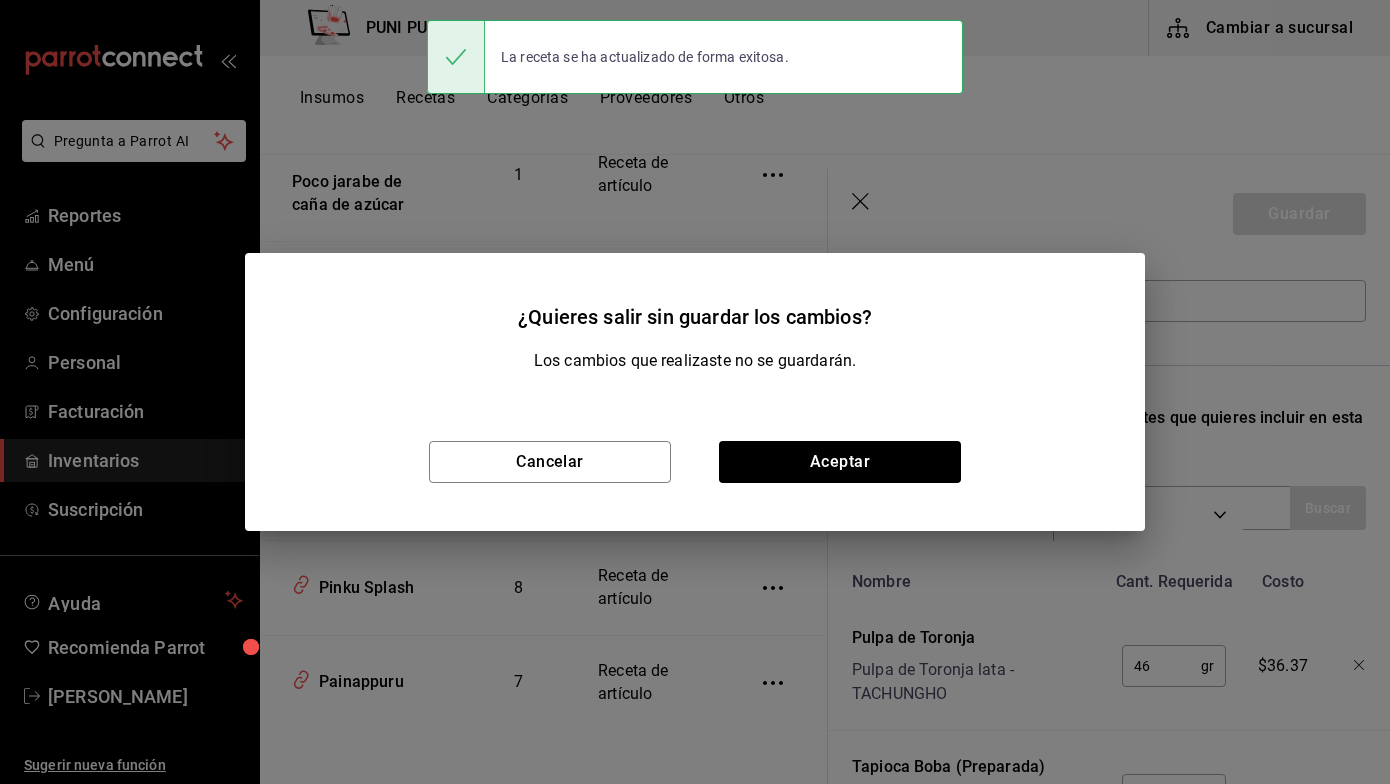 scroll, scrollTop: 141, scrollLeft: 0, axis: vertical 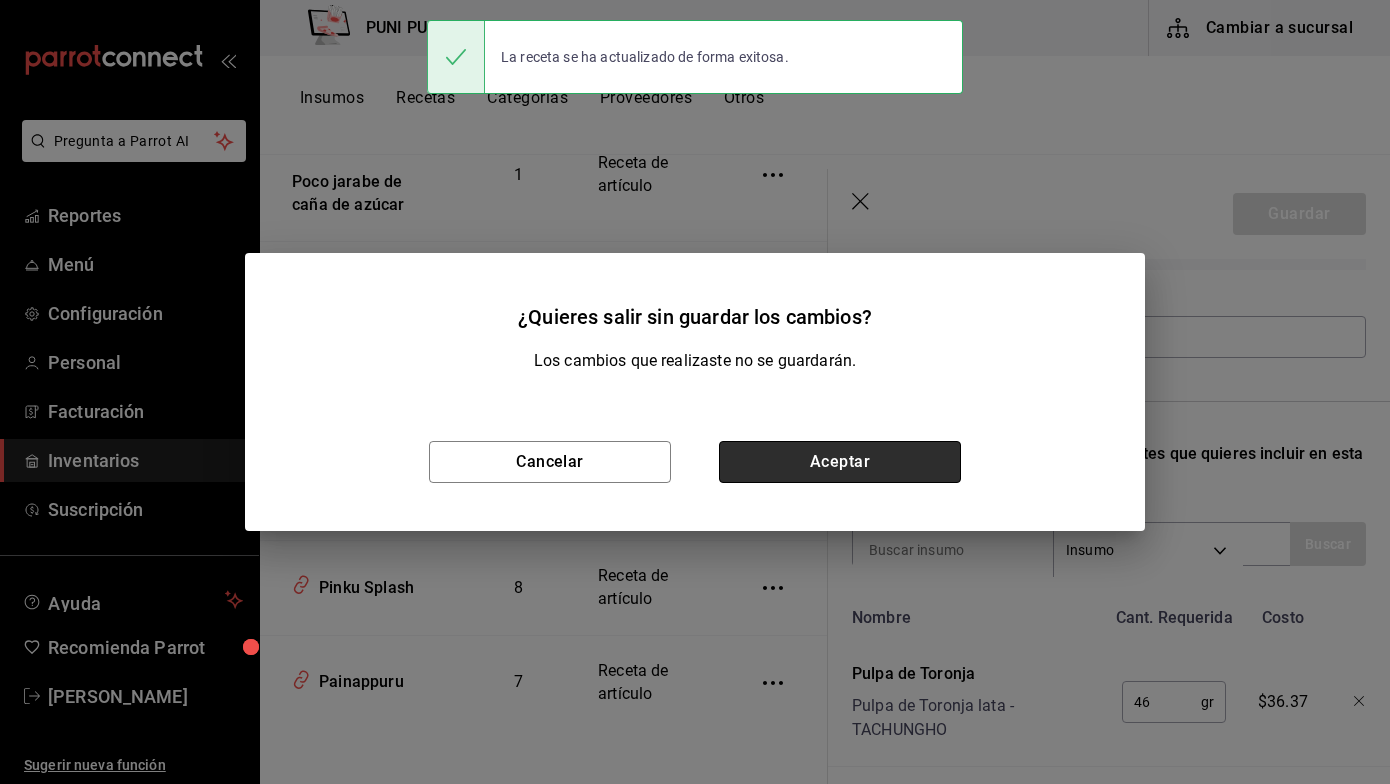 click on "Aceptar" at bounding box center (840, 462) 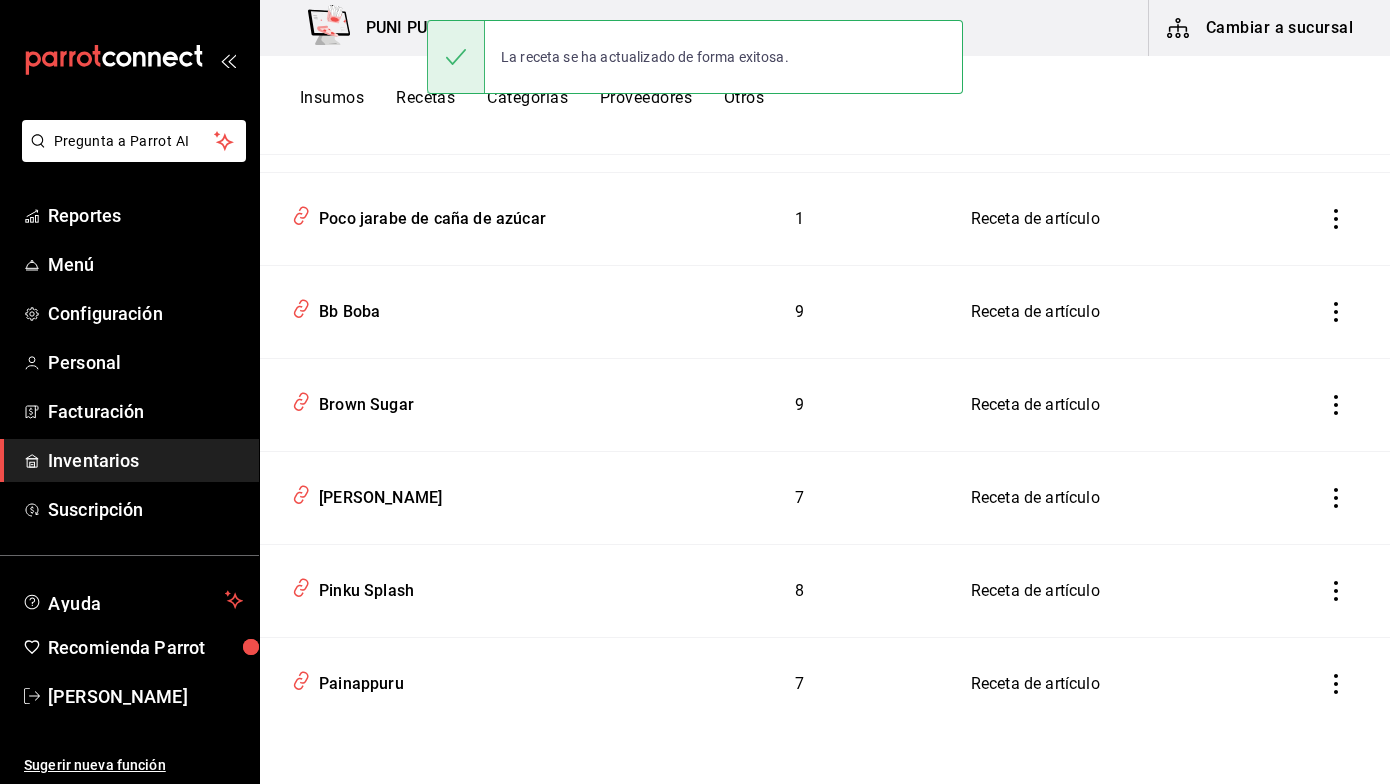 scroll, scrollTop: 3235, scrollLeft: 0, axis: vertical 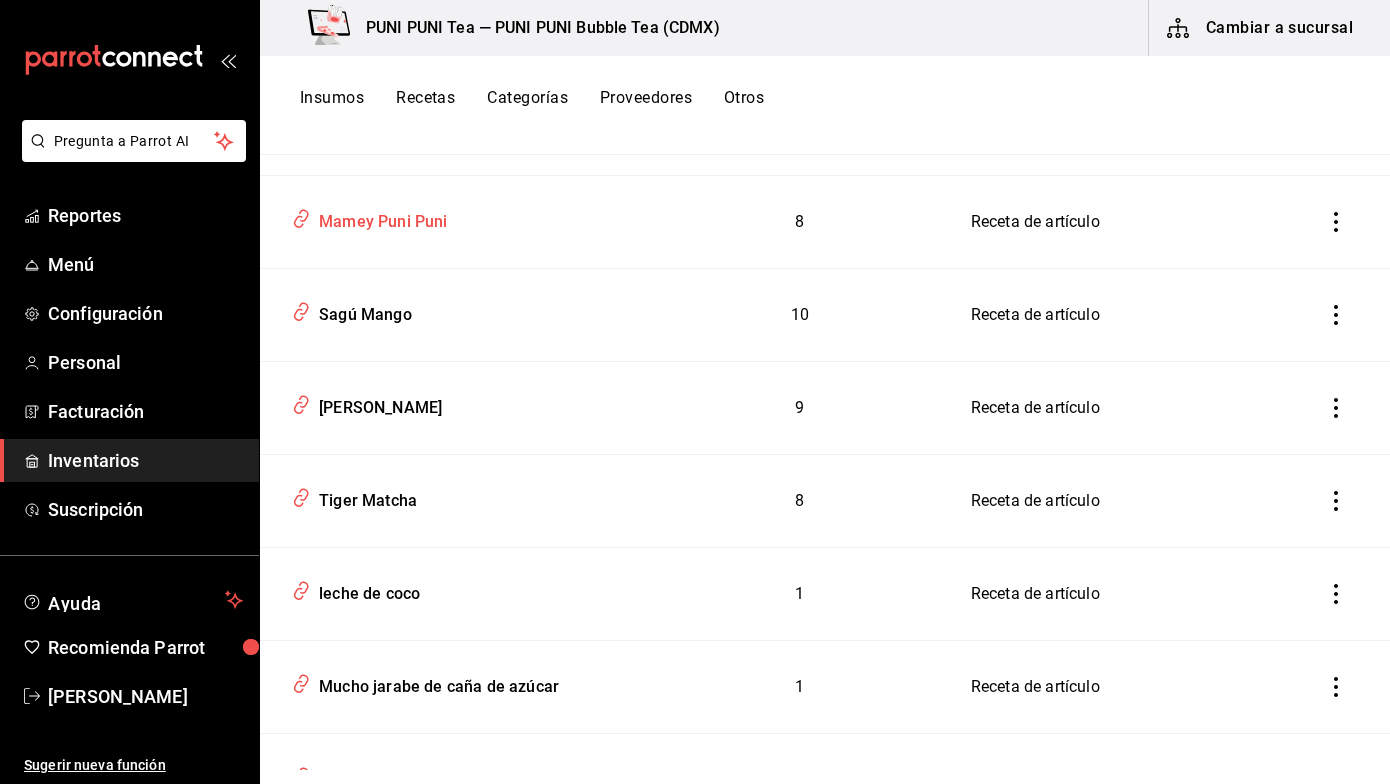 click on "Mamey Puni Puni" at bounding box center [379, 218] 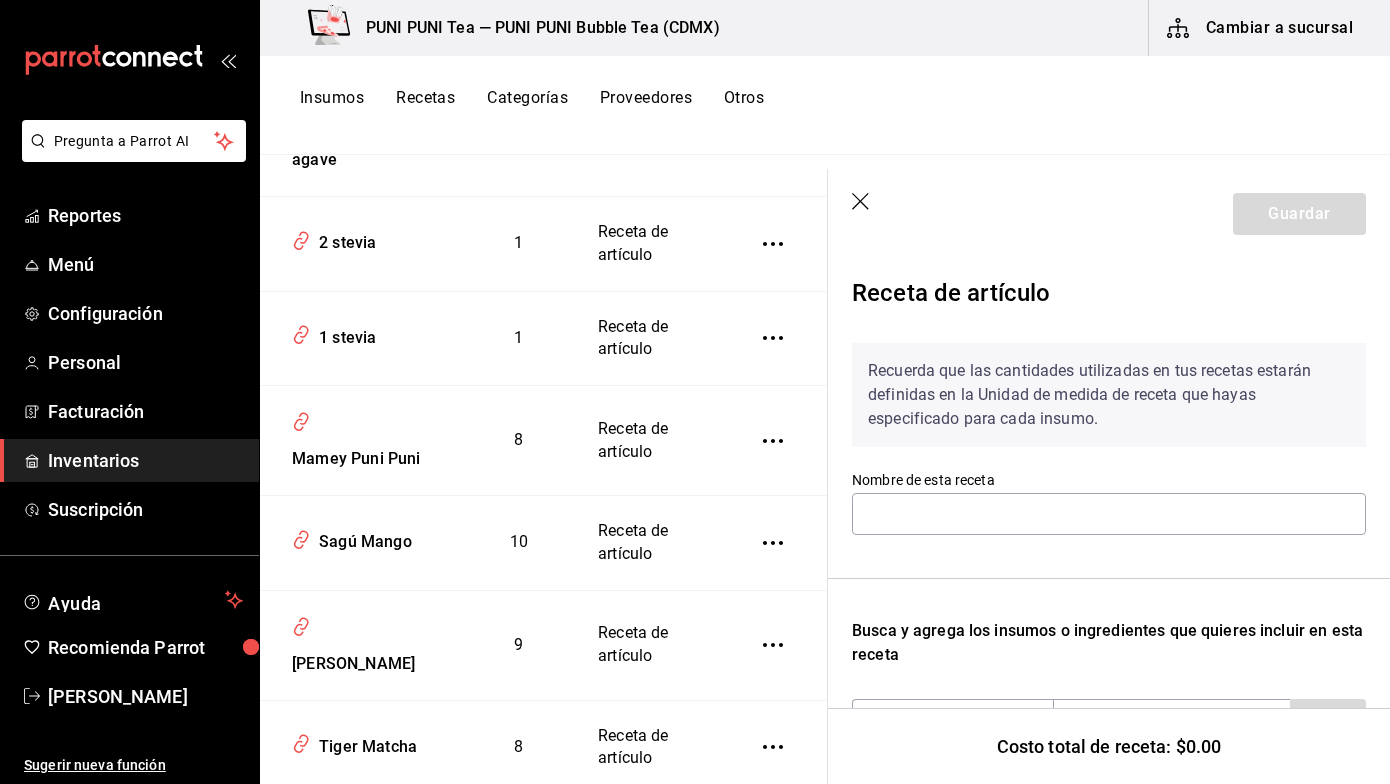 scroll, scrollTop: 2845, scrollLeft: 0, axis: vertical 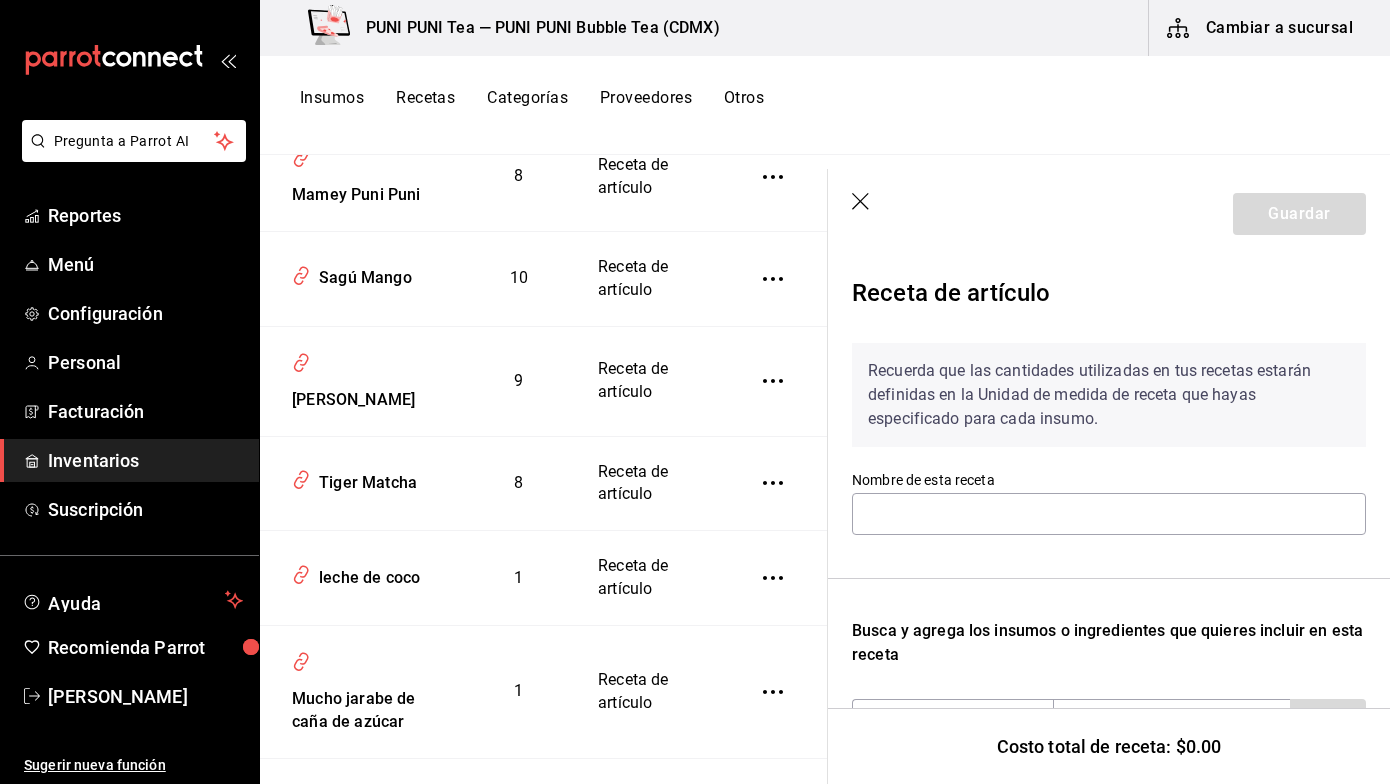 type on "Mamey Puni Puni" 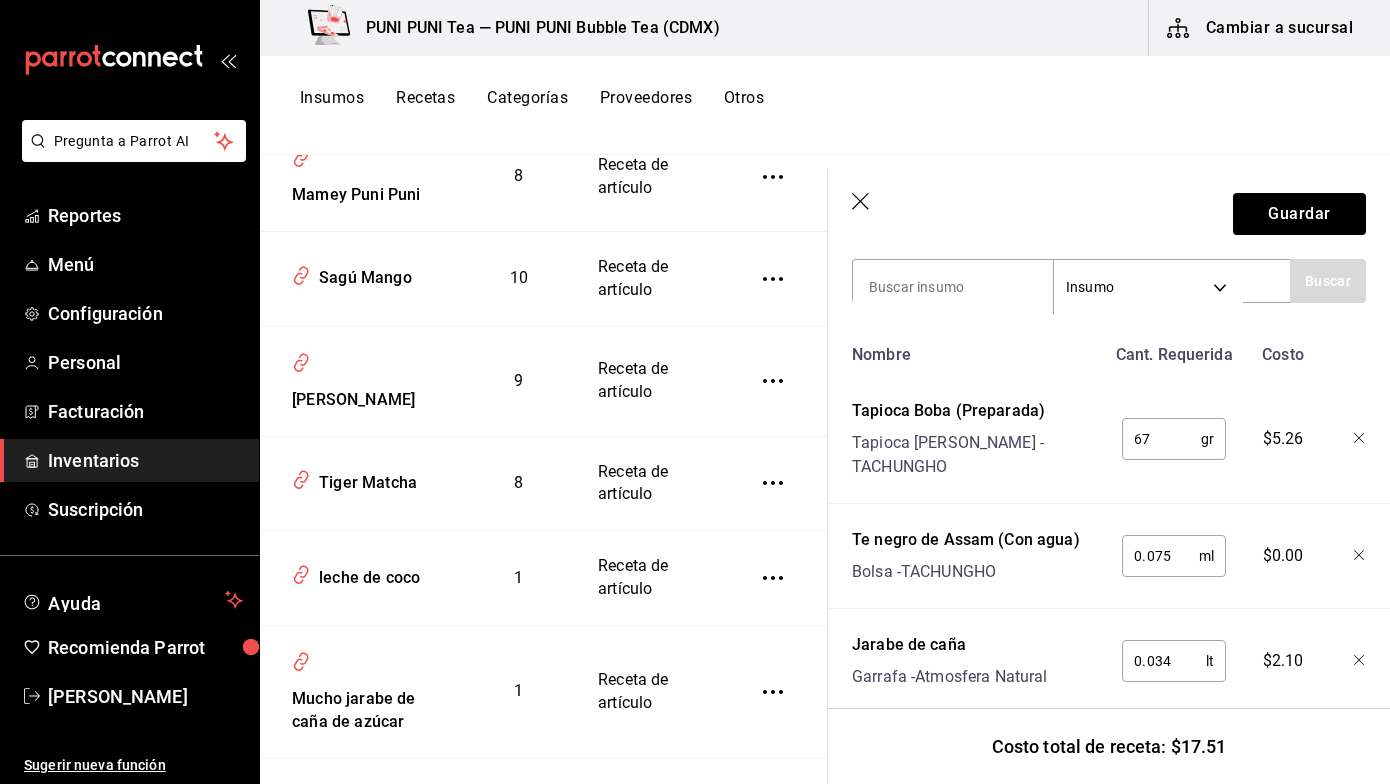 scroll, scrollTop: 446, scrollLeft: 0, axis: vertical 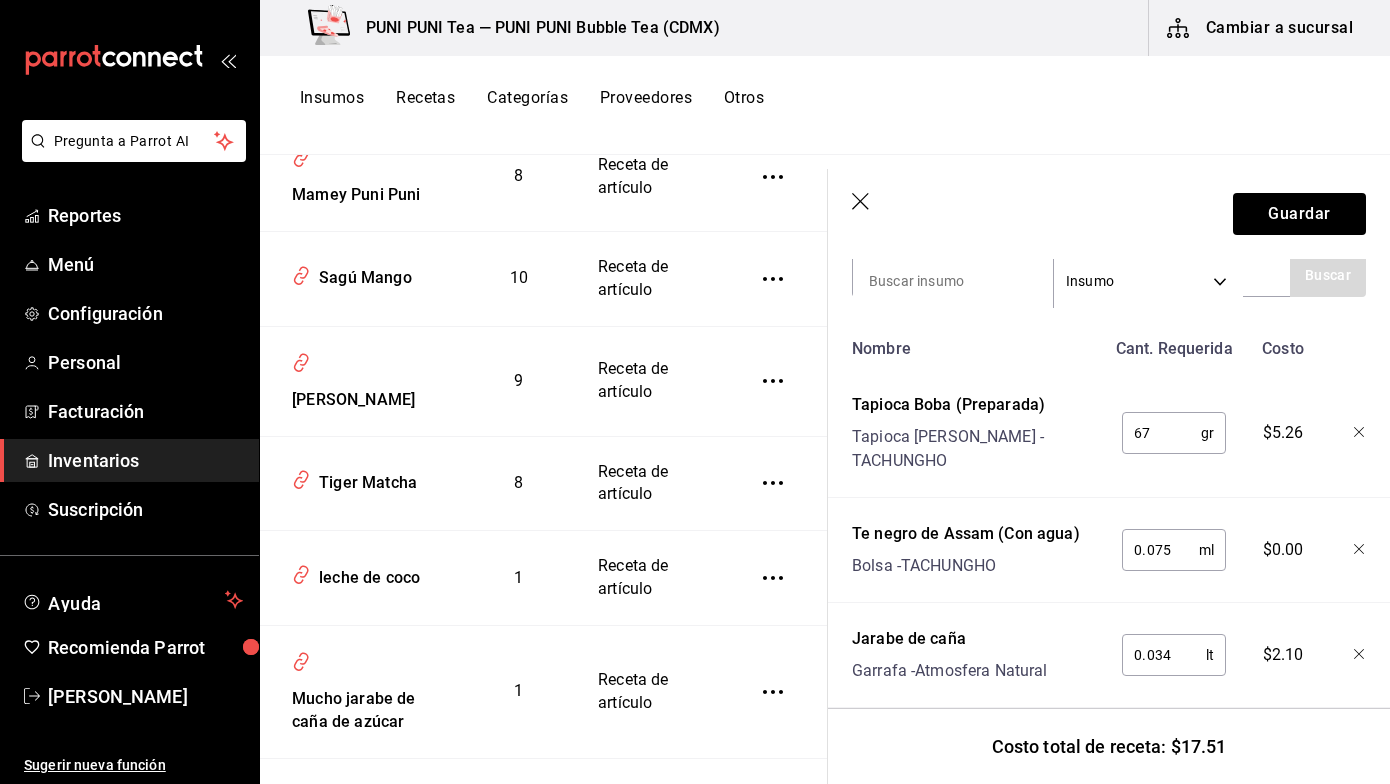 click on "67" at bounding box center [1161, 433] 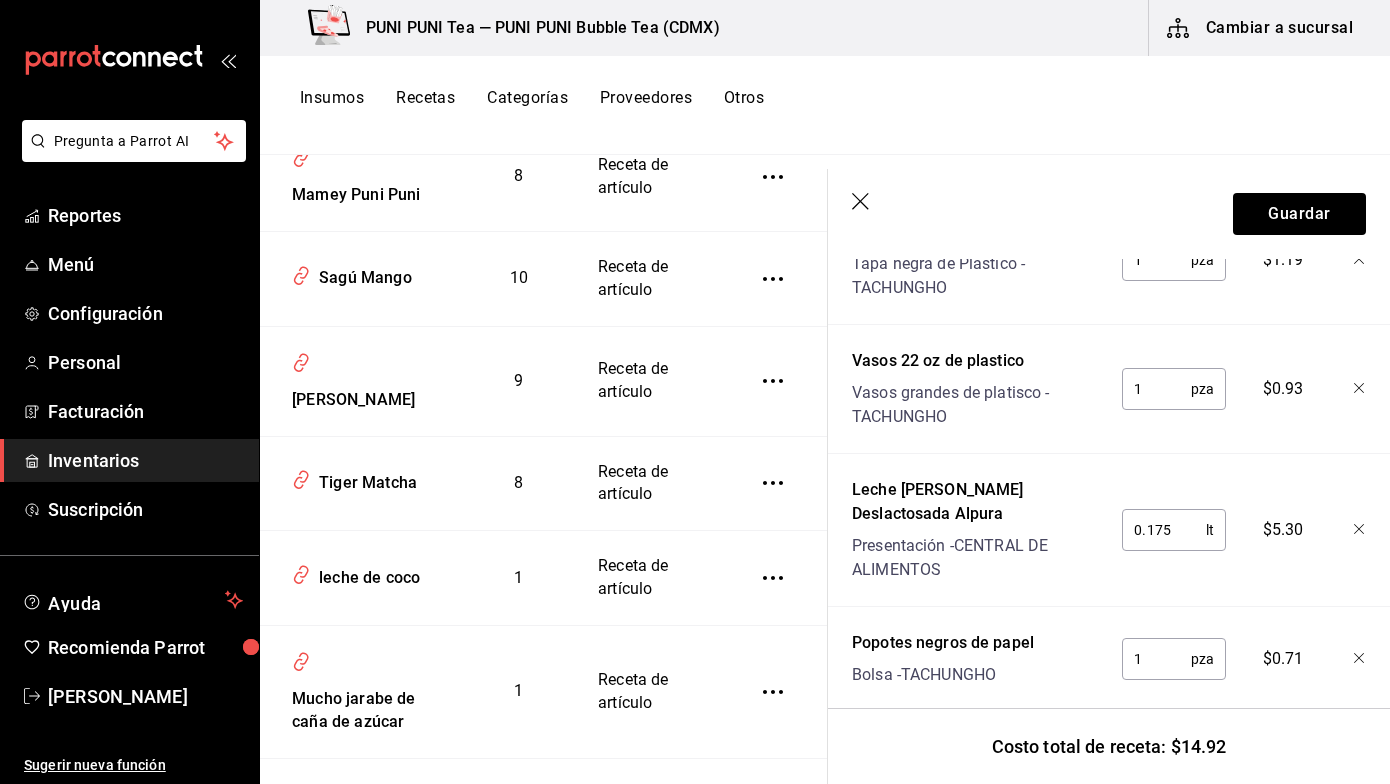 scroll, scrollTop: 1110, scrollLeft: 0, axis: vertical 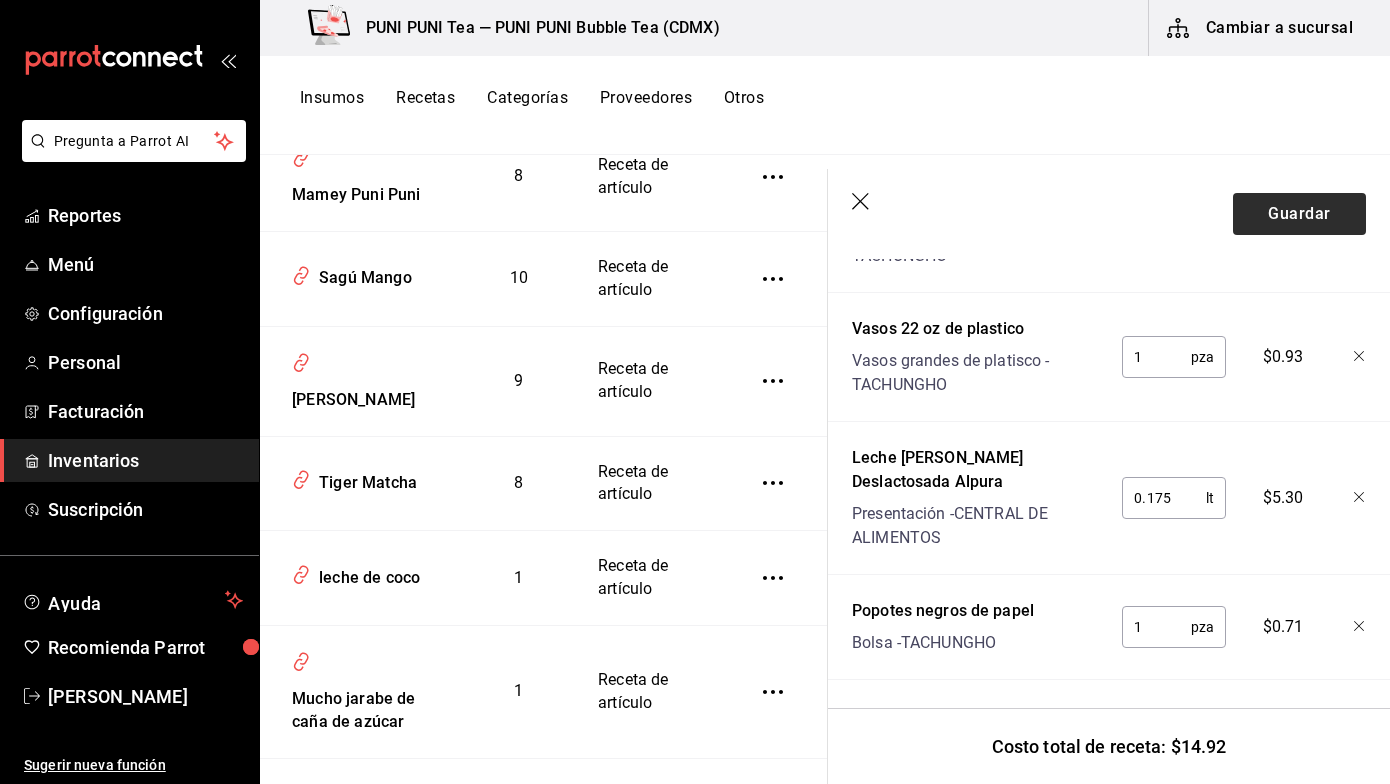 type on "34" 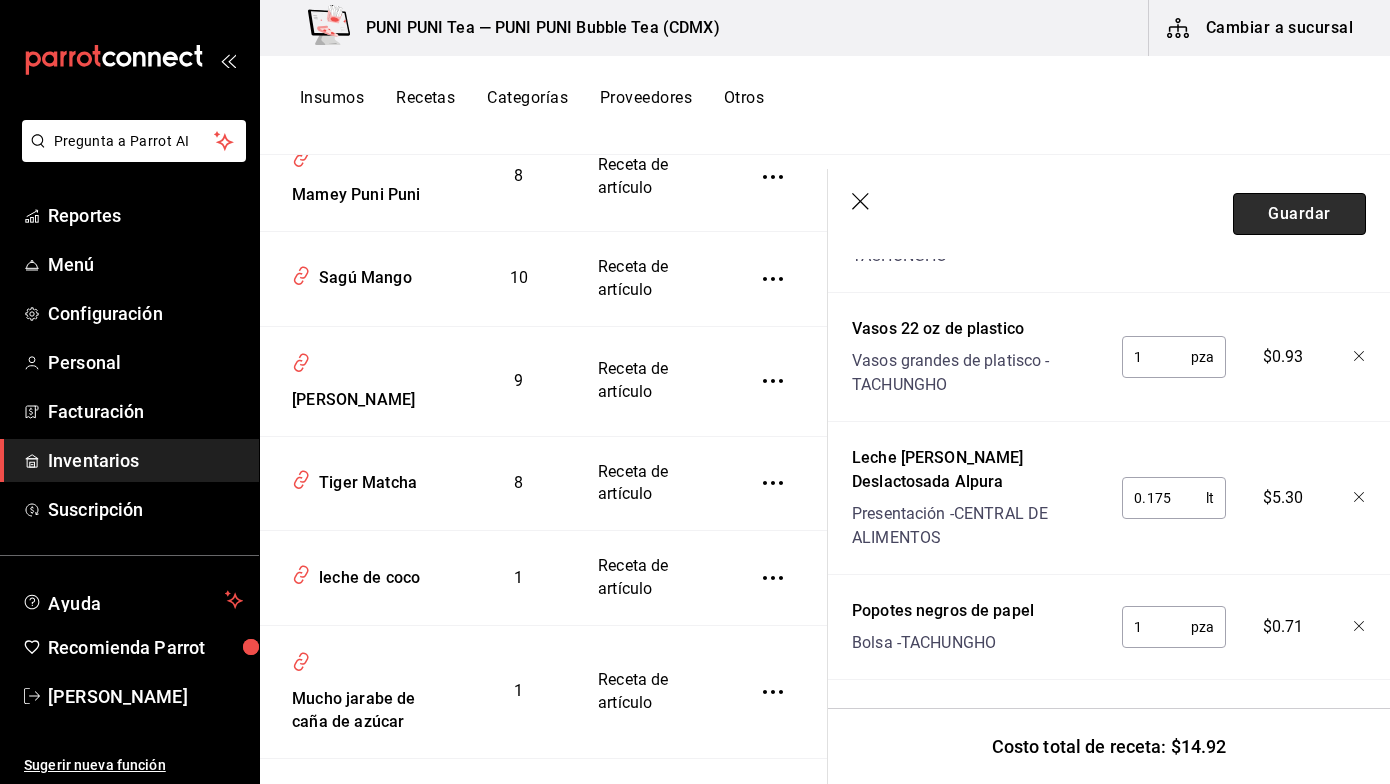 click on "Guardar" at bounding box center (1299, 214) 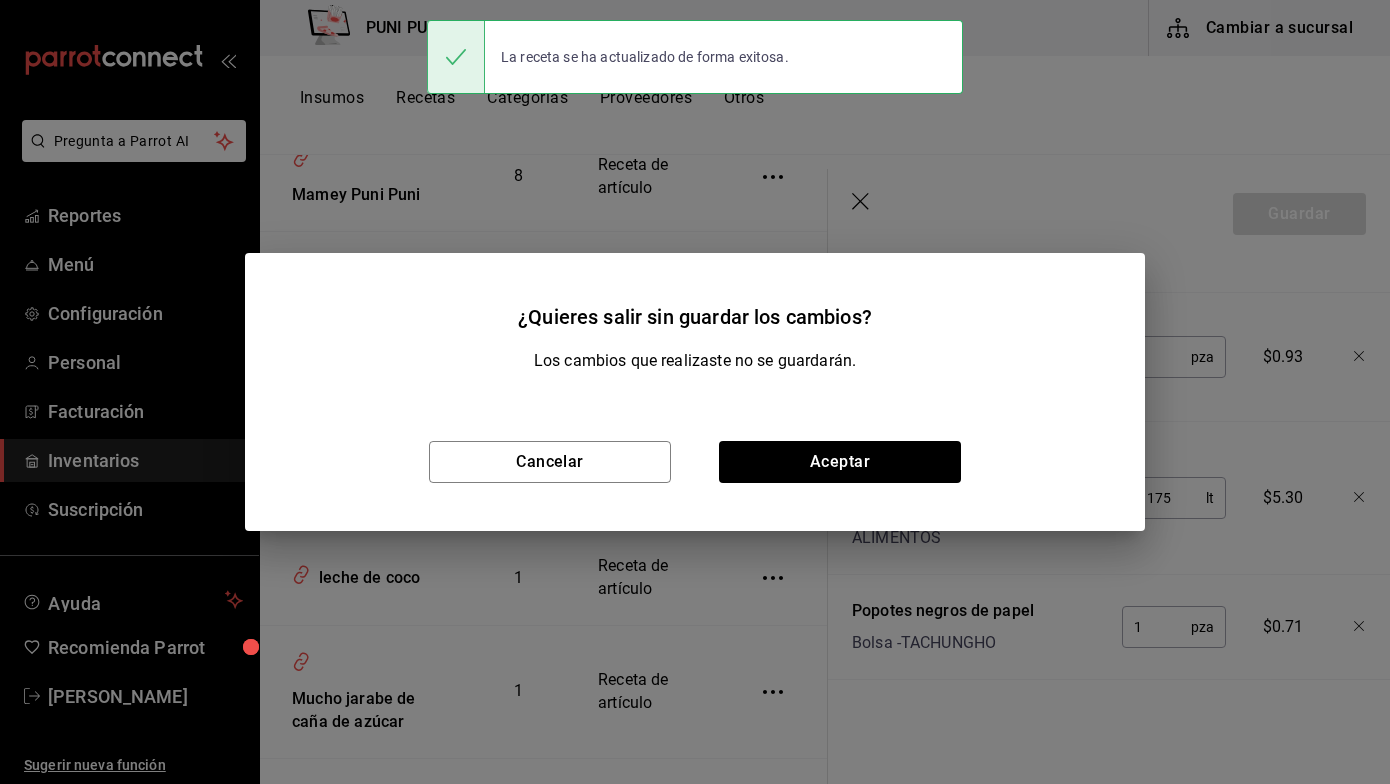 scroll, scrollTop: 1074, scrollLeft: 0, axis: vertical 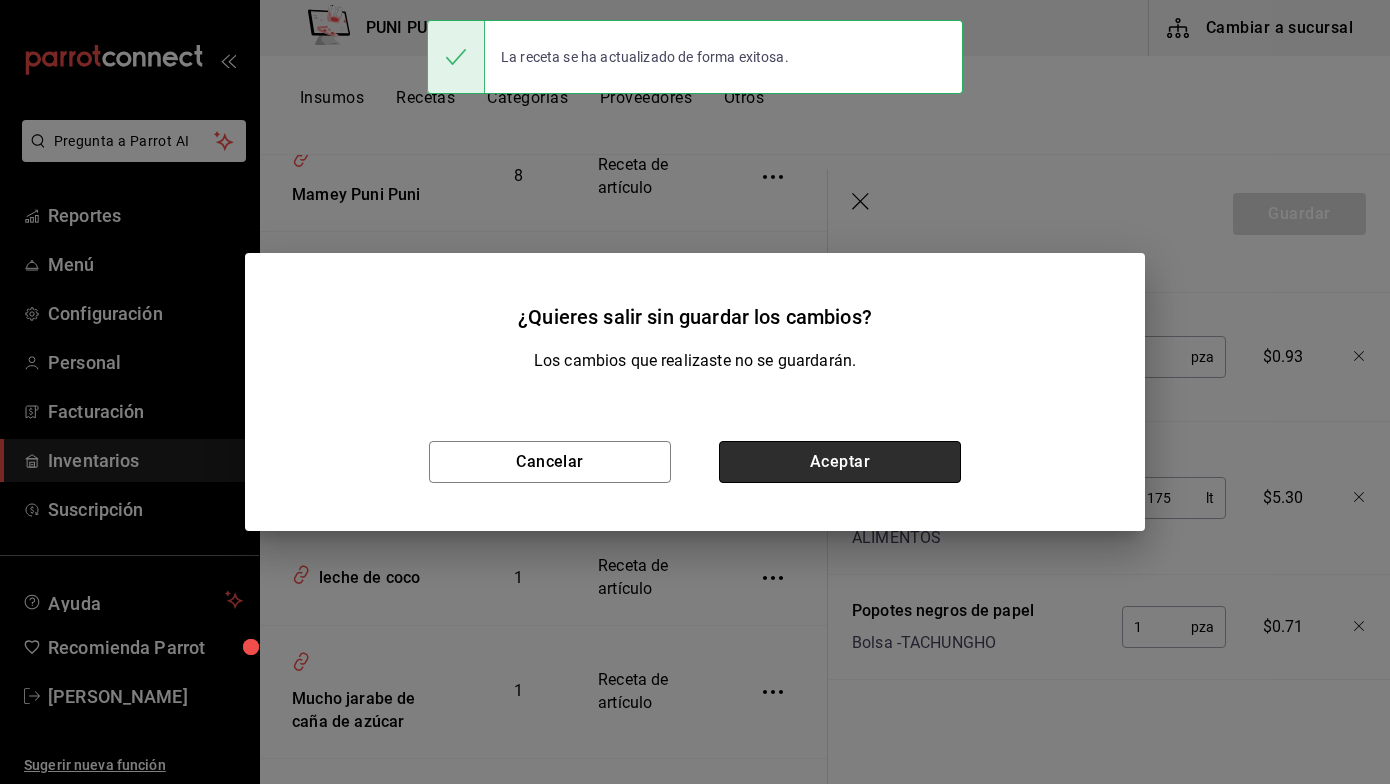 click on "Aceptar" at bounding box center [840, 462] 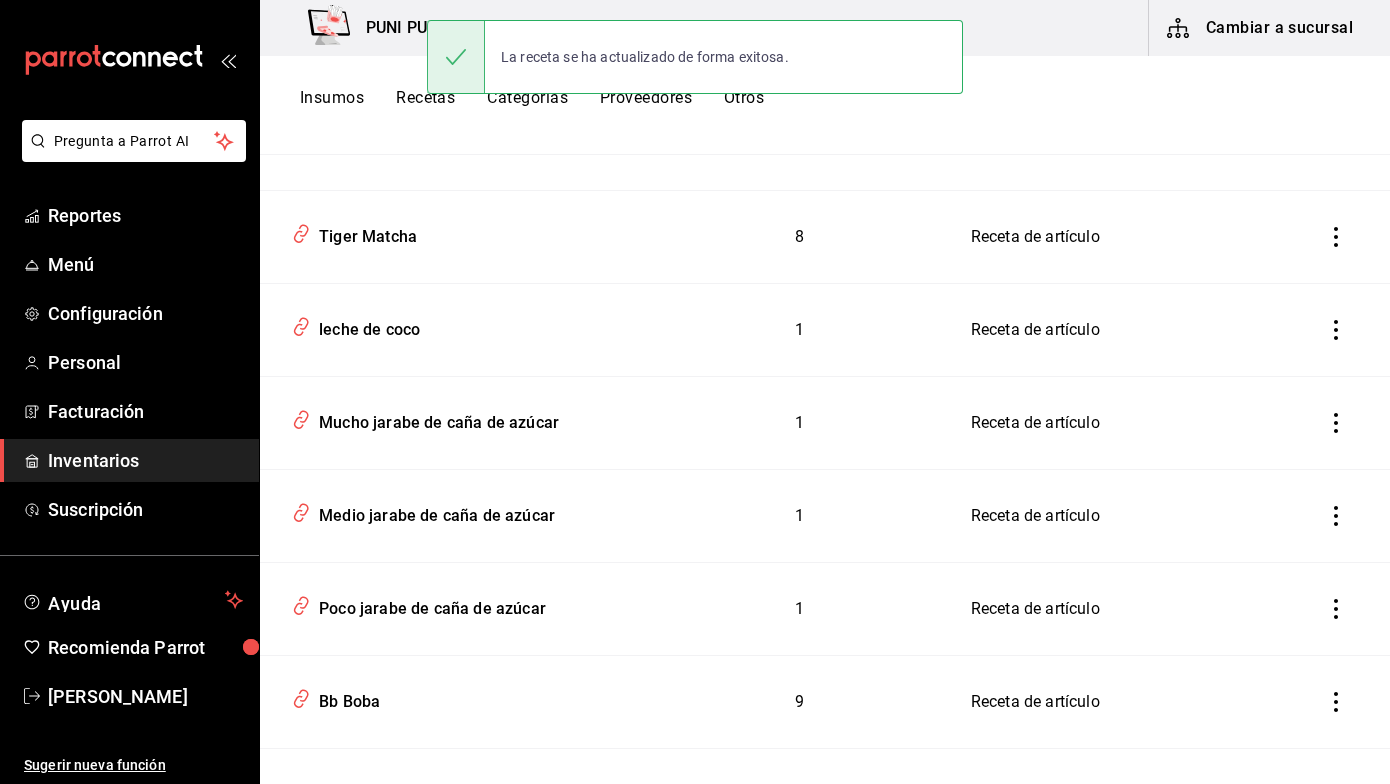 scroll, scrollTop: 2581, scrollLeft: 0, axis: vertical 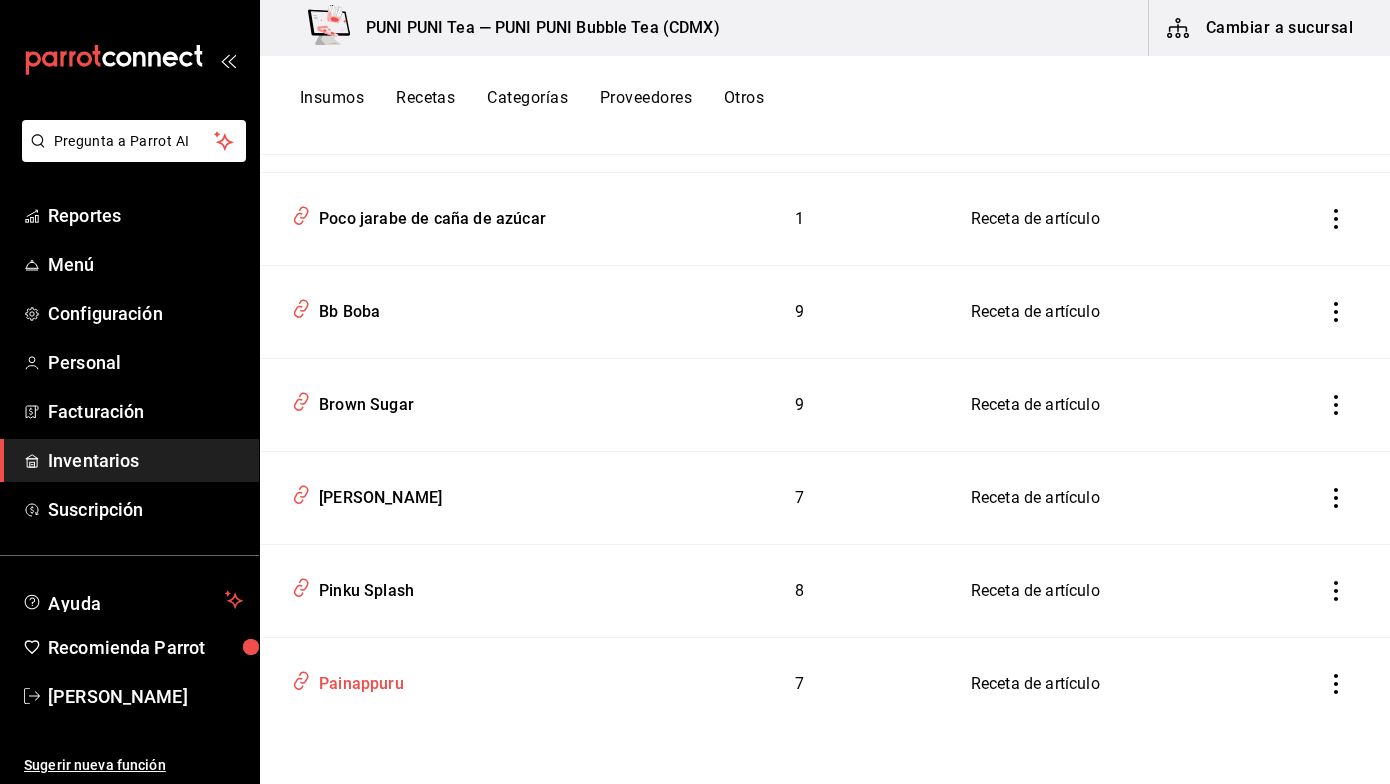 click on "Painappuru" at bounding box center [357, 680] 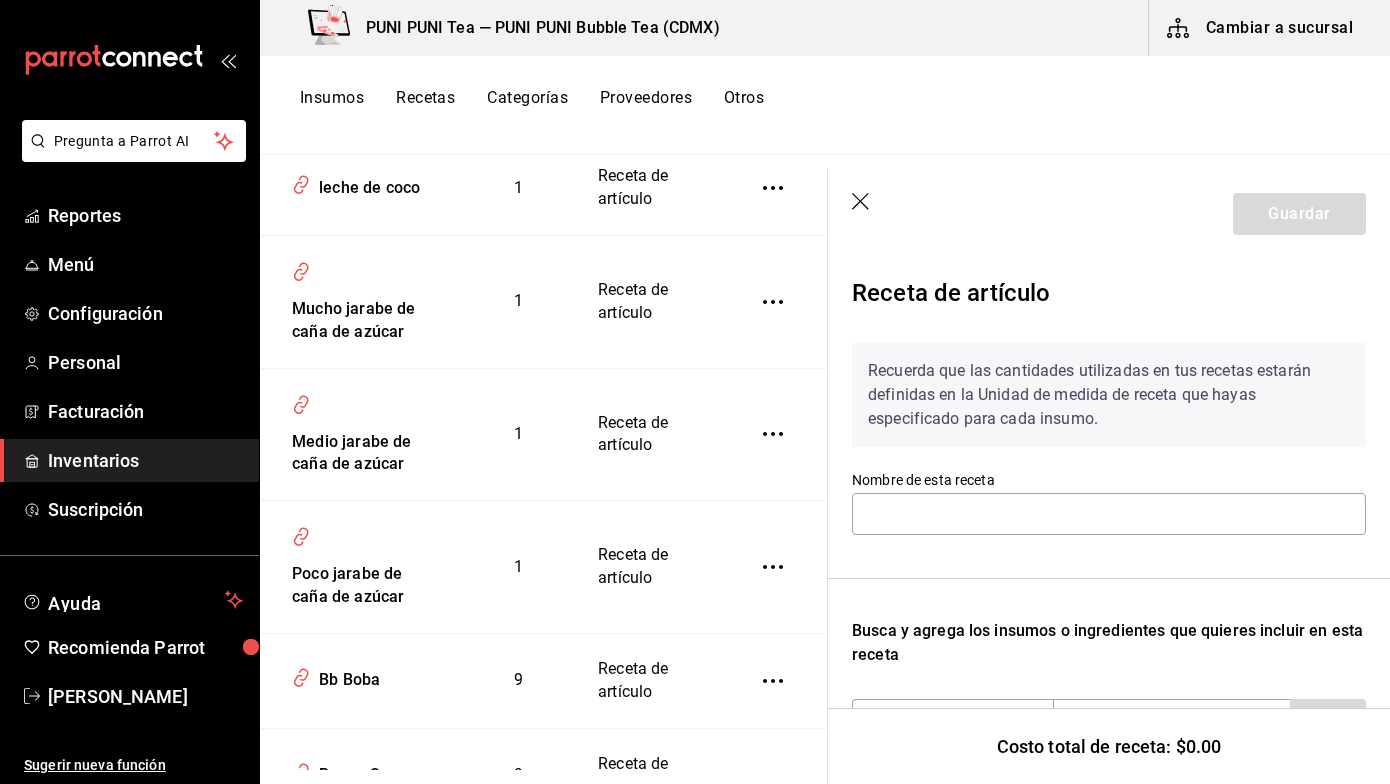 scroll, scrollTop: 3599, scrollLeft: 0, axis: vertical 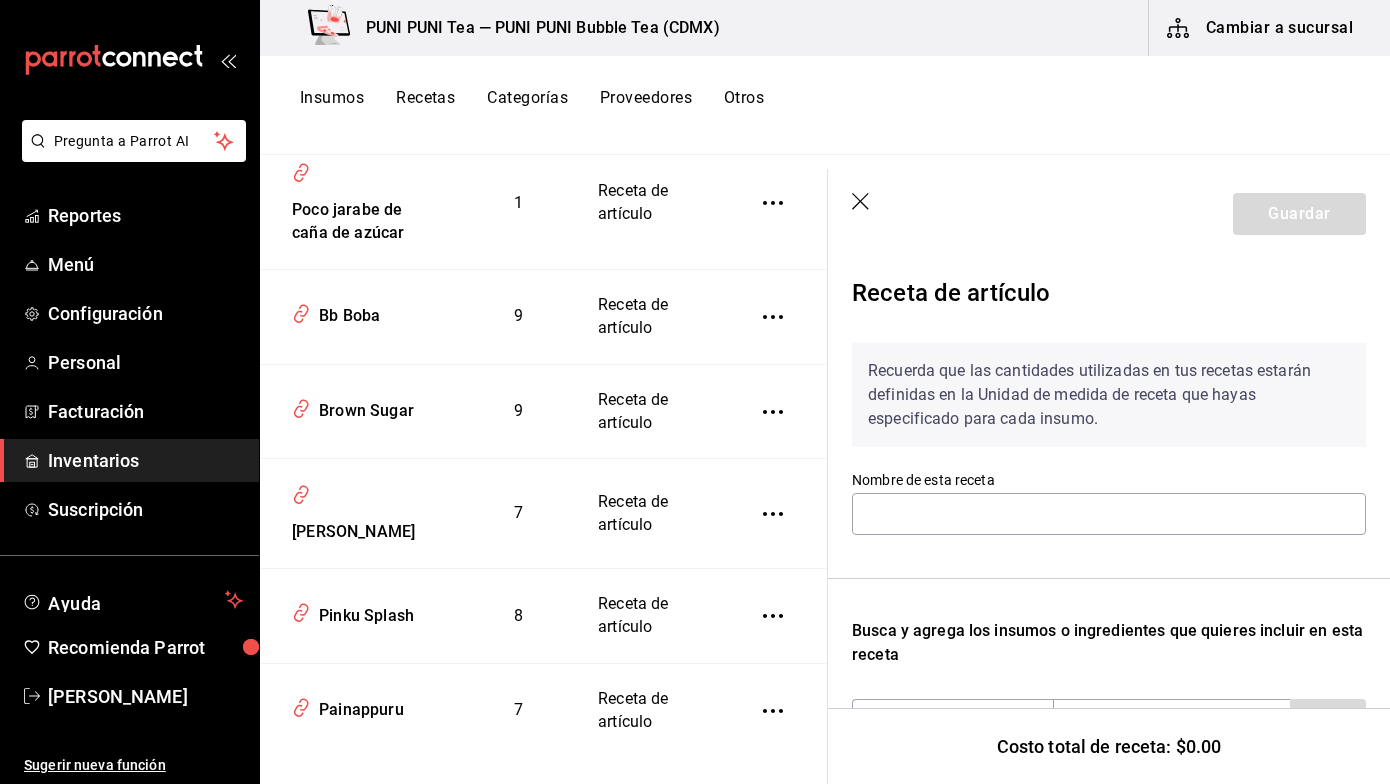 type on "Painappuru" 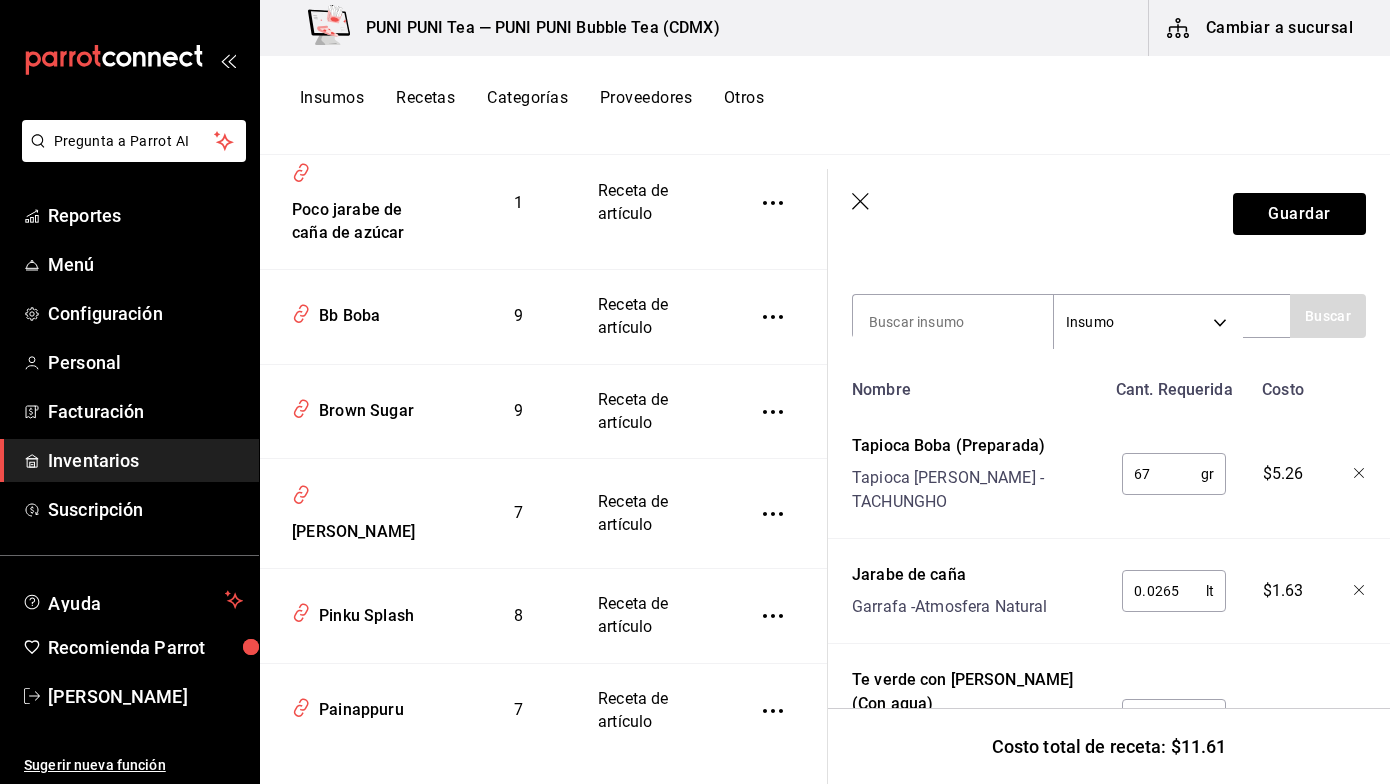 scroll, scrollTop: 423, scrollLeft: 0, axis: vertical 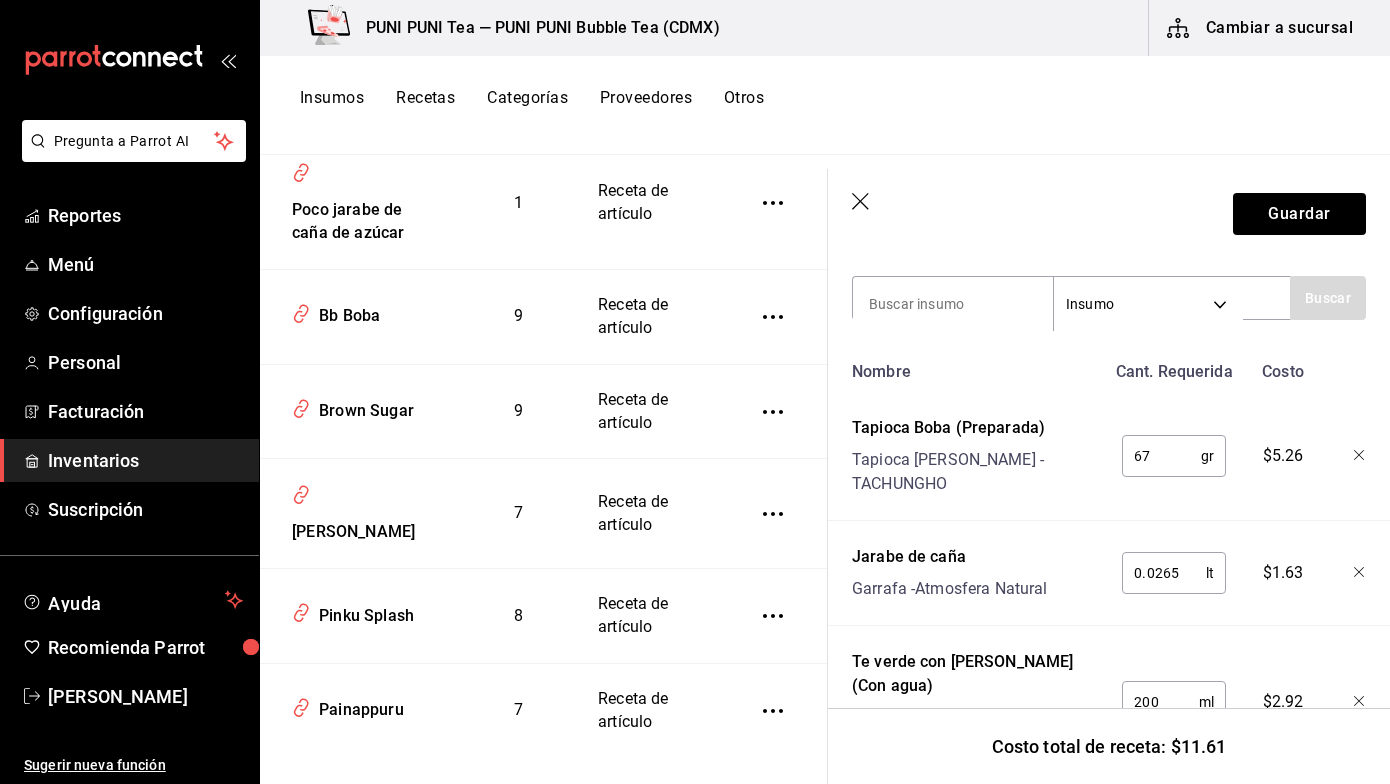 click on "67" at bounding box center (1161, 456) 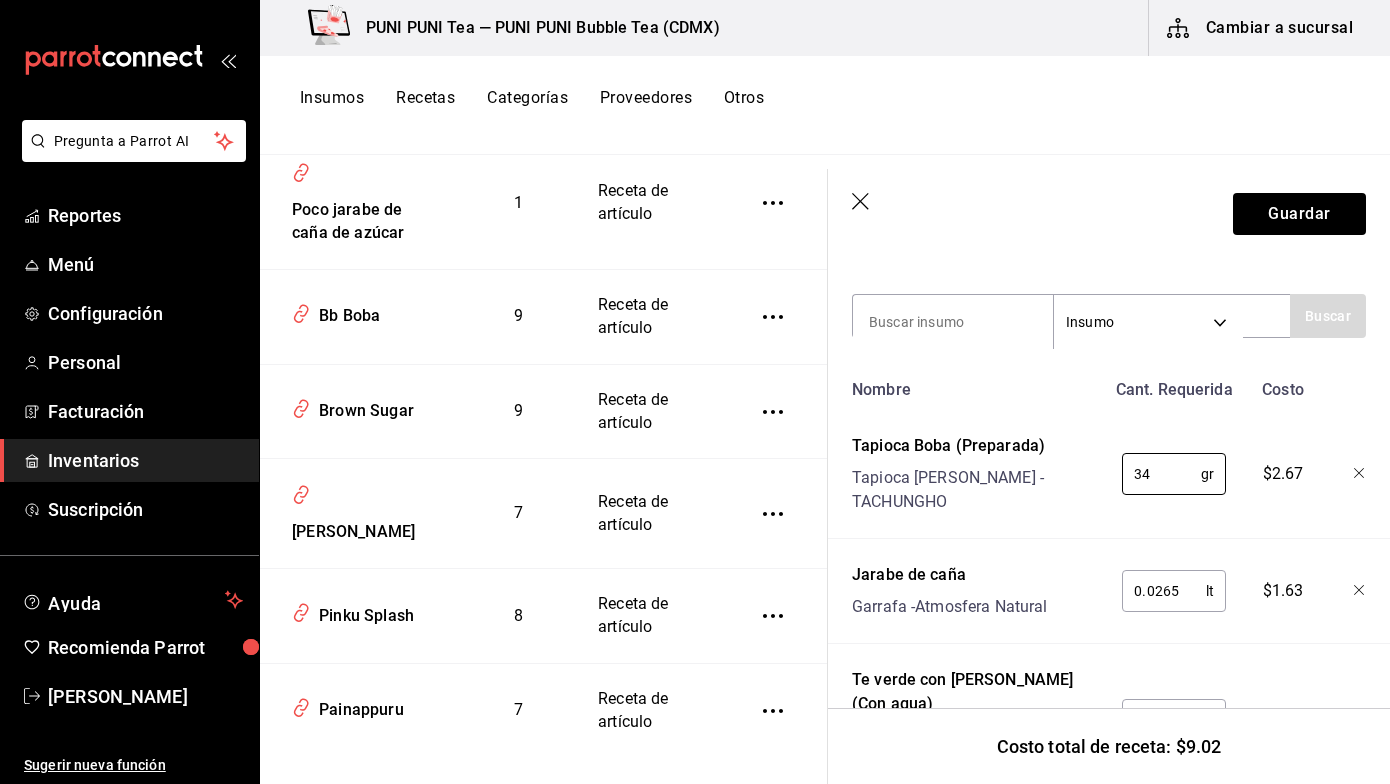 scroll, scrollTop: 321, scrollLeft: 0, axis: vertical 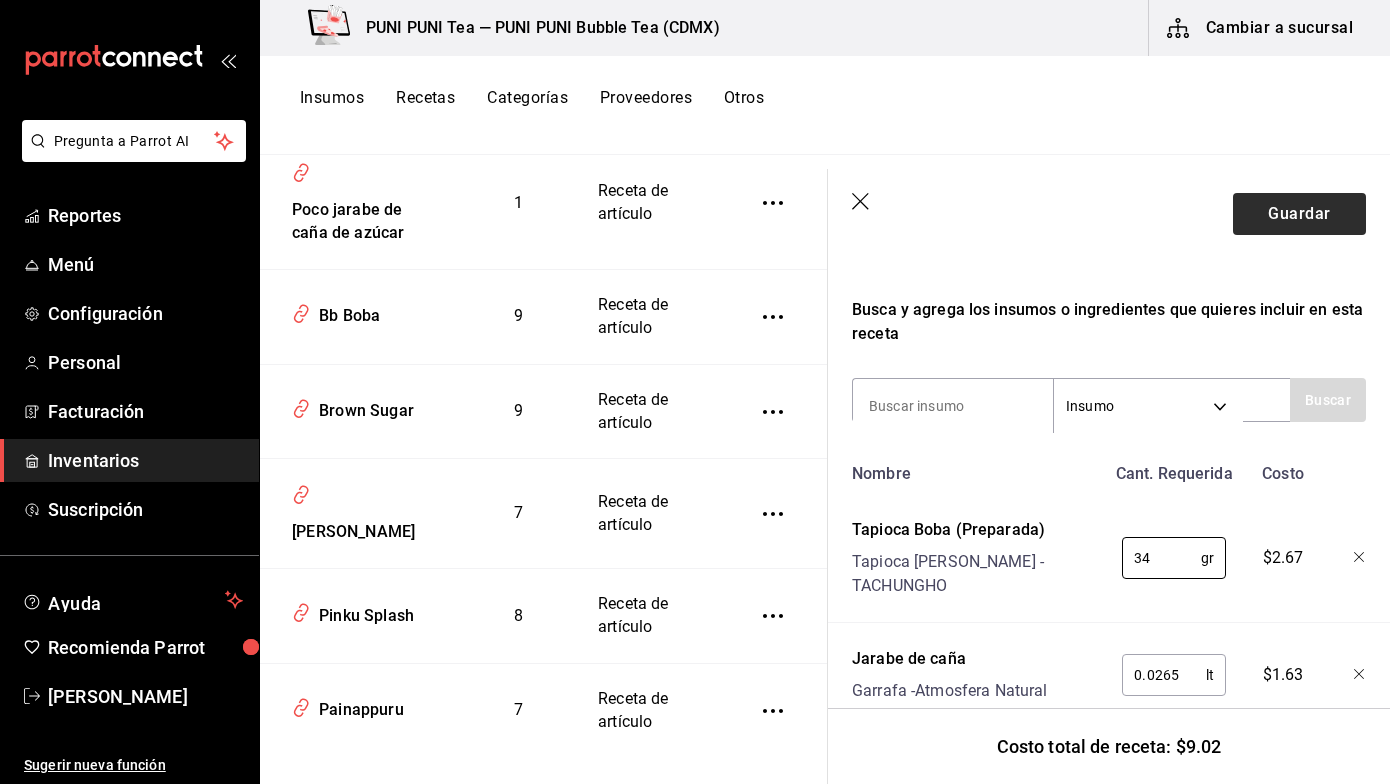 type on "34" 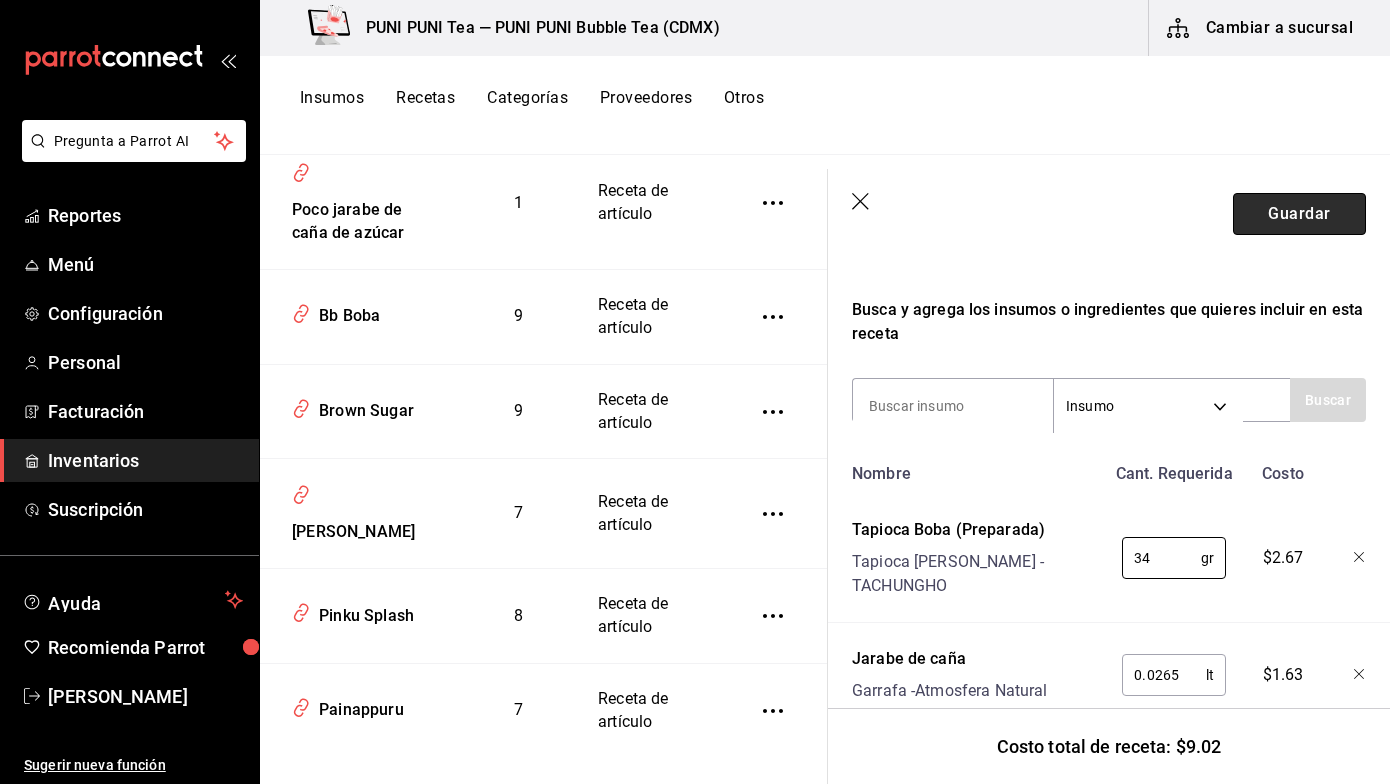 click on "Guardar" at bounding box center [1299, 214] 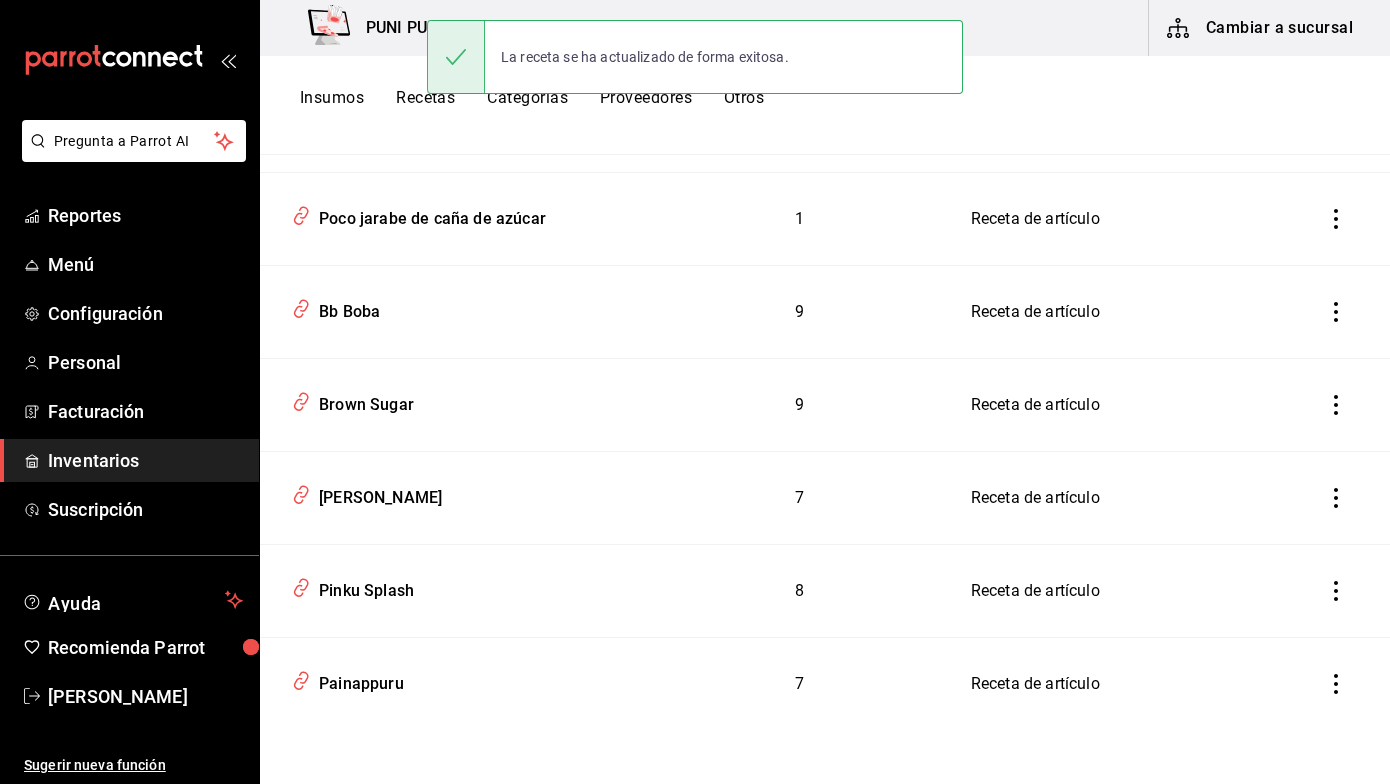 scroll, scrollTop: 0, scrollLeft: 0, axis: both 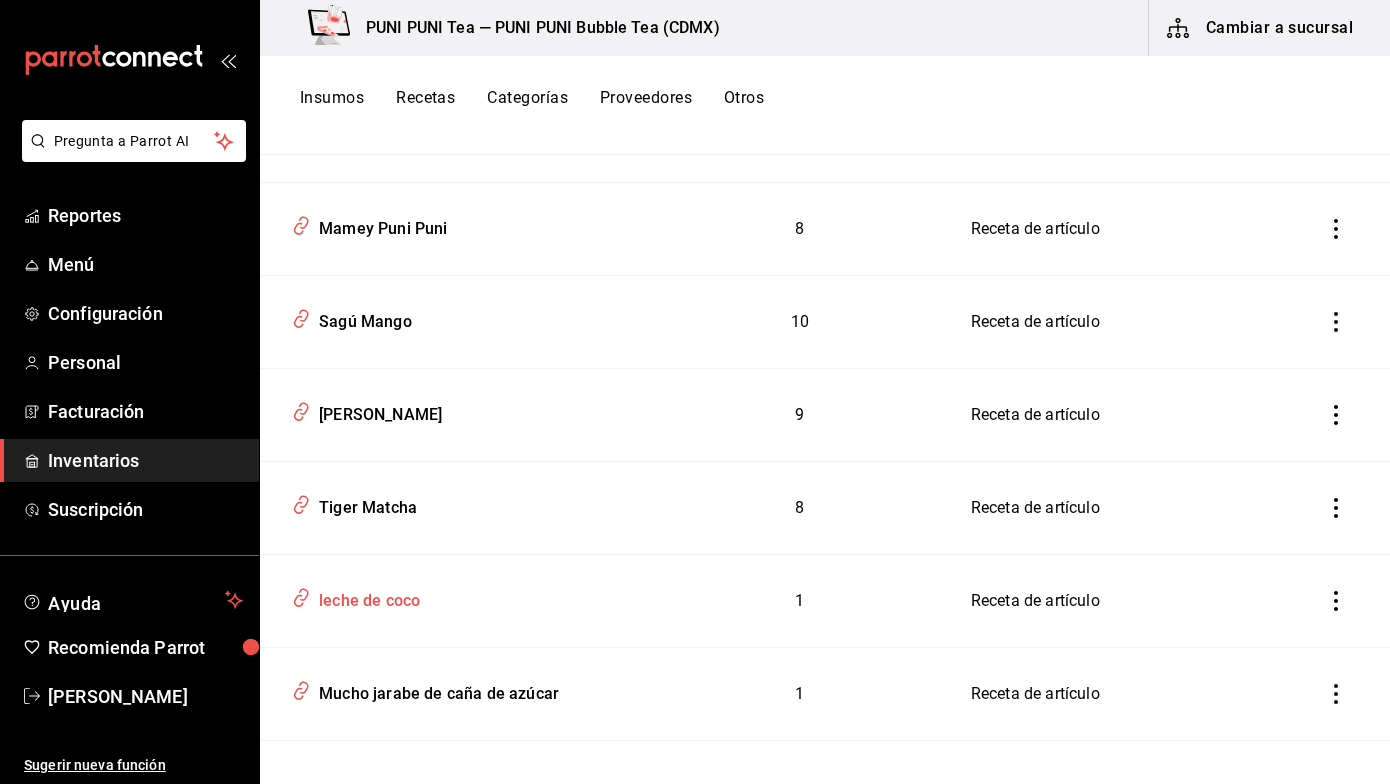 click on "leche de coco" at bounding box center (365, 597) 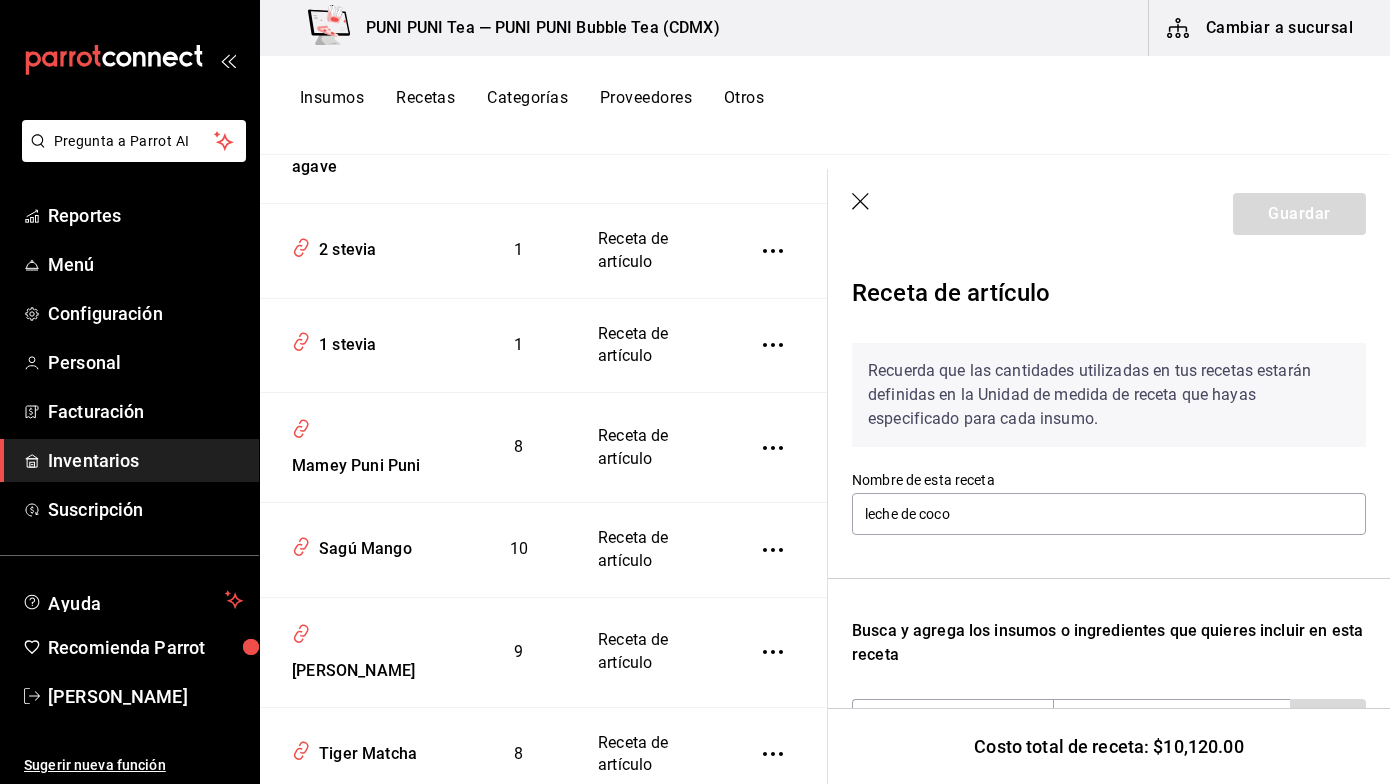 scroll, scrollTop: 2838, scrollLeft: 0, axis: vertical 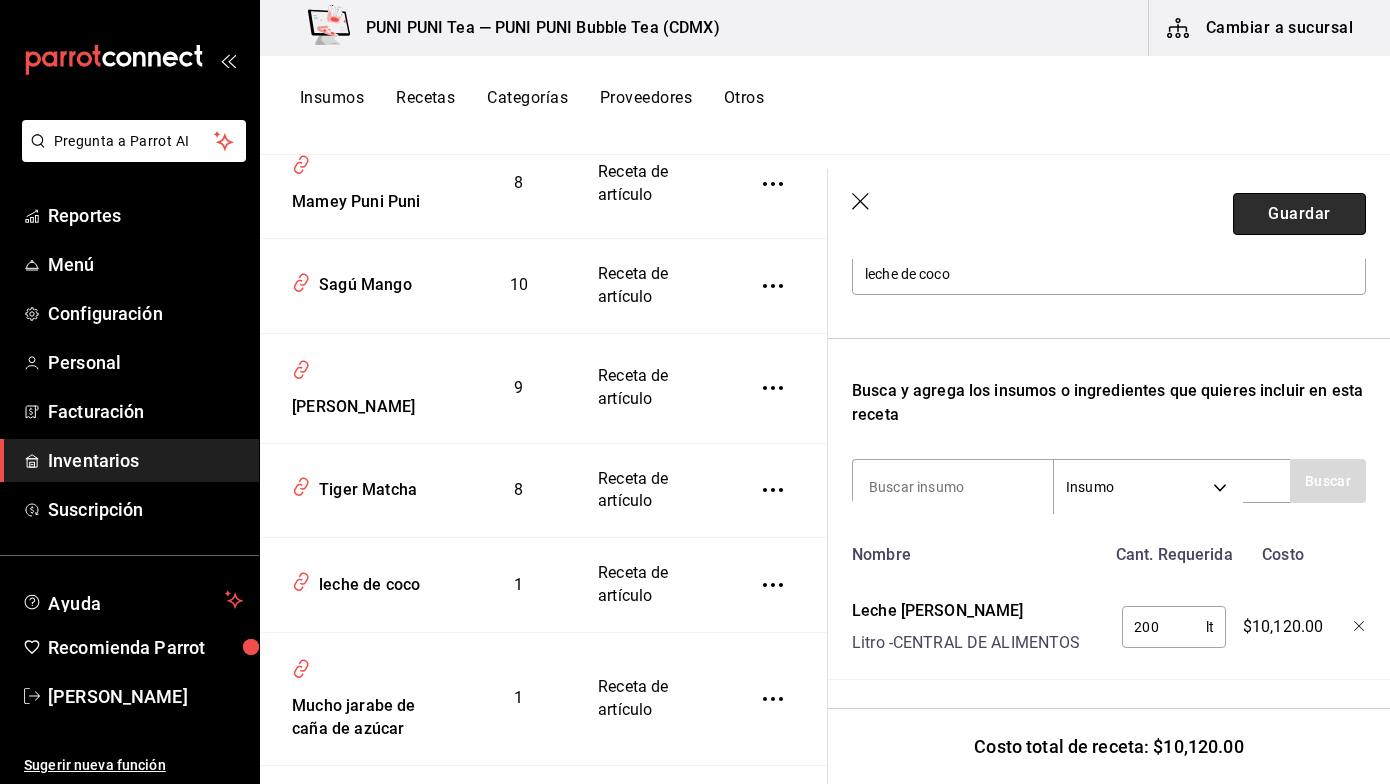 click on "Guardar" at bounding box center (1299, 214) 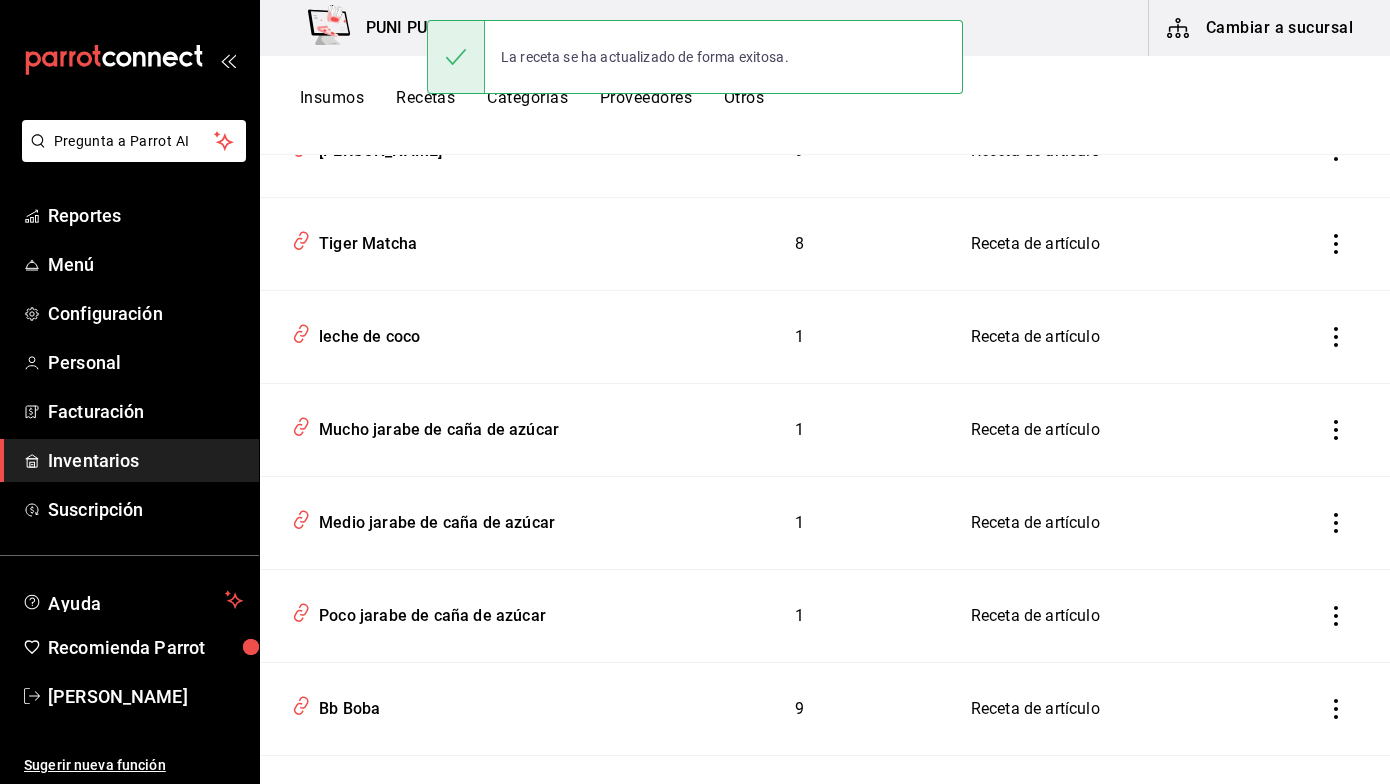 scroll, scrollTop: 0, scrollLeft: 0, axis: both 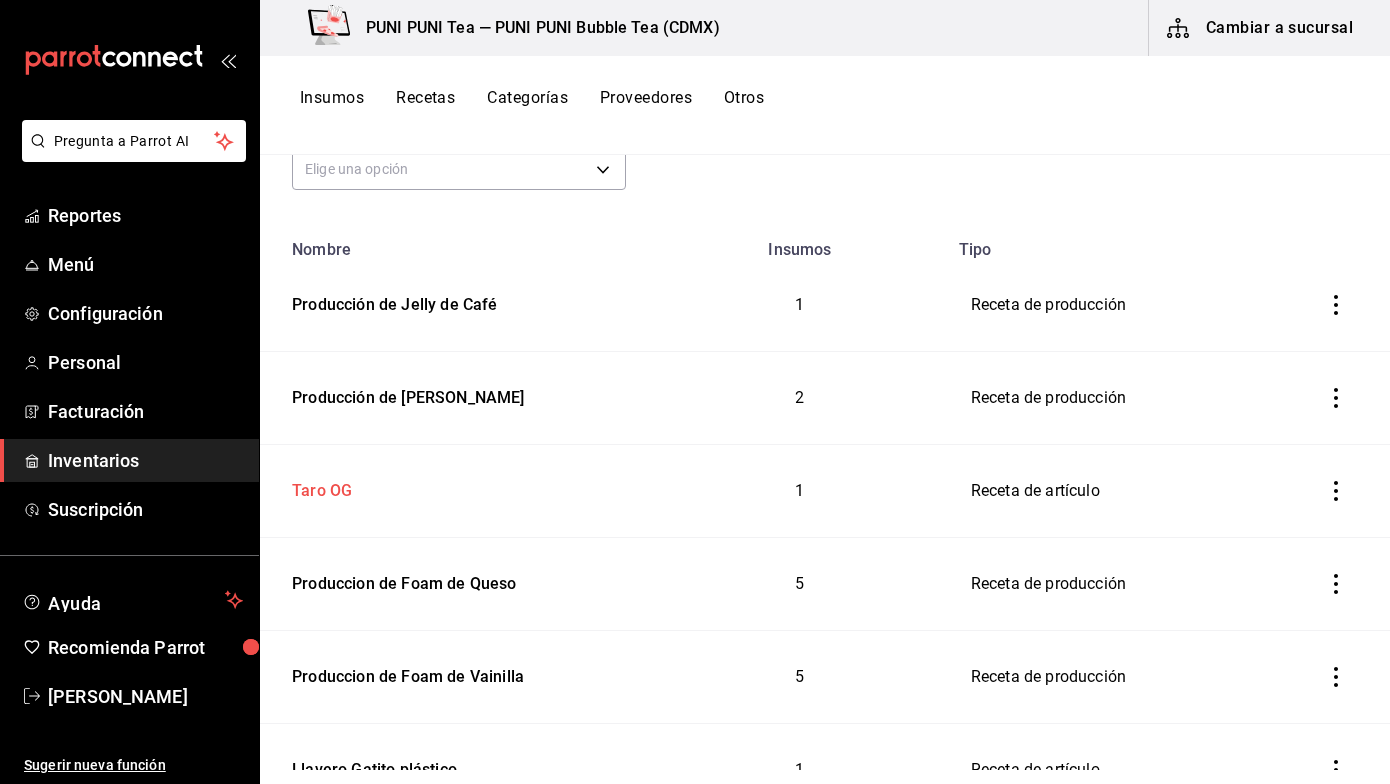 click on "Taro OG" at bounding box center [318, 487] 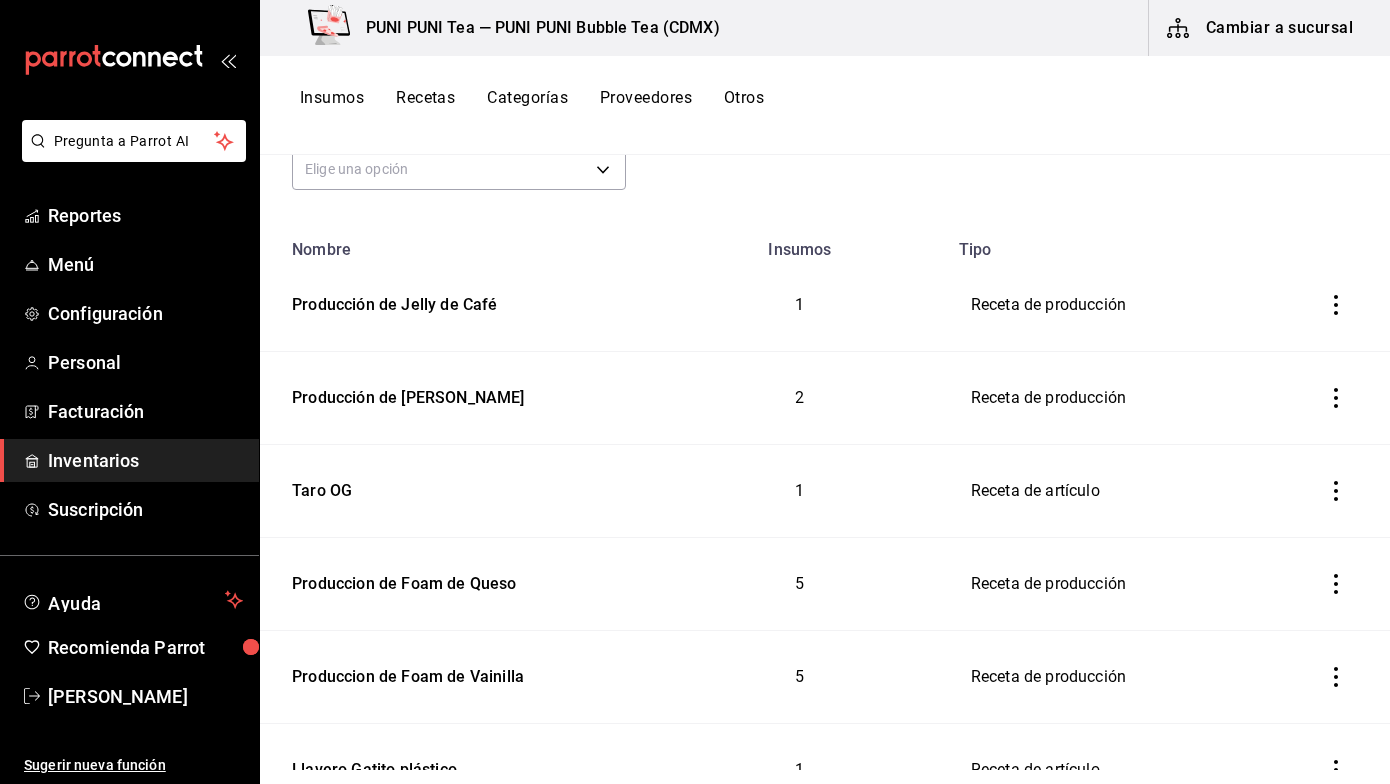 type on "Taro OG" 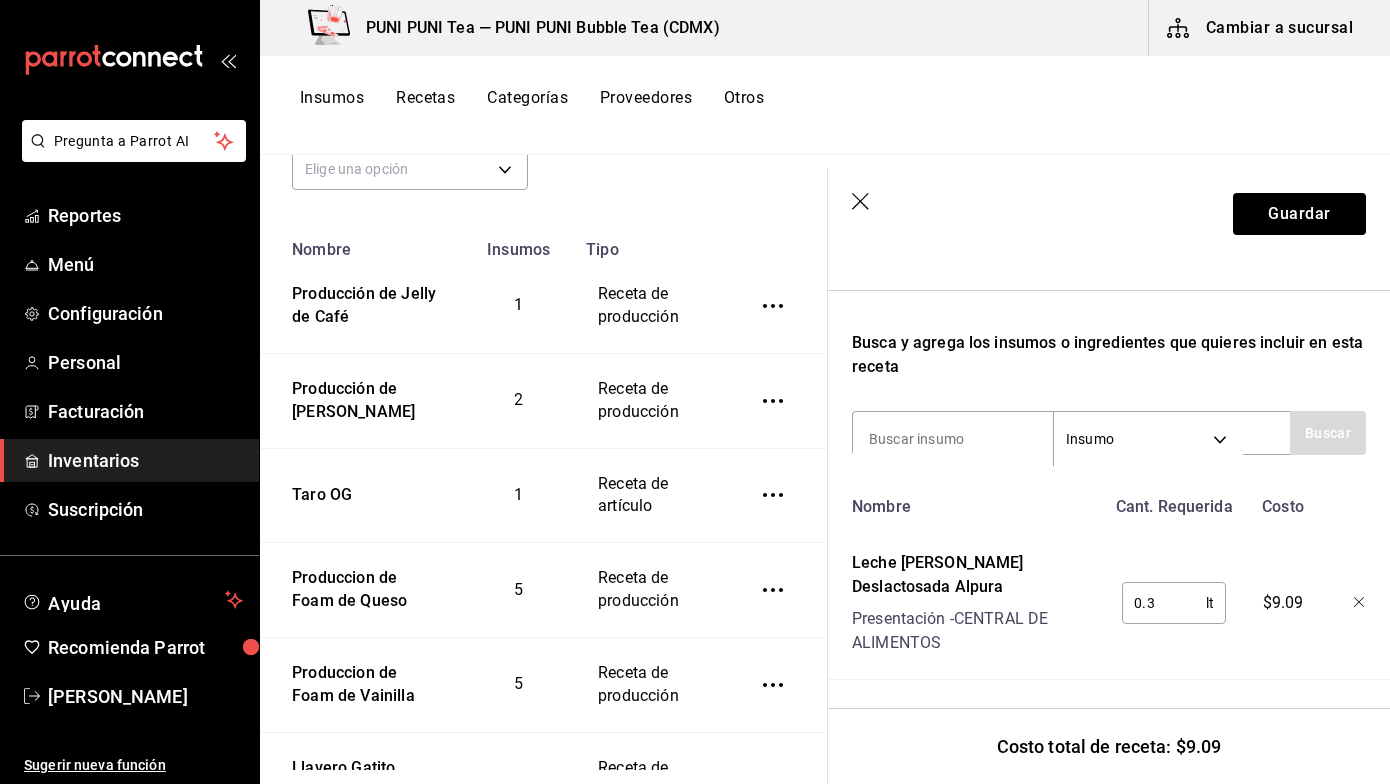 scroll, scrollTop: 289, scrollLeft: 0, axis: vertical 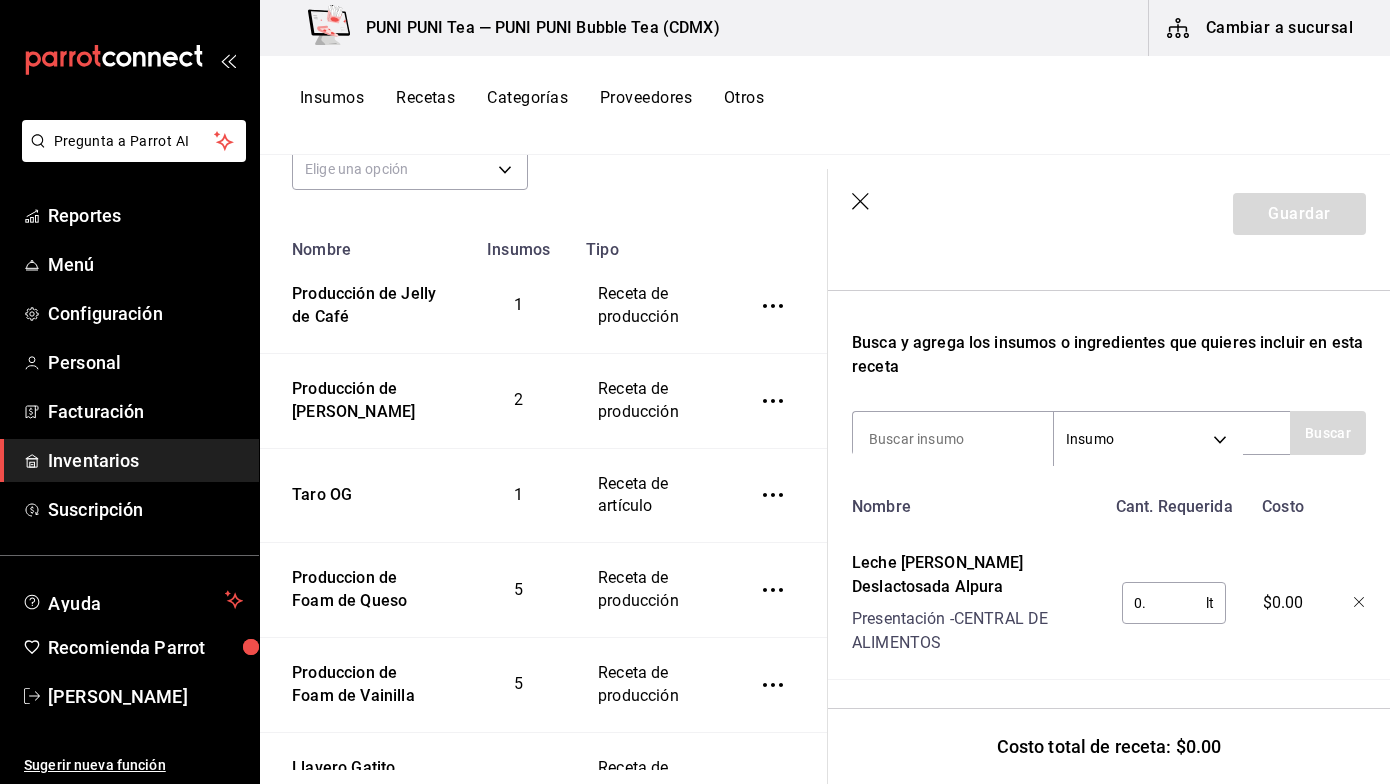 type on "0.3" 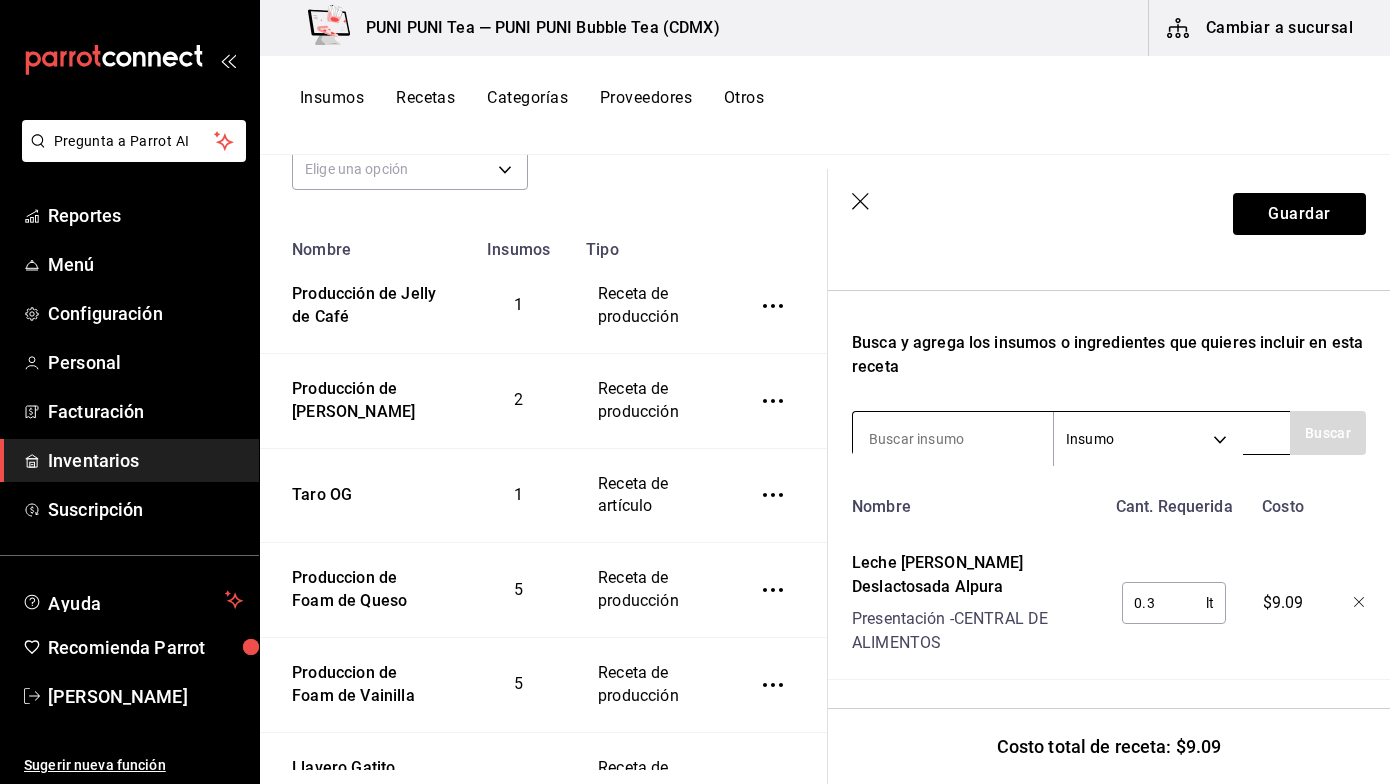 click at bounding box center [953, 439] 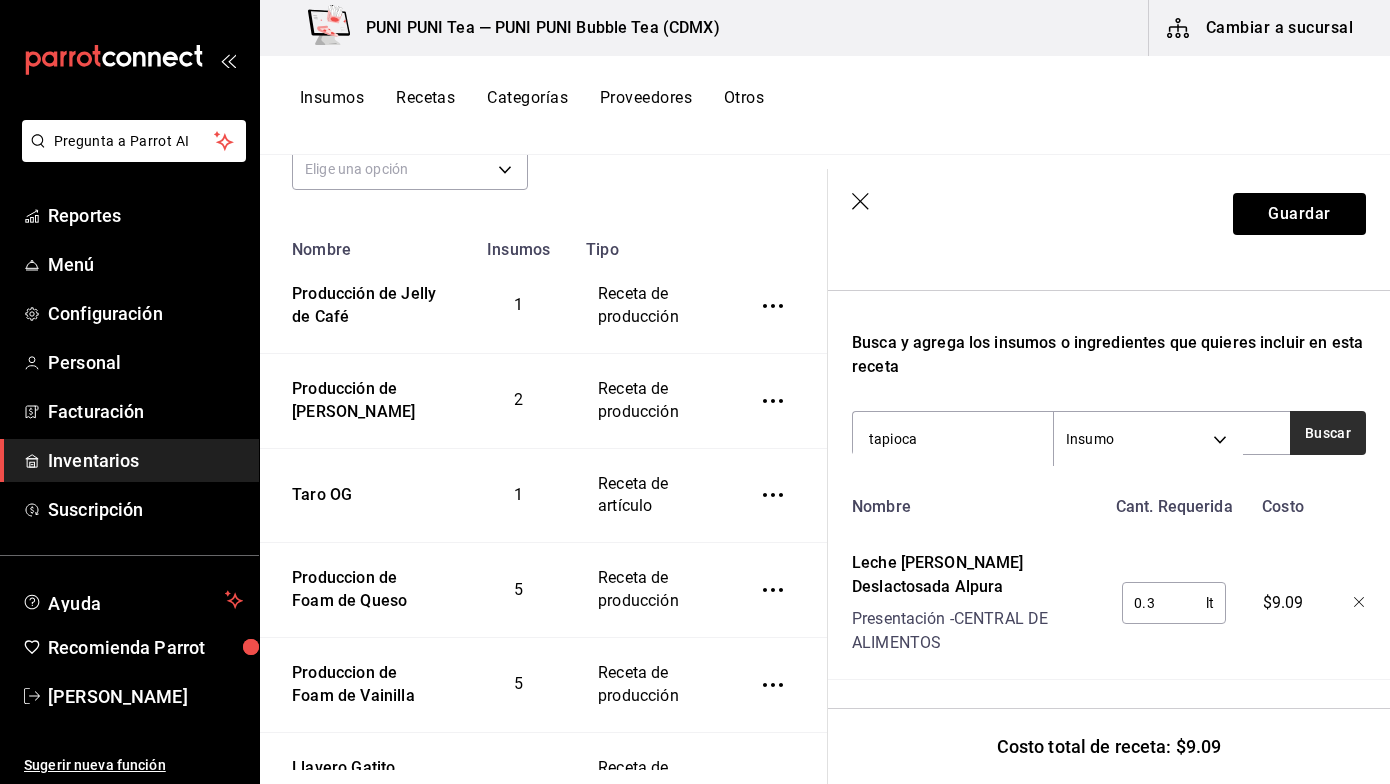 type on "tapioca" 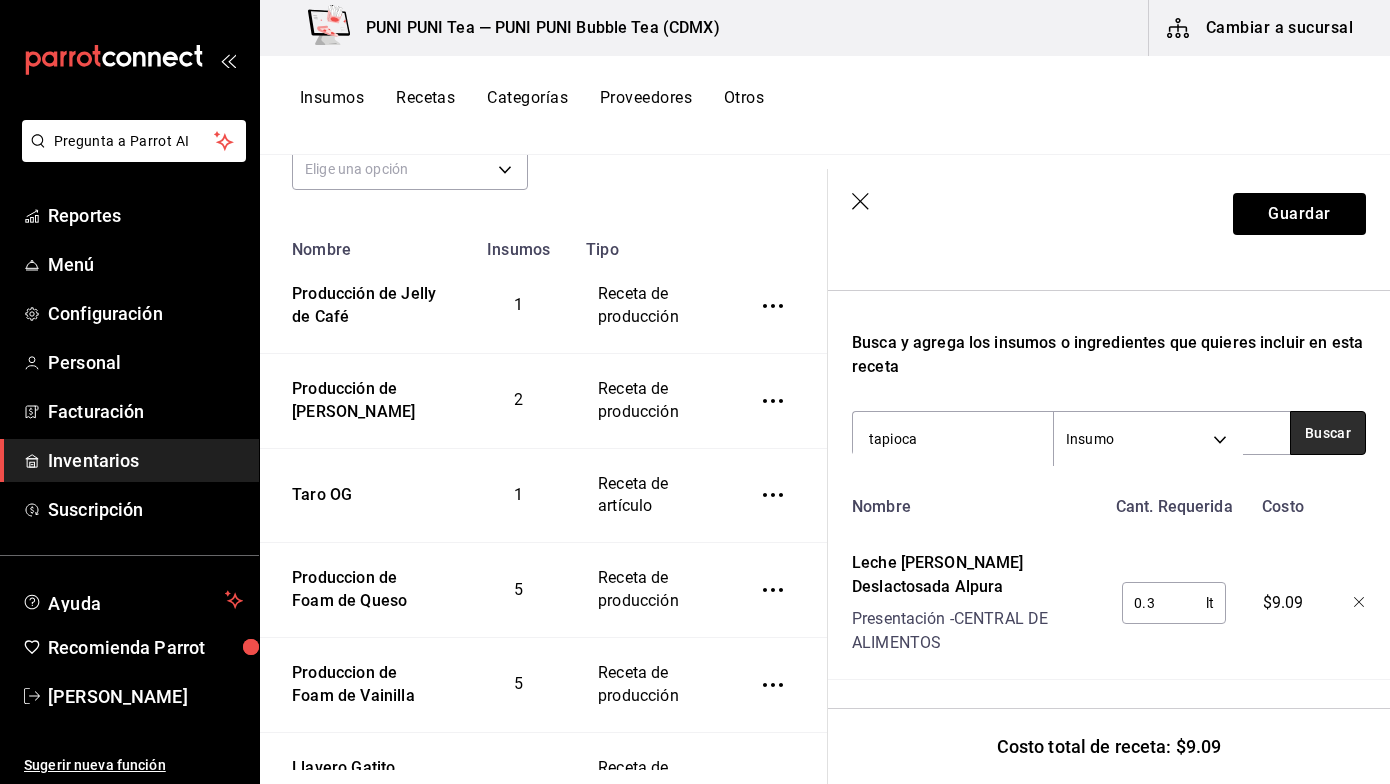 click on "Buscar" at bounding box center [1328, 433] 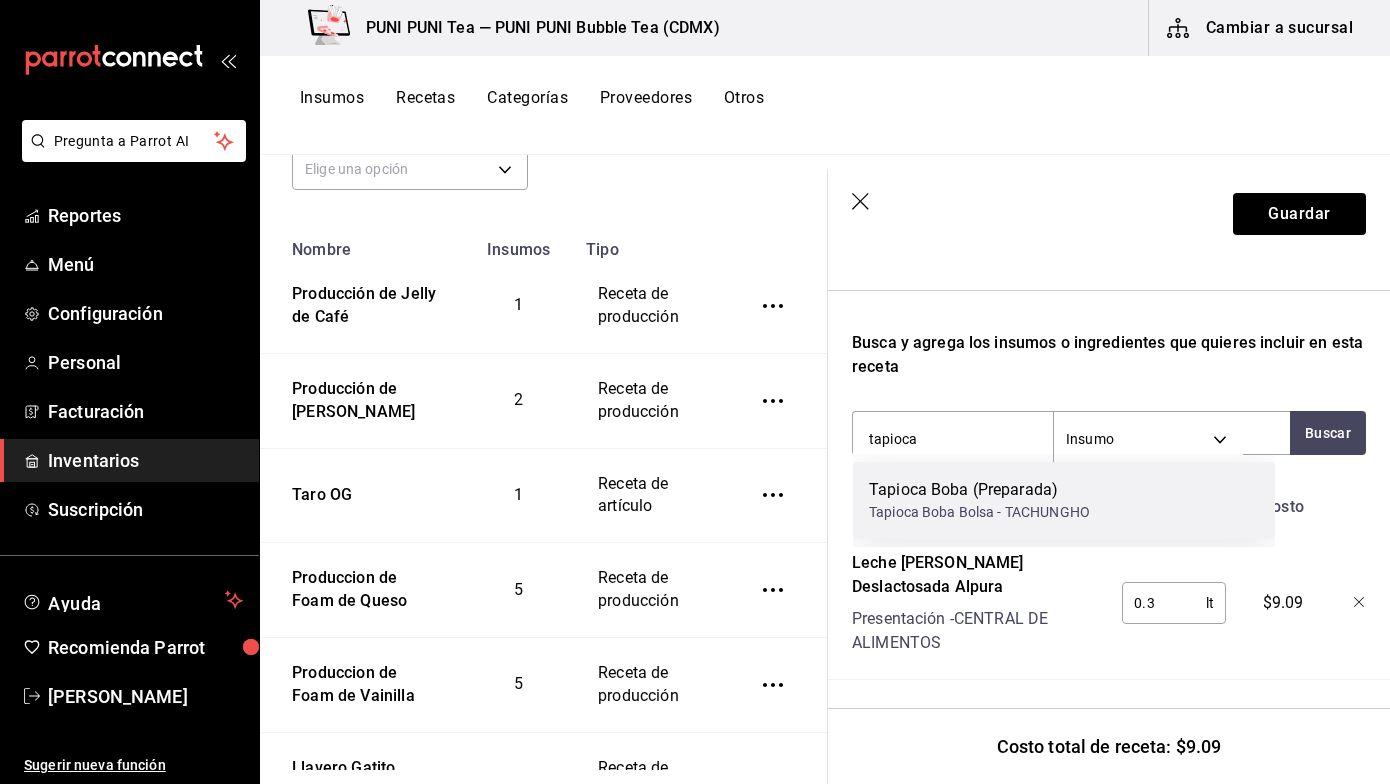 click on "Tapioca Boba (Preparada)" at bounding box center (979, 490) 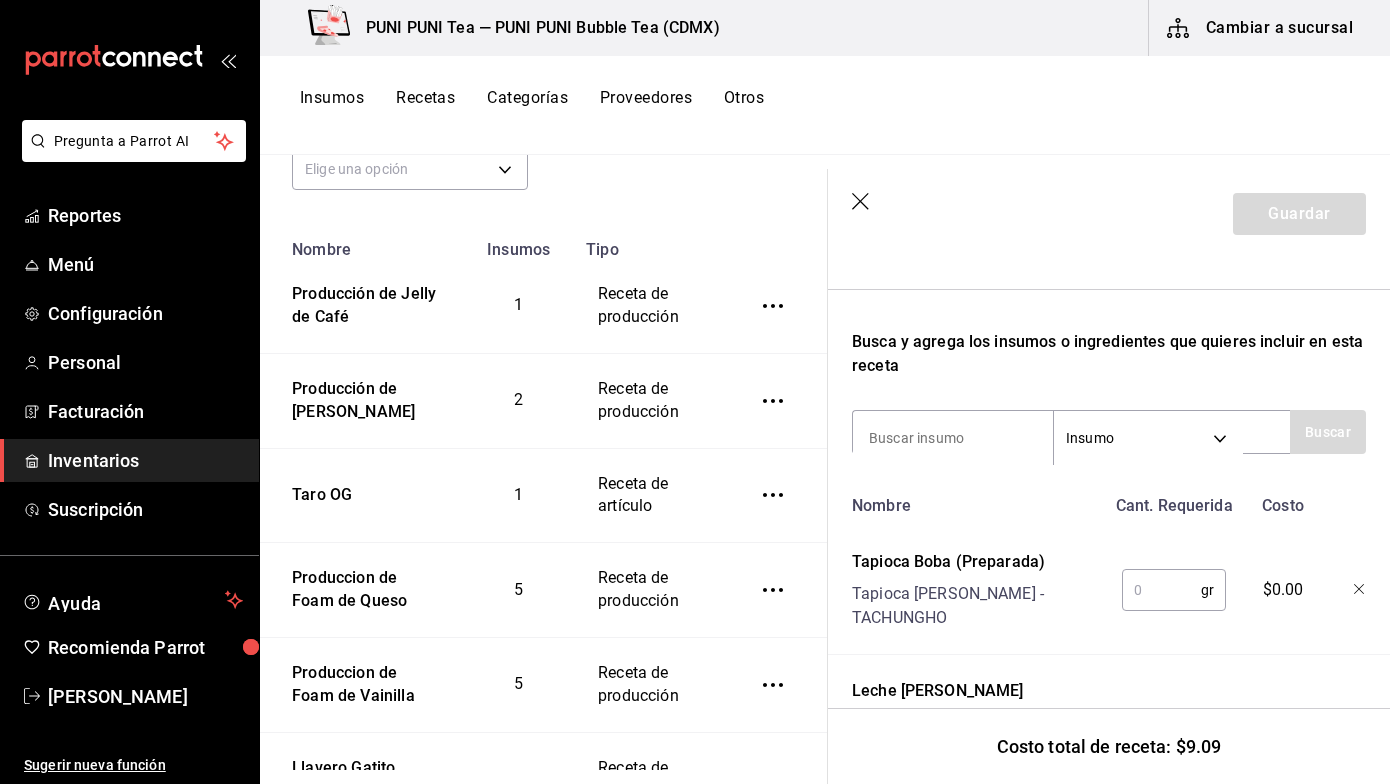 click at bounding box center [1161, 590] 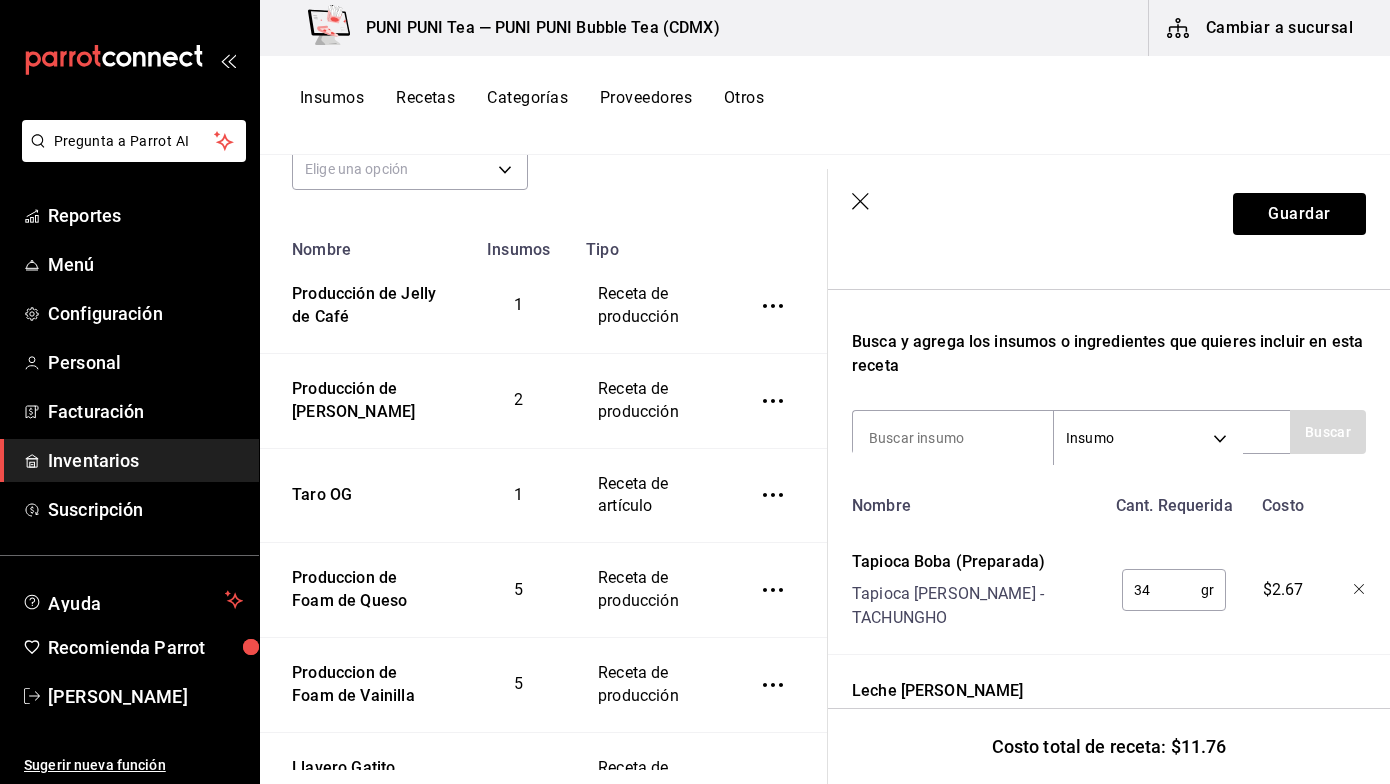 type on "3" 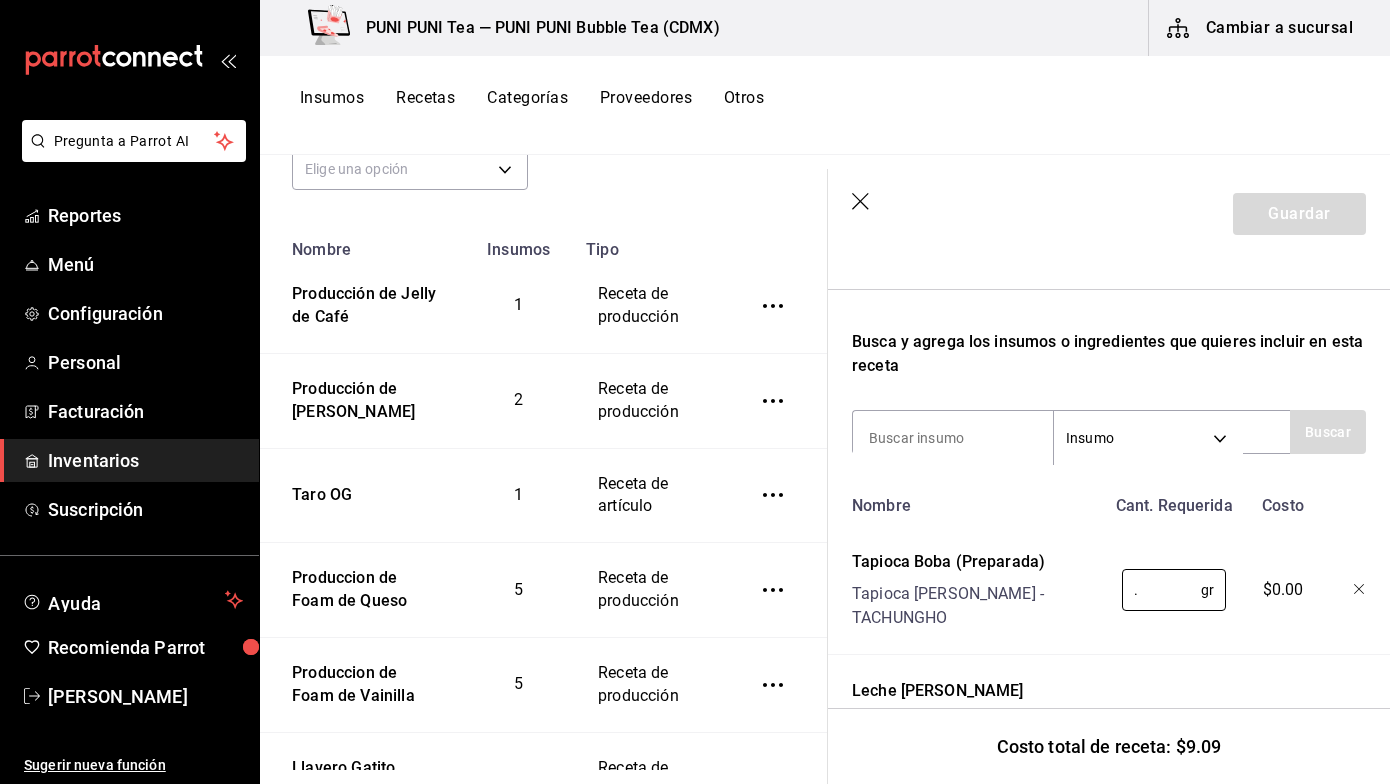 type on "." 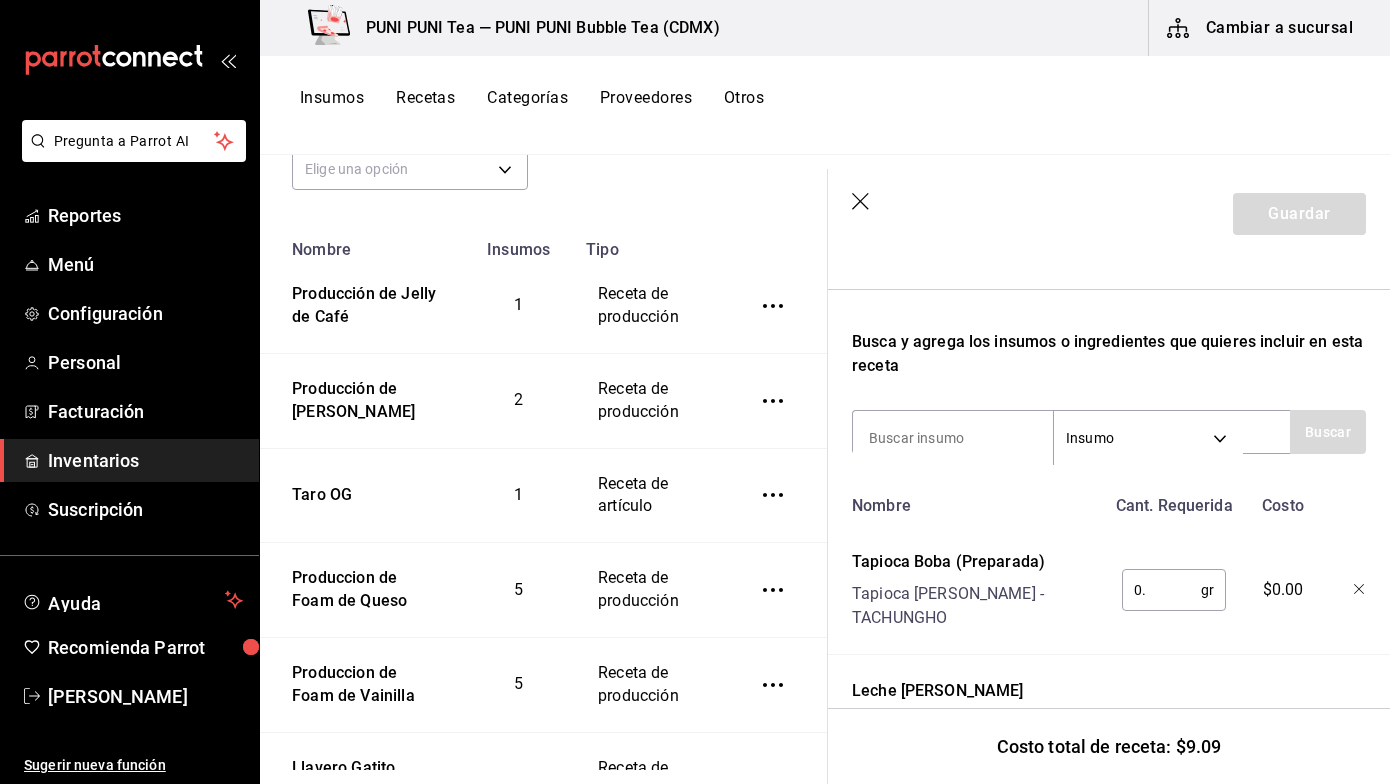type on "0" 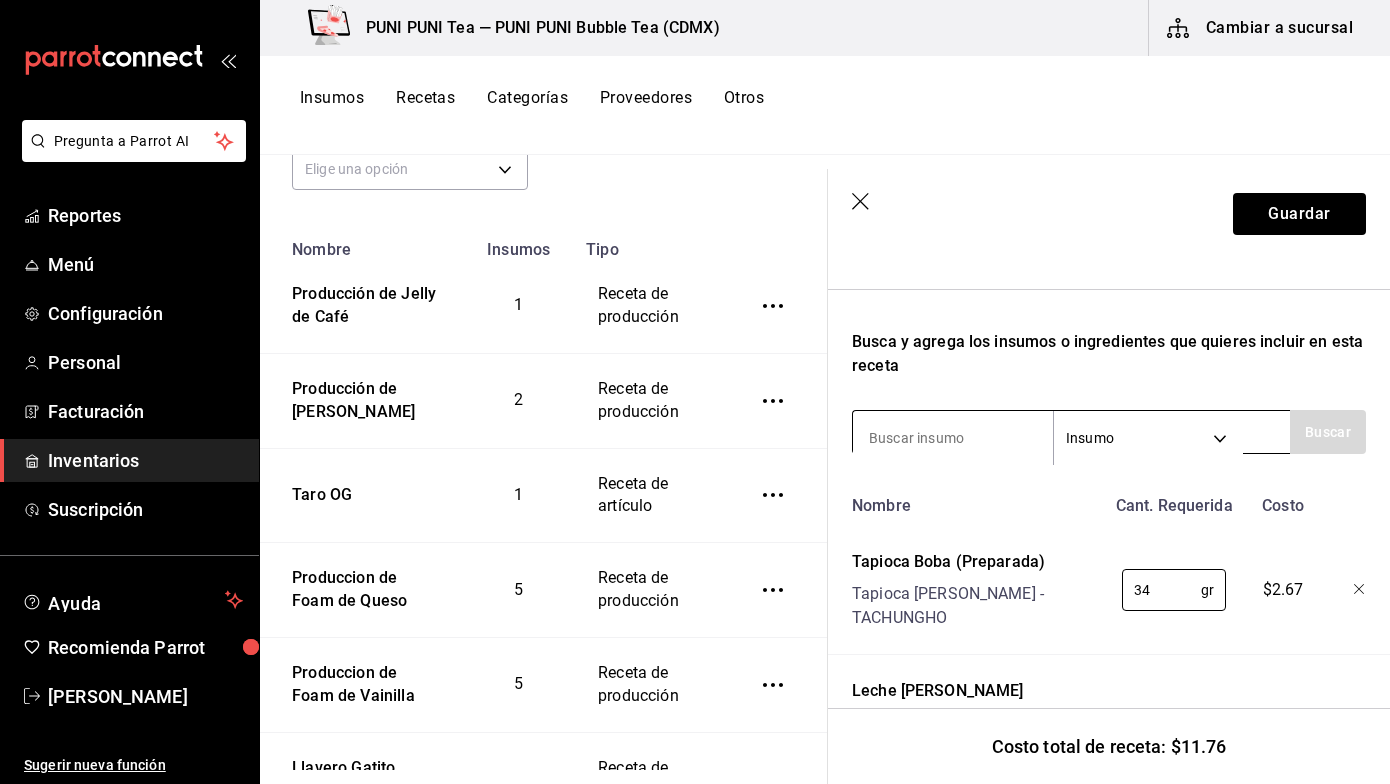 type on "34" 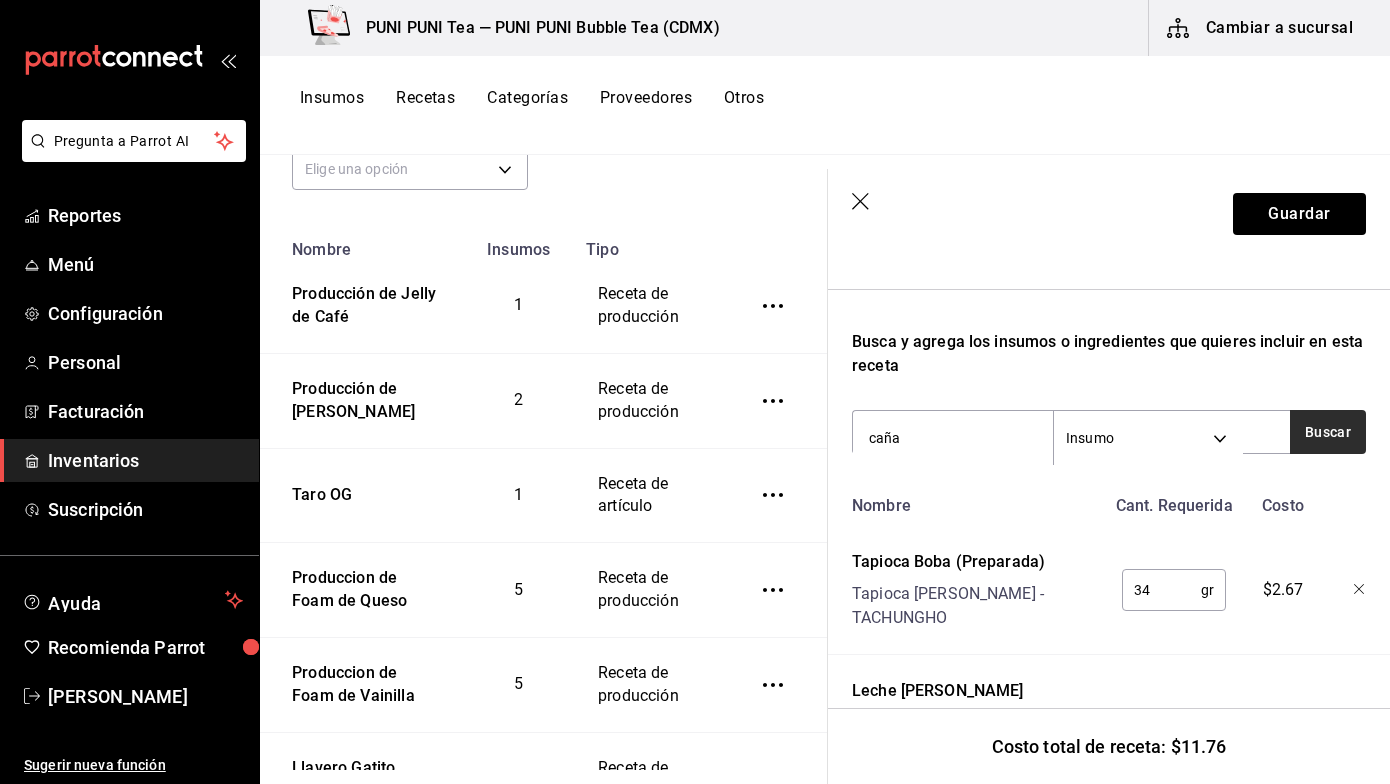 type on "caña" 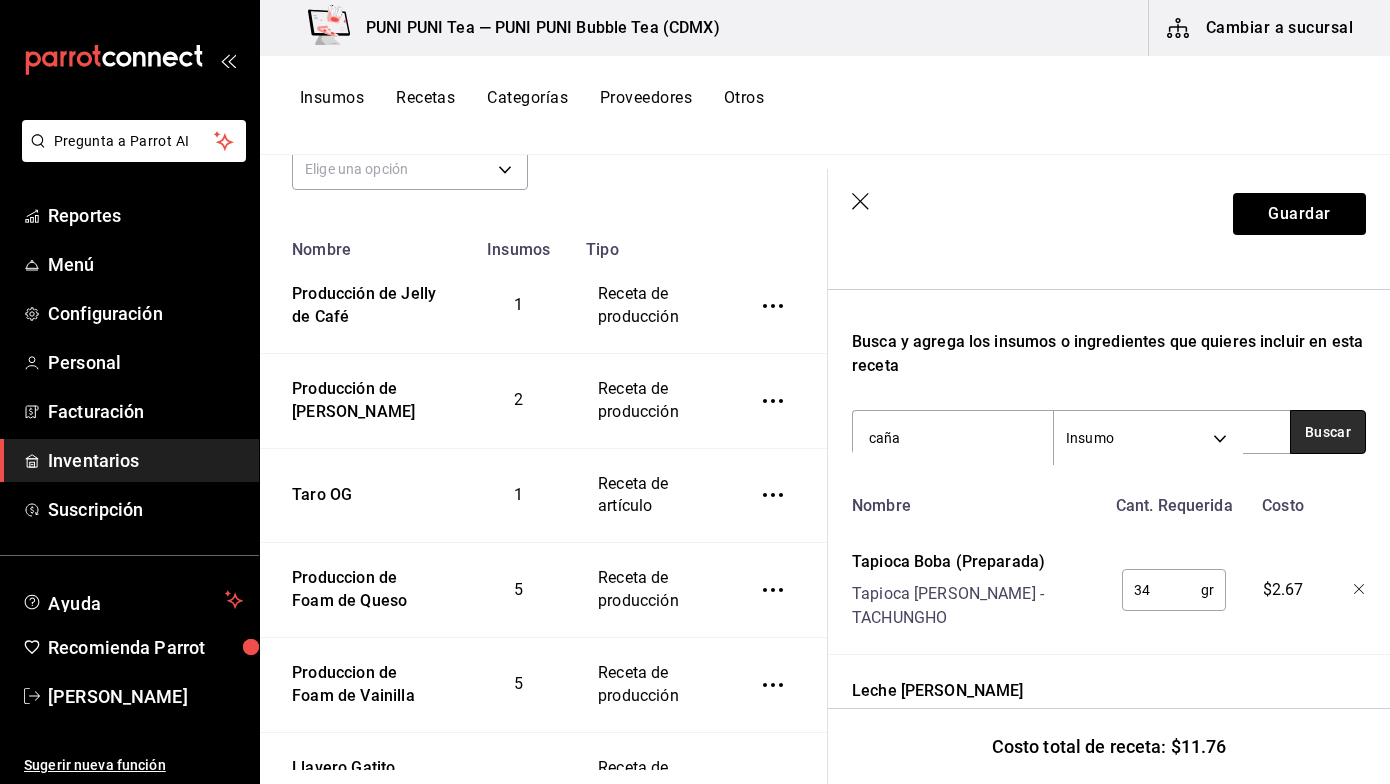 click on "Buscar" at bounding box center (1328, 432) 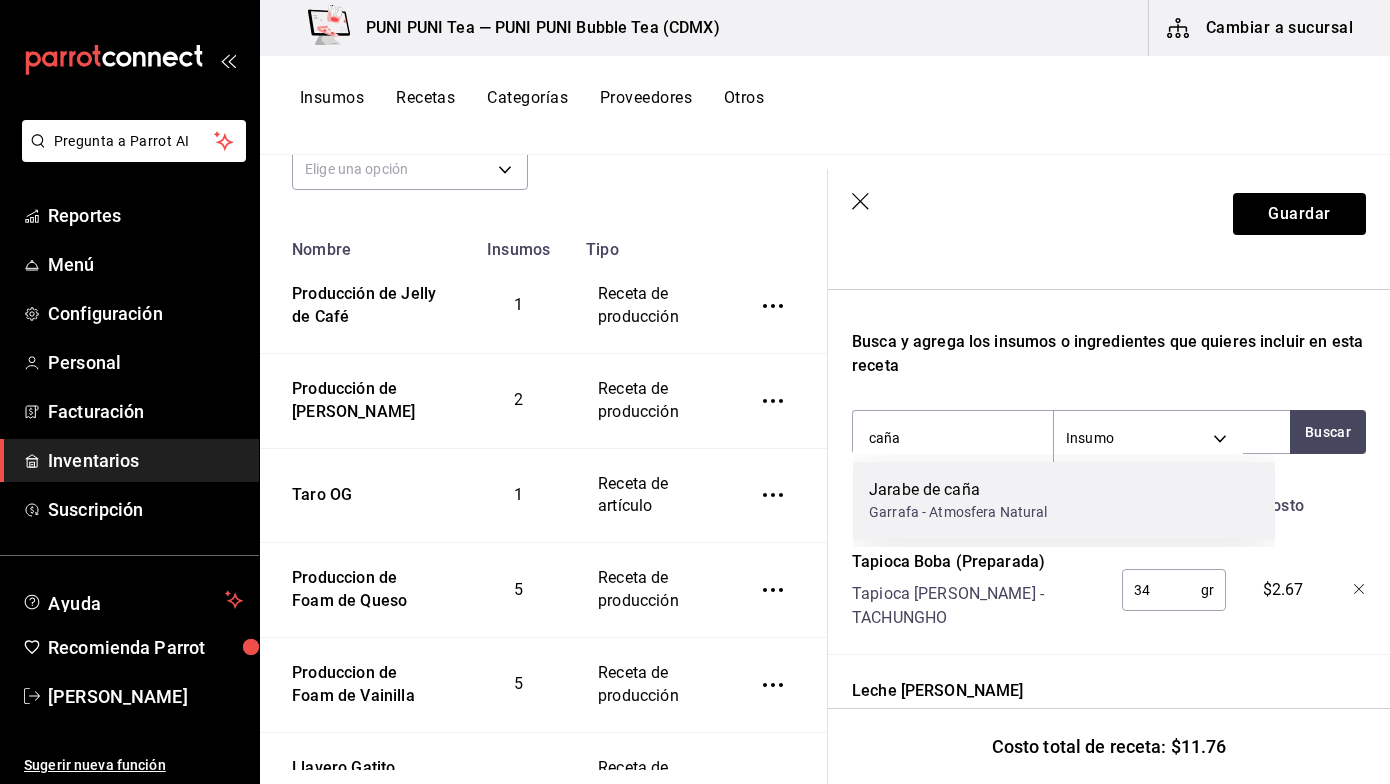 click on "Garrafa - Atmosfera Natural" at bounding box center (958, 512) 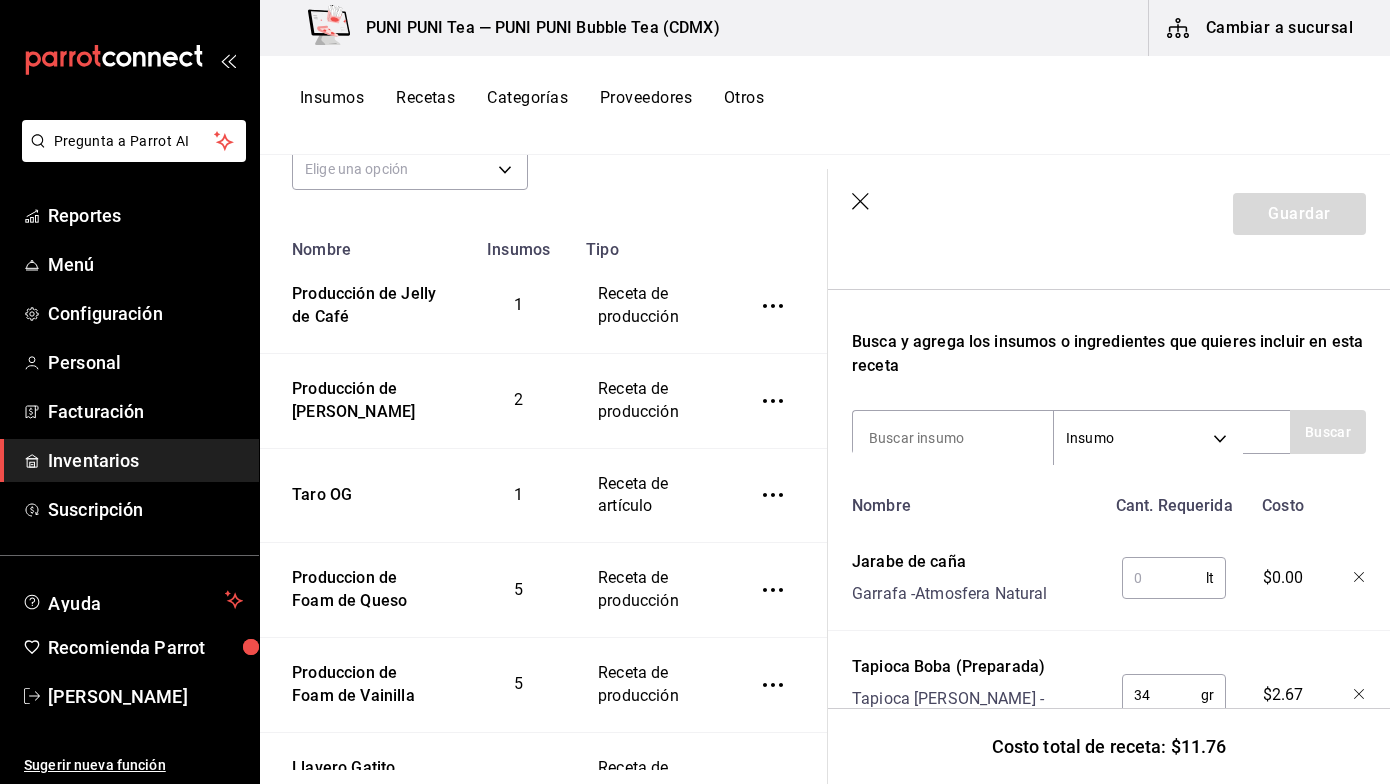 click at bounding box center [1164, 578] 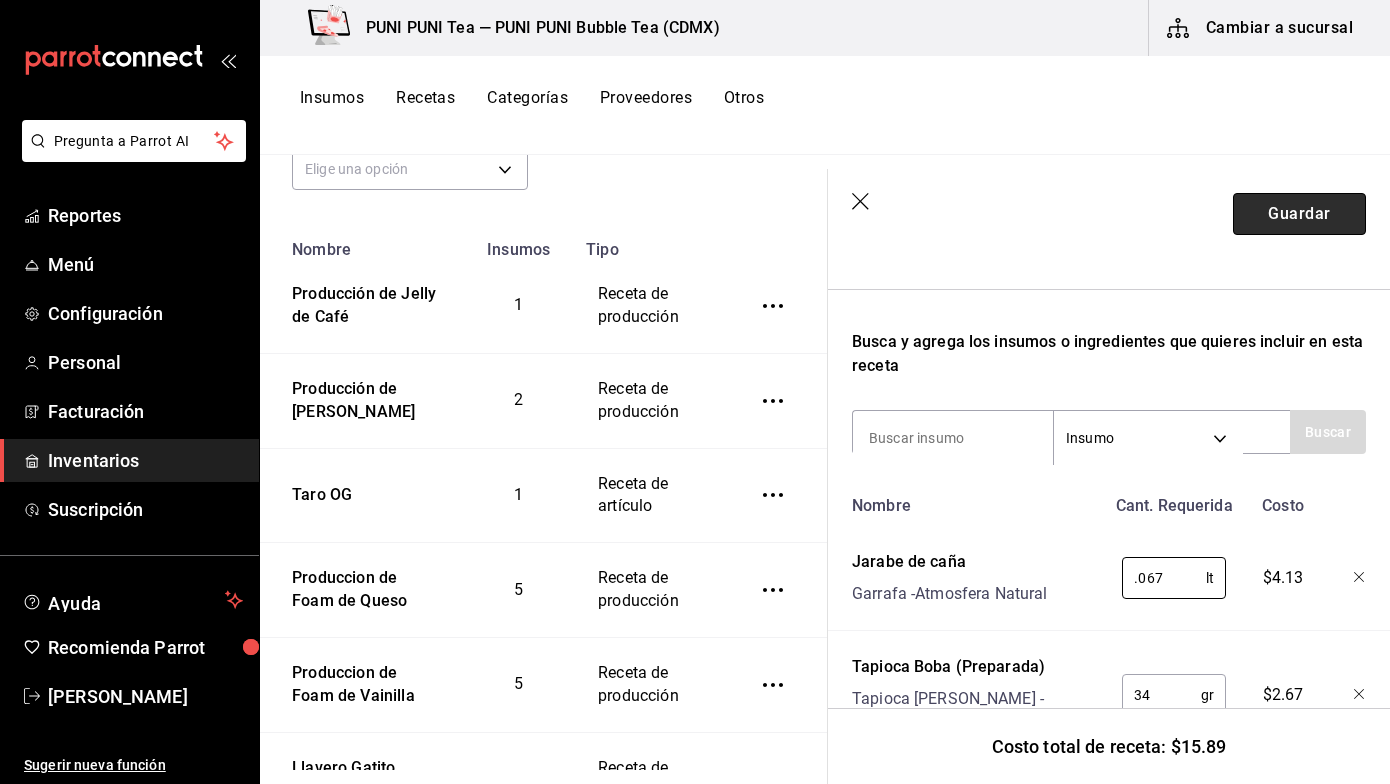 type on "0.067" 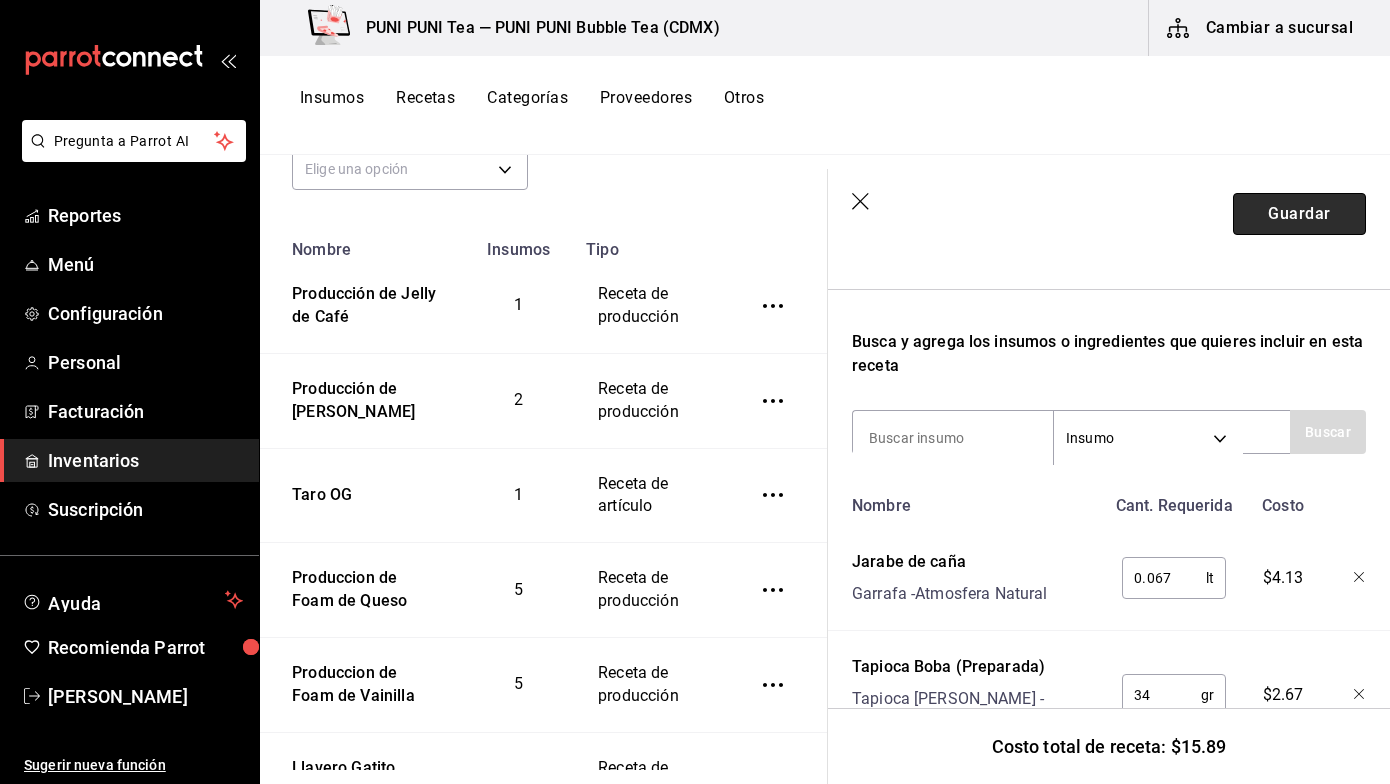 click on "Guardar" at bounding box center [1299, 214] 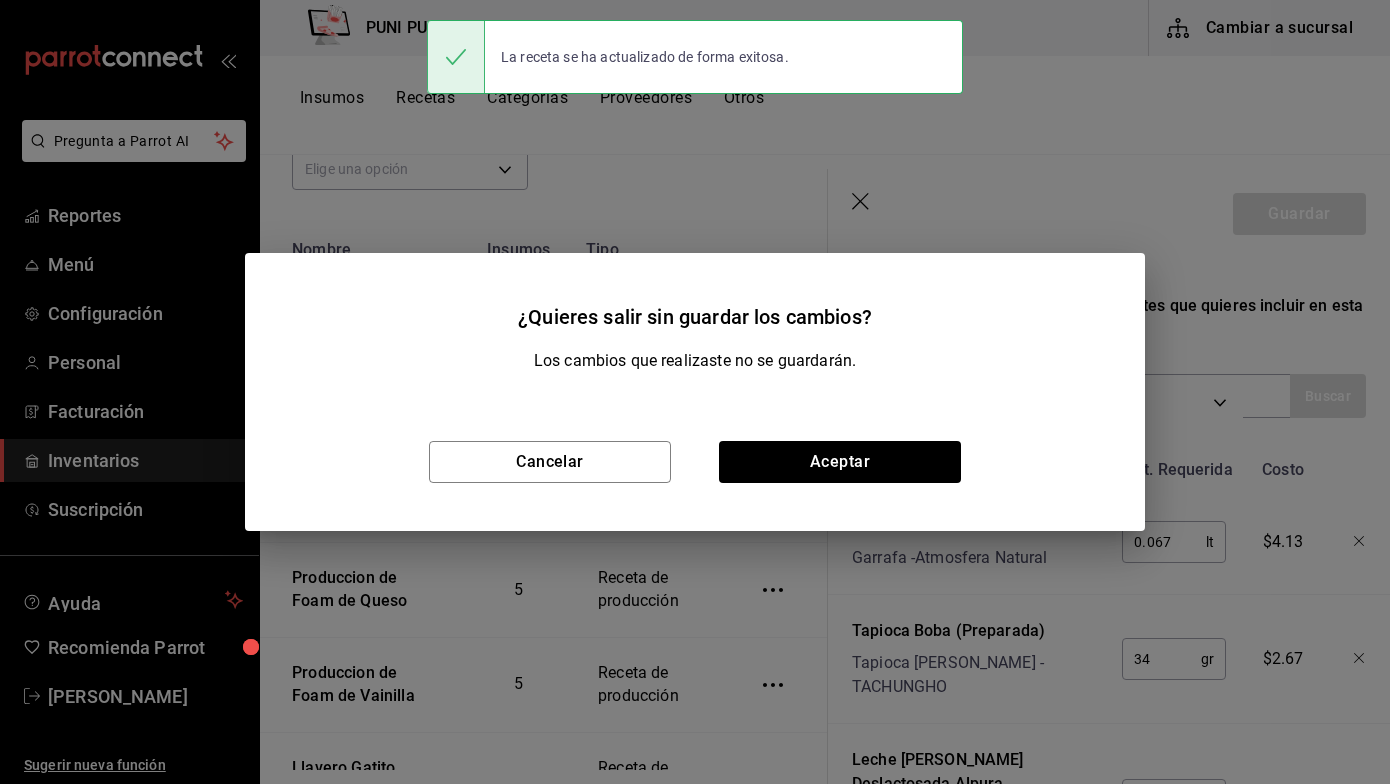 scroll, scrollTop: 253, scrollLeft: 0, axis: vertical 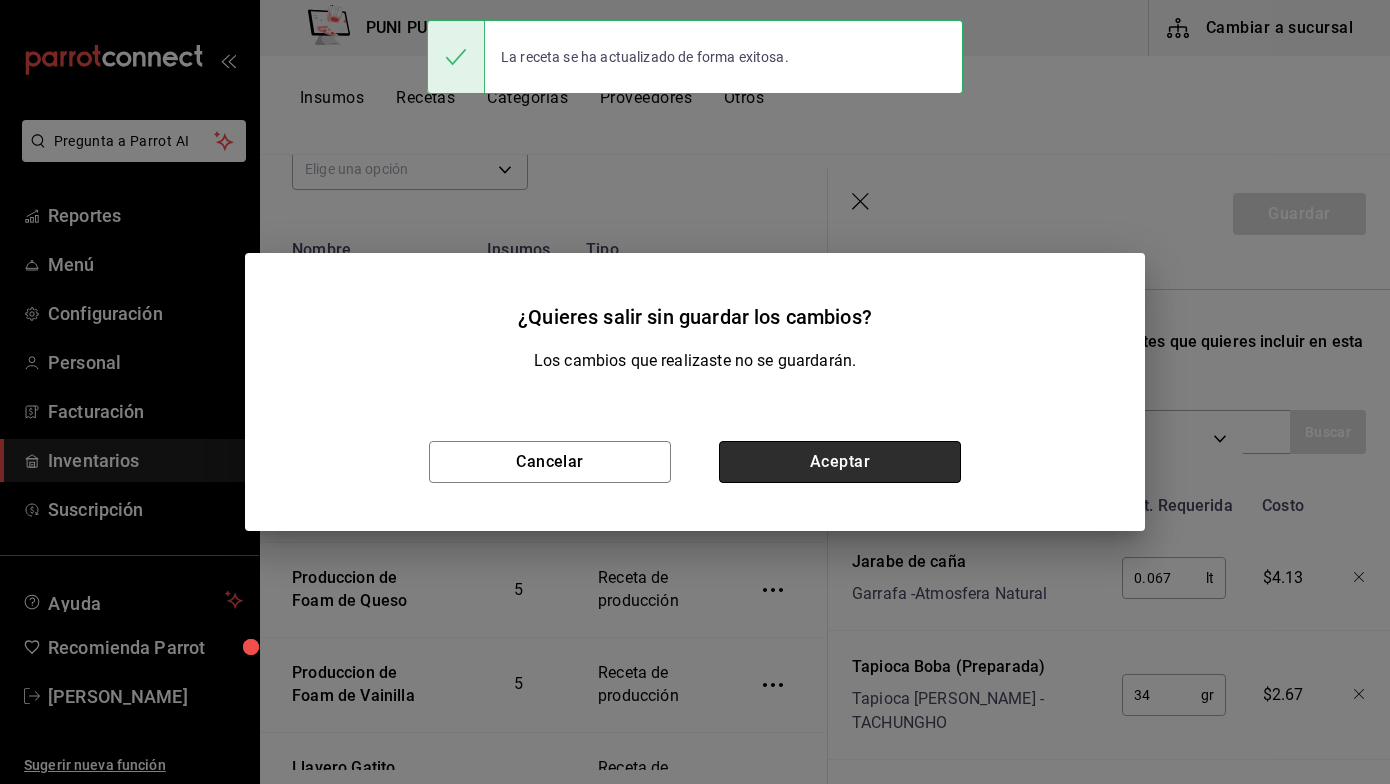click on "Aceptar" at bounding box center (840, 462) 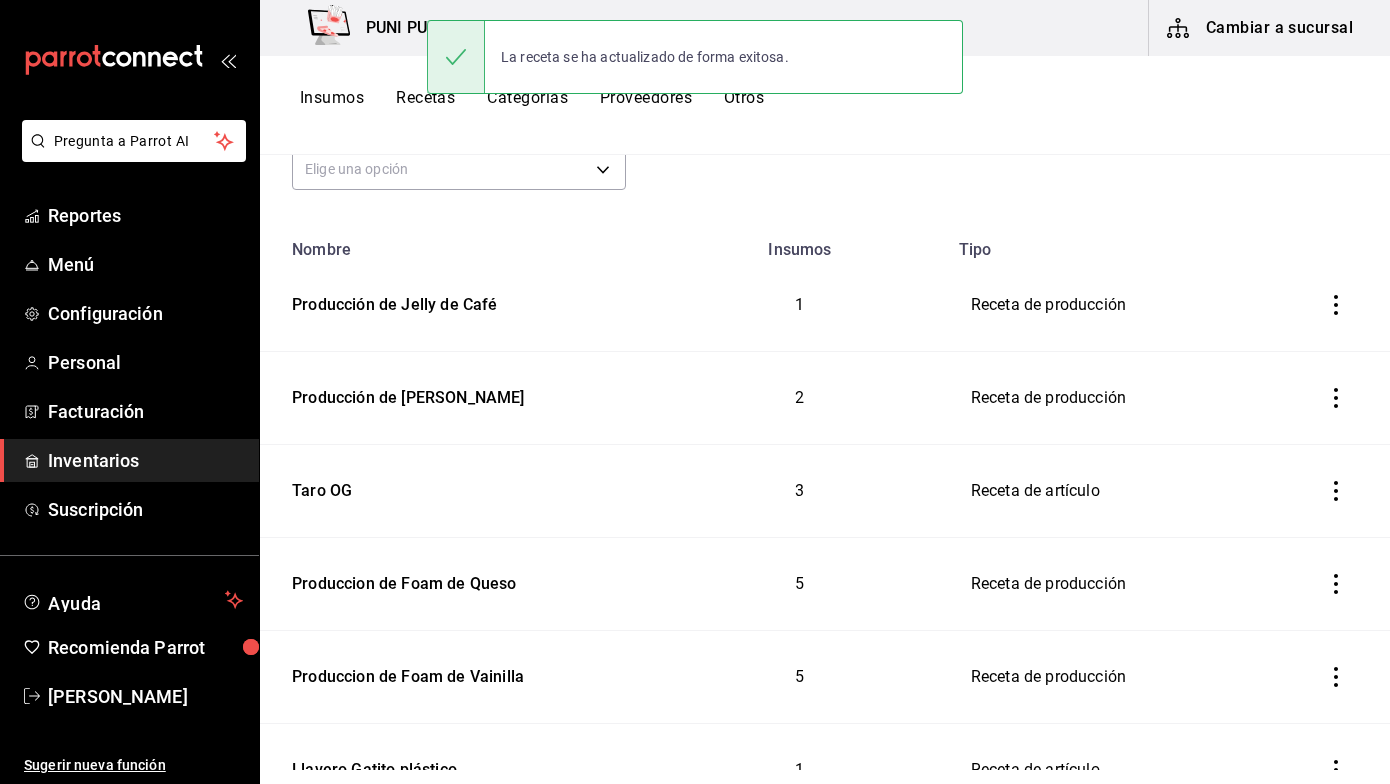 scroll, scrollTop: 0, scrollLeft: 0, axis: both 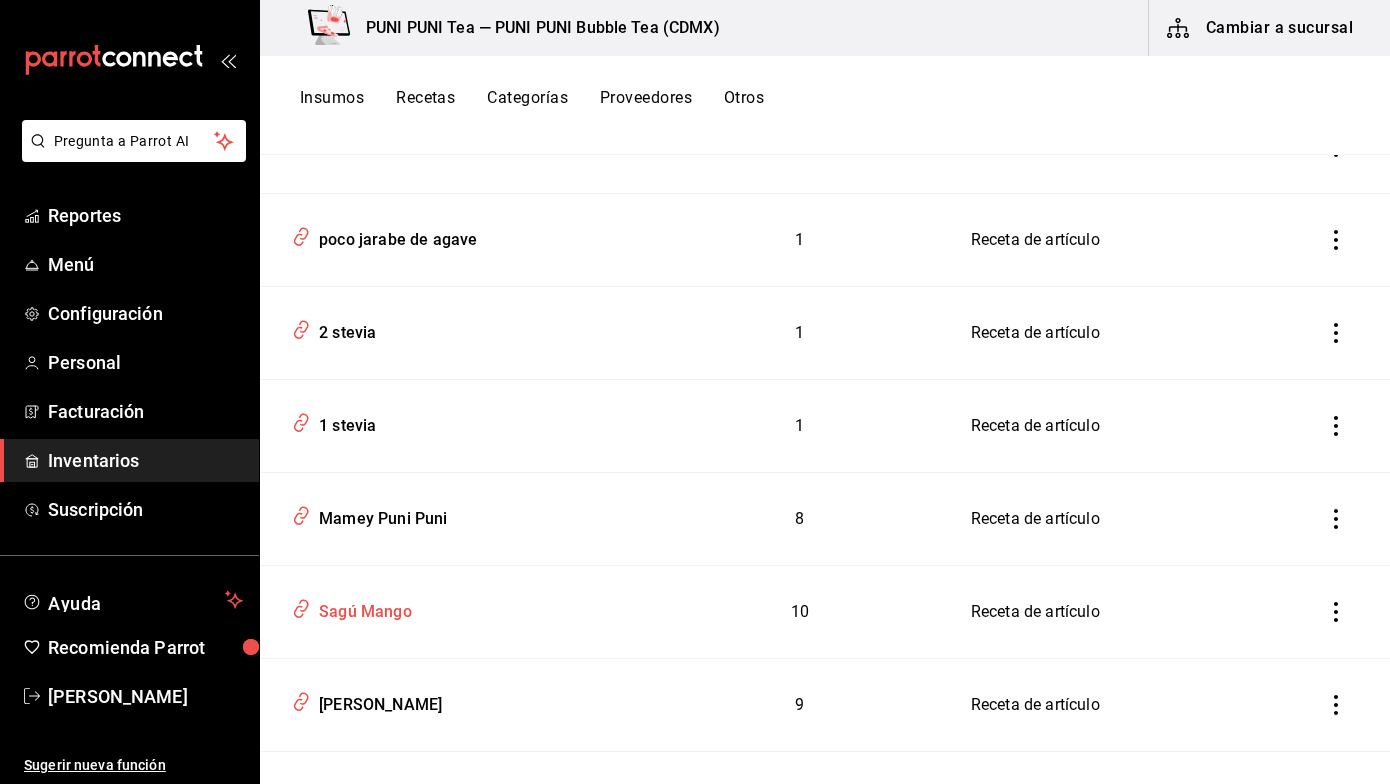 click on "Sagú Mango" at bounding box center [361, 608] 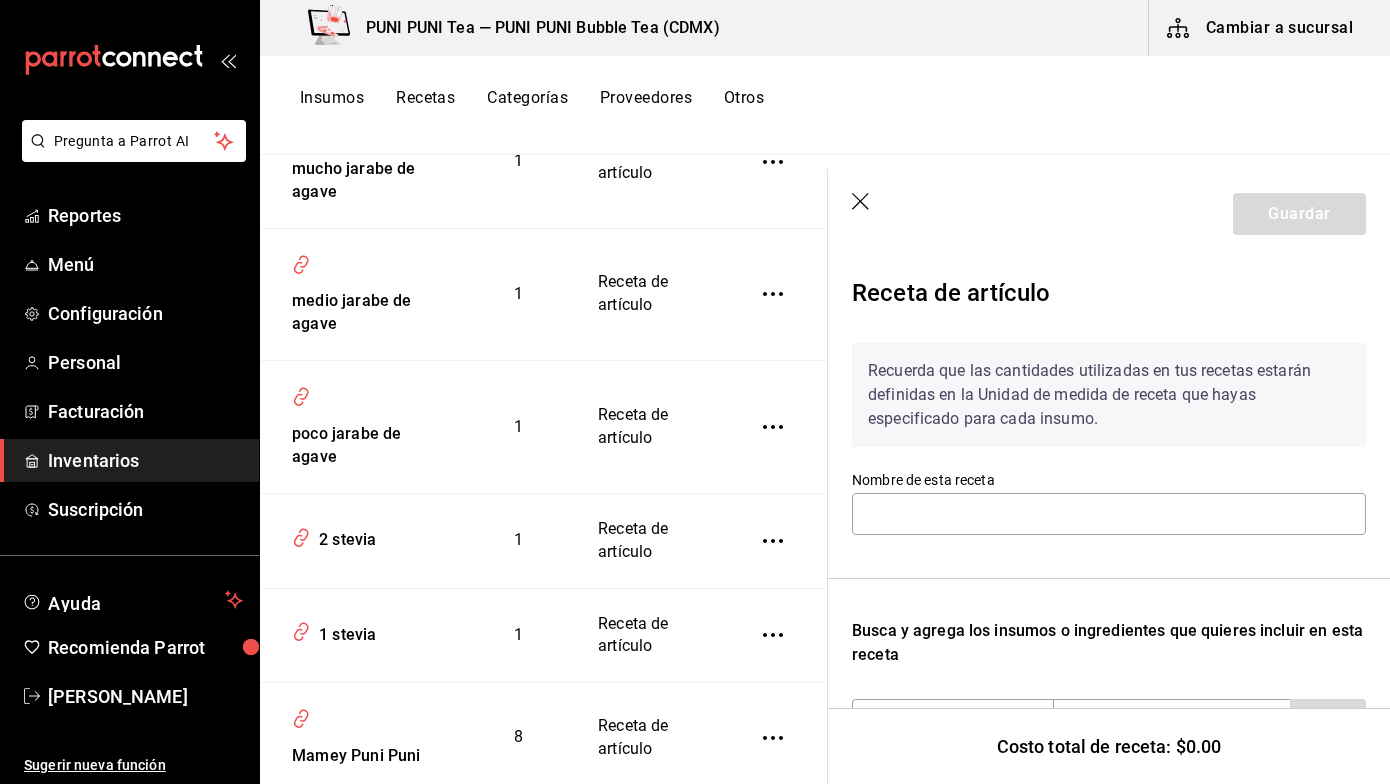 scroll, scrollTop: 2461, scrollLeft: 0, axis: vertical 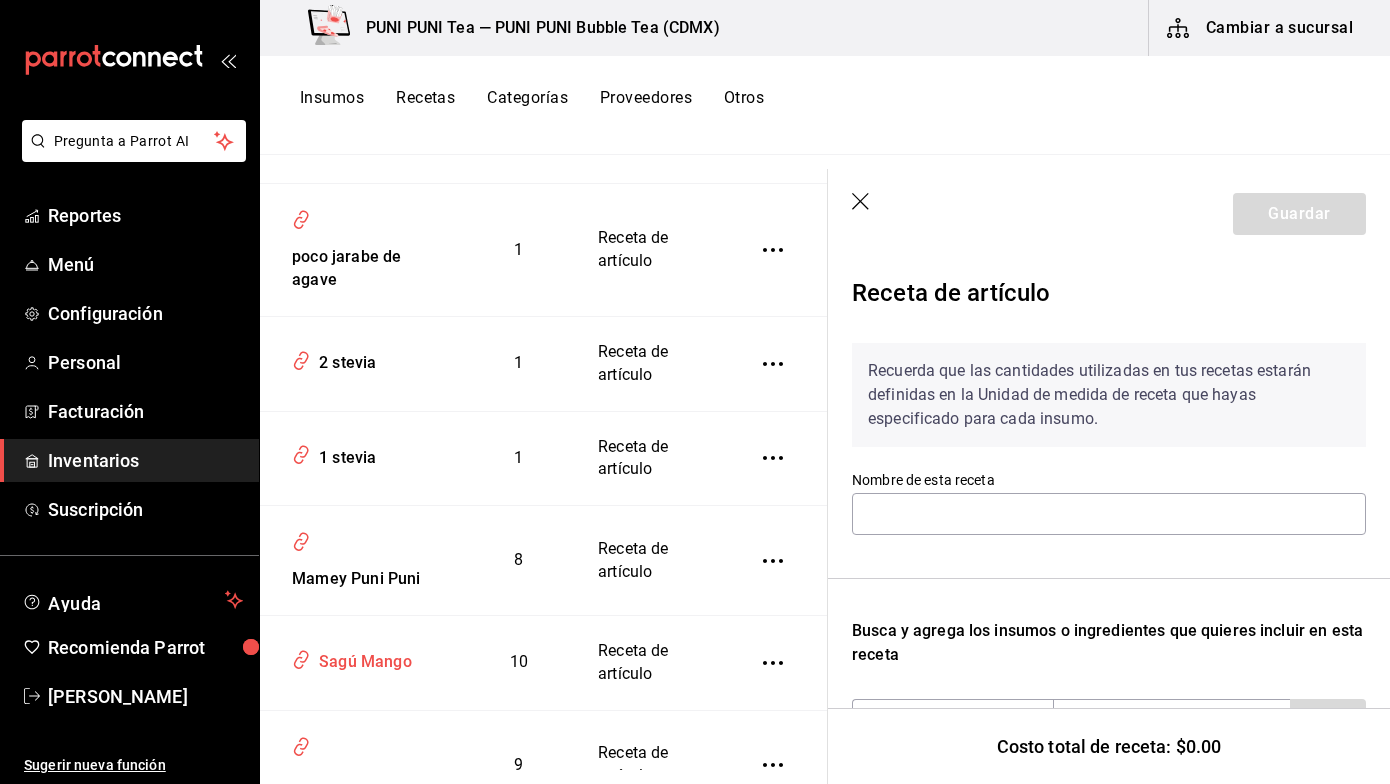 type on "Sagú Mango" 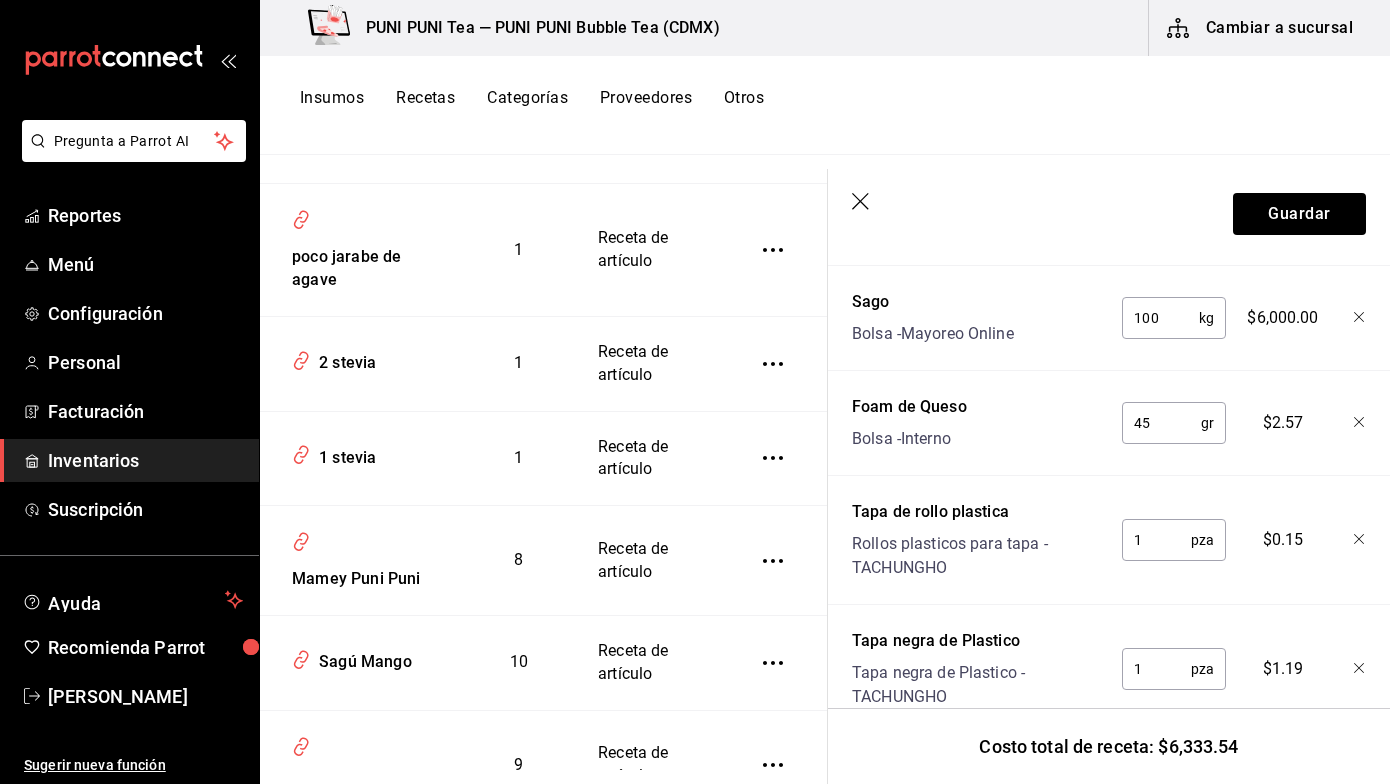 scroll, scrollTop: 679, scrollLeft: 0, axis: vertical 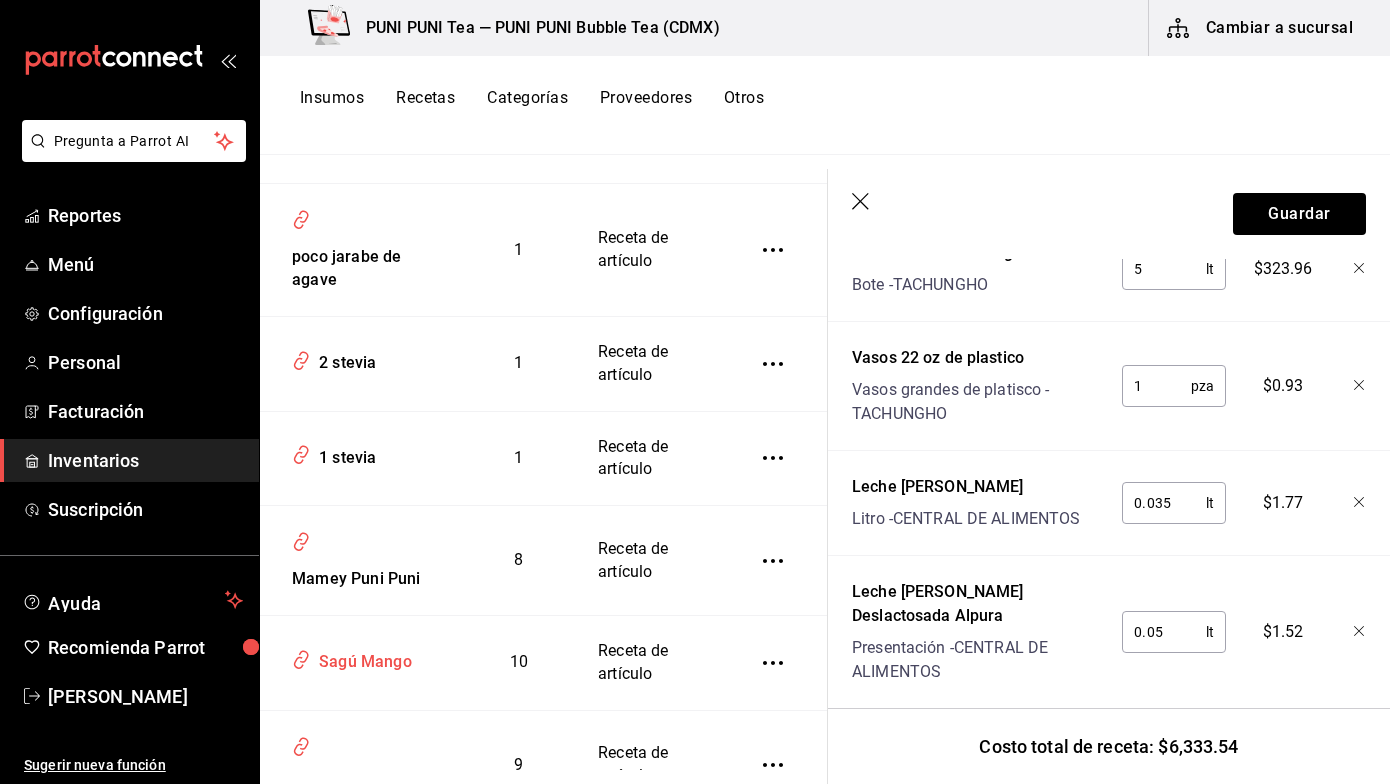 click on "Sagú Mango" at bounding box center [361, 658] 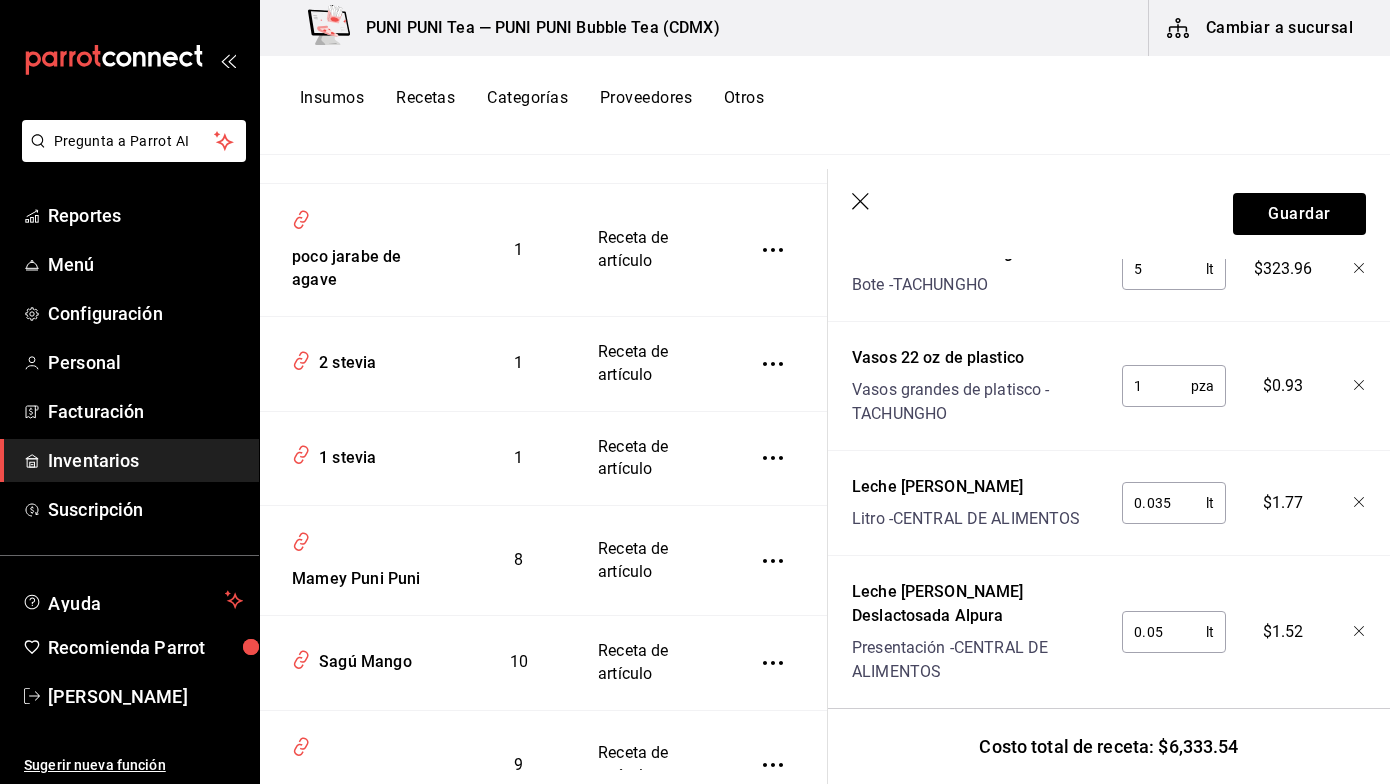 click 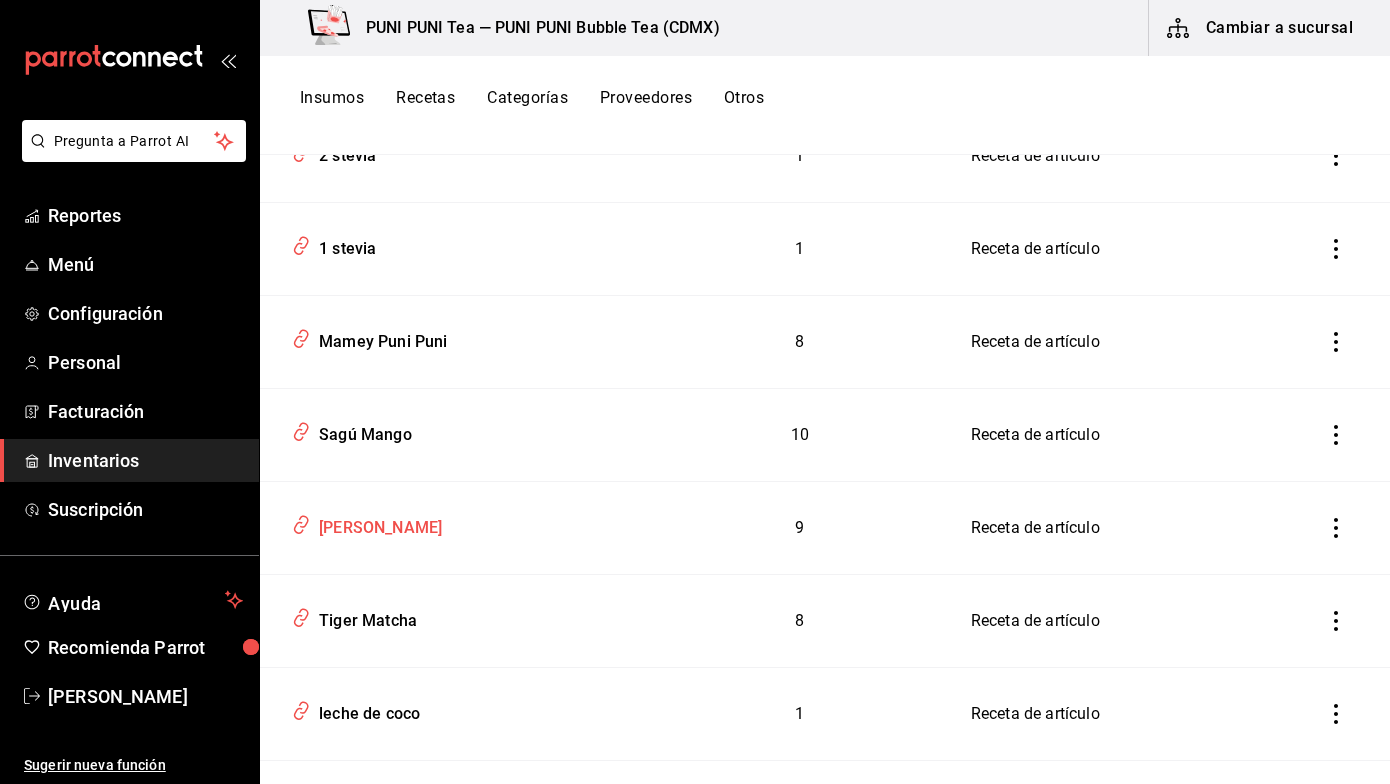 scroll, scrollTop: 0, scrollLeft: 0, axis: both 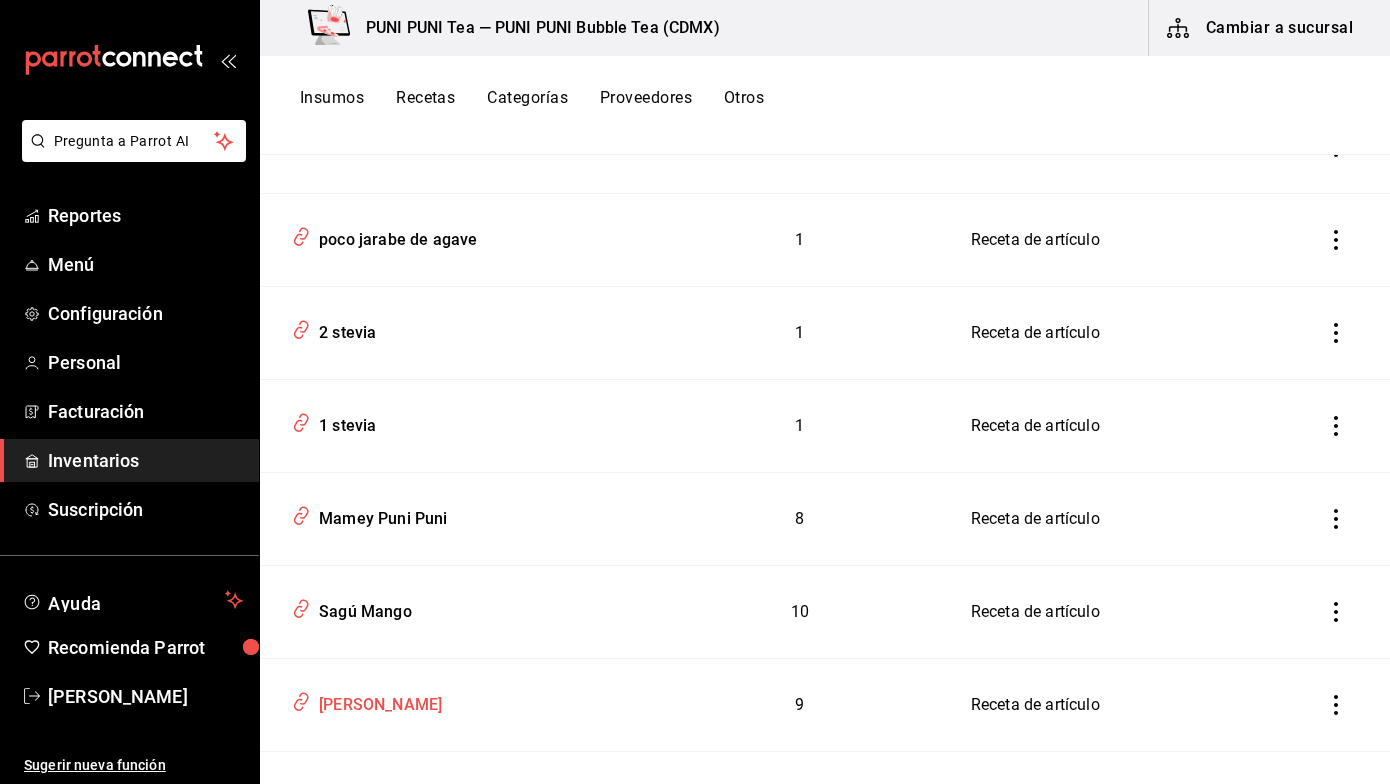 click on "[PERSON_NAME]" at bounding box center (376, 701) 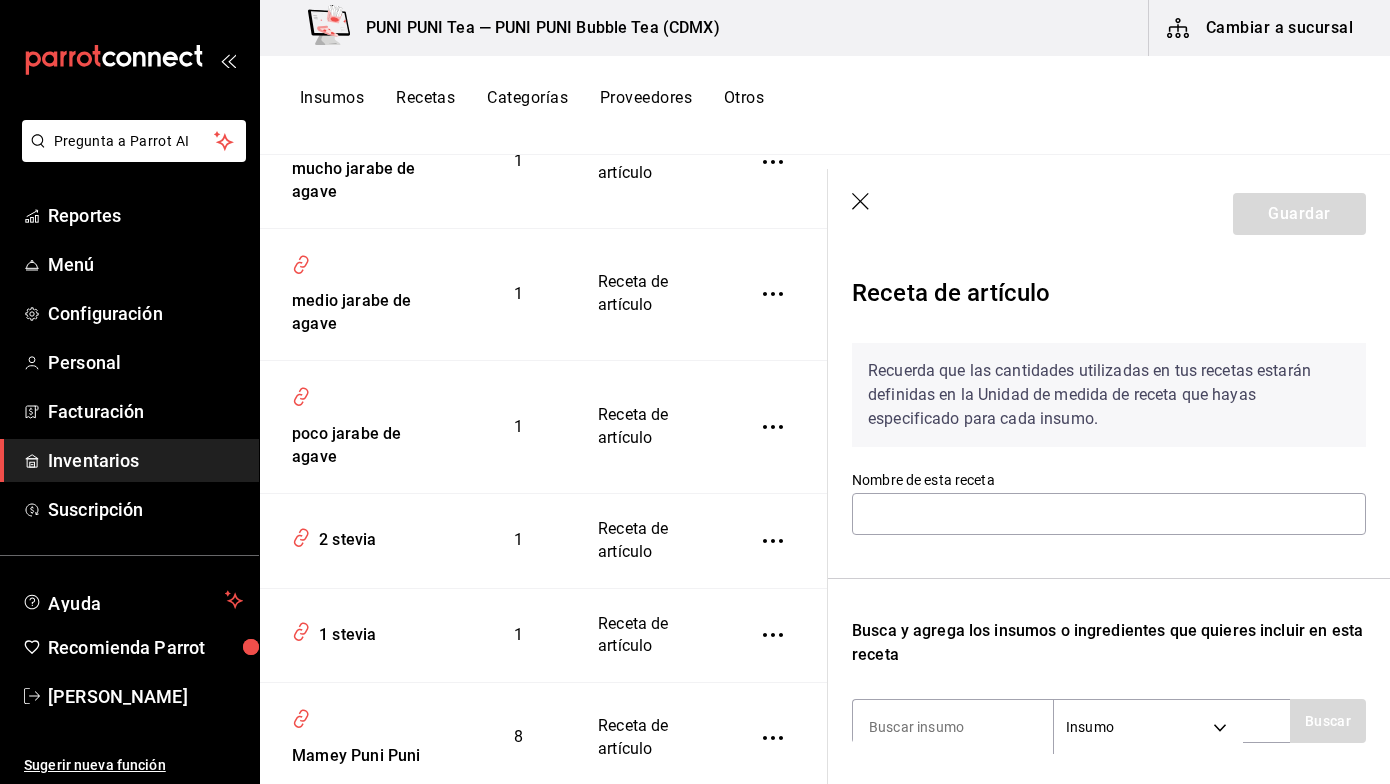 scroll, scrollTop: 2461, scrollLeft: 0, axis: vertical 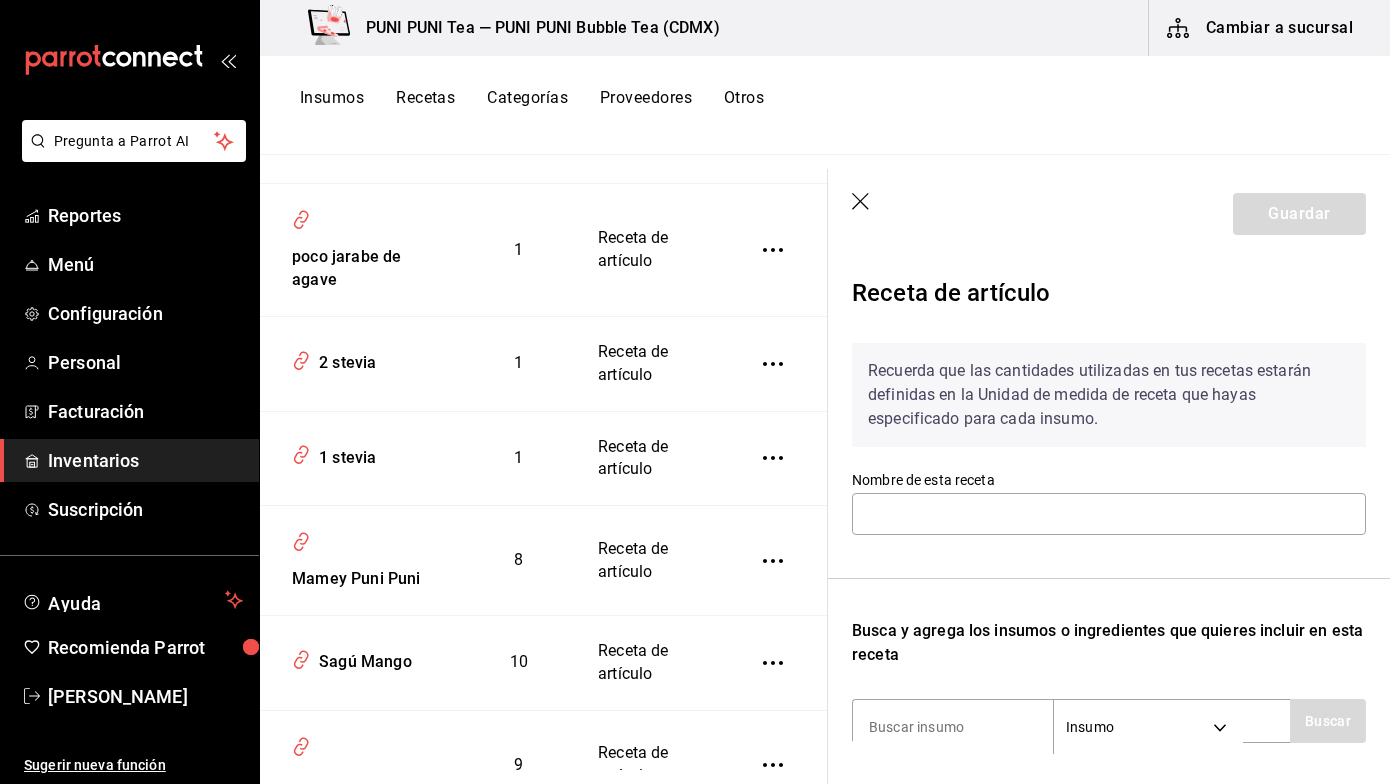 type on "[PERSON_NAME]" 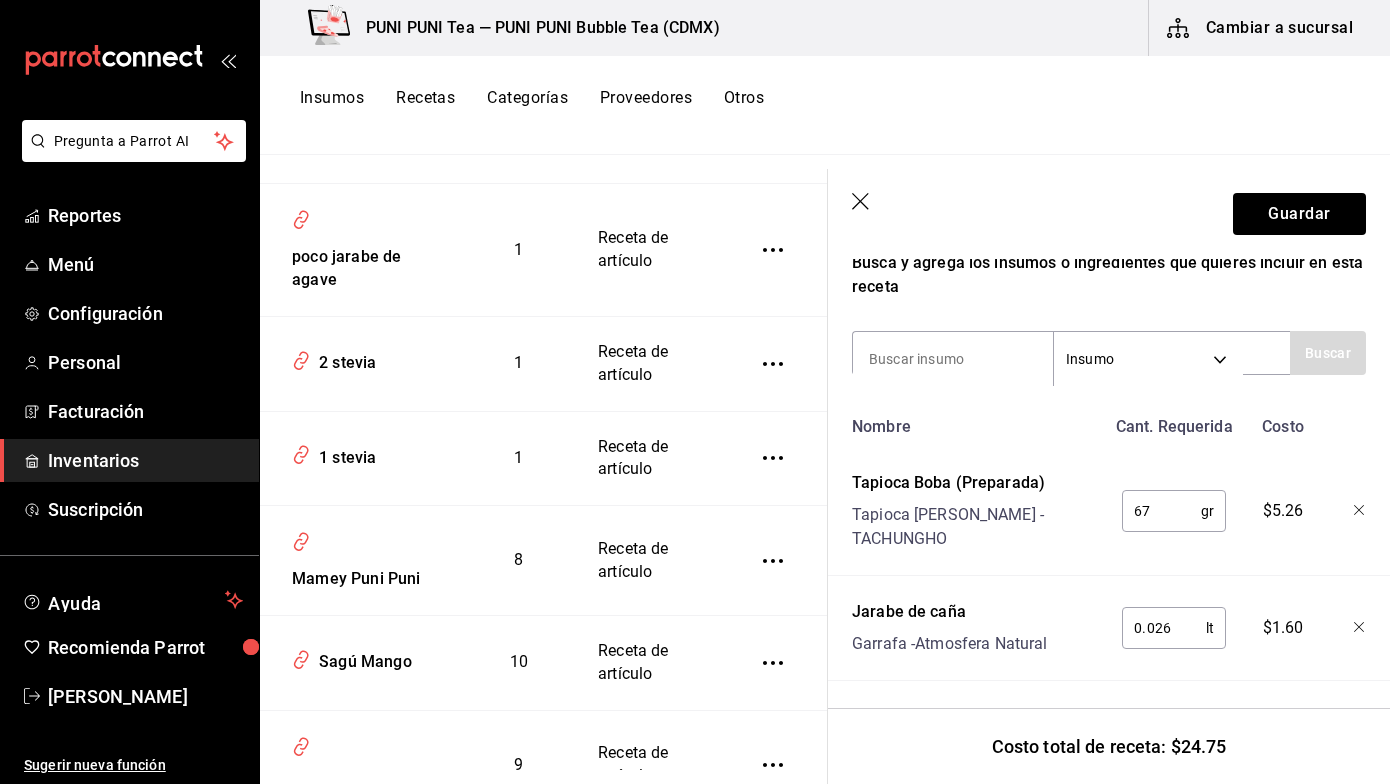 scroll, scrollTop: 385, scrollLeft: 0, axis: vertical 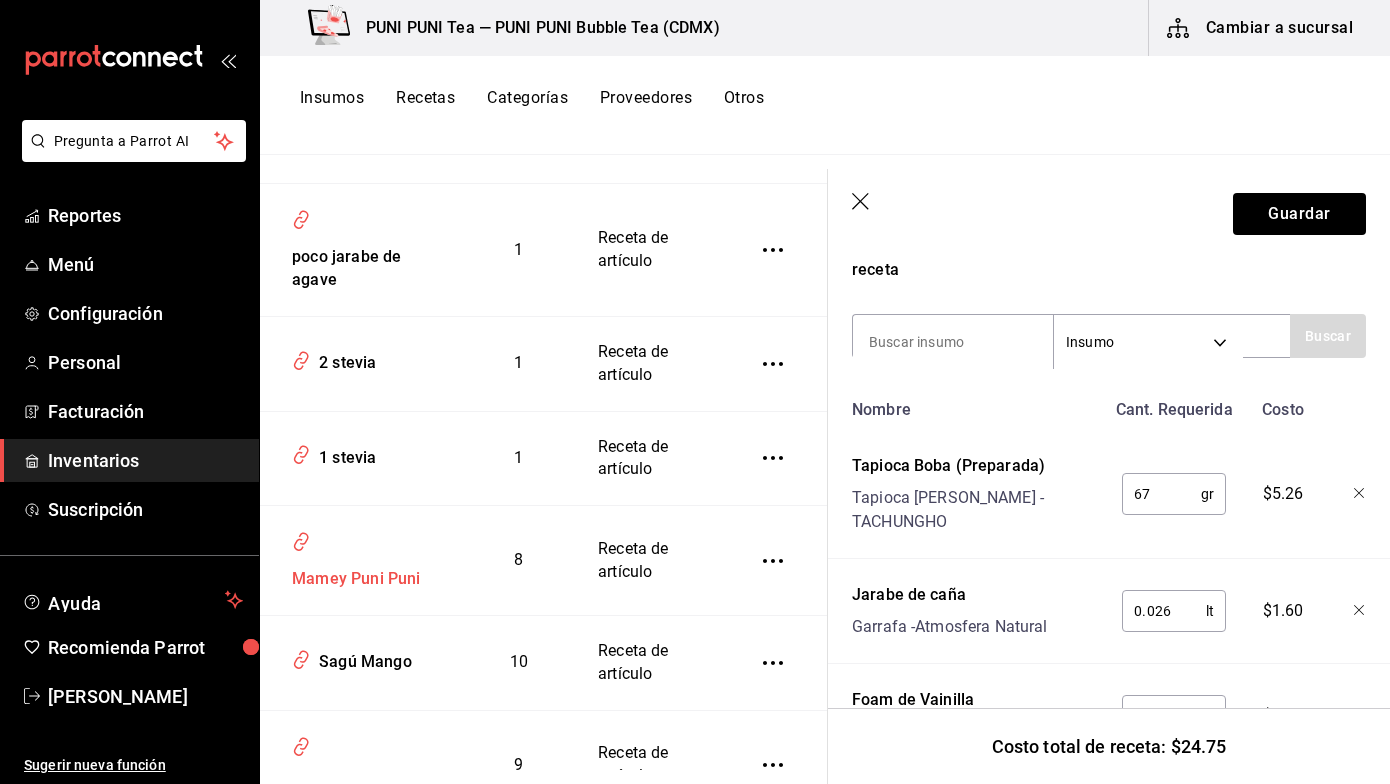 click on "Mamey Puni Puni" at bounding box center [352, 575] 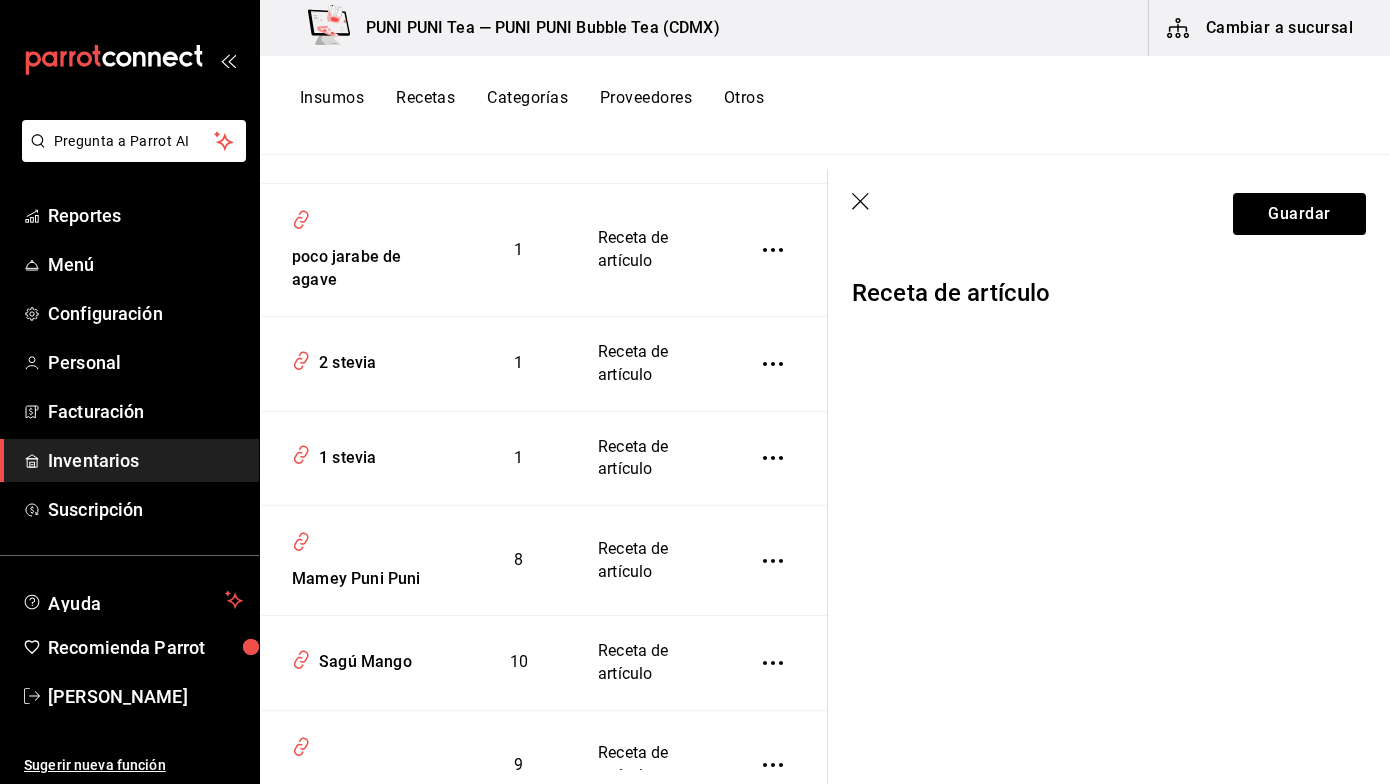 scroll, scrollTop: 0, scrollLeft: 0, axis: both 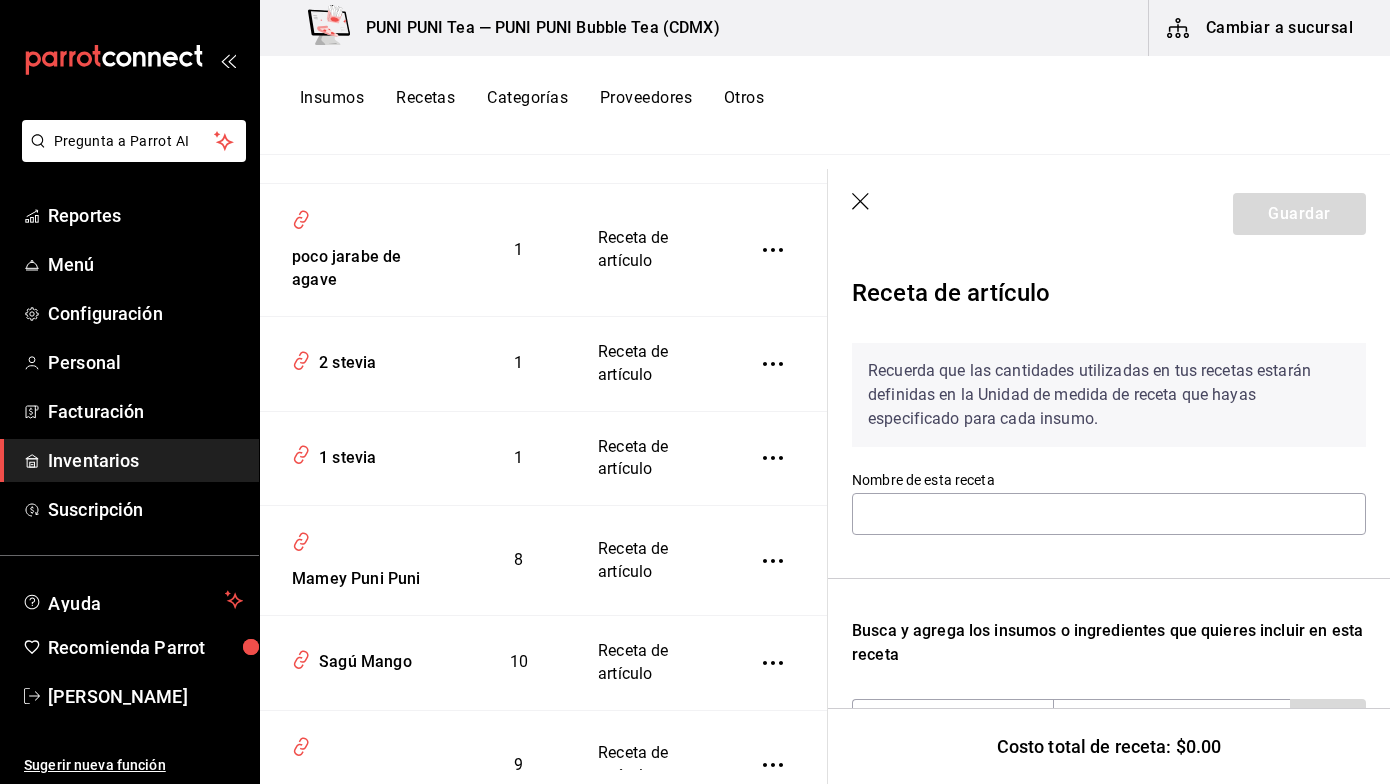 type on "Mamey Puni Puni" 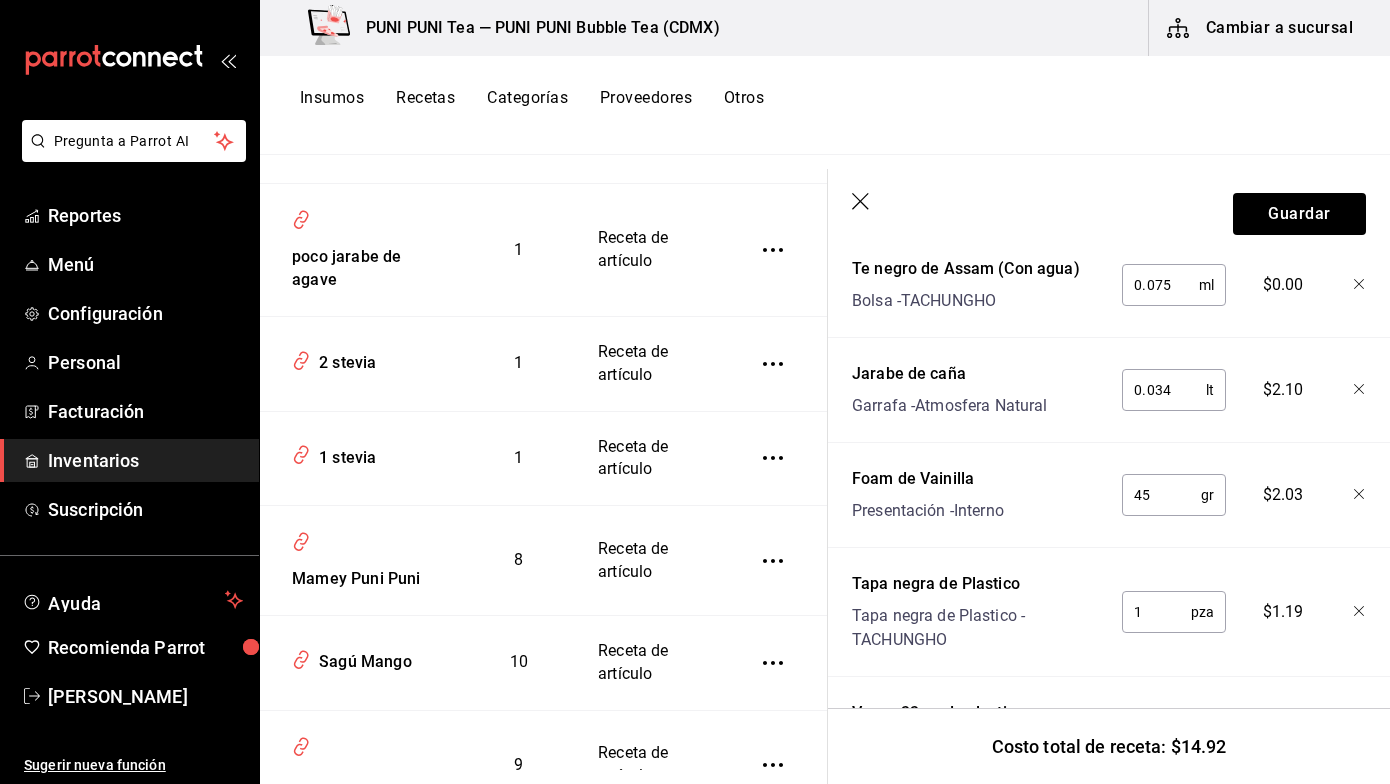 scroll, scrollTop: 714, scrollLeft: 0, axis: vertical 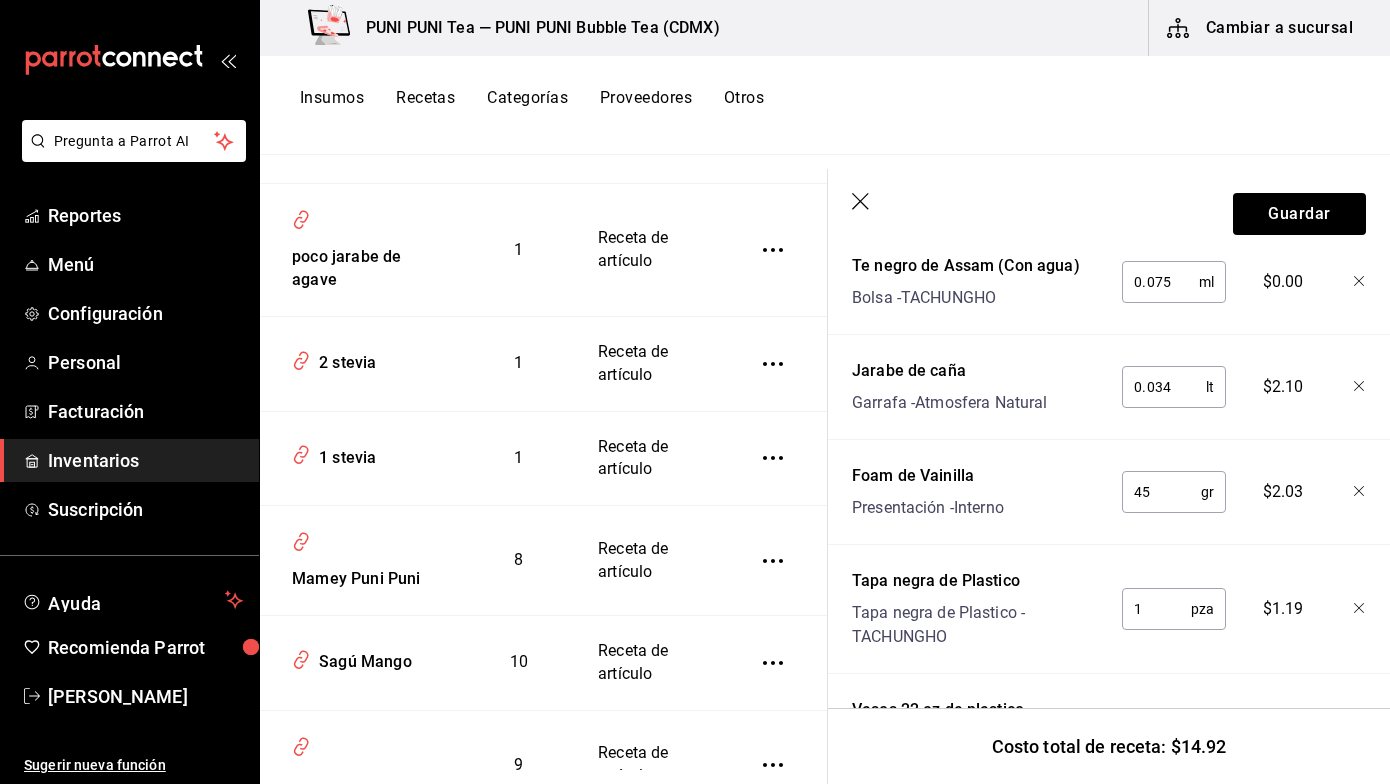 click on "0.034" at bounding box center (1164, 387) 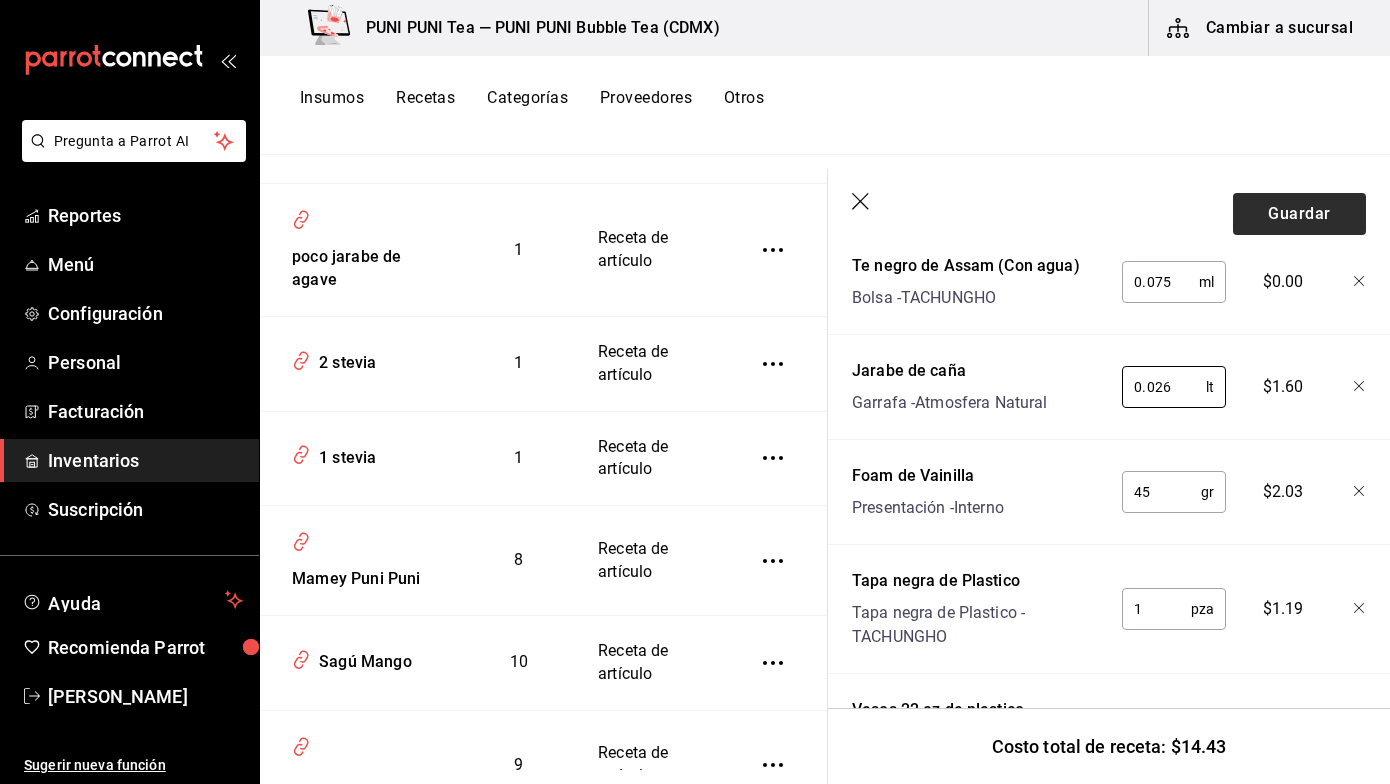 type on "0.026" 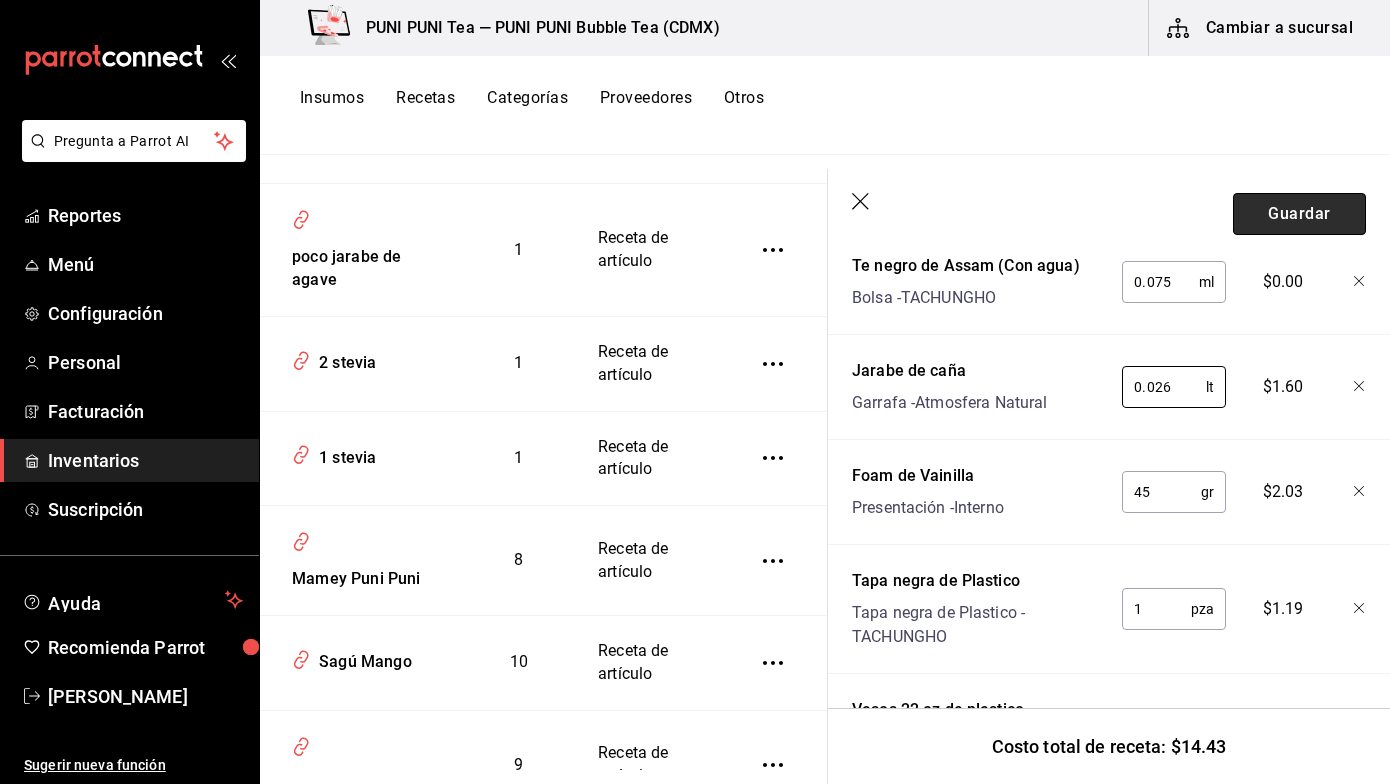 click on "Guardar" at bounding box center [1299, 214] 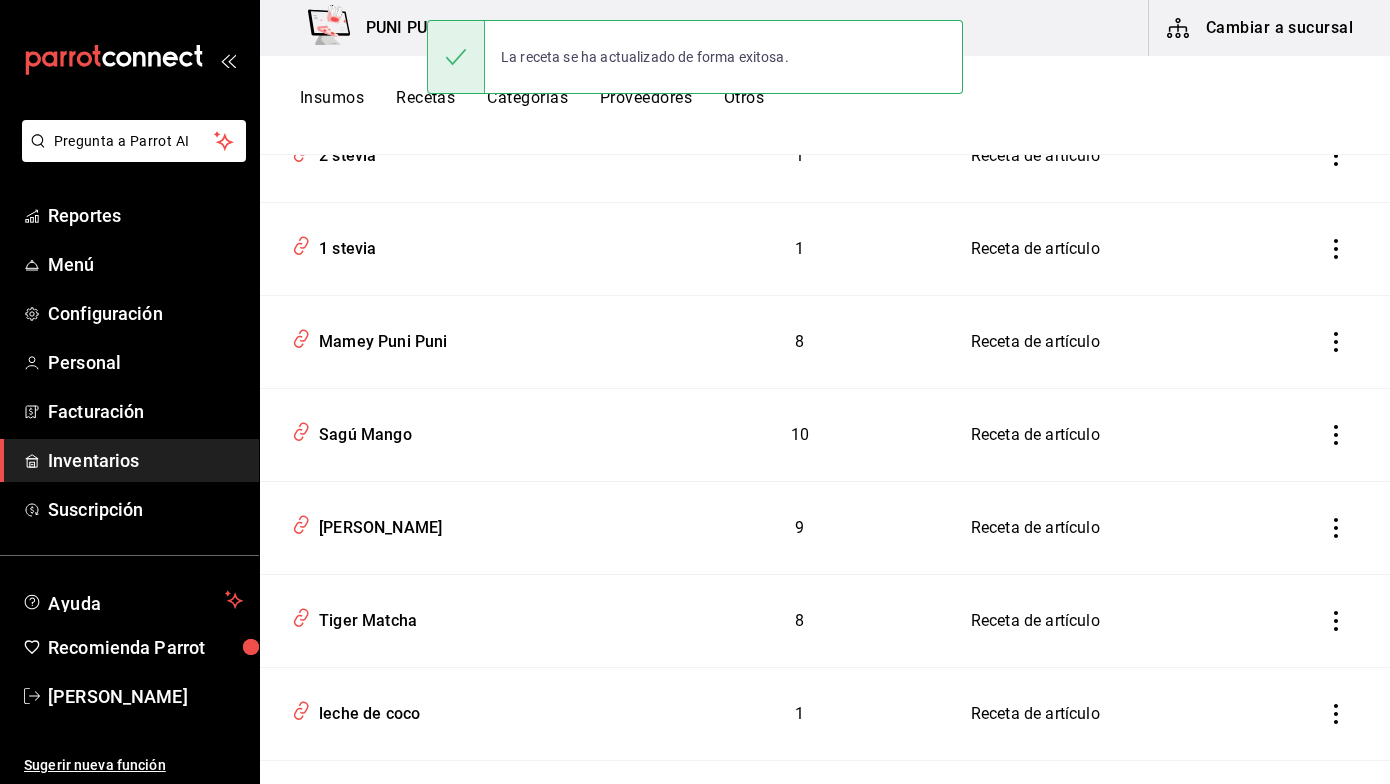 scroll, scrollTop: 0, scrollLeft: 0, axis: both 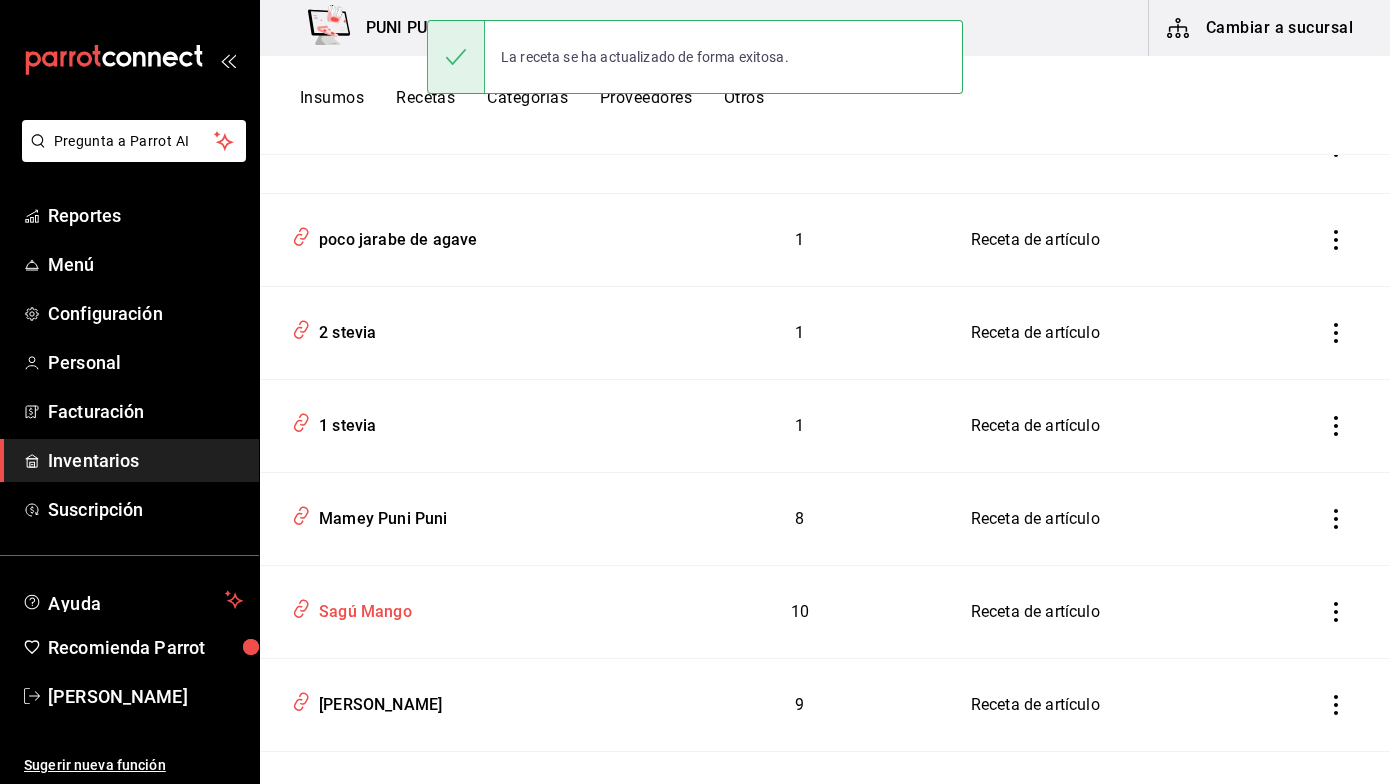click on "Sagú Mango" at bounding box center (361, 608) 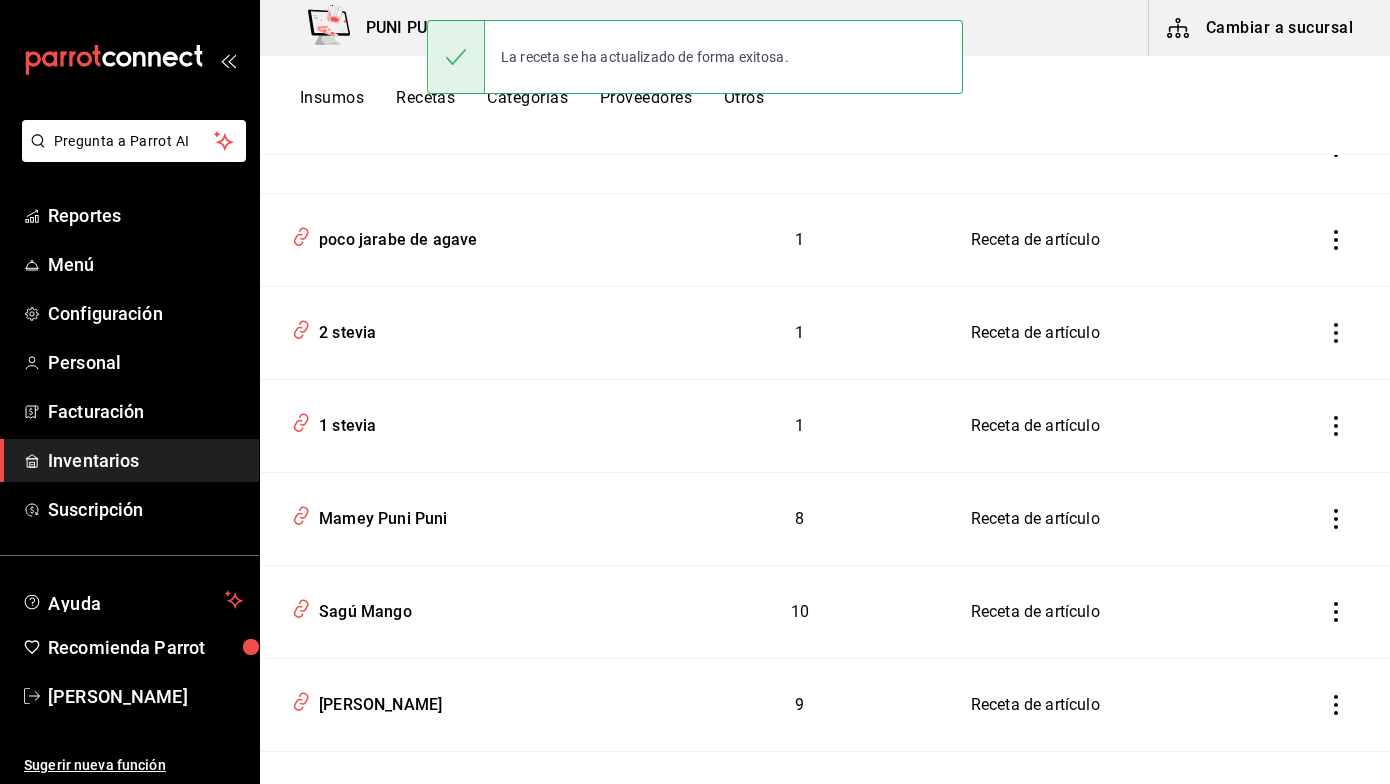 type on "Sagú Mango" 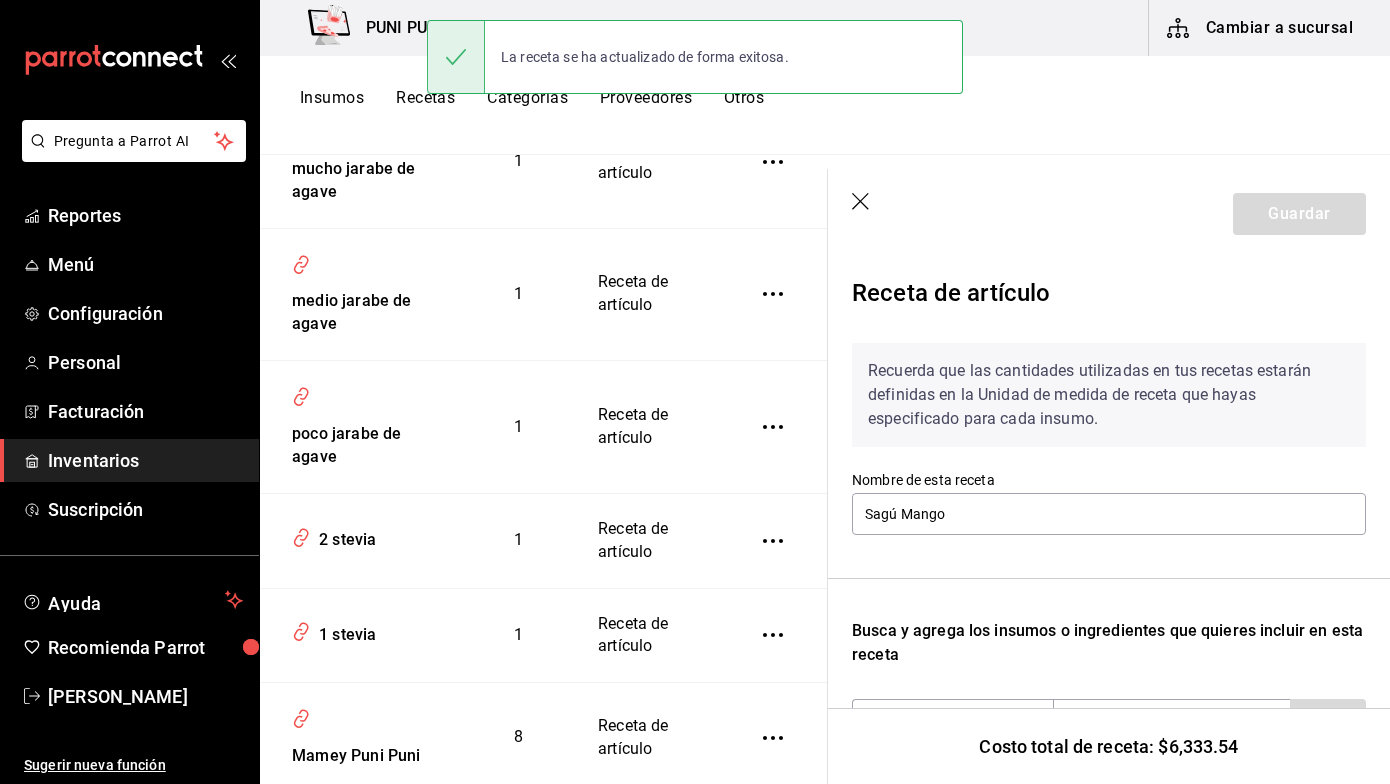 scroll, scrollTop: 2461, scrollLeft: 0, axis: vertical 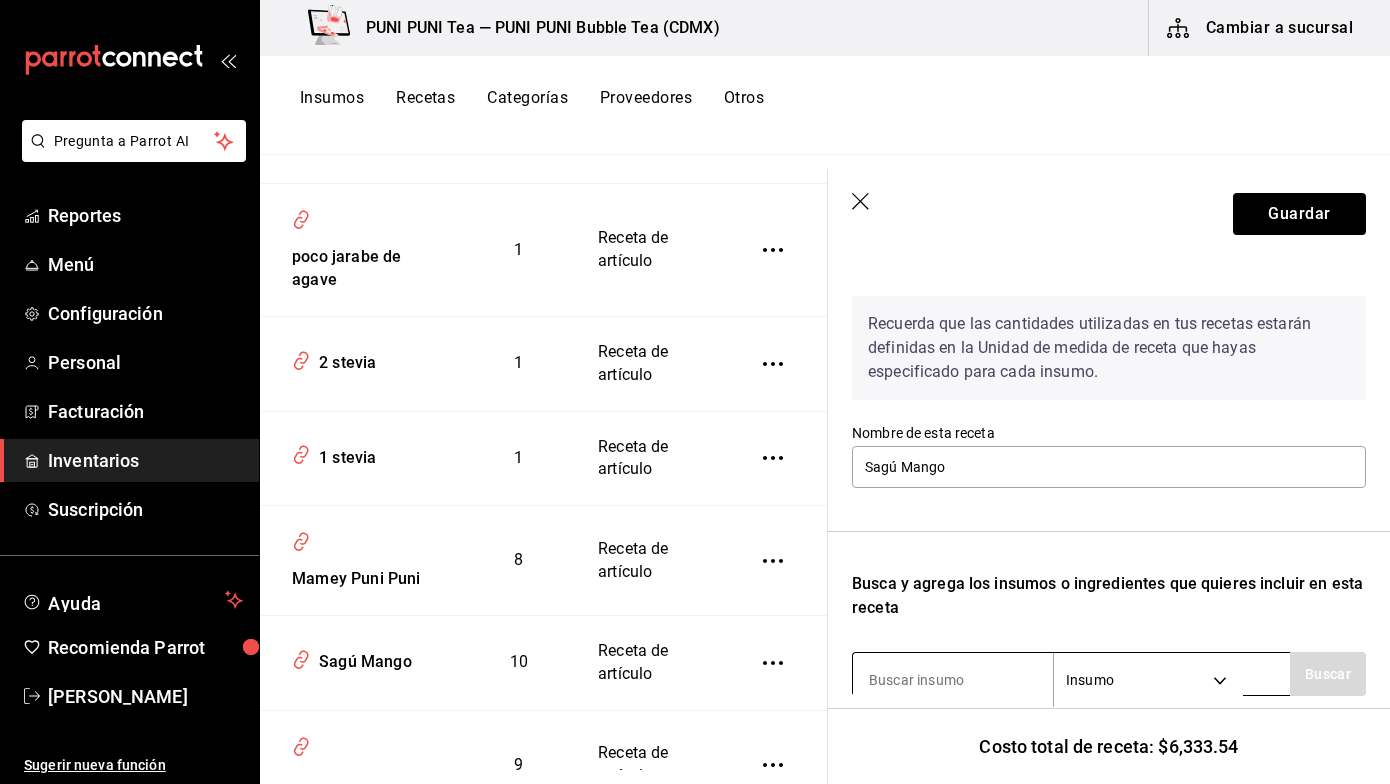 click at bounding box center [953, 680] 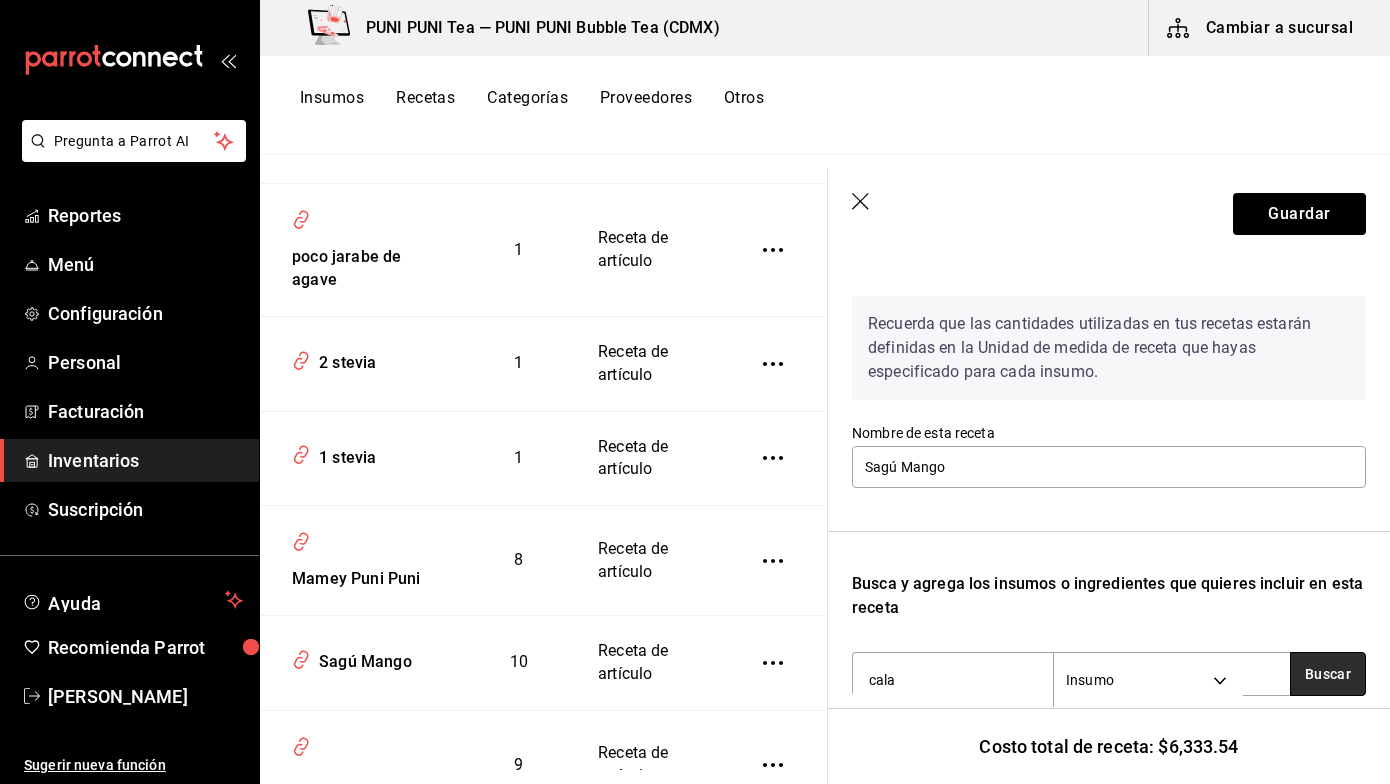 click on "Buscar" at bounding box center (1328, 674) 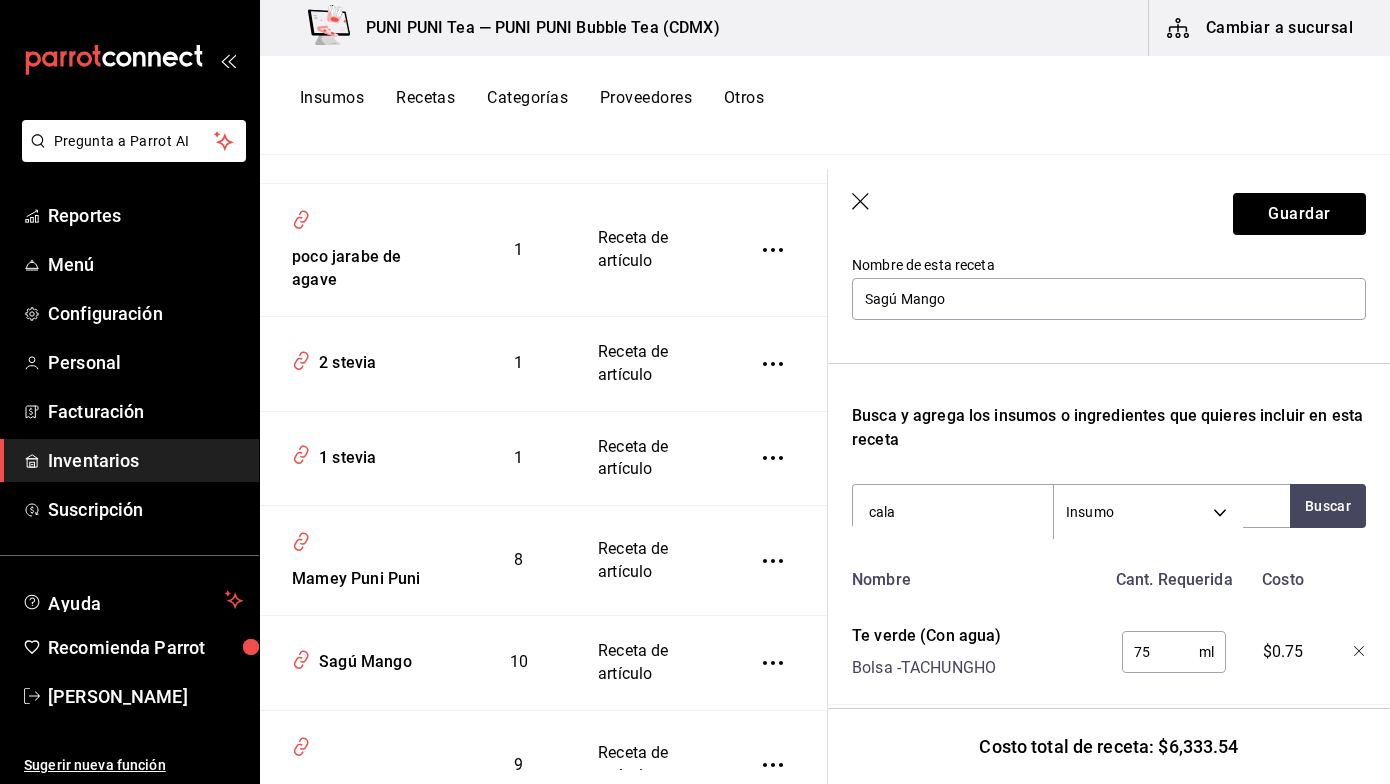 scroll, scrollTop: 293, scrollLeft: 0, axis: vertical 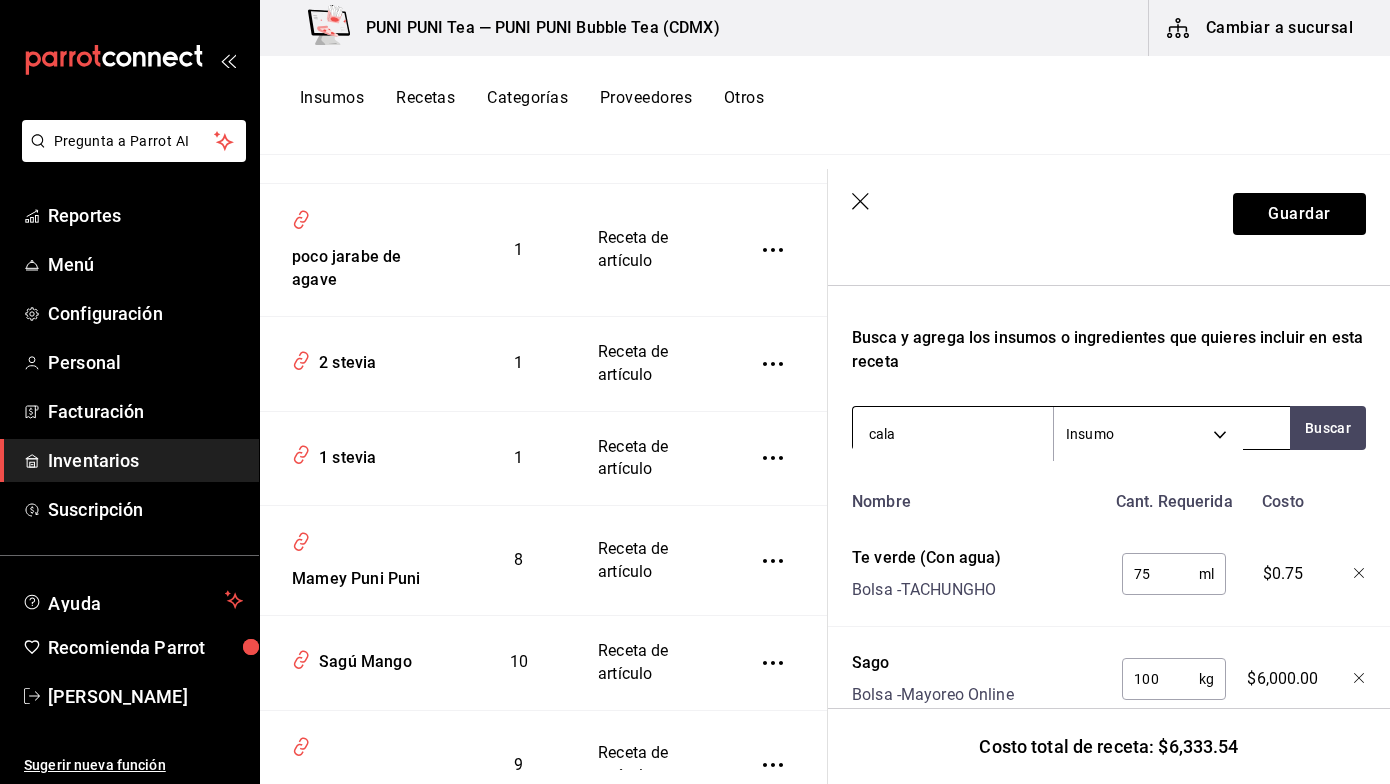 click on "cala" at bounding box center [953, 434] 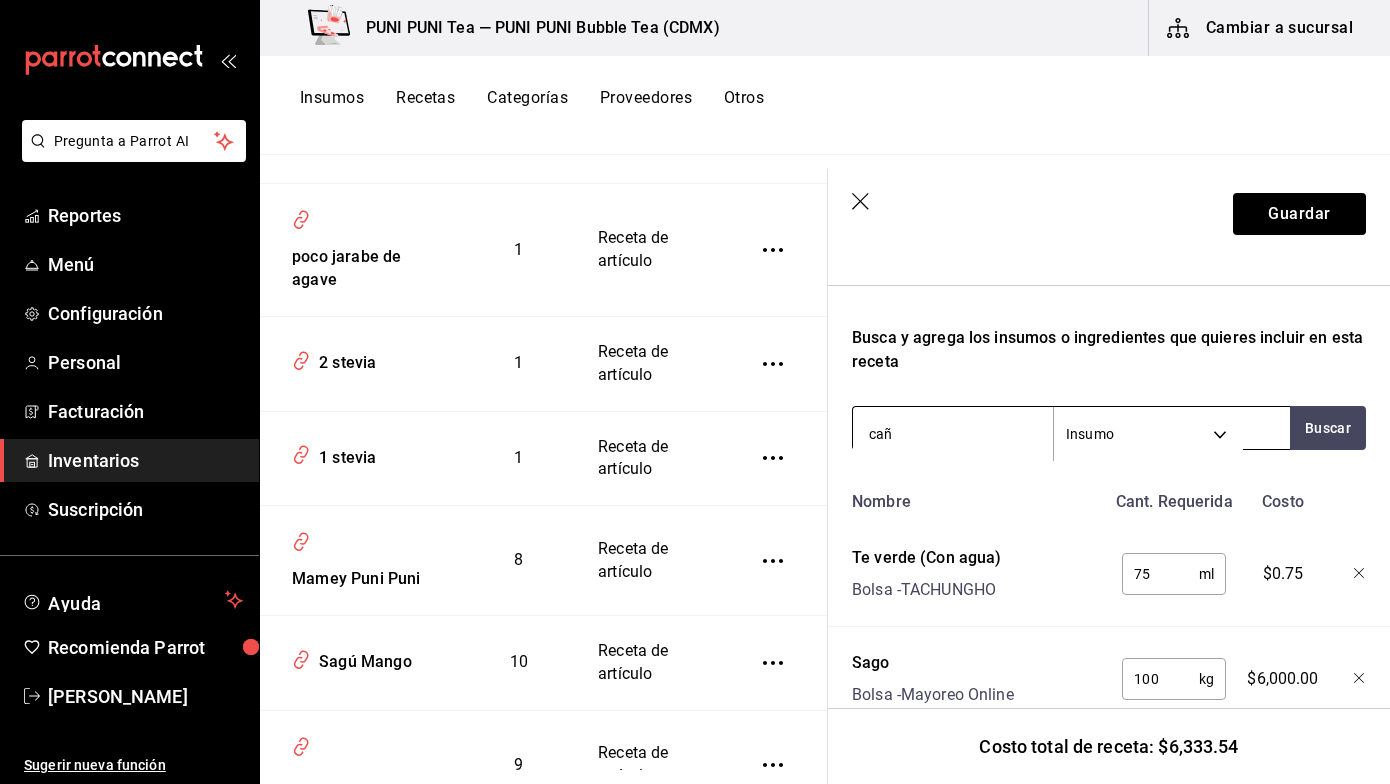 type on "caña" 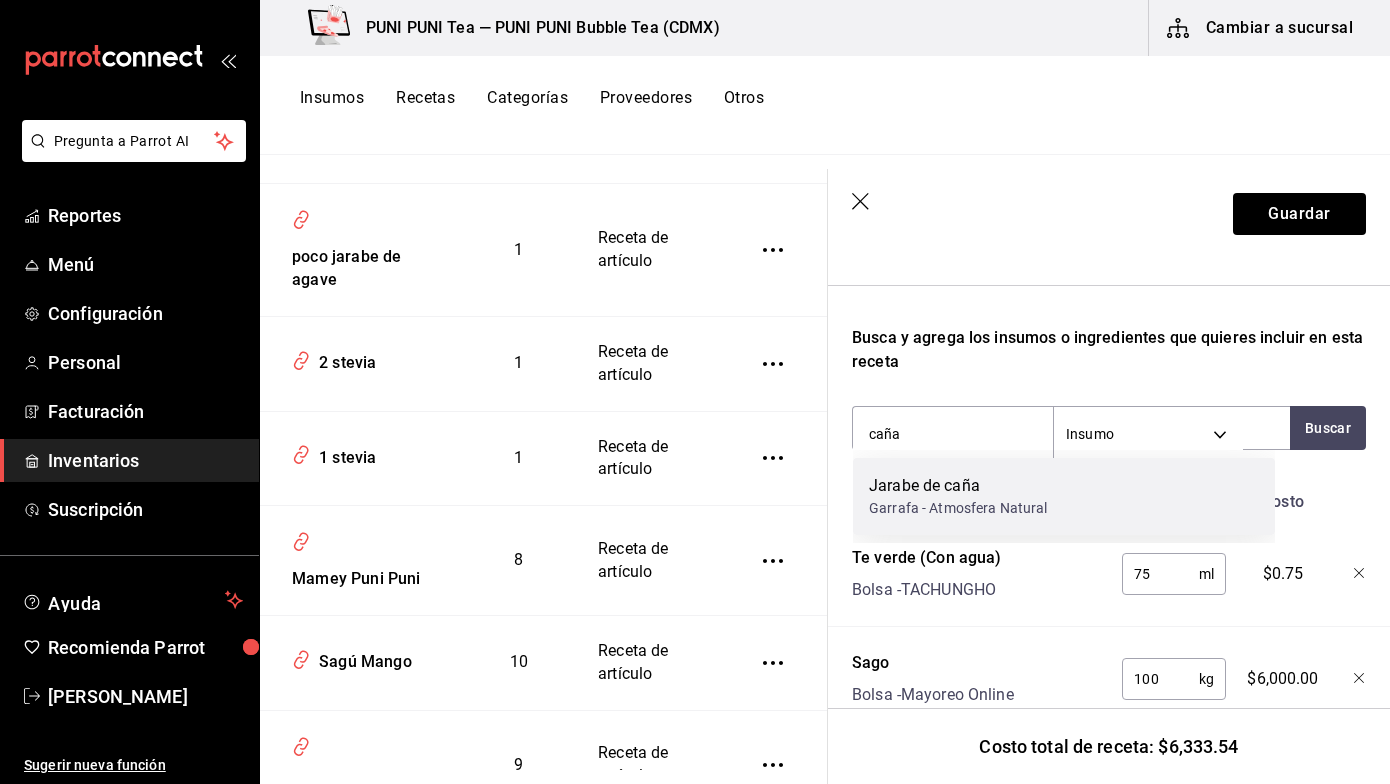 click on "Jarabe de caña" at bounding box center (958, 486) 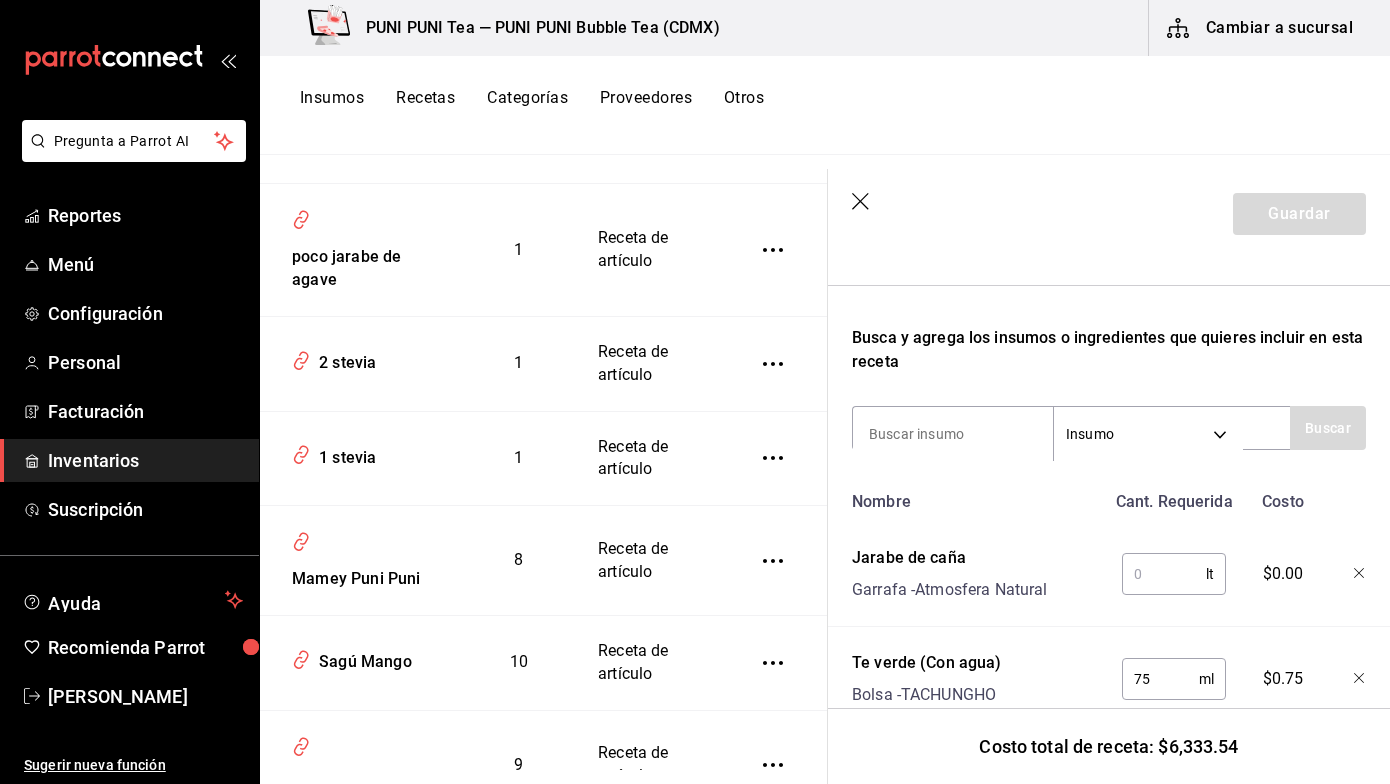 type 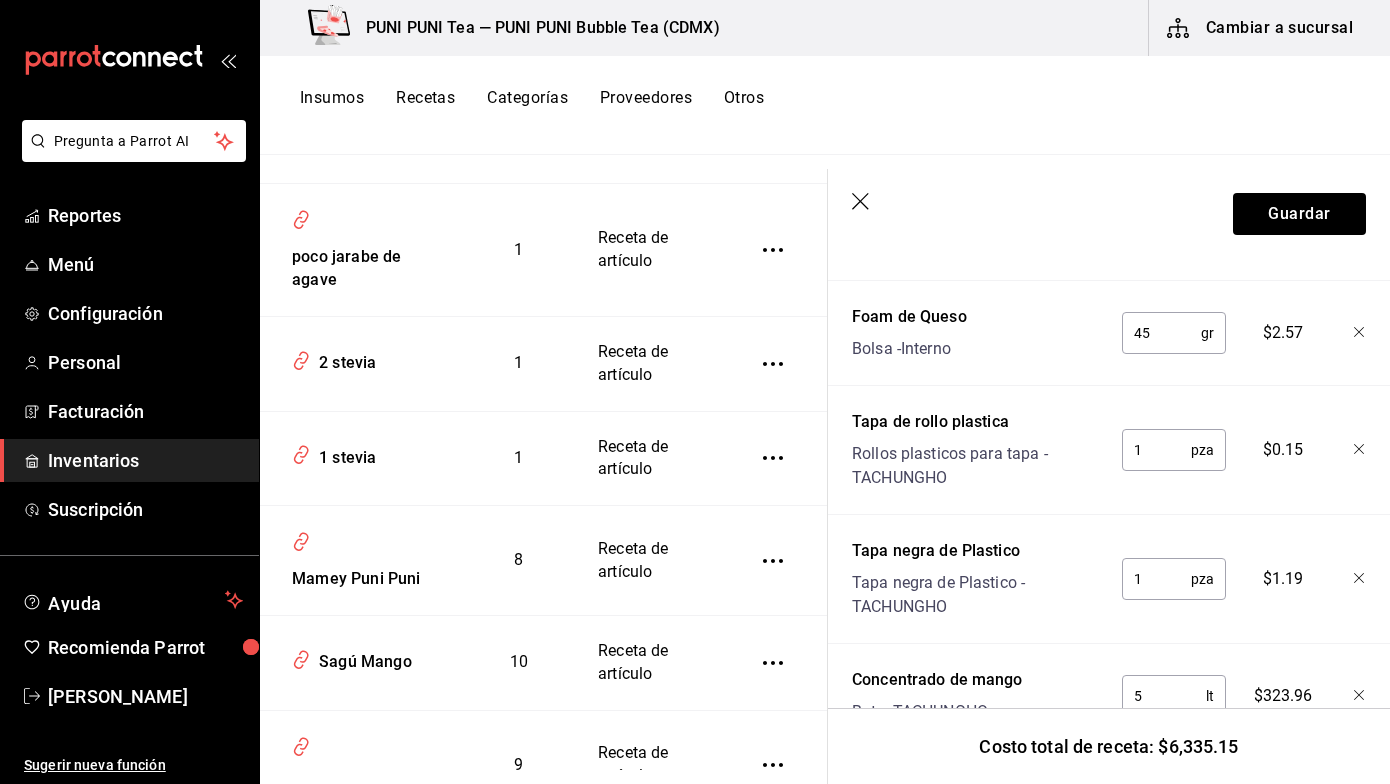 scroll, scrollTop: 866, scrollLeft: 0, axis: vertical 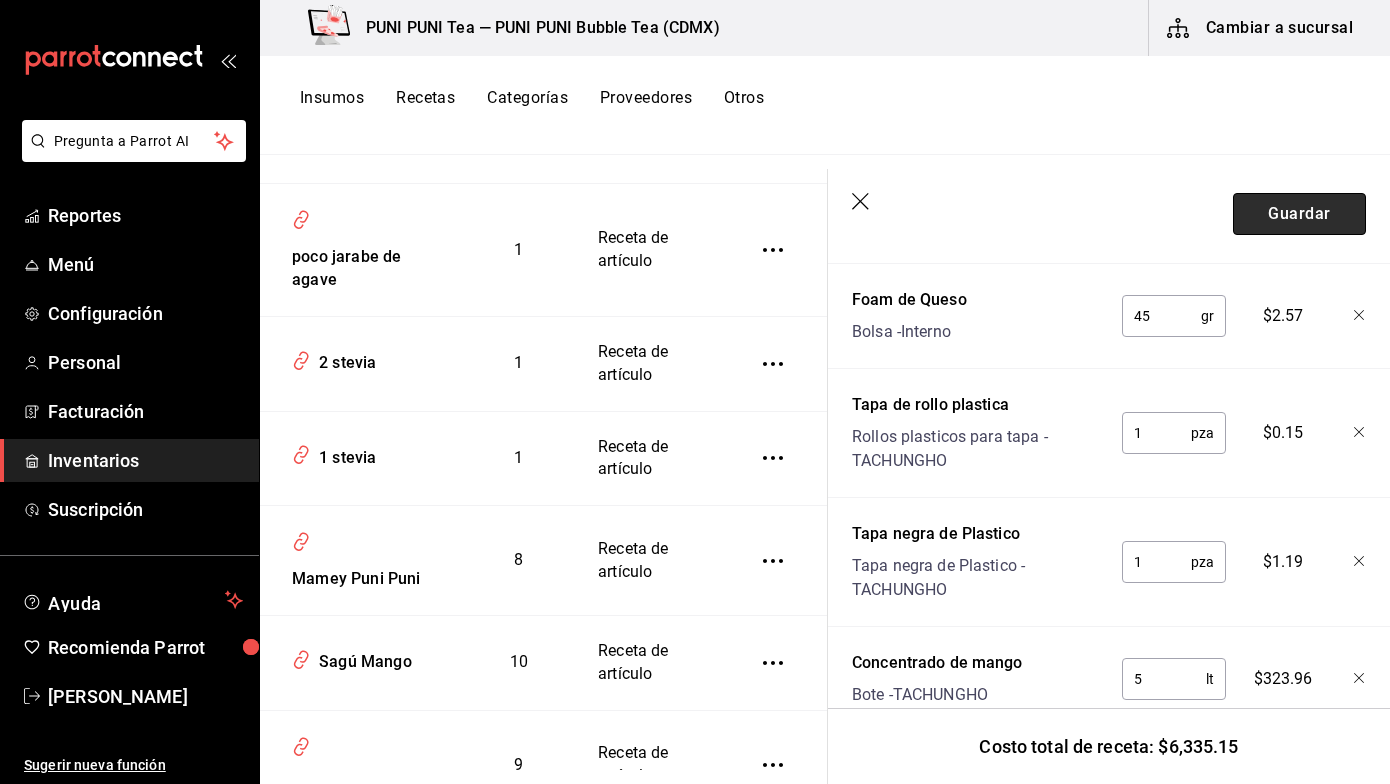 type on "0.026" 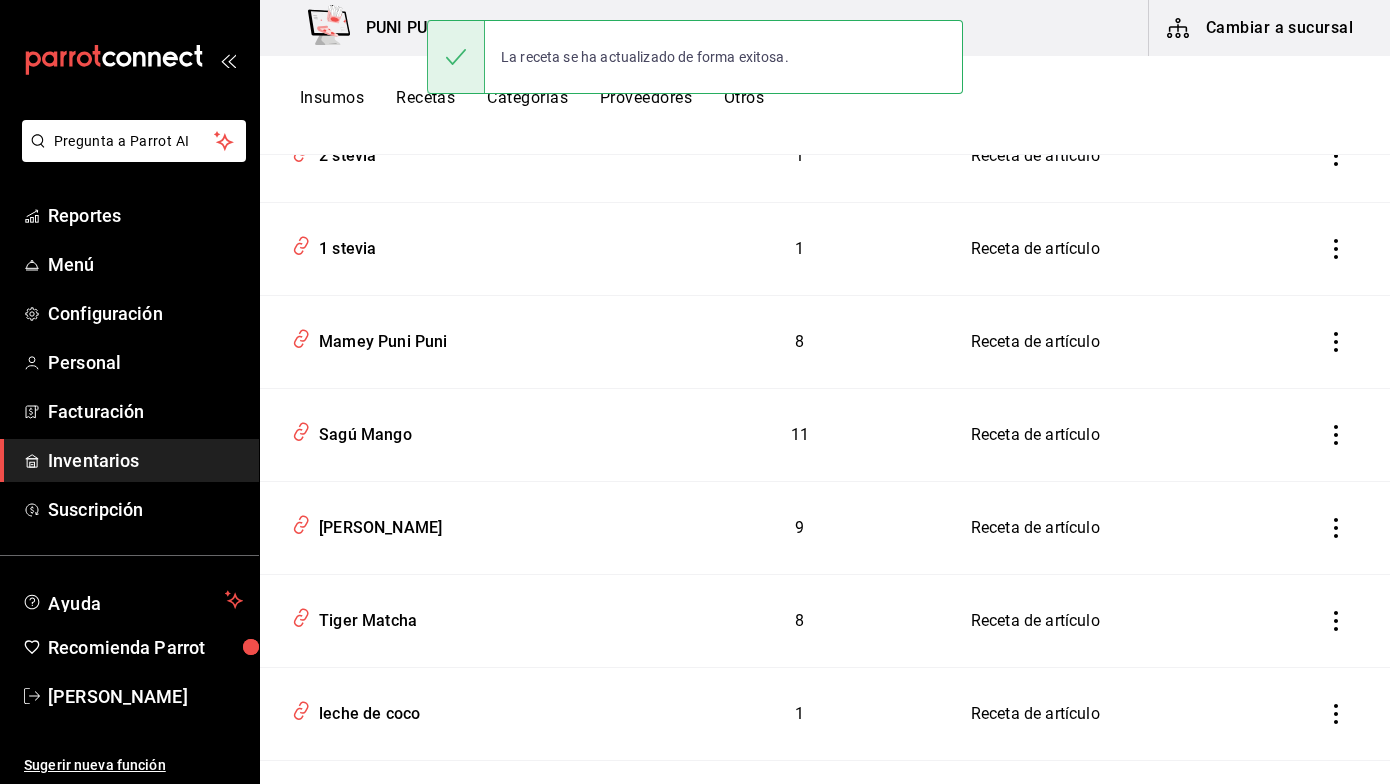 scroll, scrollTop: 0, scrollLeft: 0, axis: both 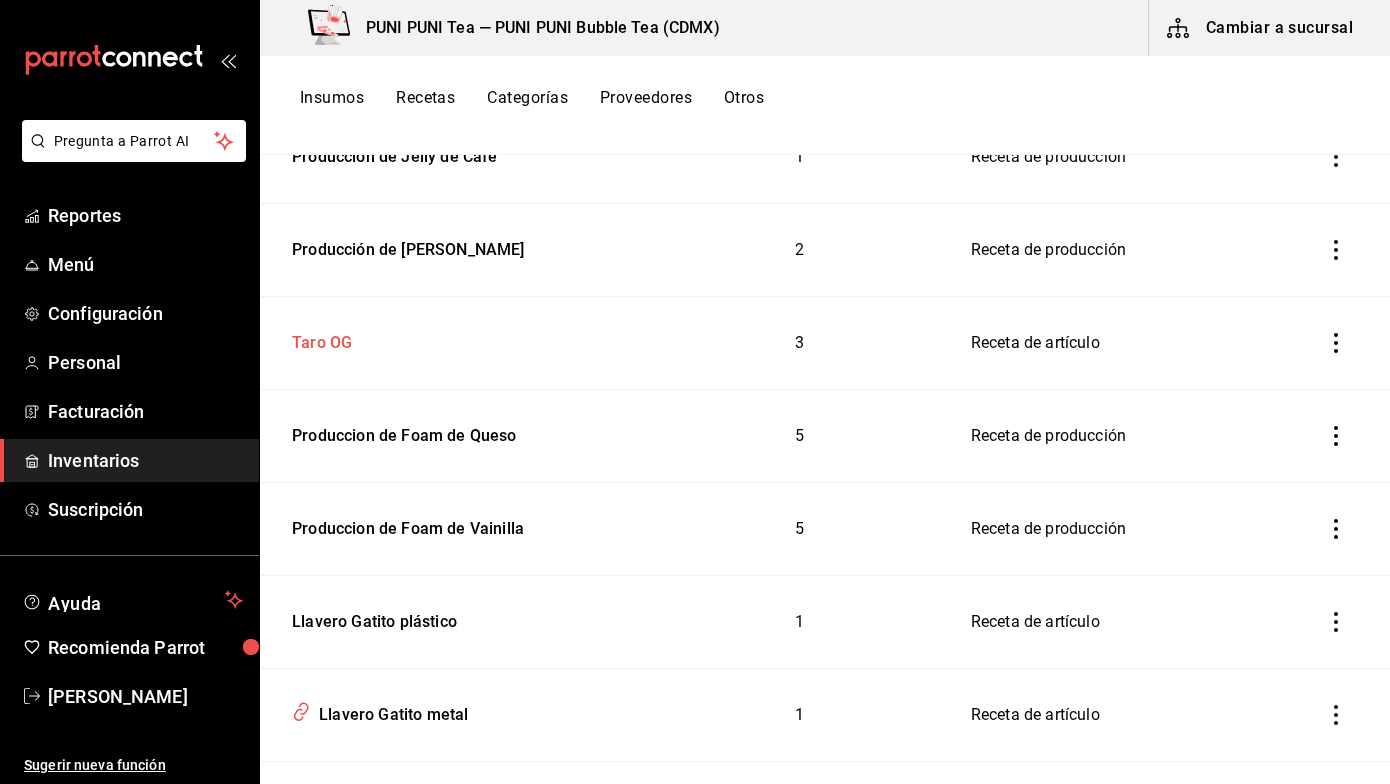 click on "Taro OG" at bounding box center [318, 339] 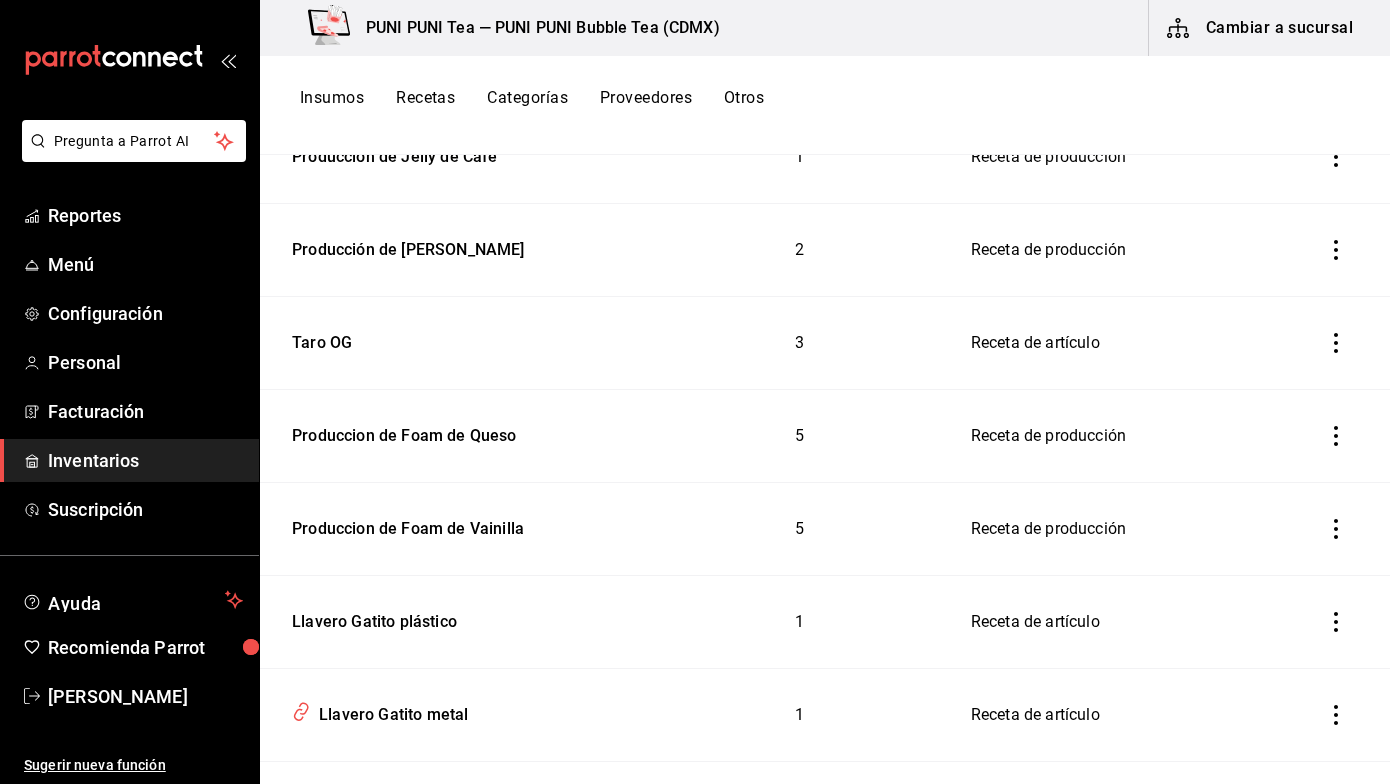 type on "Taro OG" 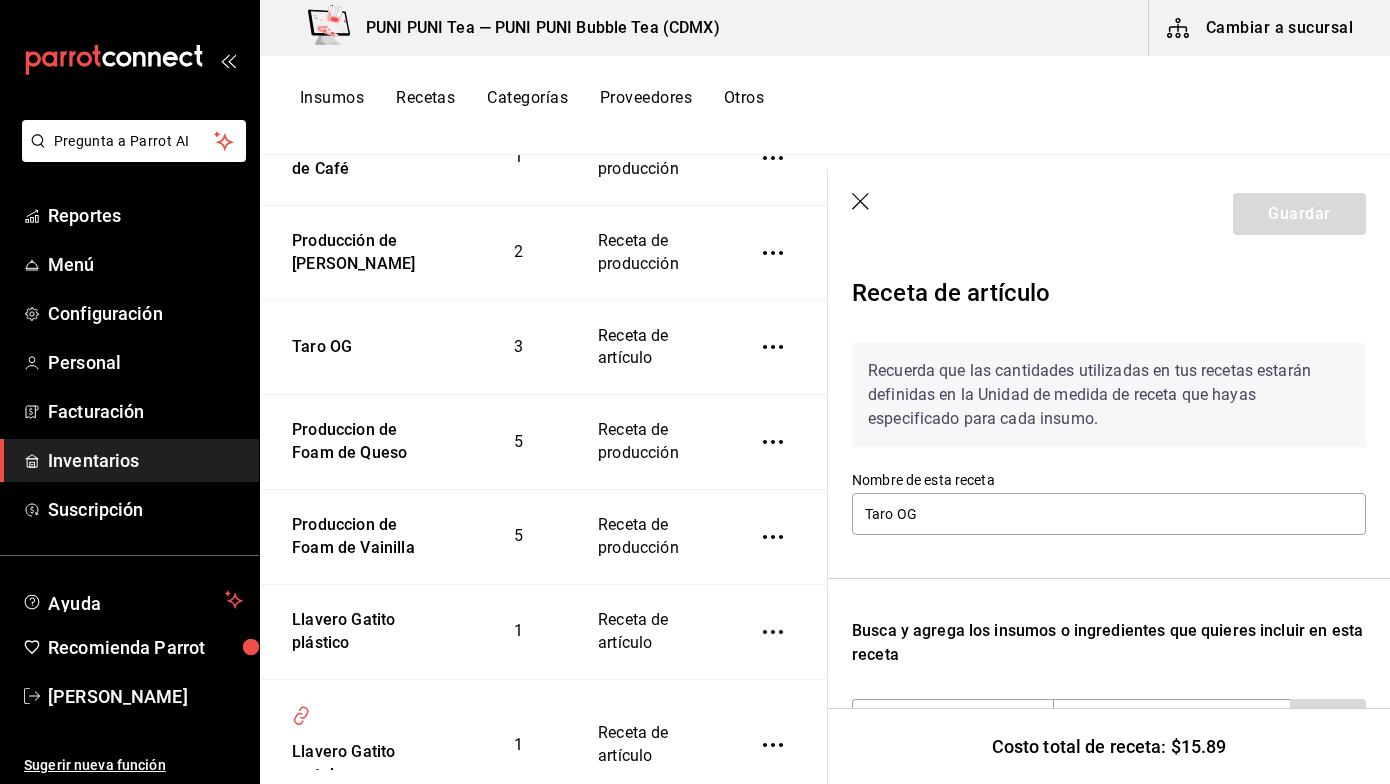 scroll, scrollTop: 310, scrollLeft: 0, axis: vertical 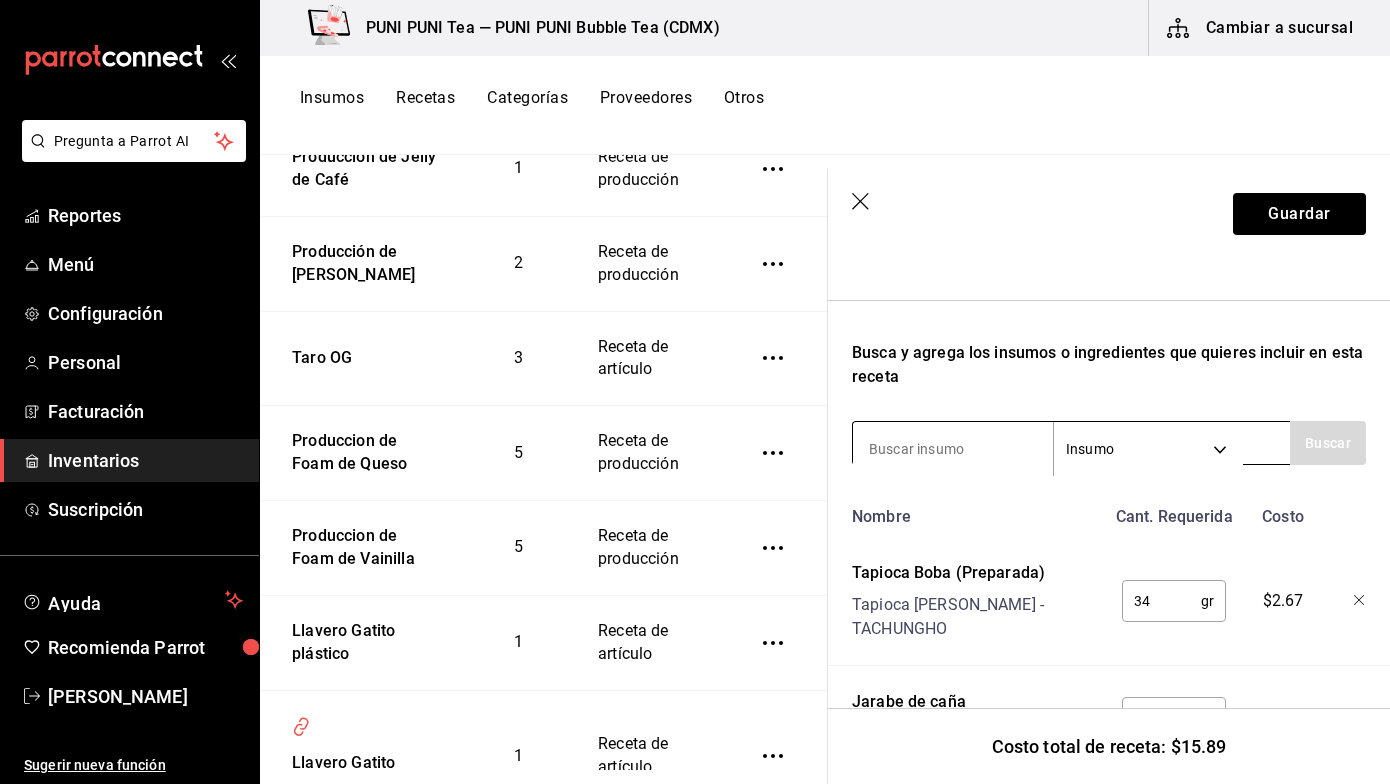 click at bounding box center (953, 449) 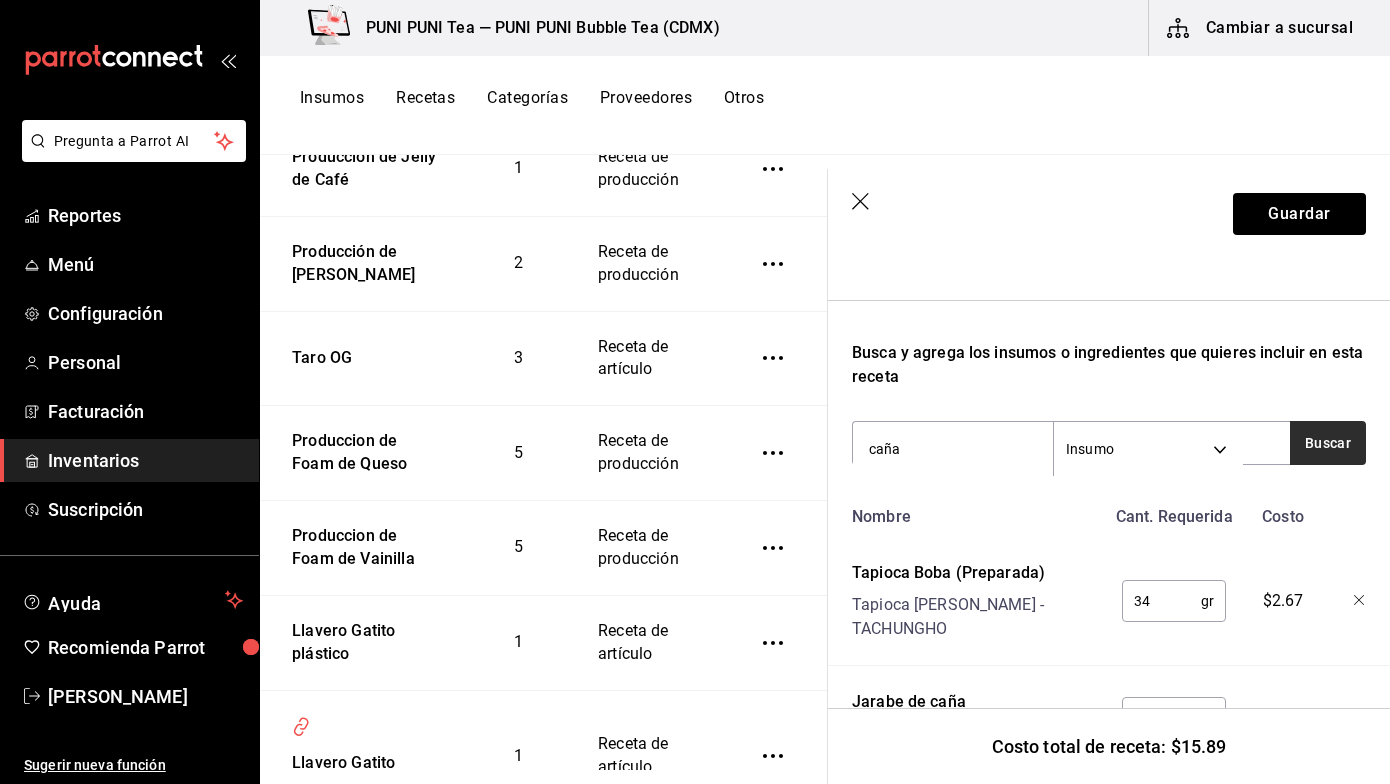 type on "caña" 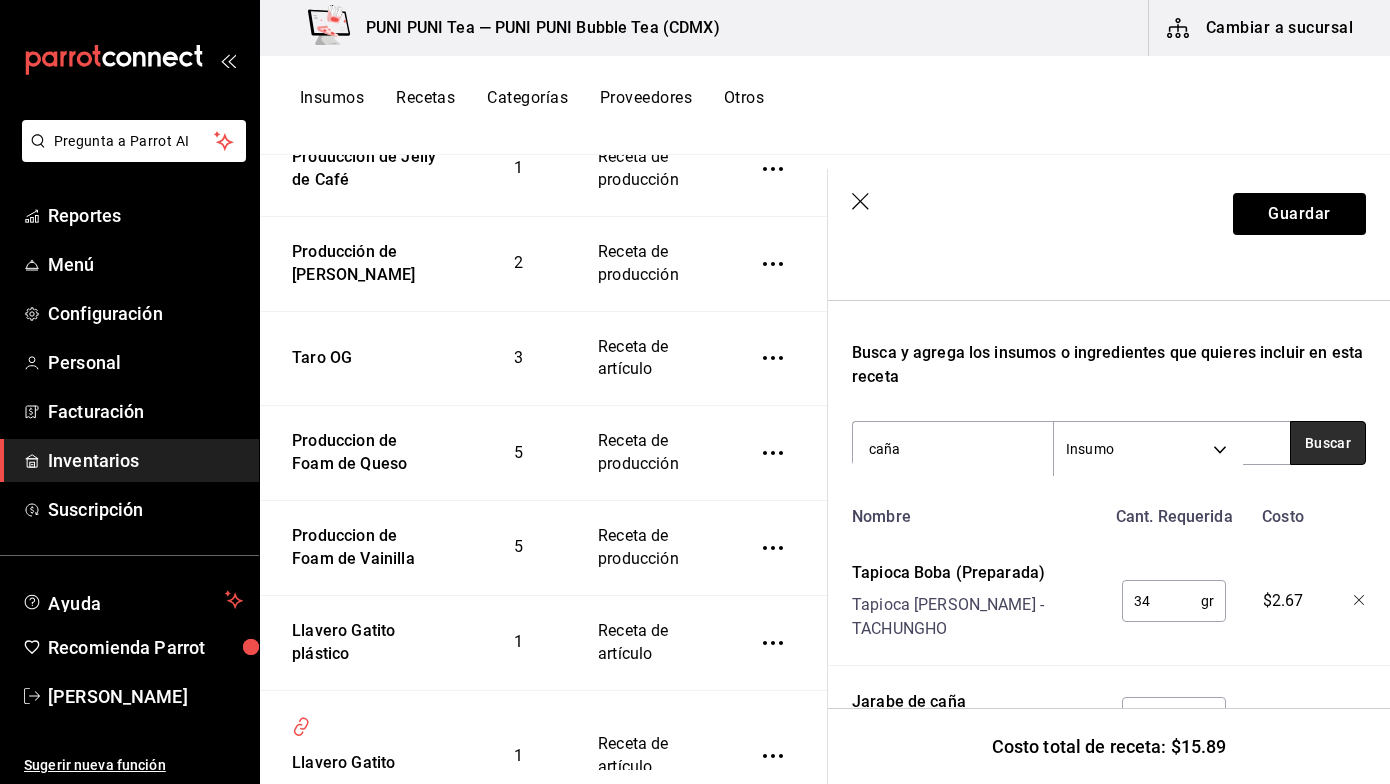 click on "Buscar" at bounding box center (1328, 443) 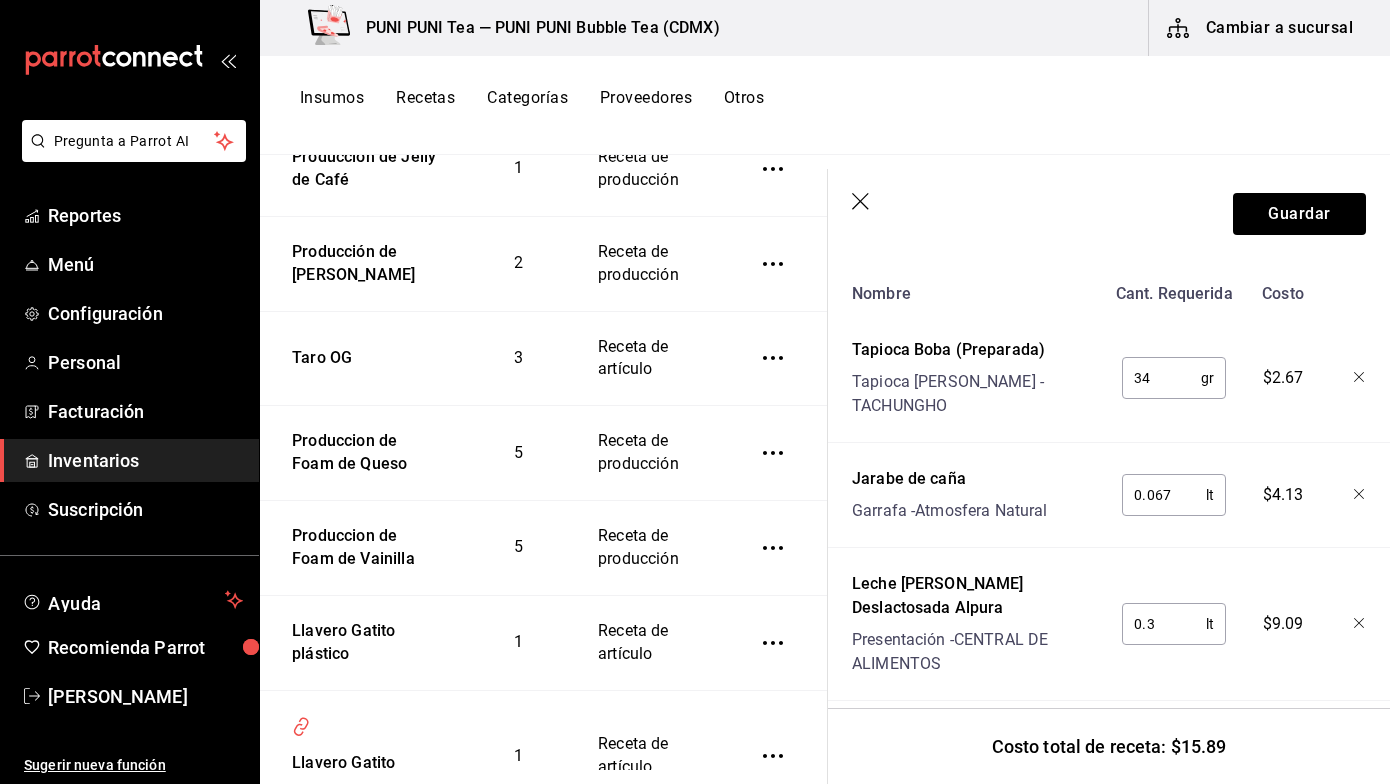 scroll, scrollTop: 506, scrollLeft: 0, axis: vertical 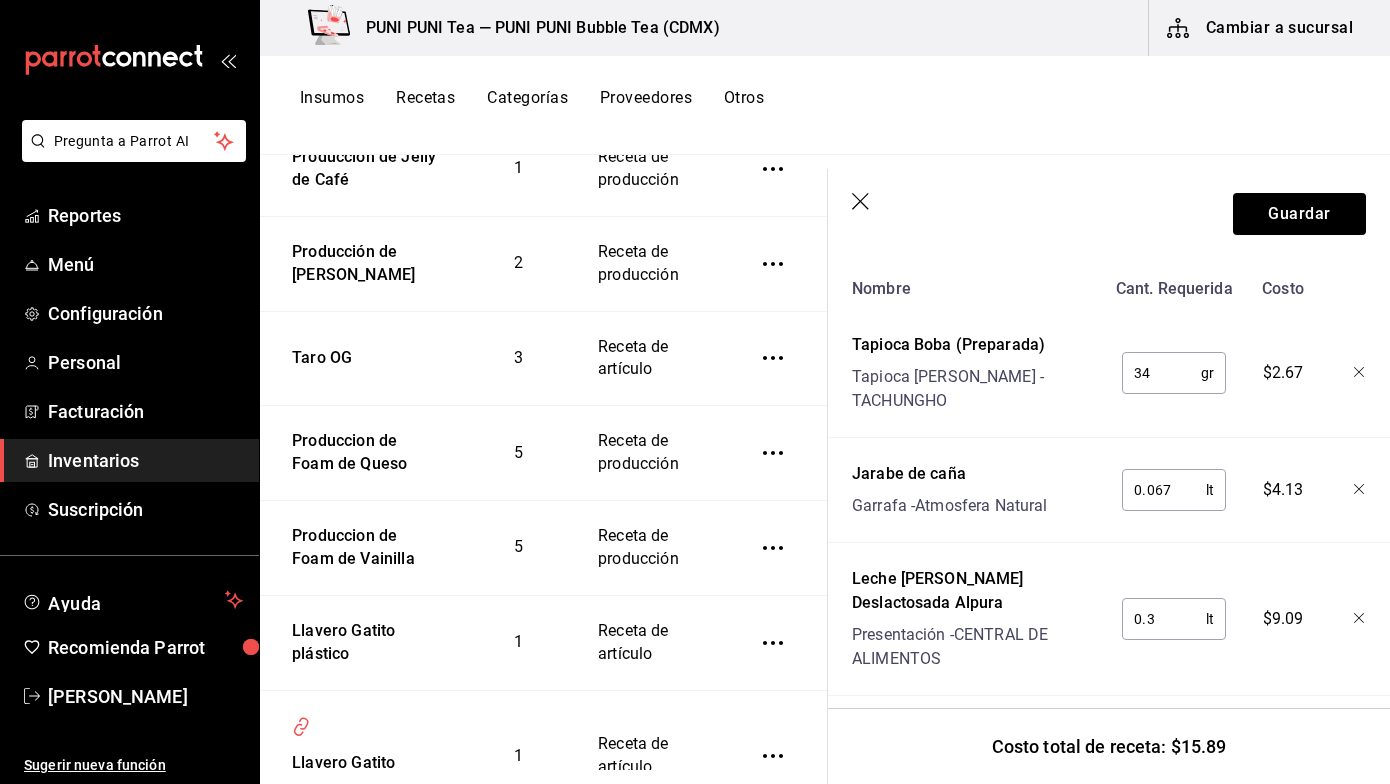 click on "0.067" at bounding box center [1164, 490] 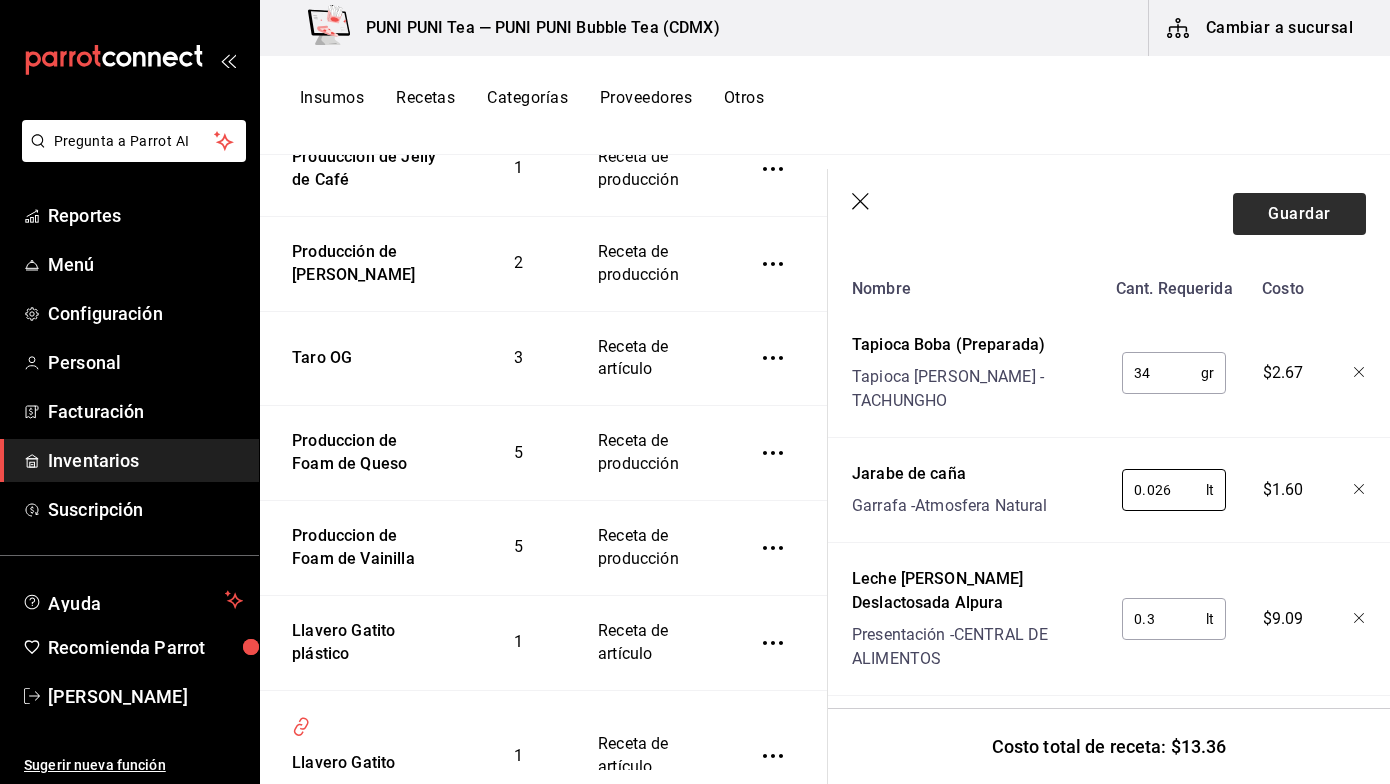 type on "0.026" 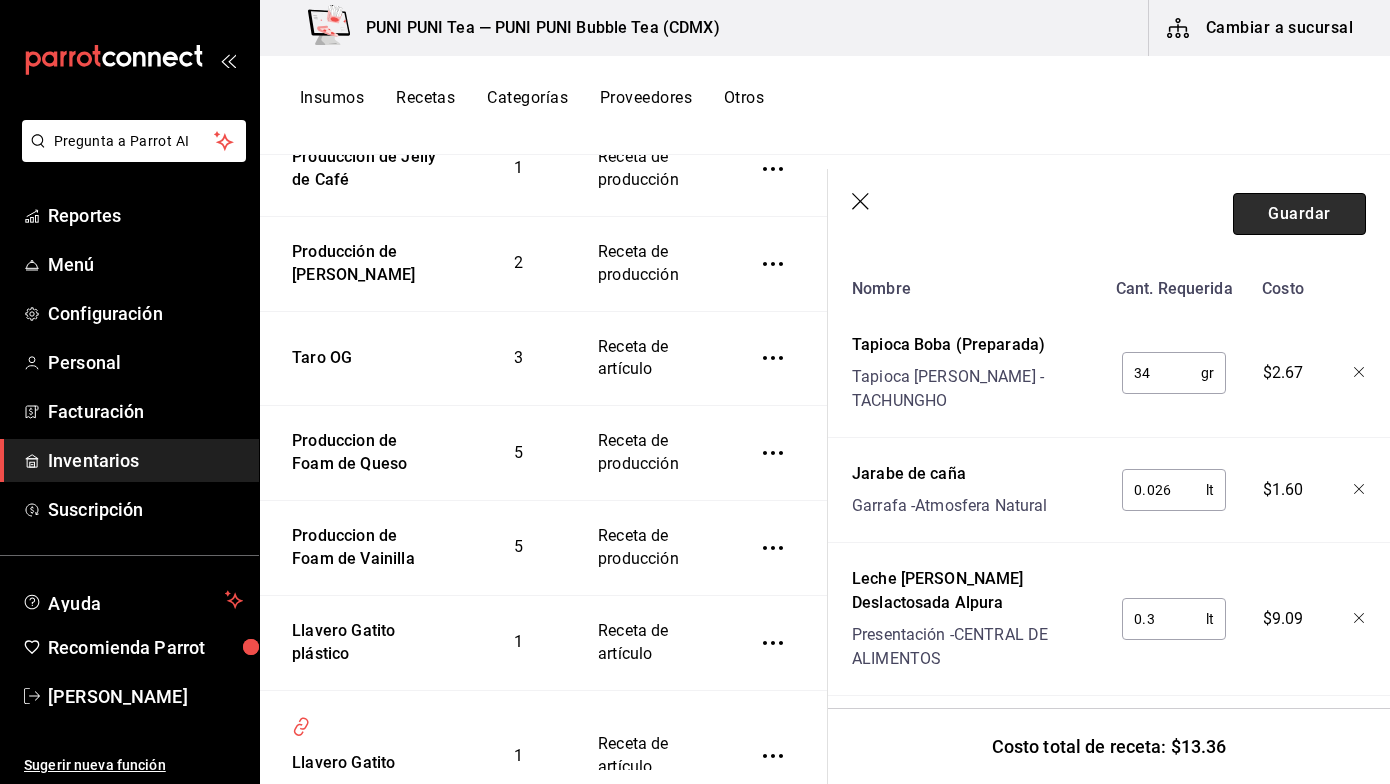 click on "Guardar" at bounding box center [1299, 214] 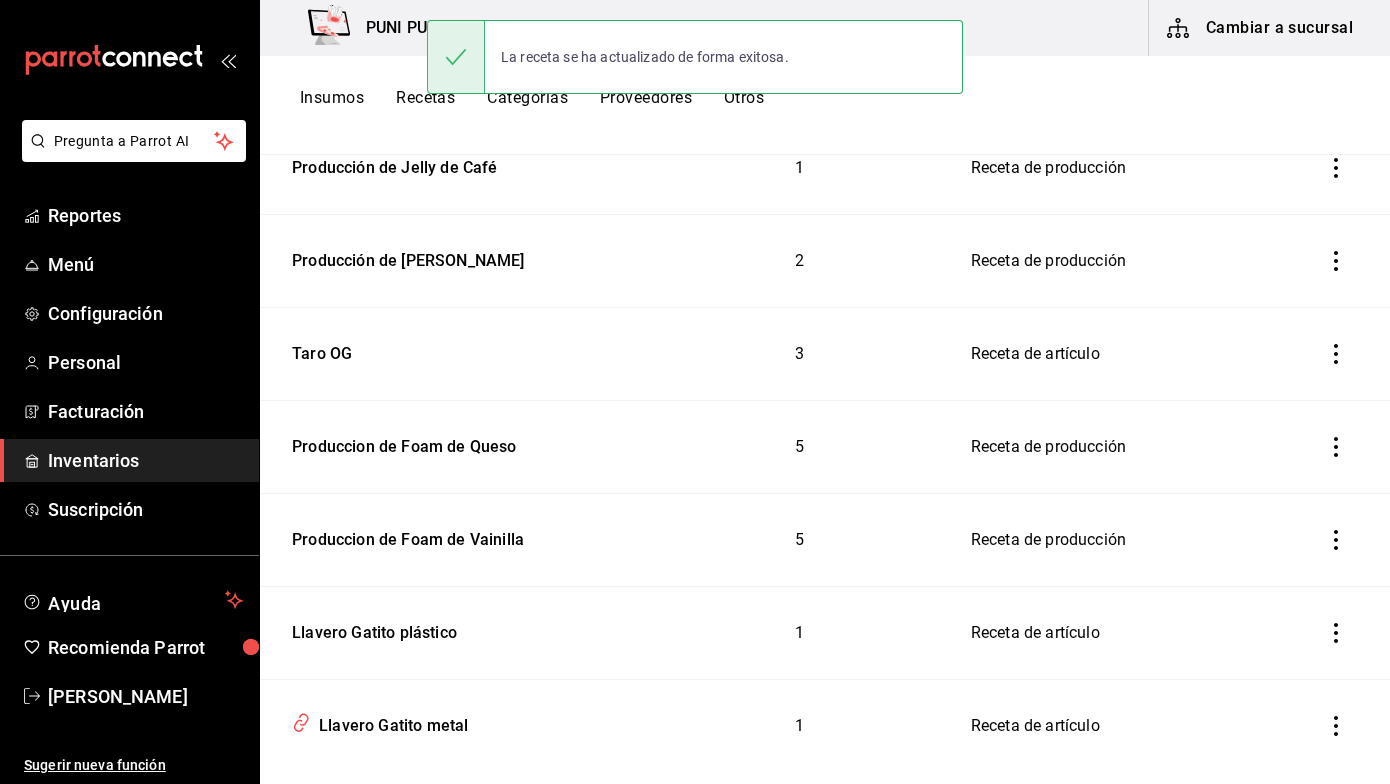 scroll, scrollTop: 0, scrollLeft: 0, axis: both 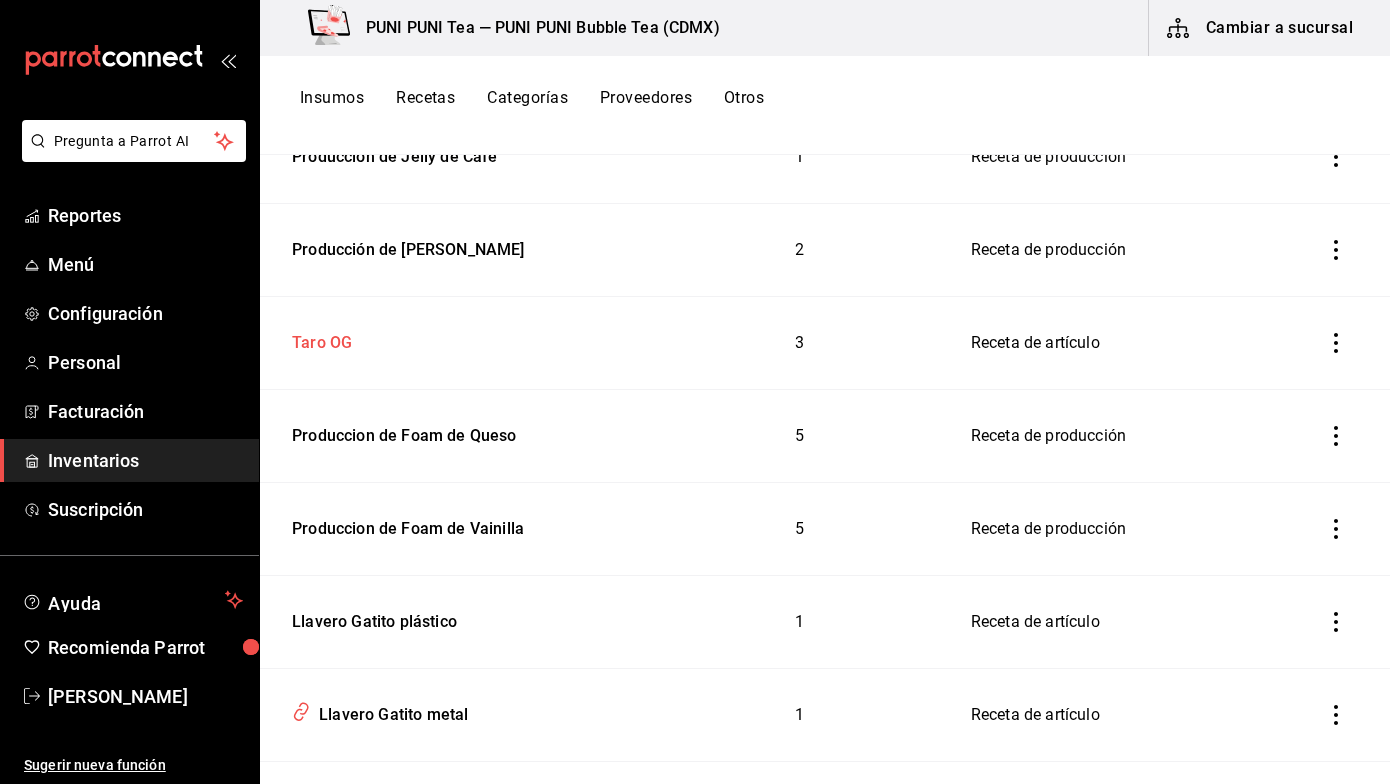 click on "Taro OG" at bounding box center (456, 339) 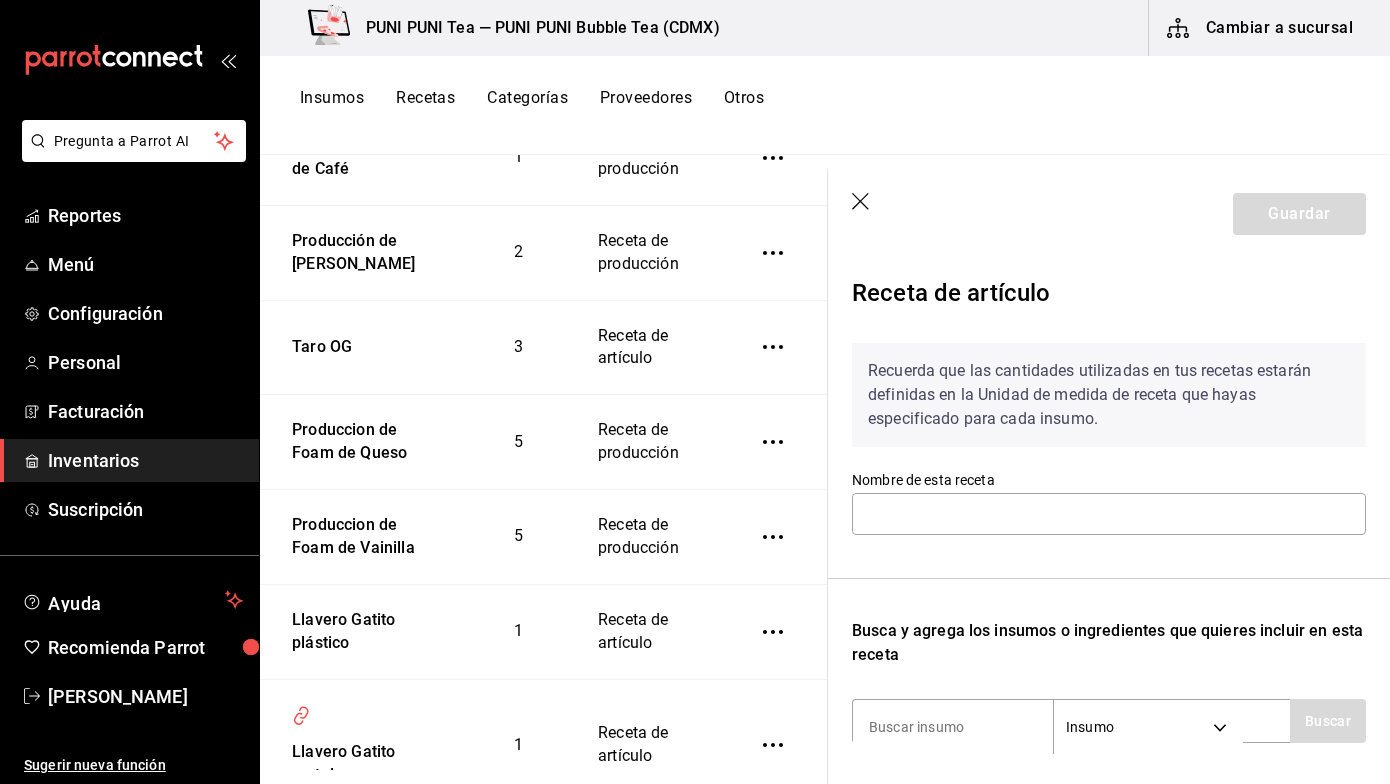 scroll, scrollTop: 310, scrollLeft: 0, axis: vertical 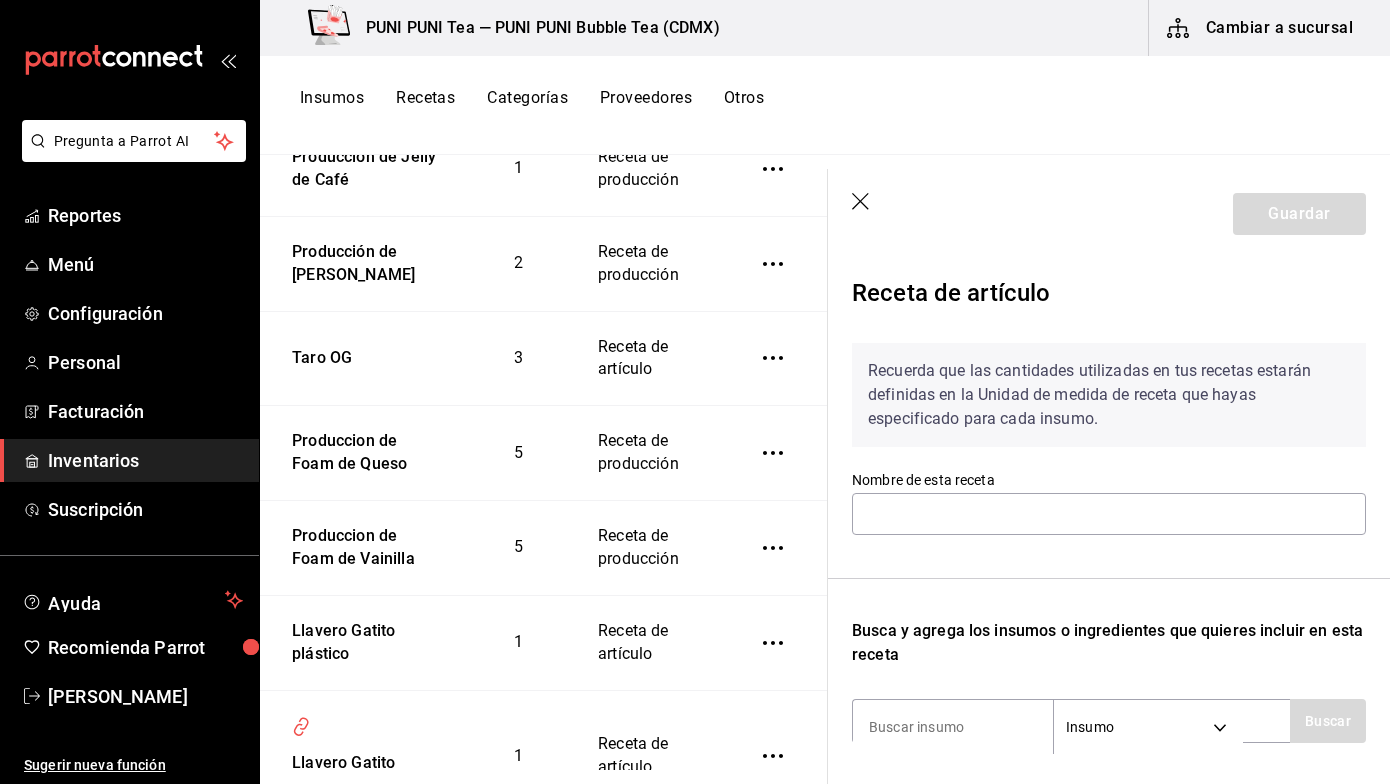 type on "Taro OG" 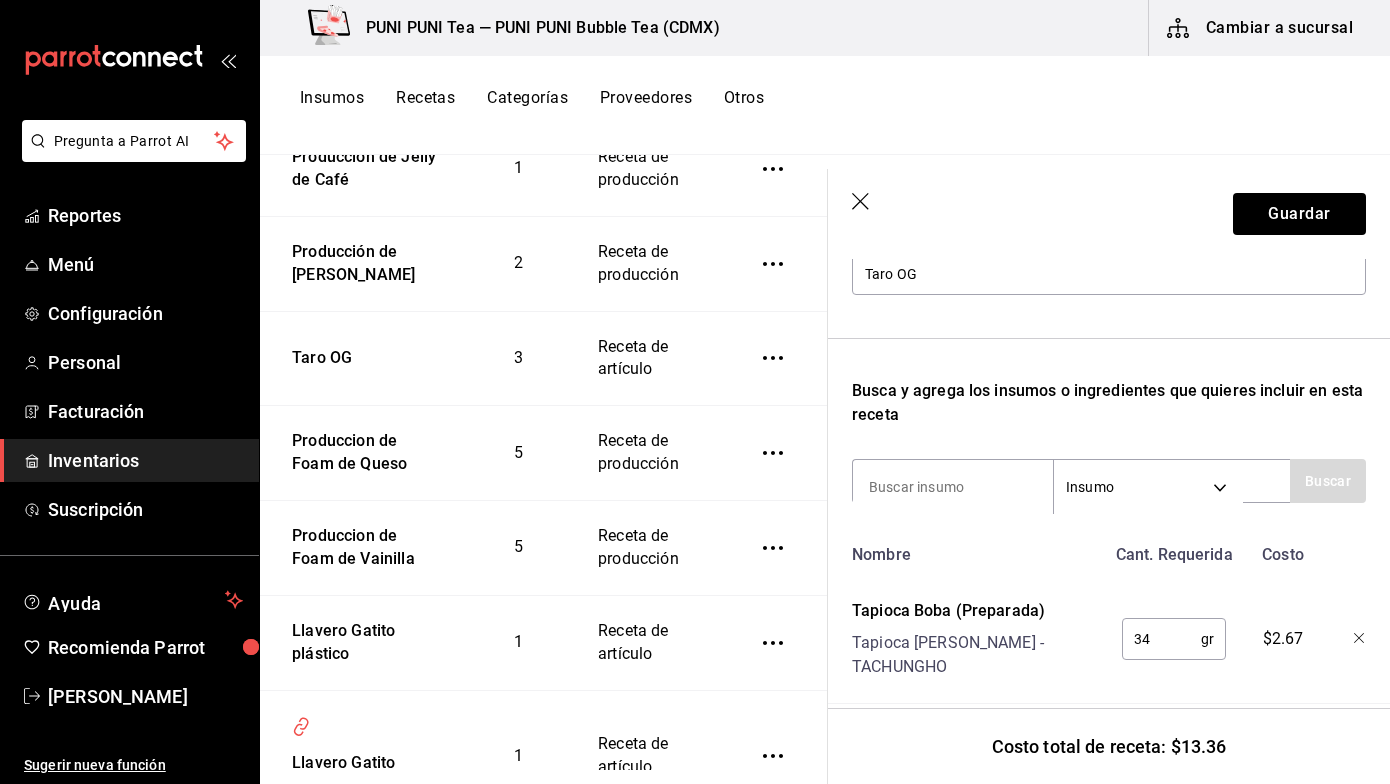 scroll, scrollTop: 239, scrollLeft: 0, axis: vertical 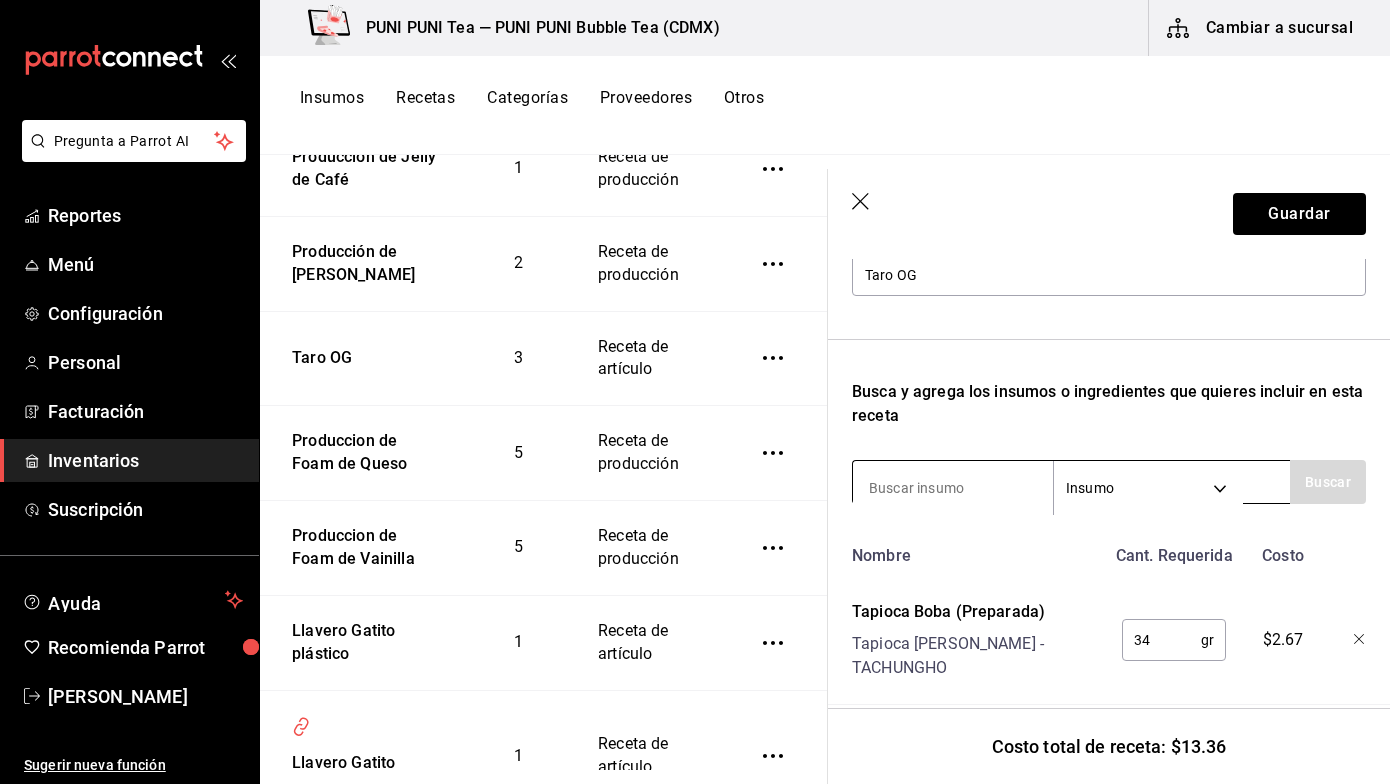 click at bounding box center [953, 488] 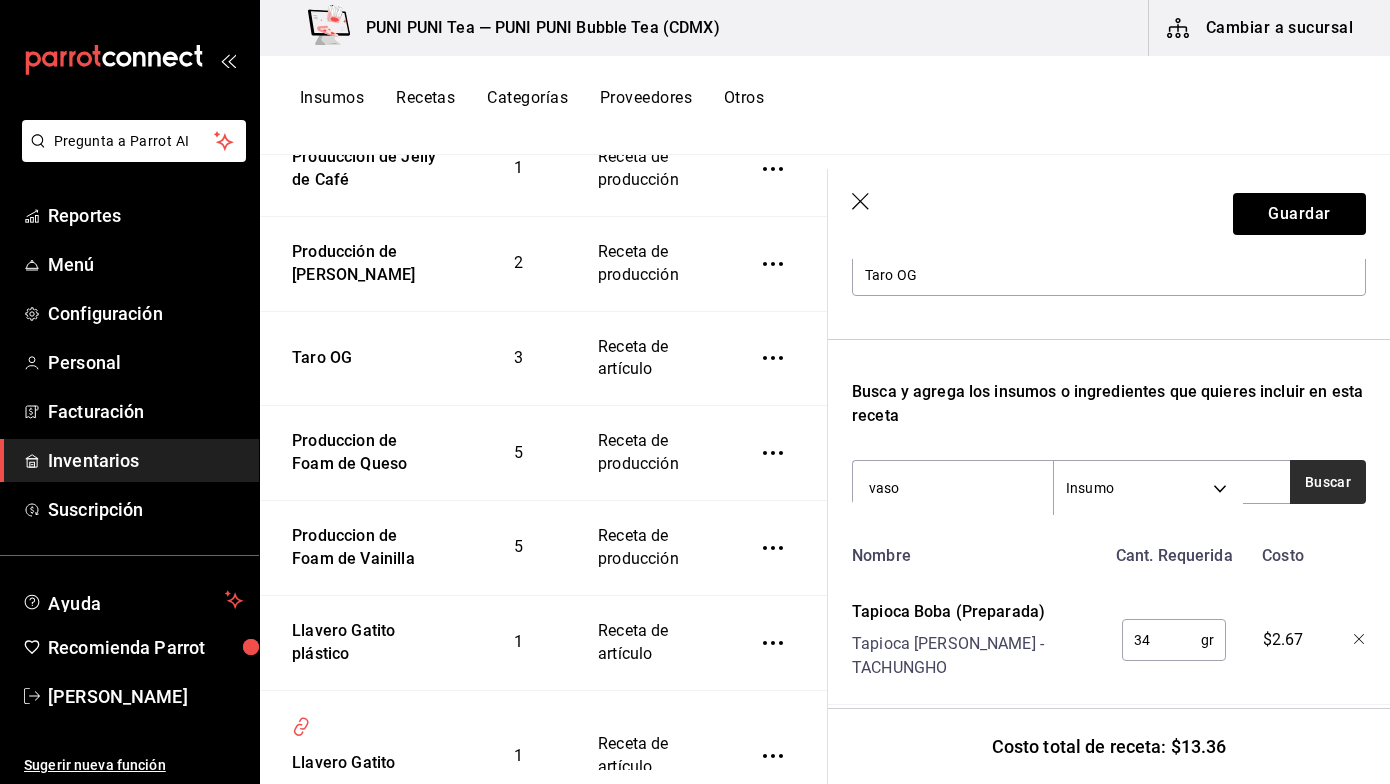 type on "vaso" 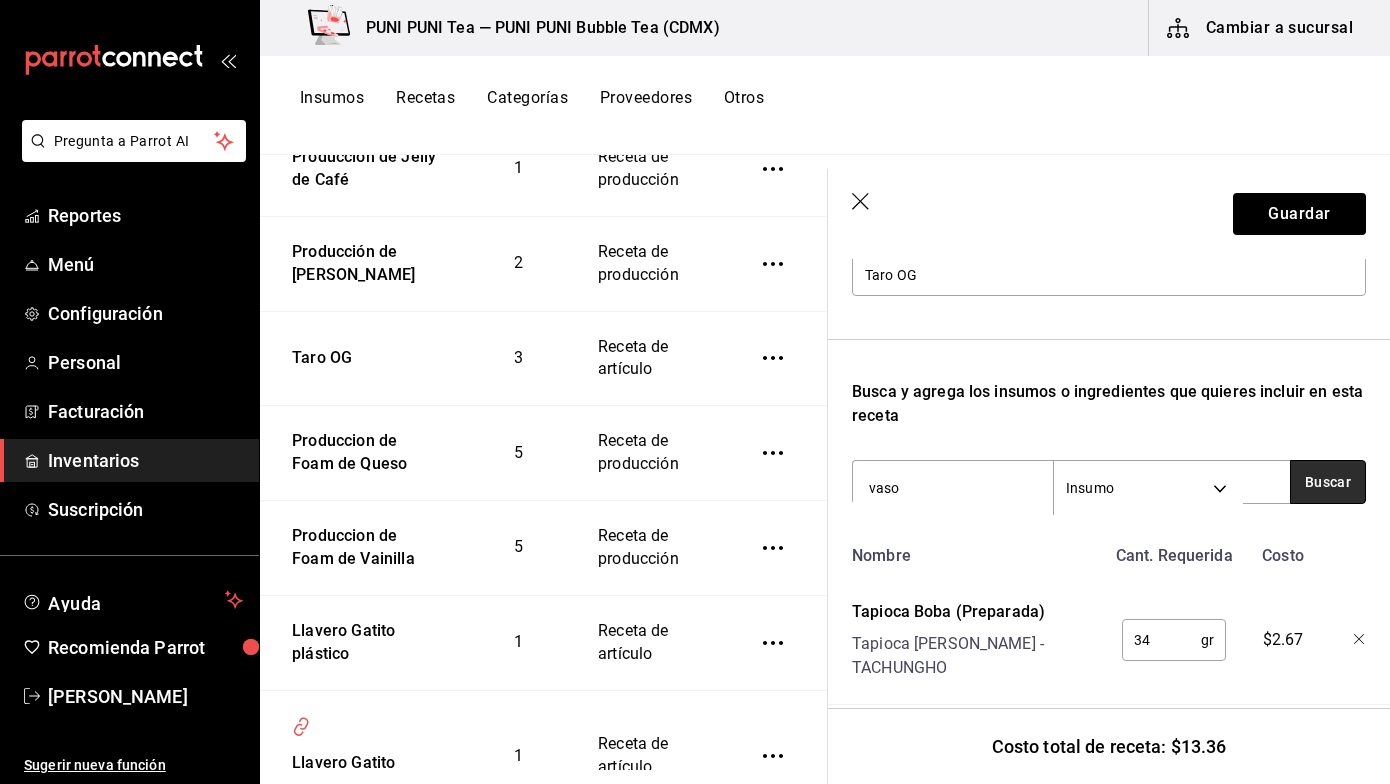 click on "Buscar" at bounding box center [1328, 482] 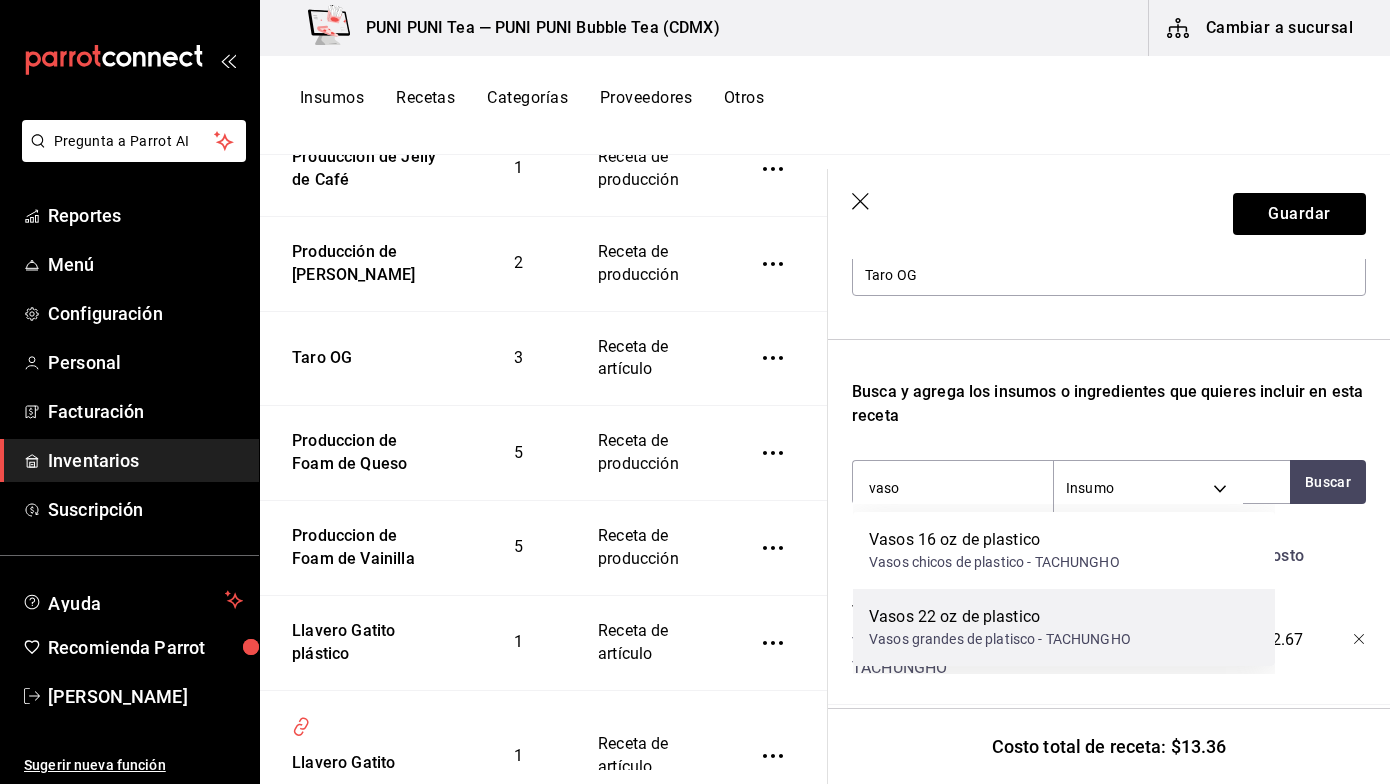 click on "Vasos 22 oz de plastico" at bounding box center [1000, 617] 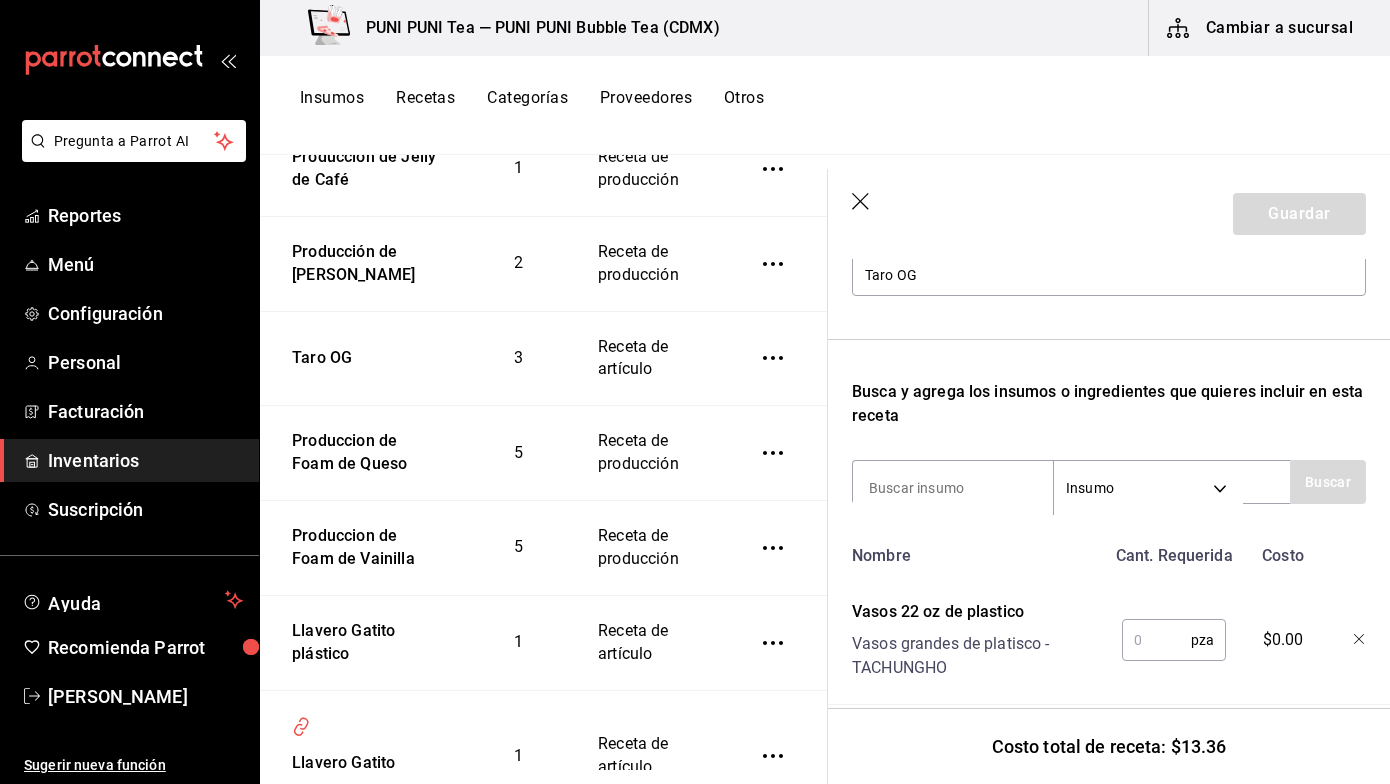 click at bounding box center [1156, 640] 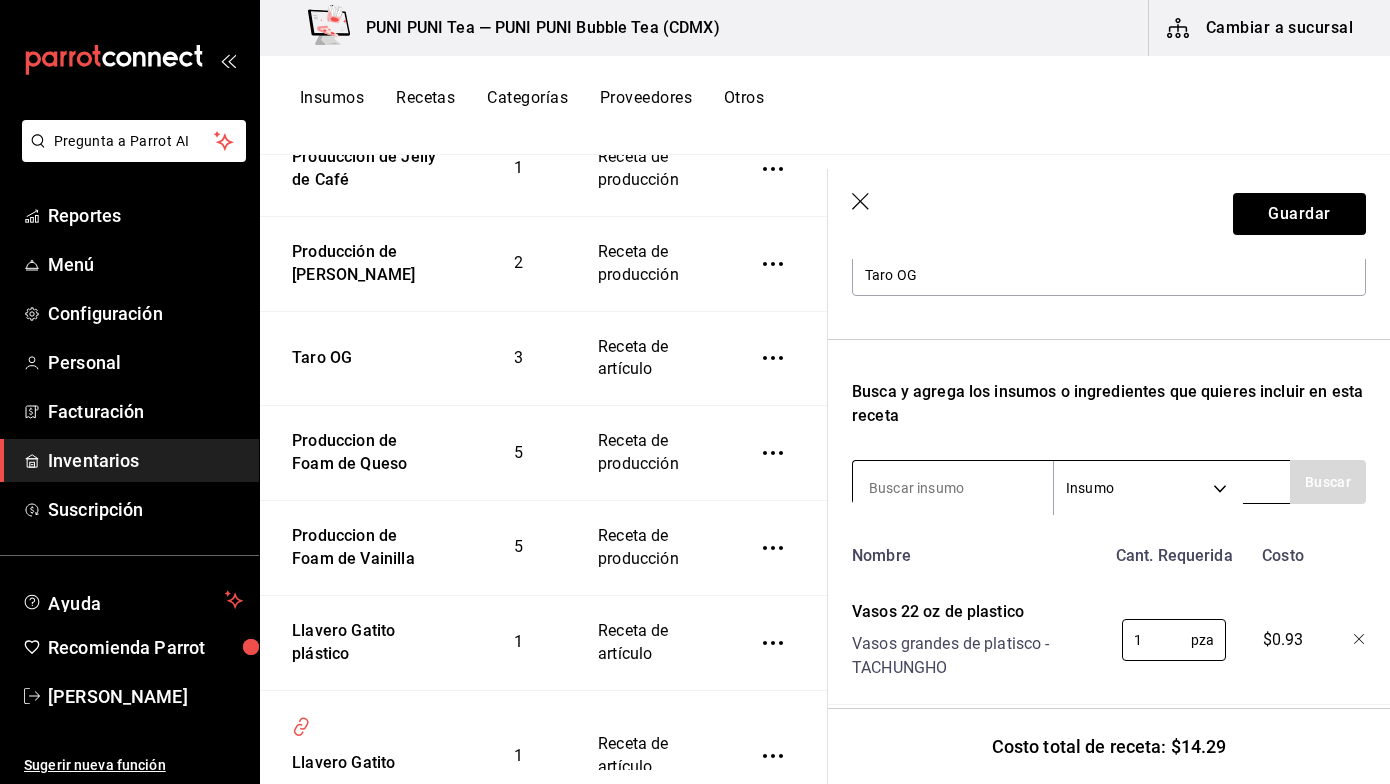 type on "1" 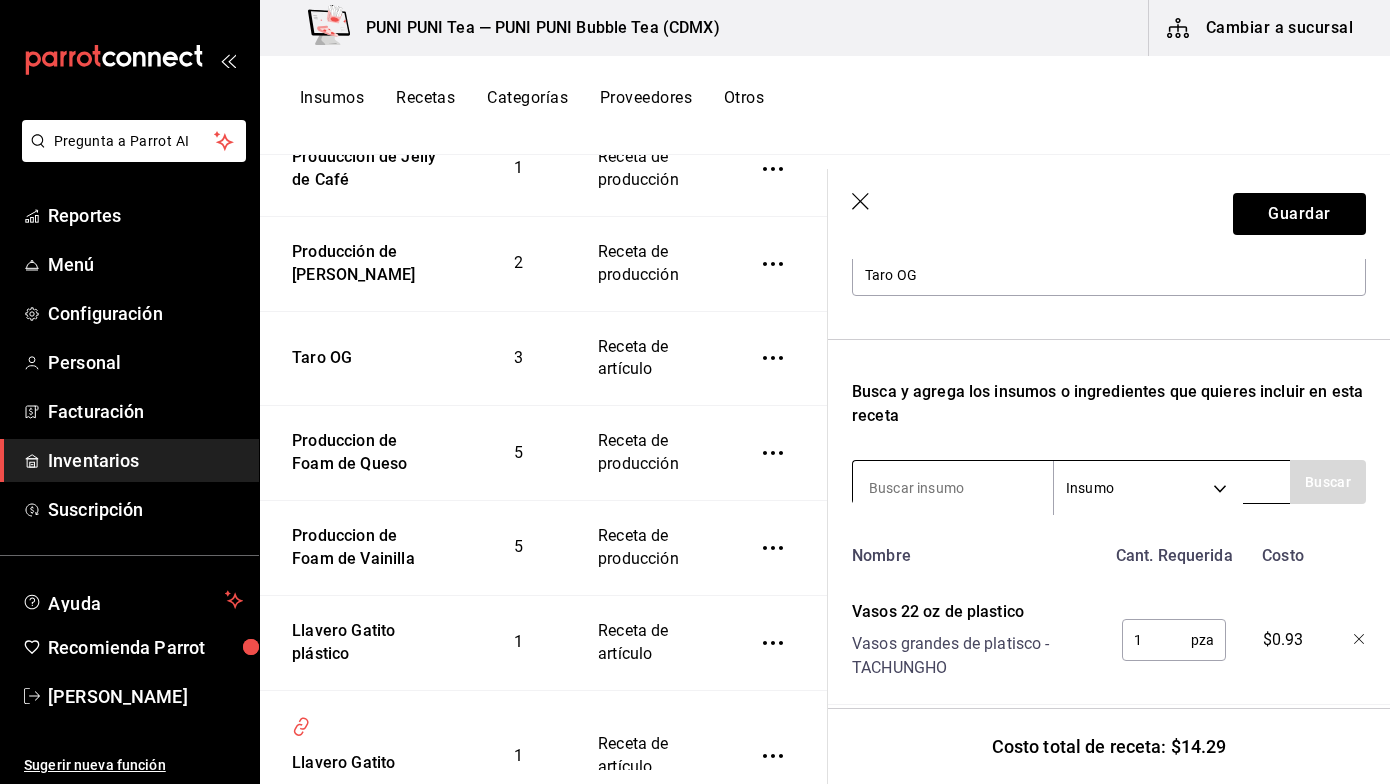 click at bounding box center [953, 488] 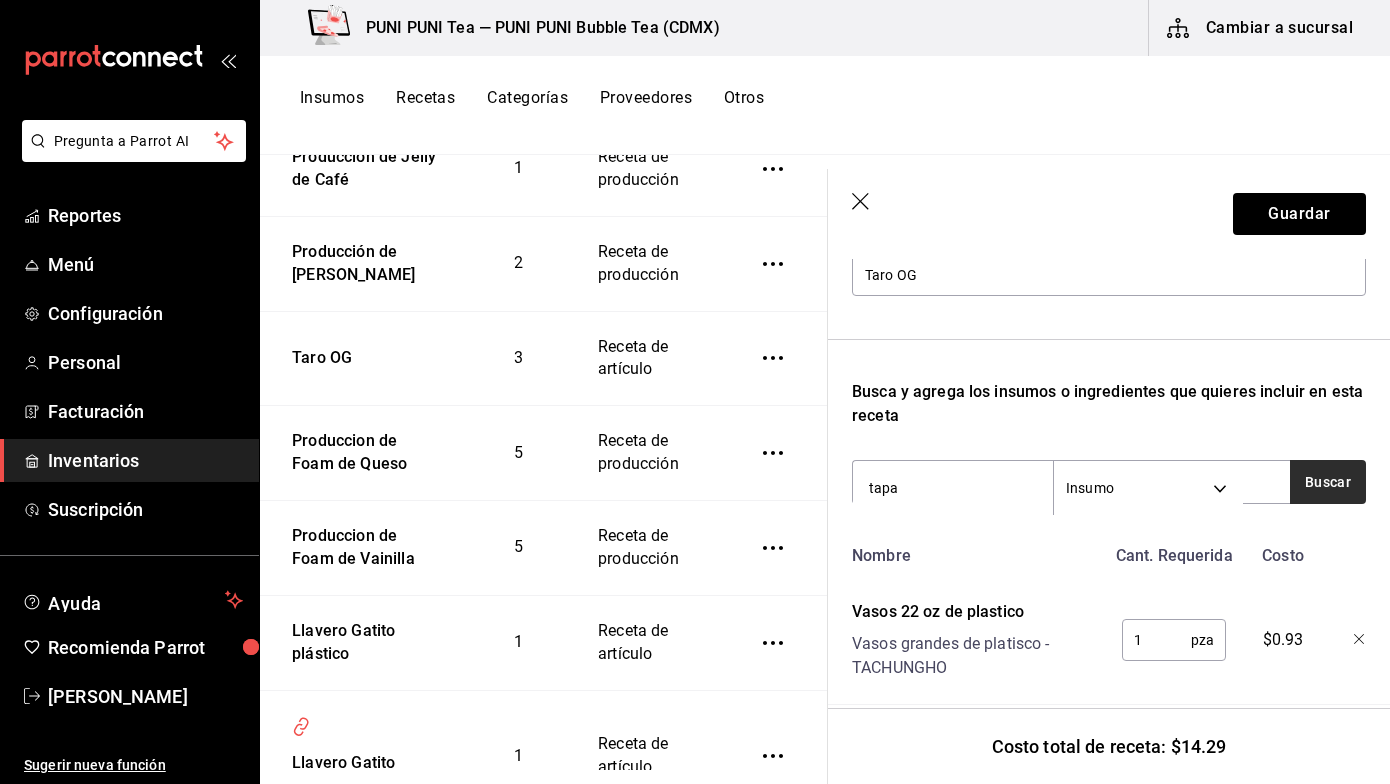 type on "tapa" 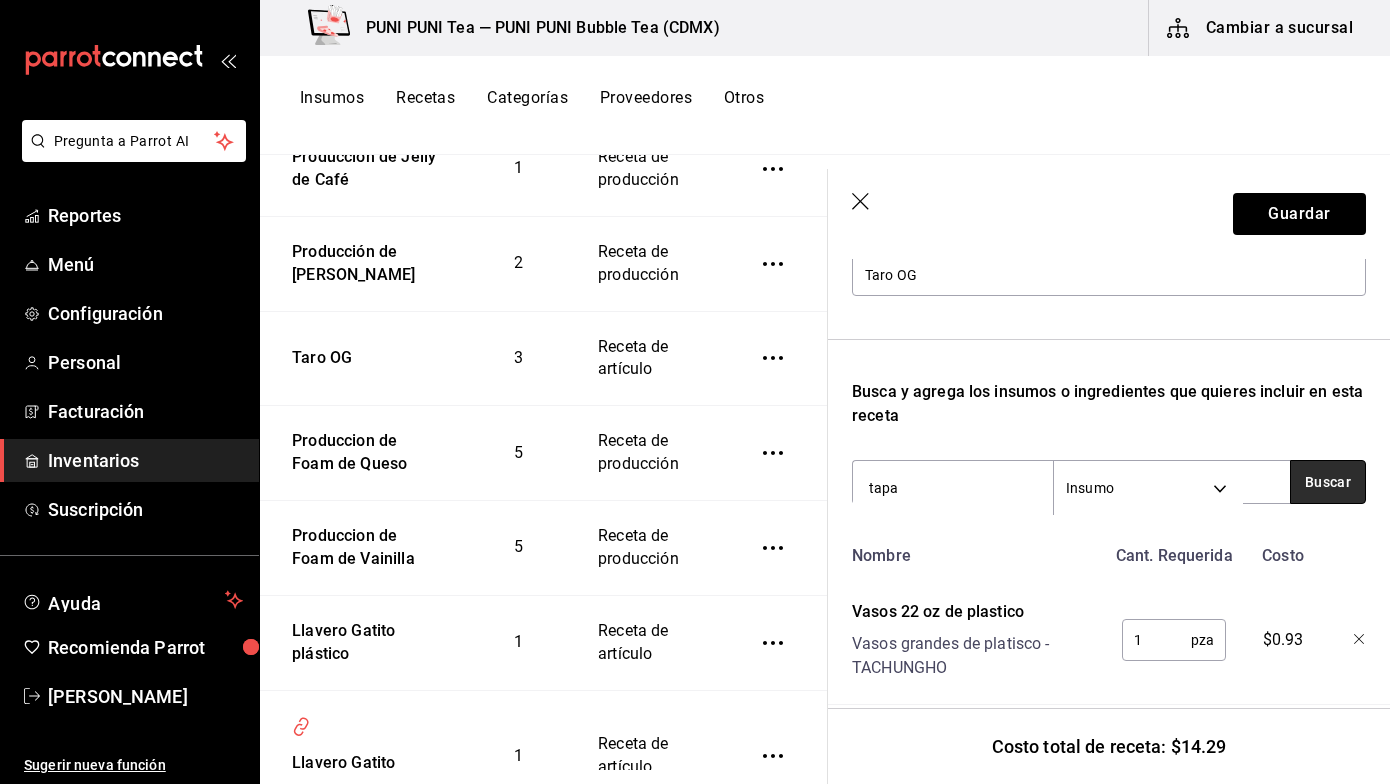 click on "Buscar" at bounding box center [1328, 482] 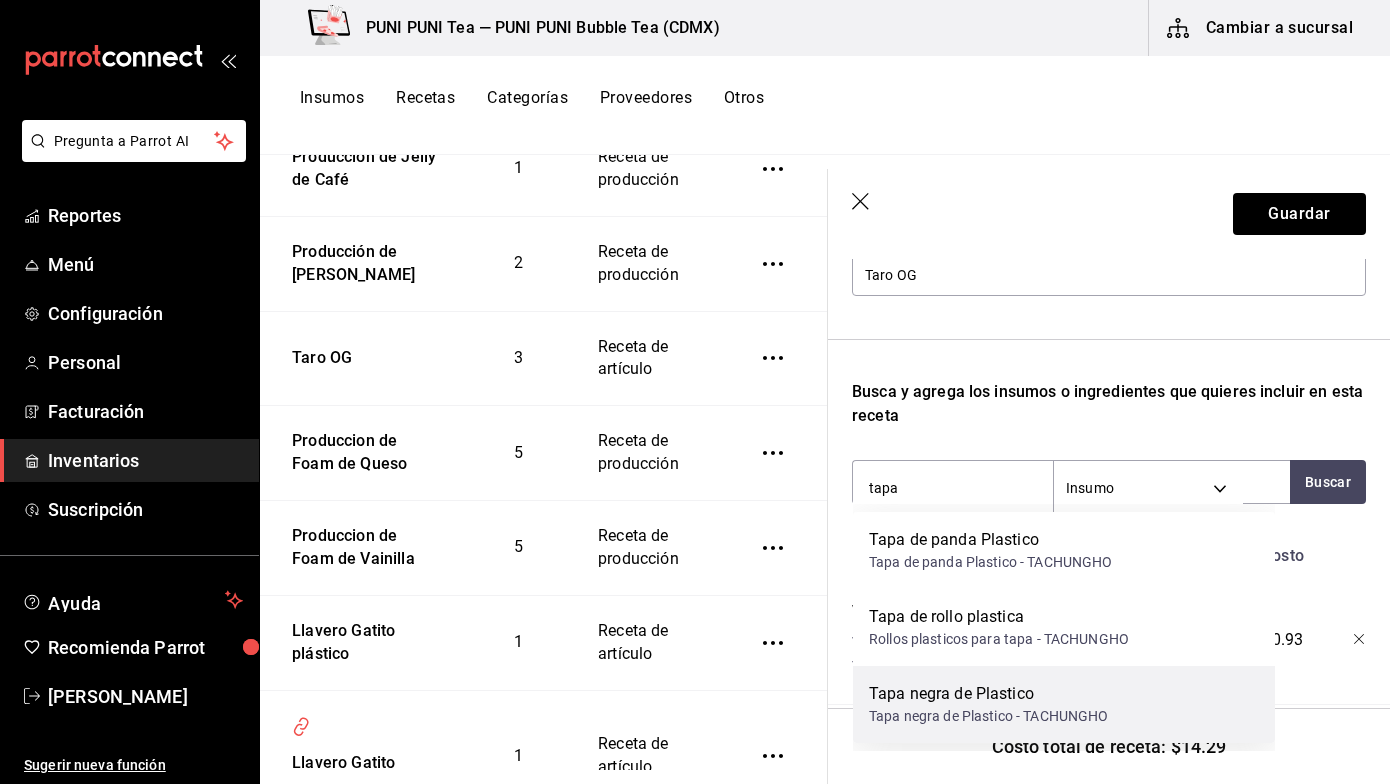click on "Tapa negra de Plastico" at bounding box center (988, 694) 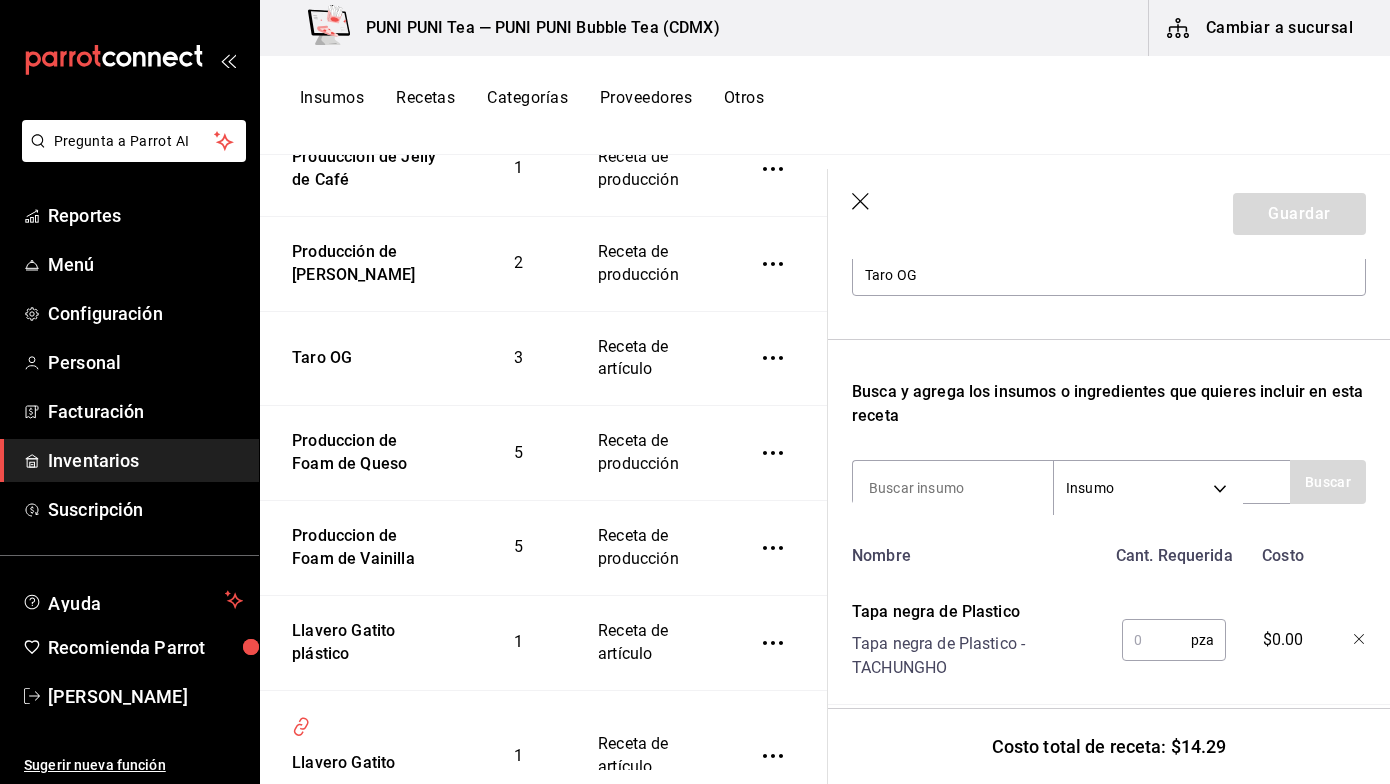 click at bounding box center (1156, 640) 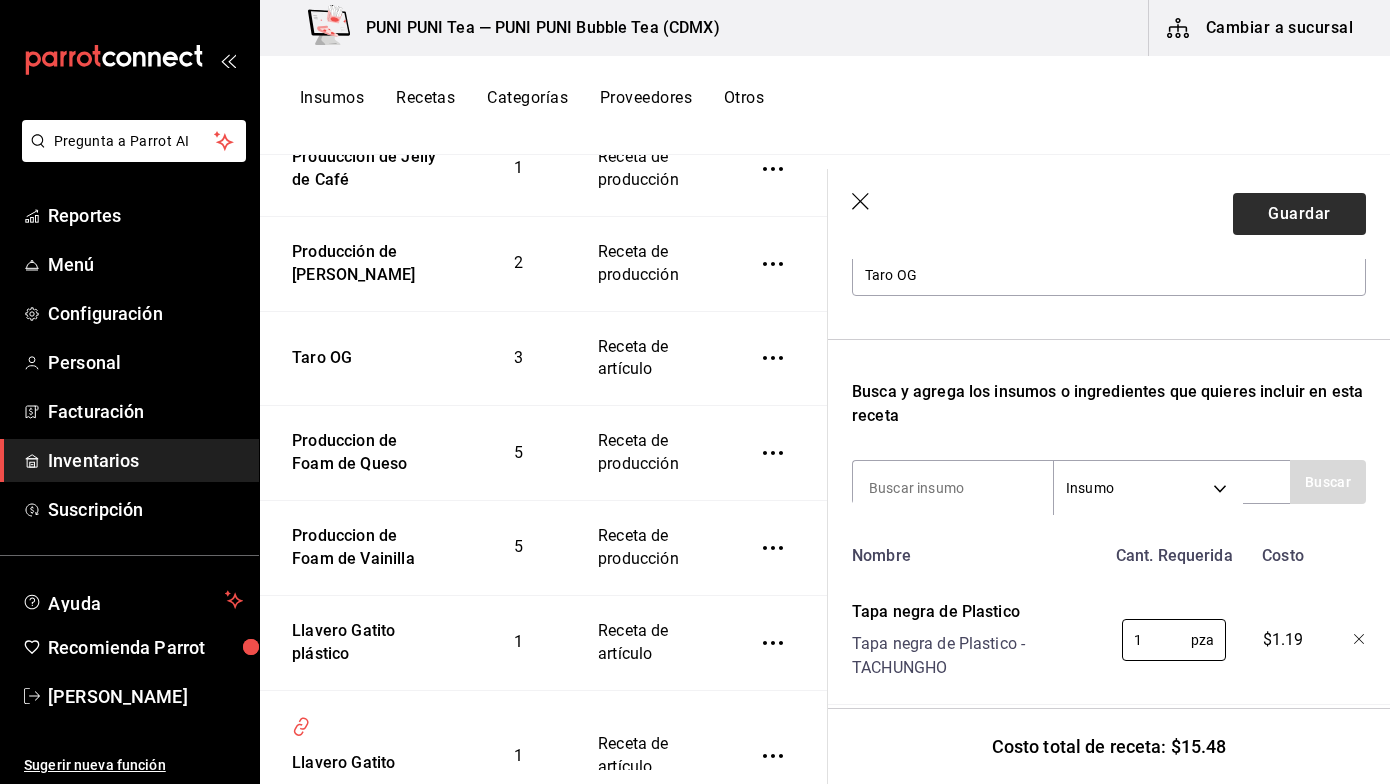 type on "1" 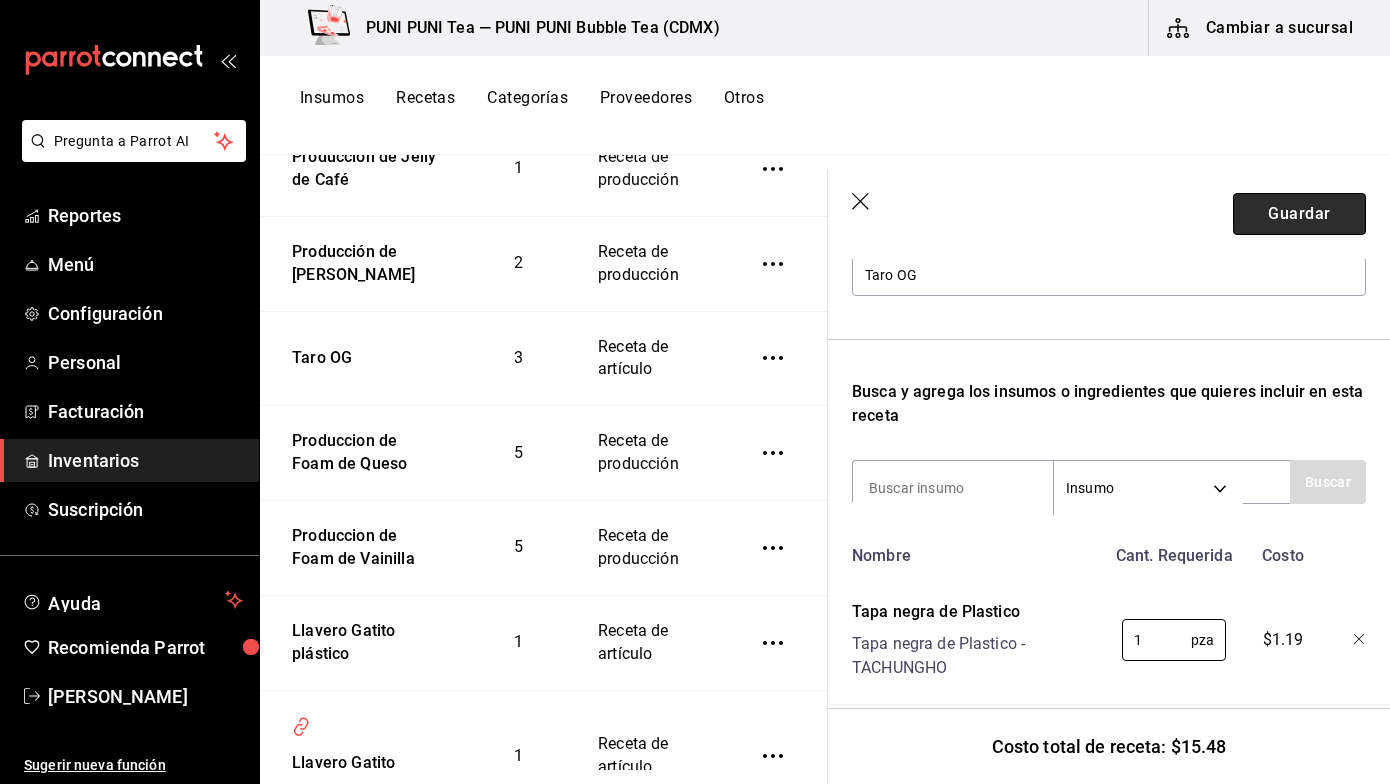 click on "Guardar" at bounding box center [1299, 214] 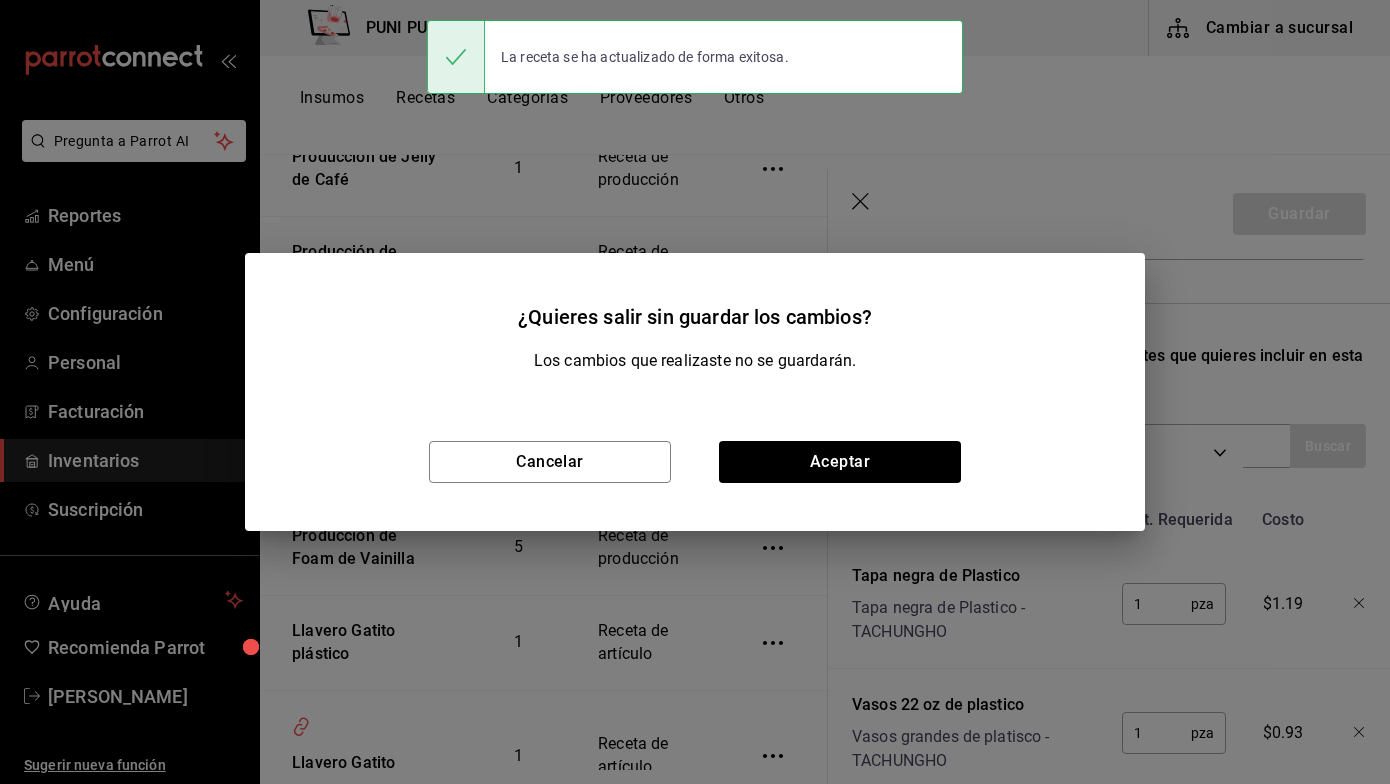 scroll, scrollTop: 203, scrollLeft: 0, axis: vertical 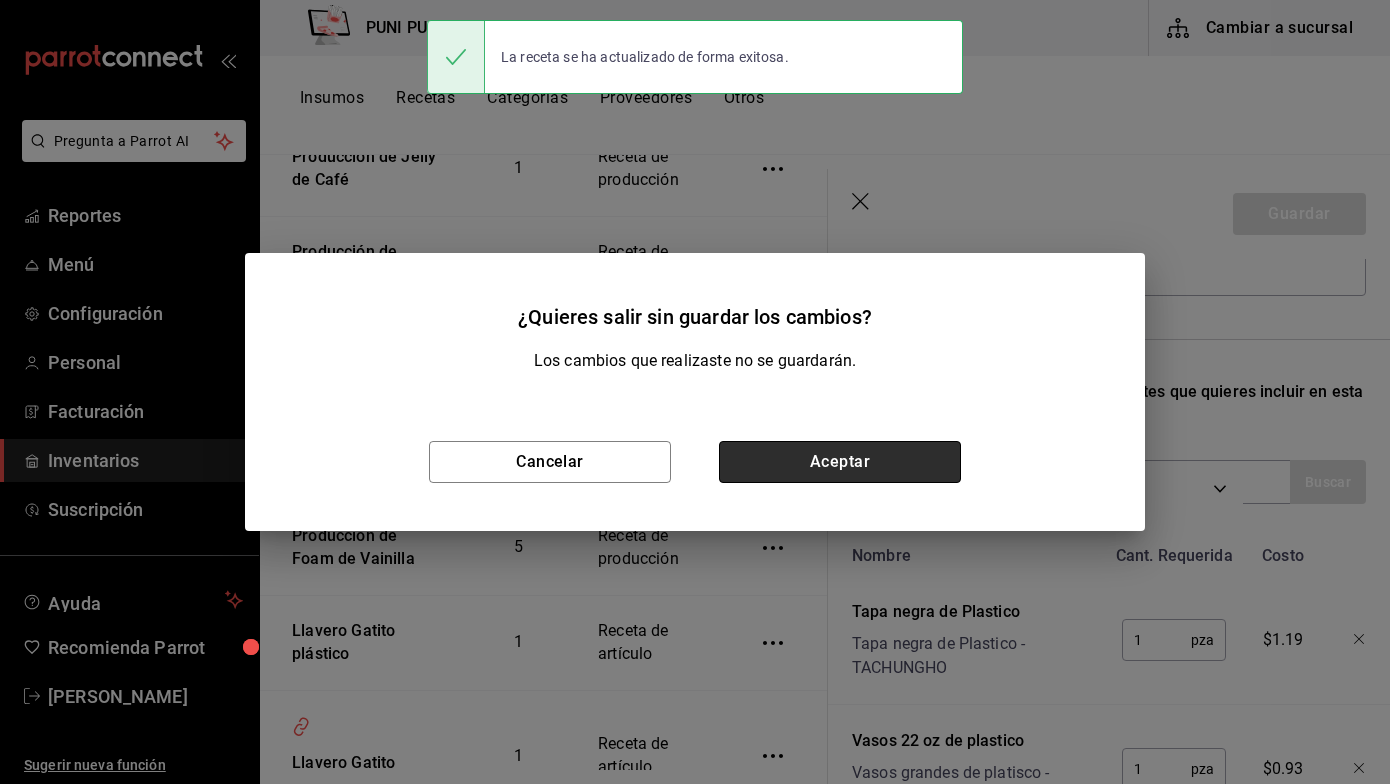 click on "Aceptar" at bounding box center (840, 462) 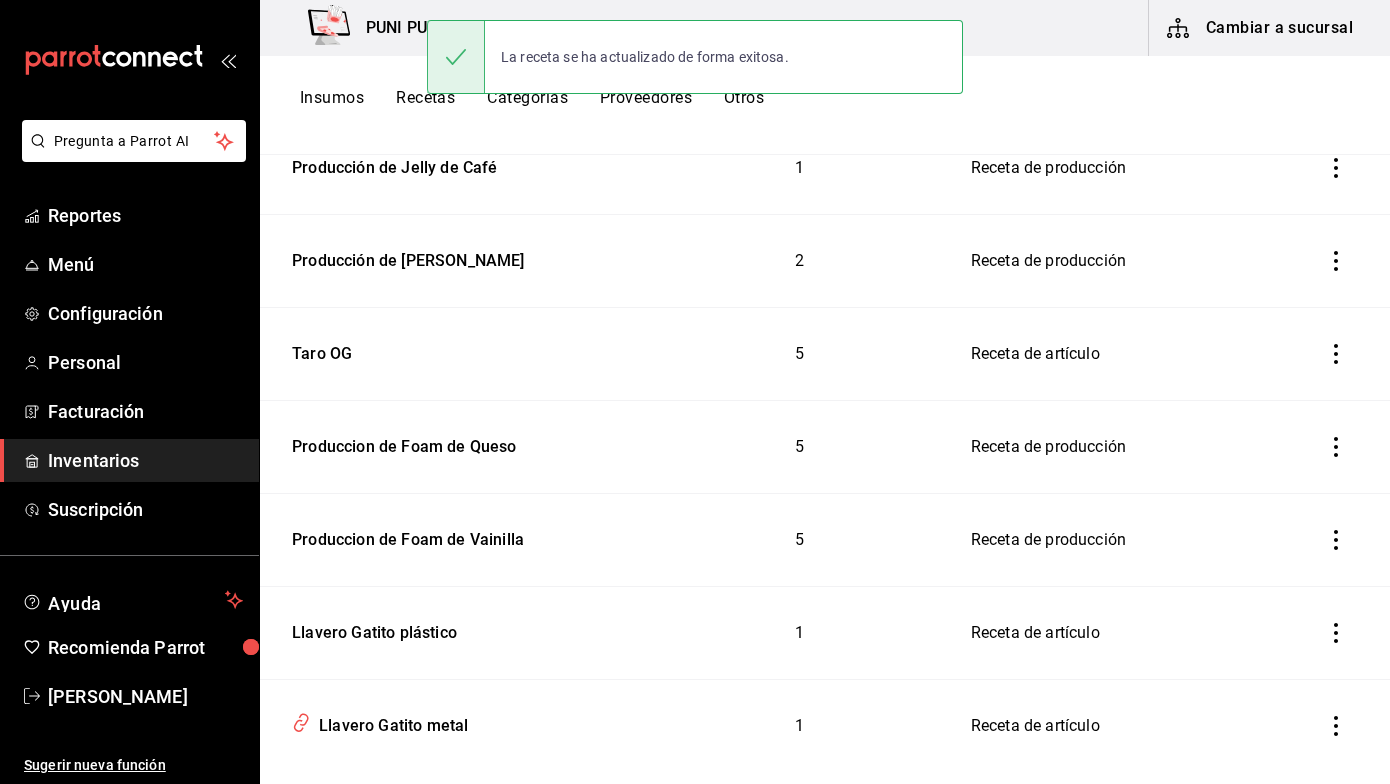 scroll, scrollTop: 321, scrollLeft: 0, axis: vertical 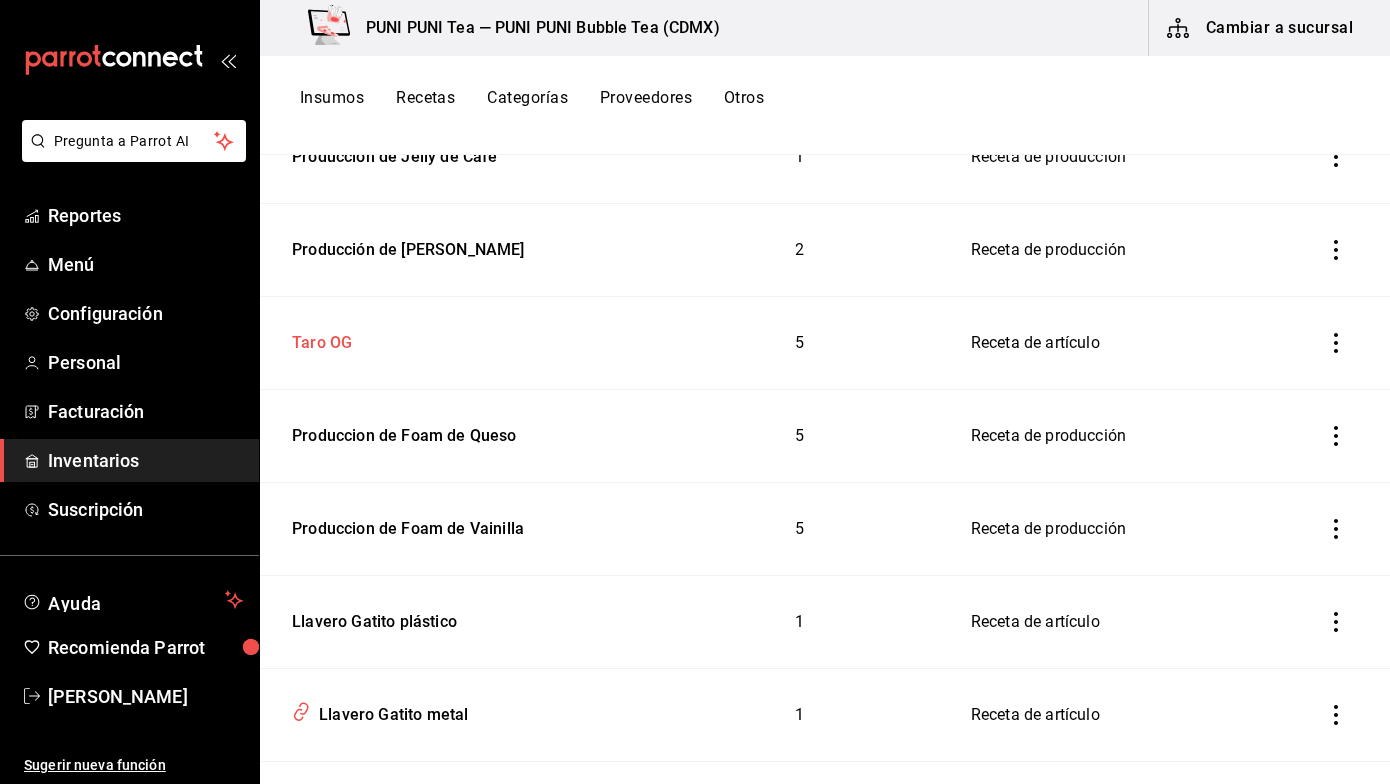 click on "Taro OG" at bounding box center (318, 339) 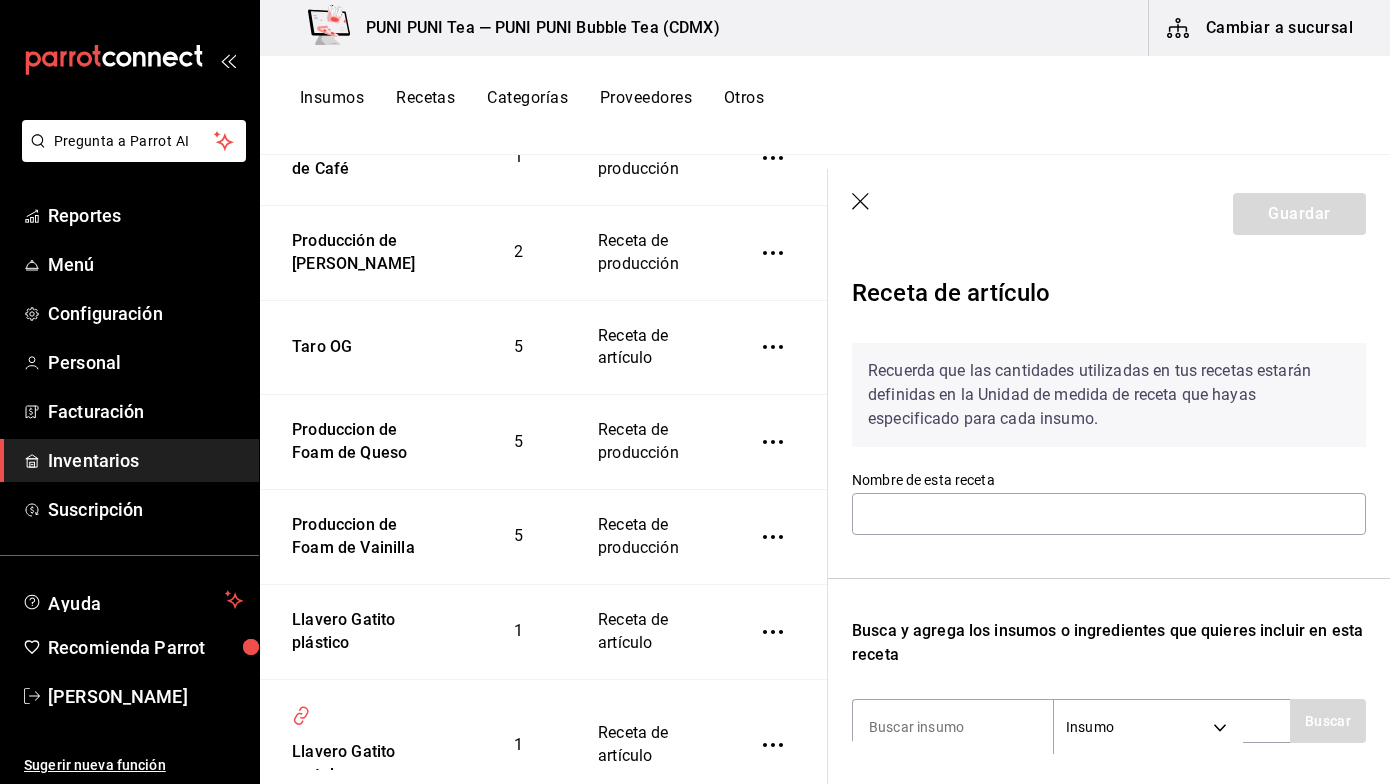scroll, scrollTop: 310, scrollLeft: 0, axis: vertical 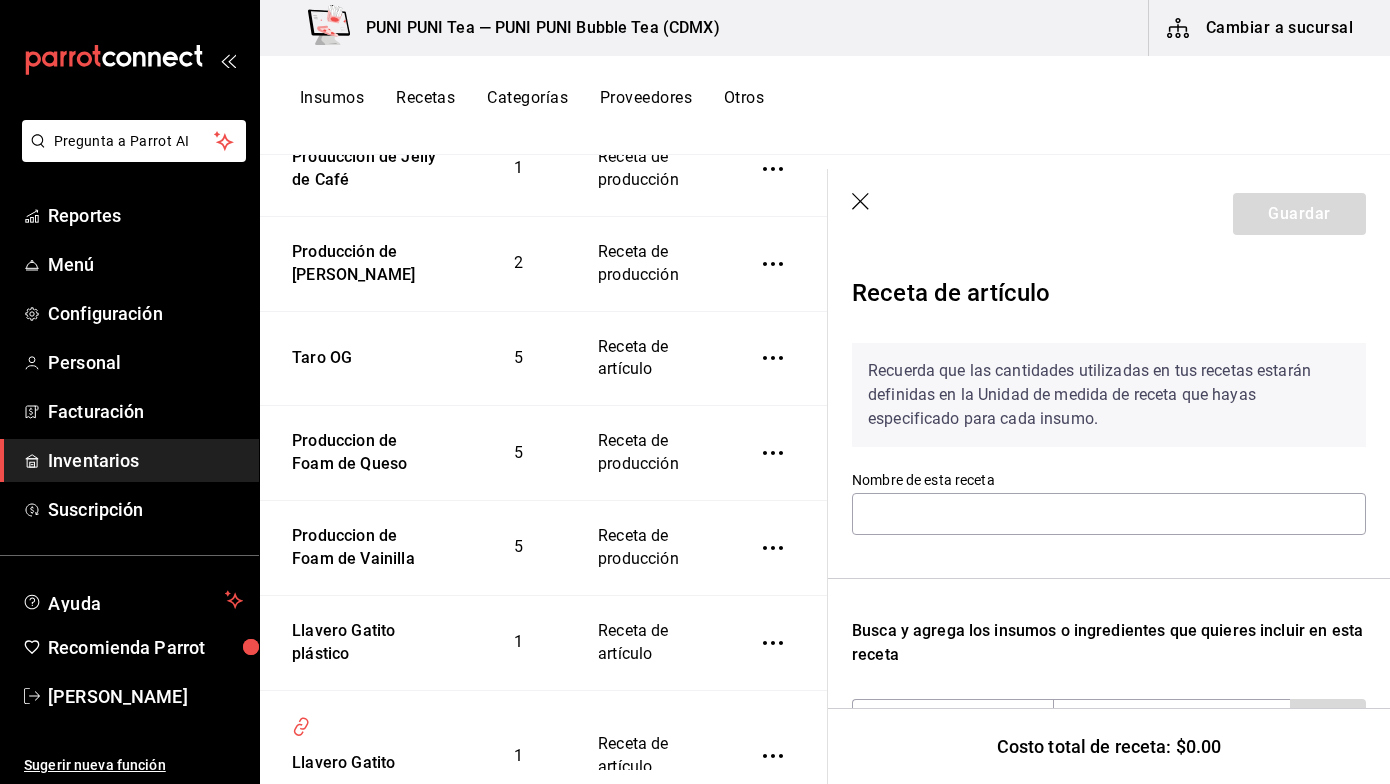 type on "Taro OG" 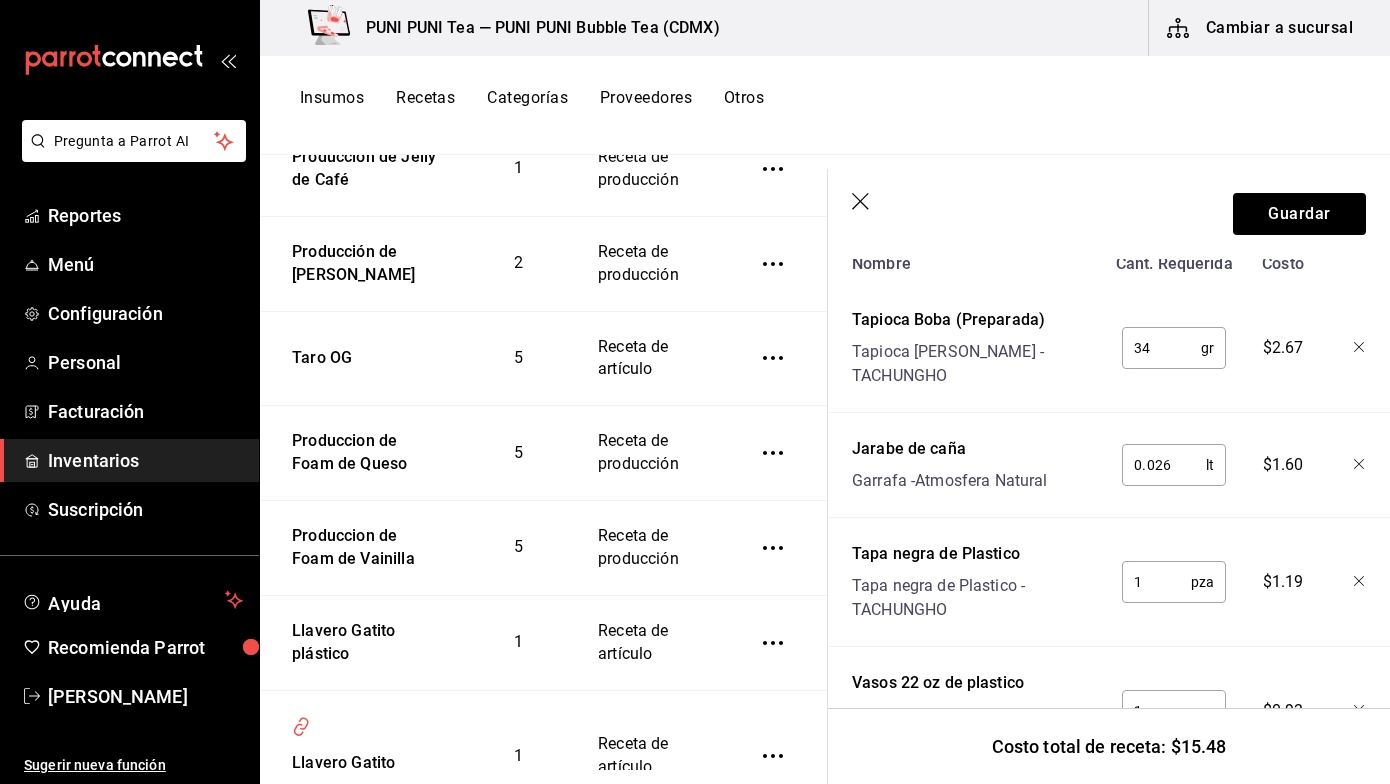 scroll, scrollTop: 555, scrollLeft: 0, axis: vertical 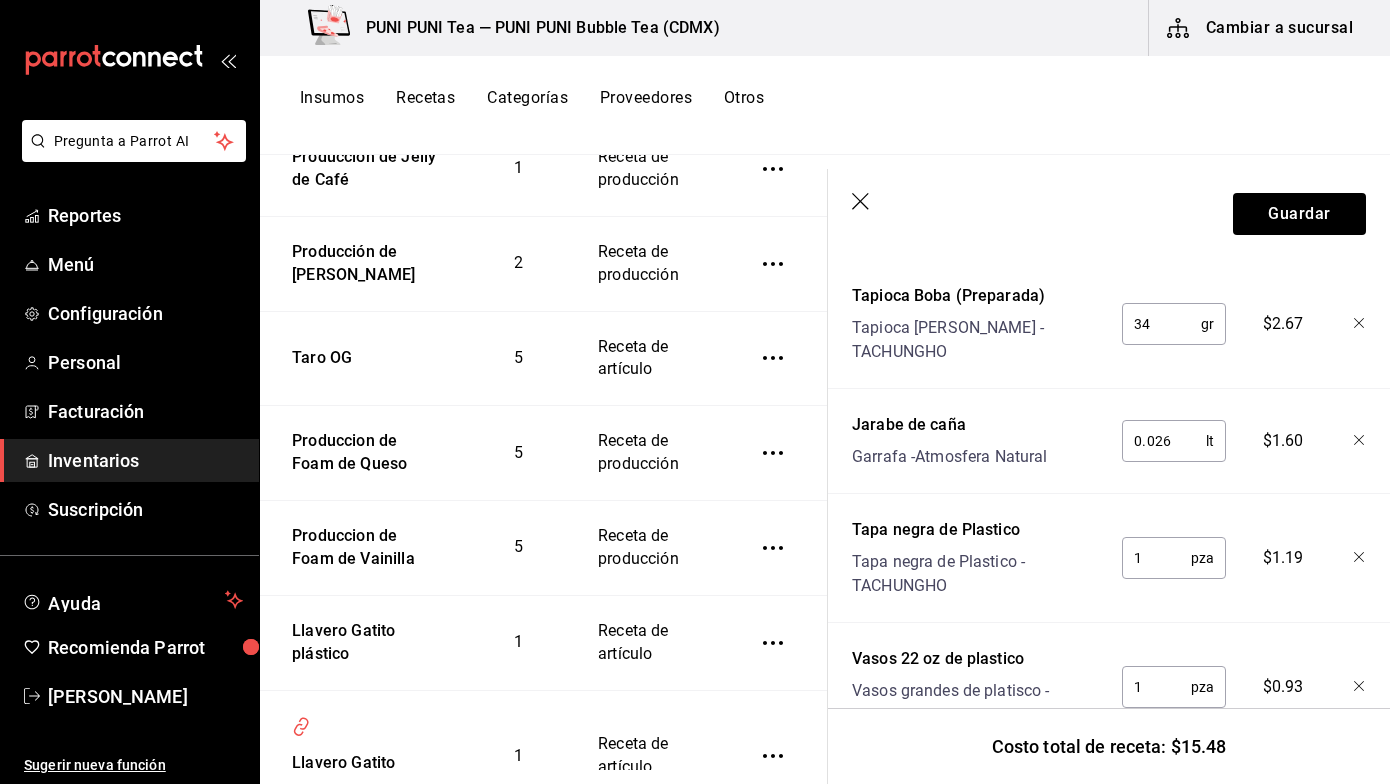 click at bounding box center [1344, 554] 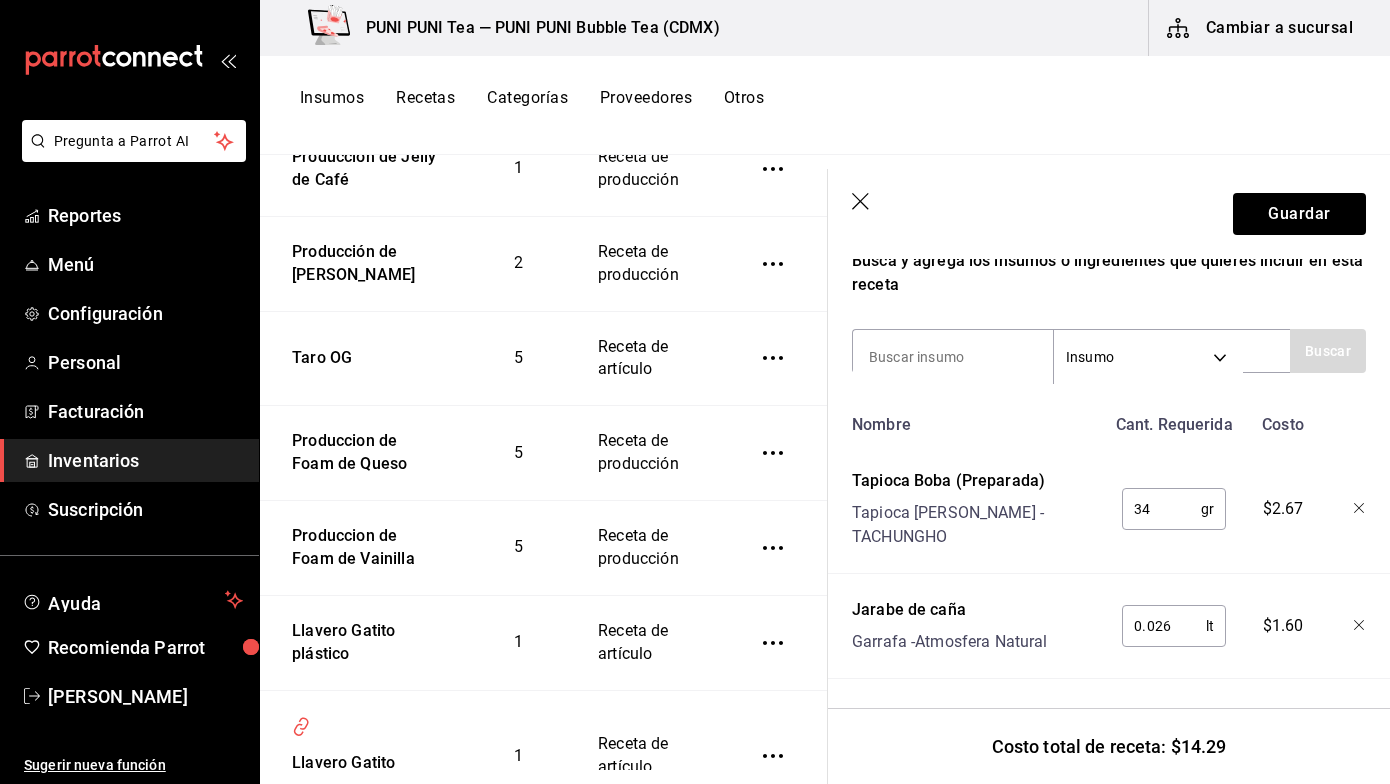 scroll, scrollTop: 338, scrollLeft: 0, axis: vertical 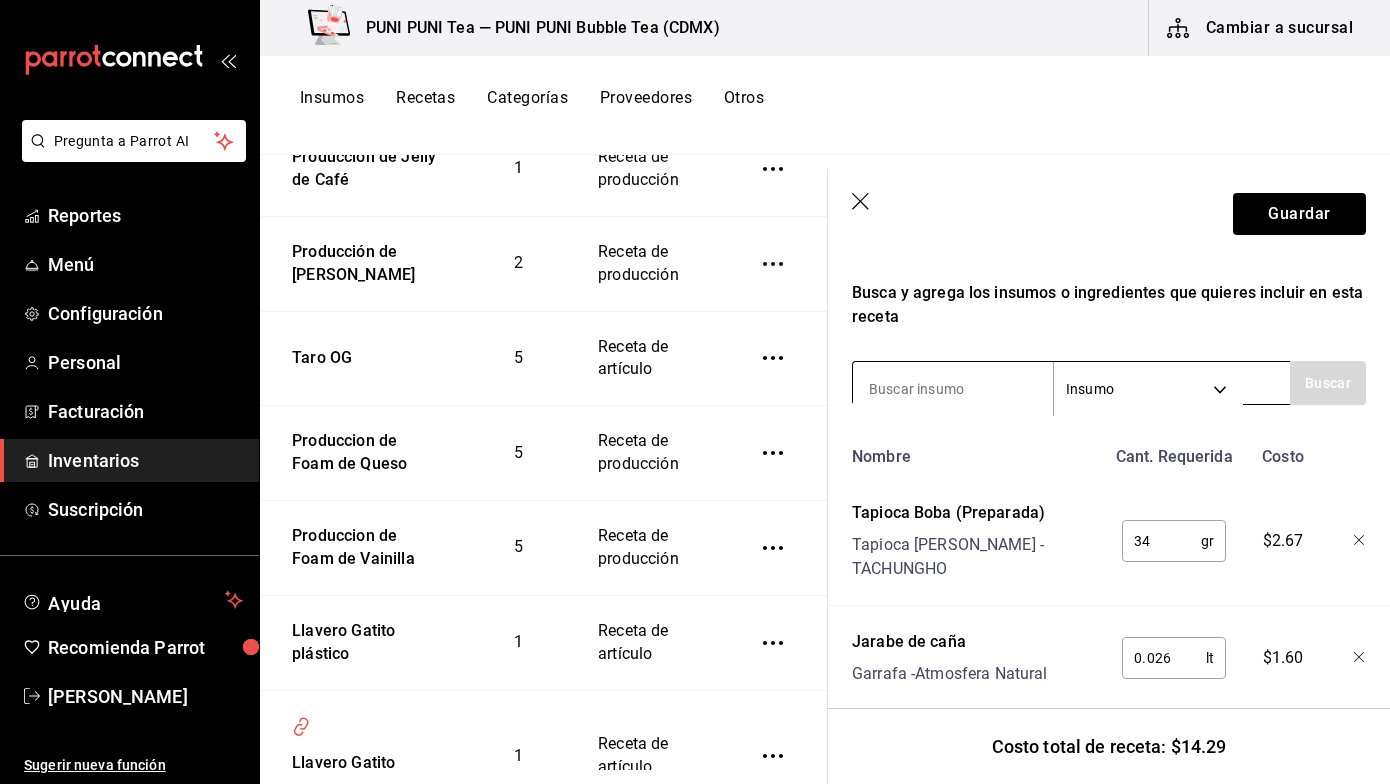 click at bounding box center (953, 389) 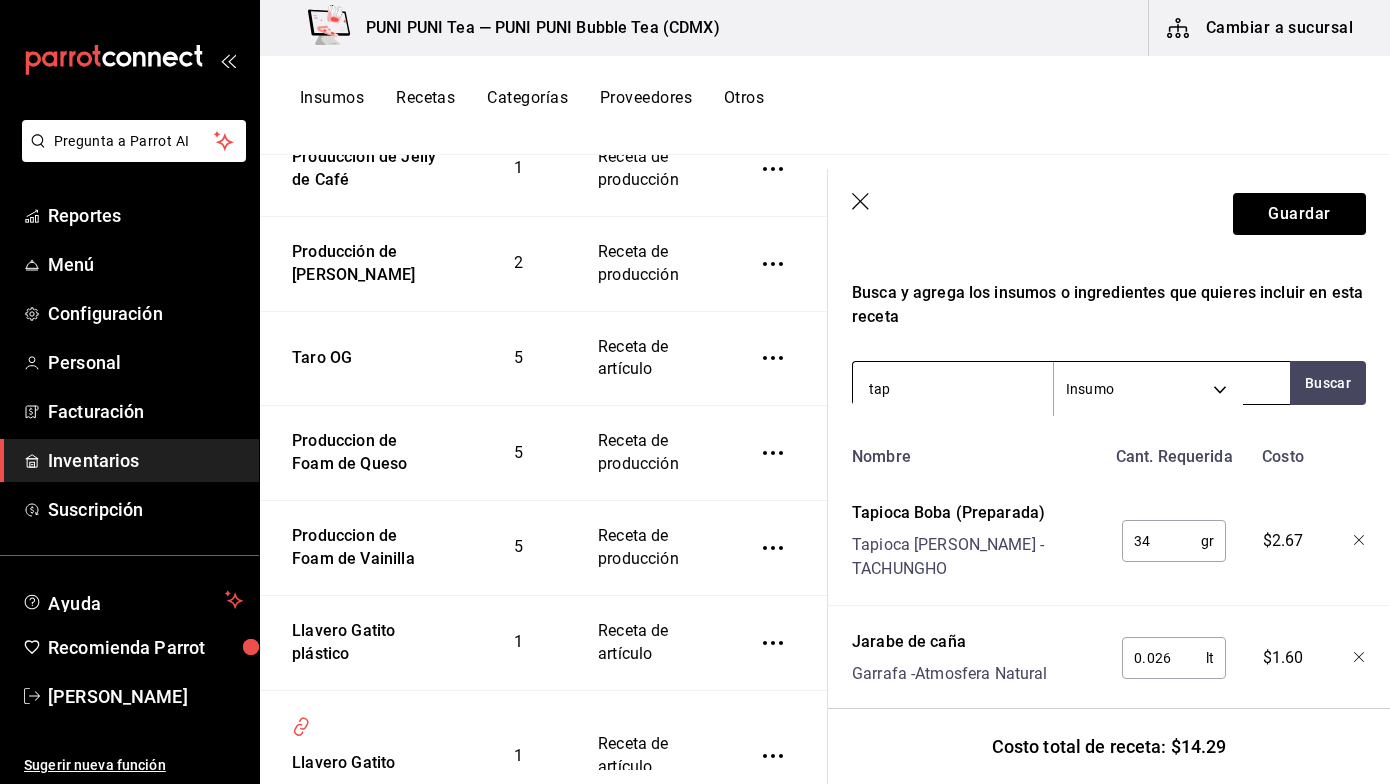 type on "tapa" 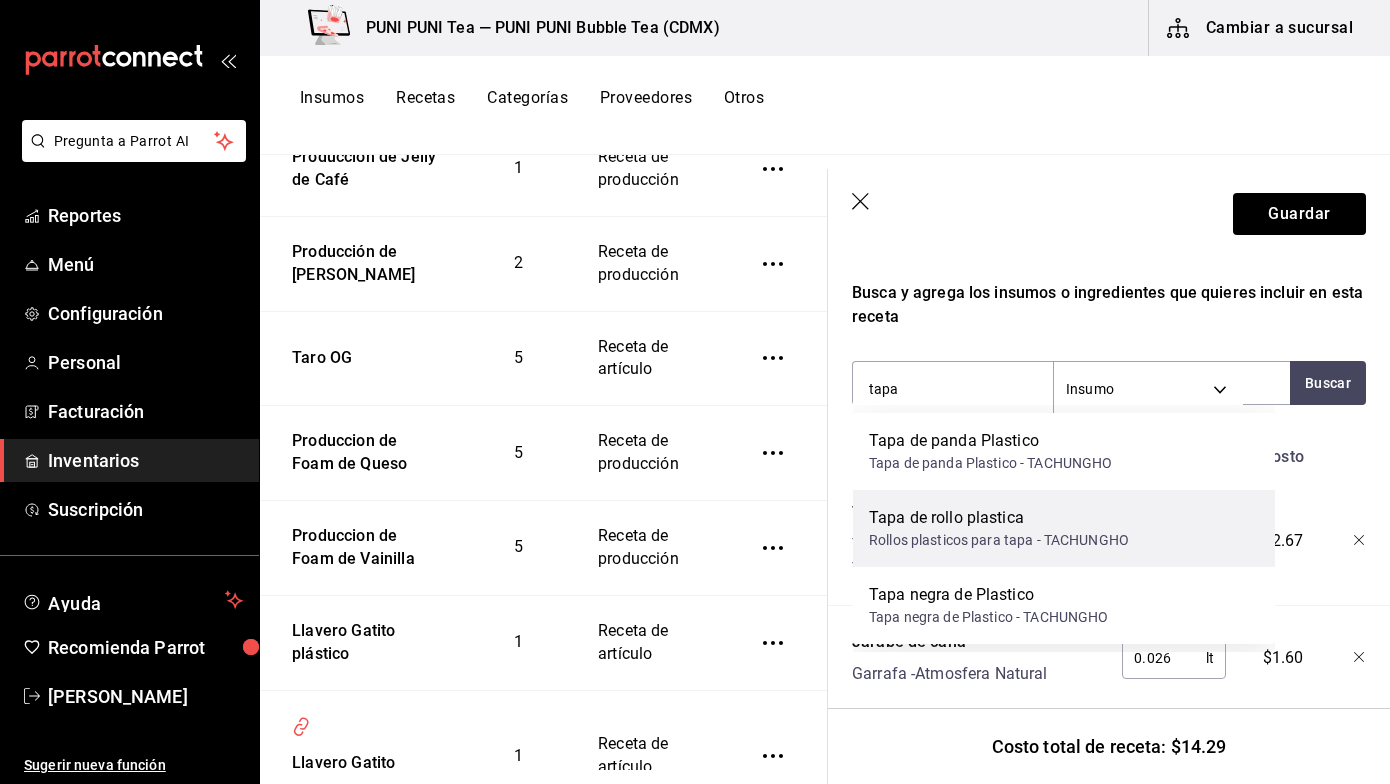 click on "Tapa de rollo plastica" at bounding box center [999, 518] 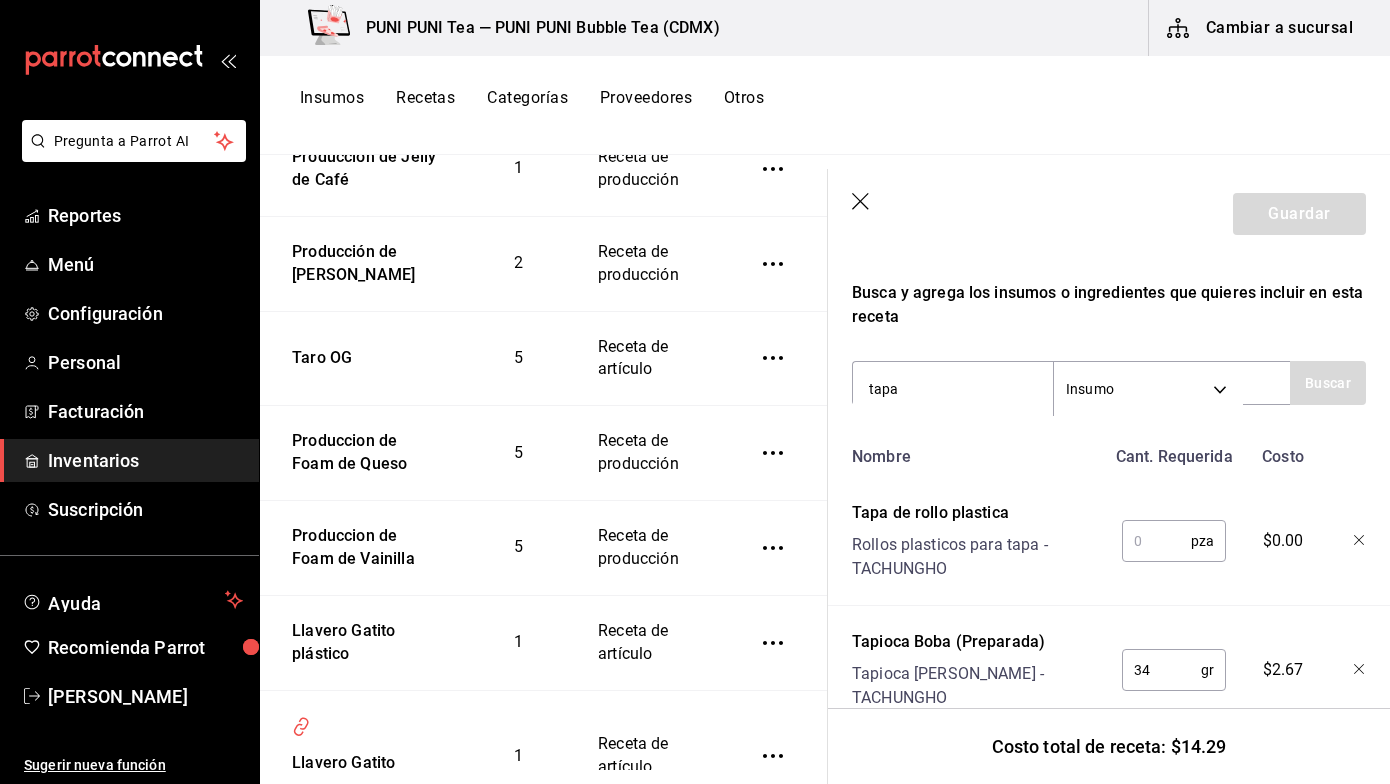type 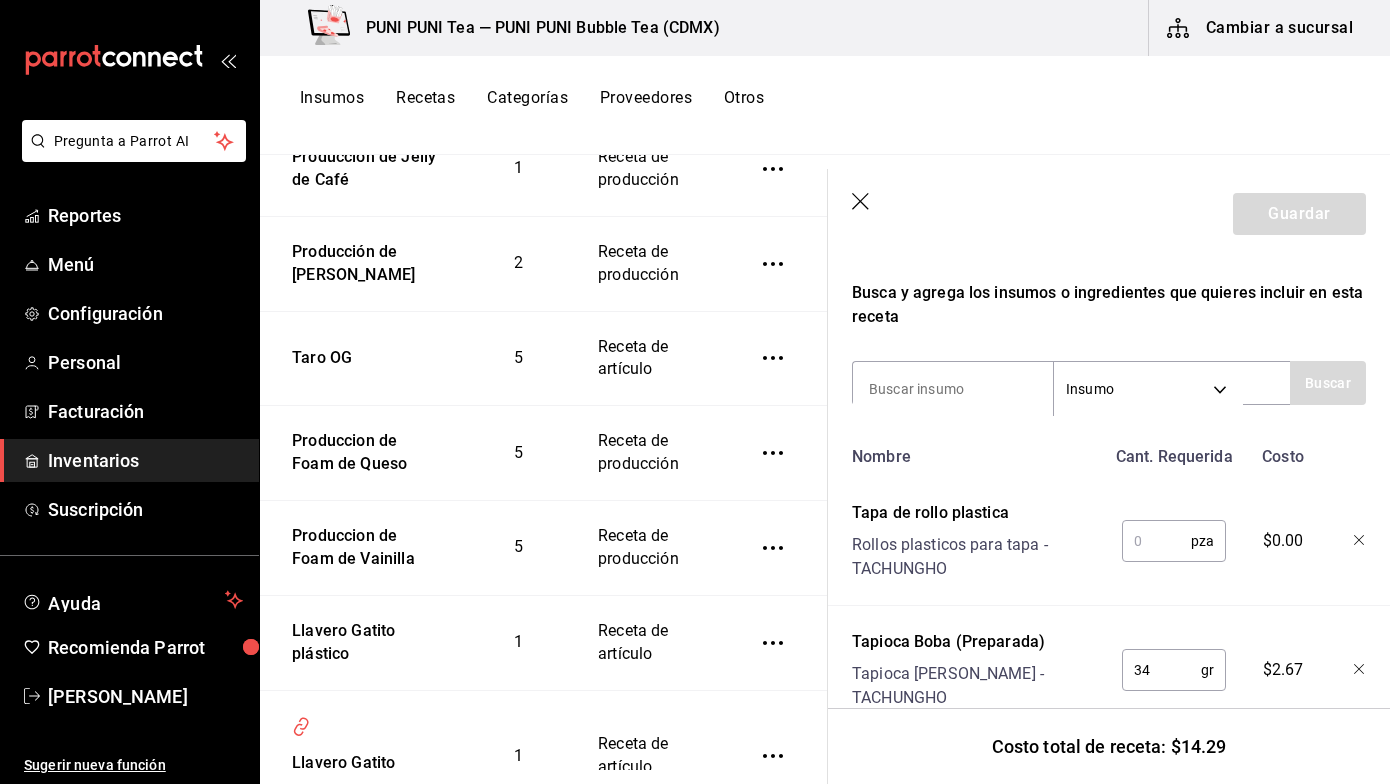 click at bounding box center [1156, 541] 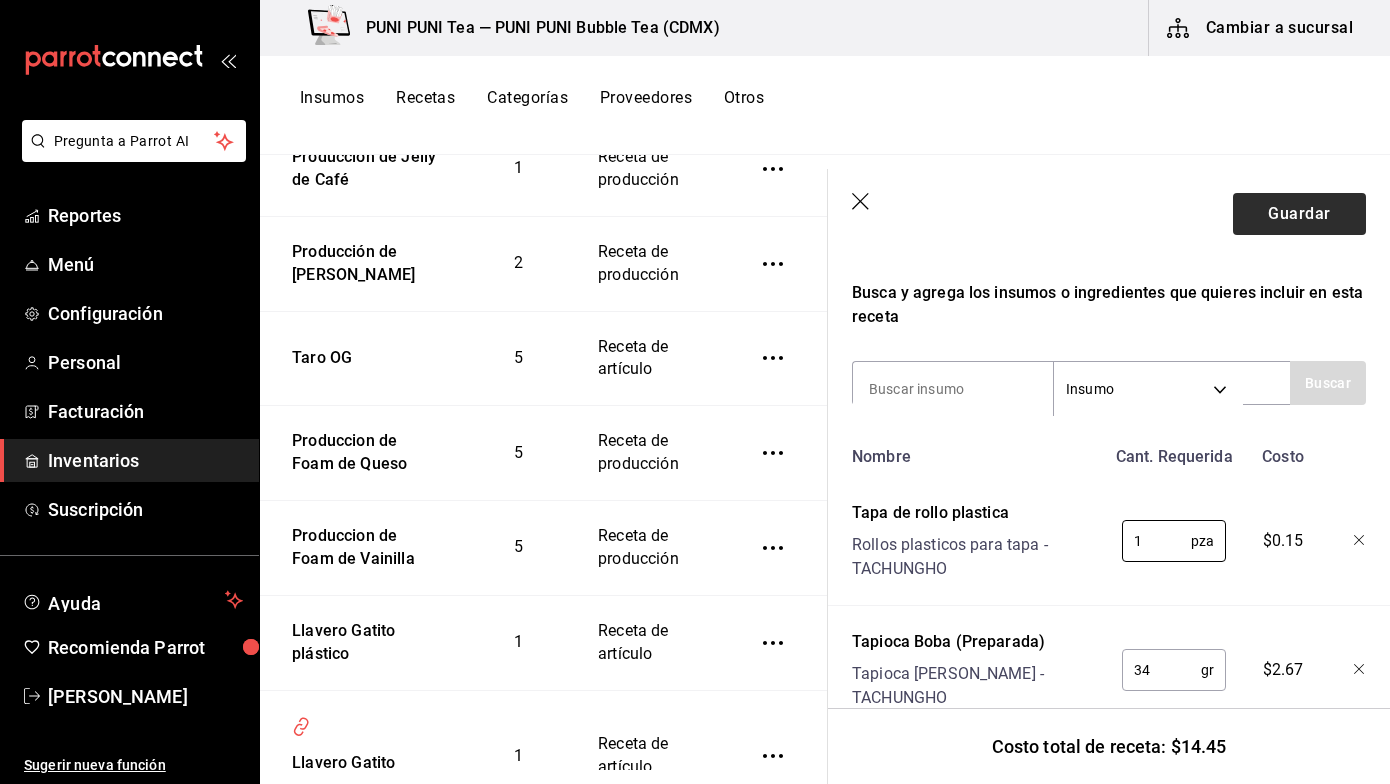 type on "1" 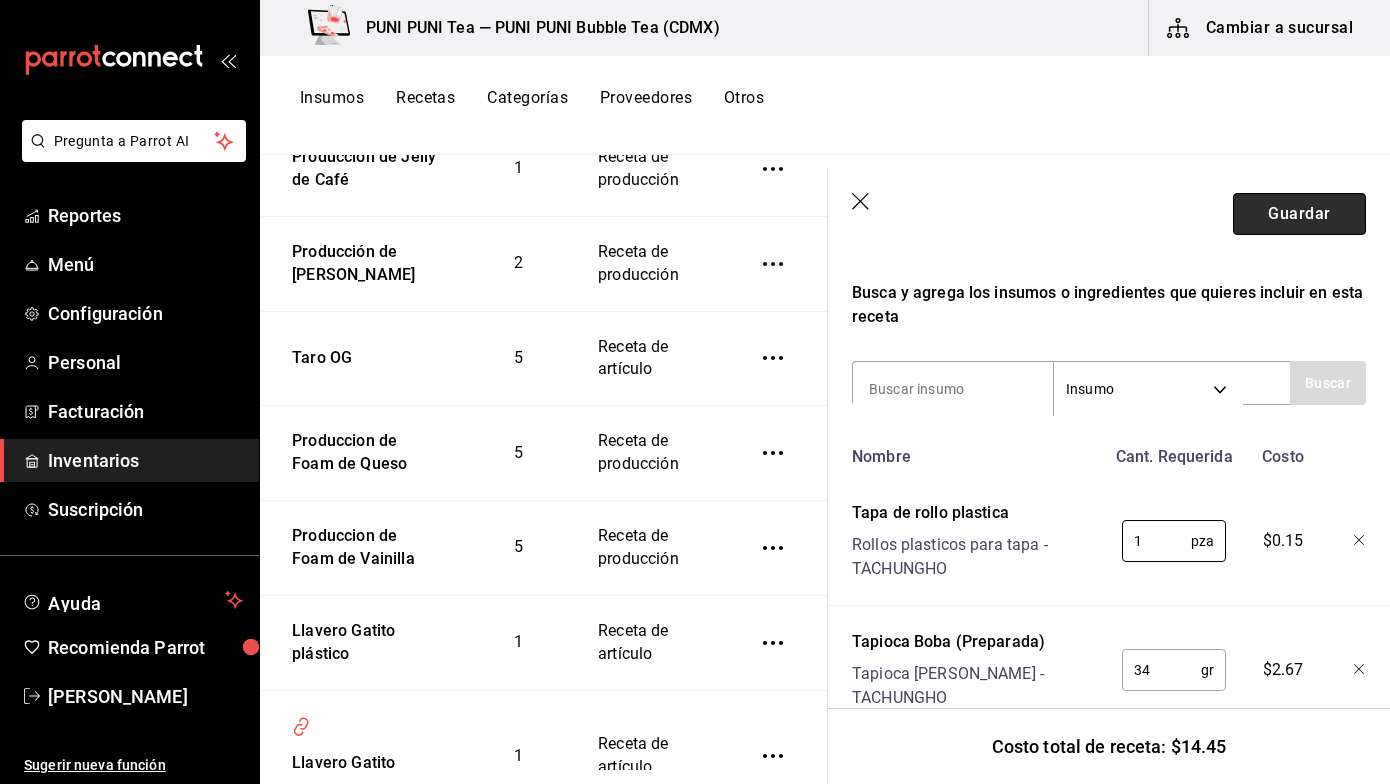 click on "Guardar" at bounding box center (1299, 214) 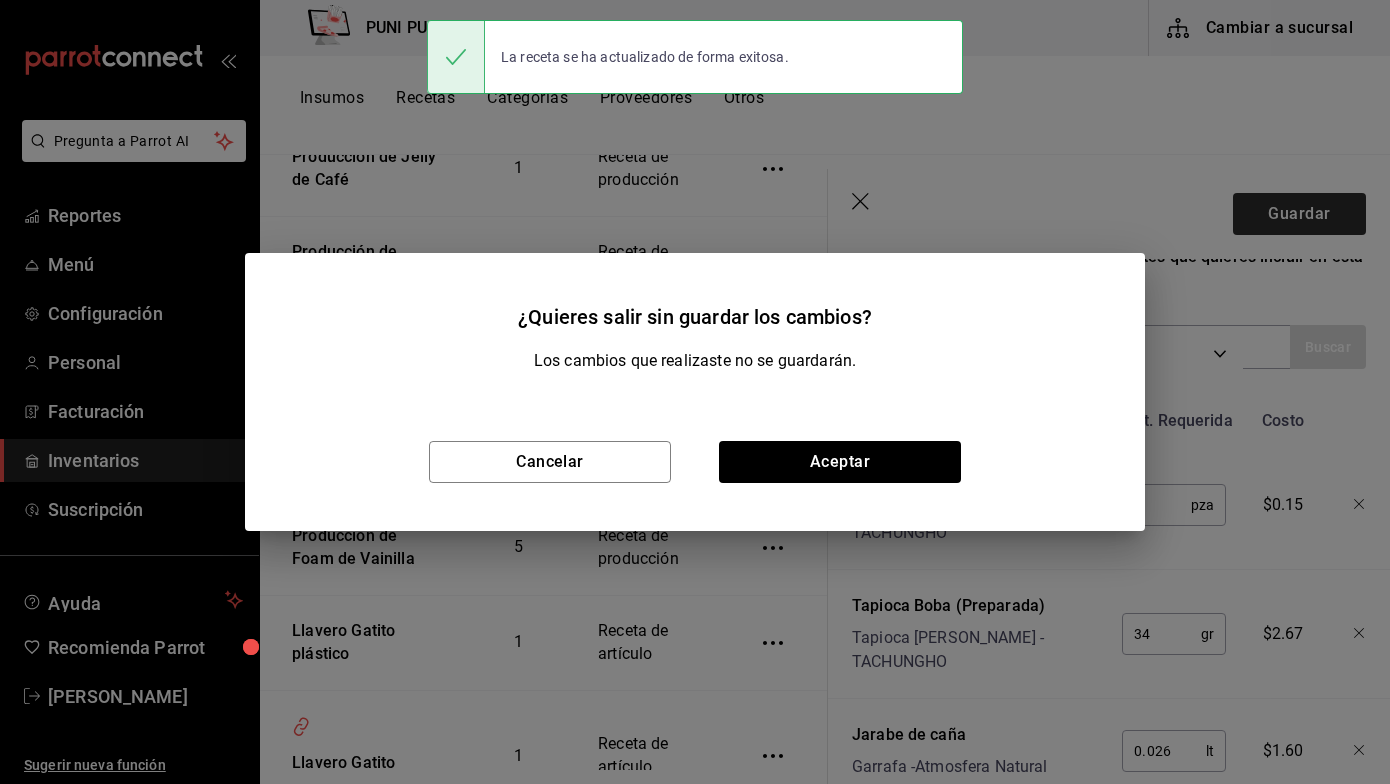 scroll, scrollTop: 302, scrollLeft: 0, axis: vertical 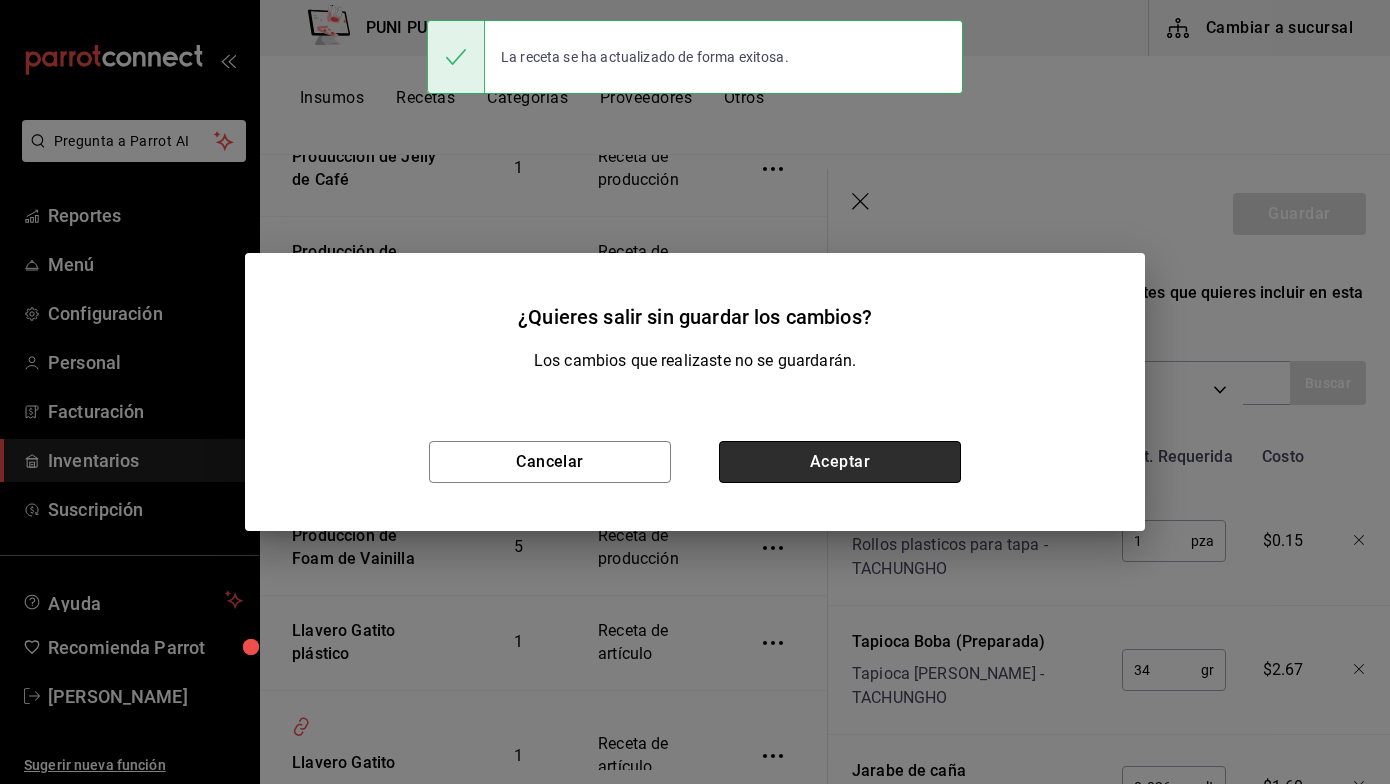 click on "Aceptar" at bounding box center (840, 462) 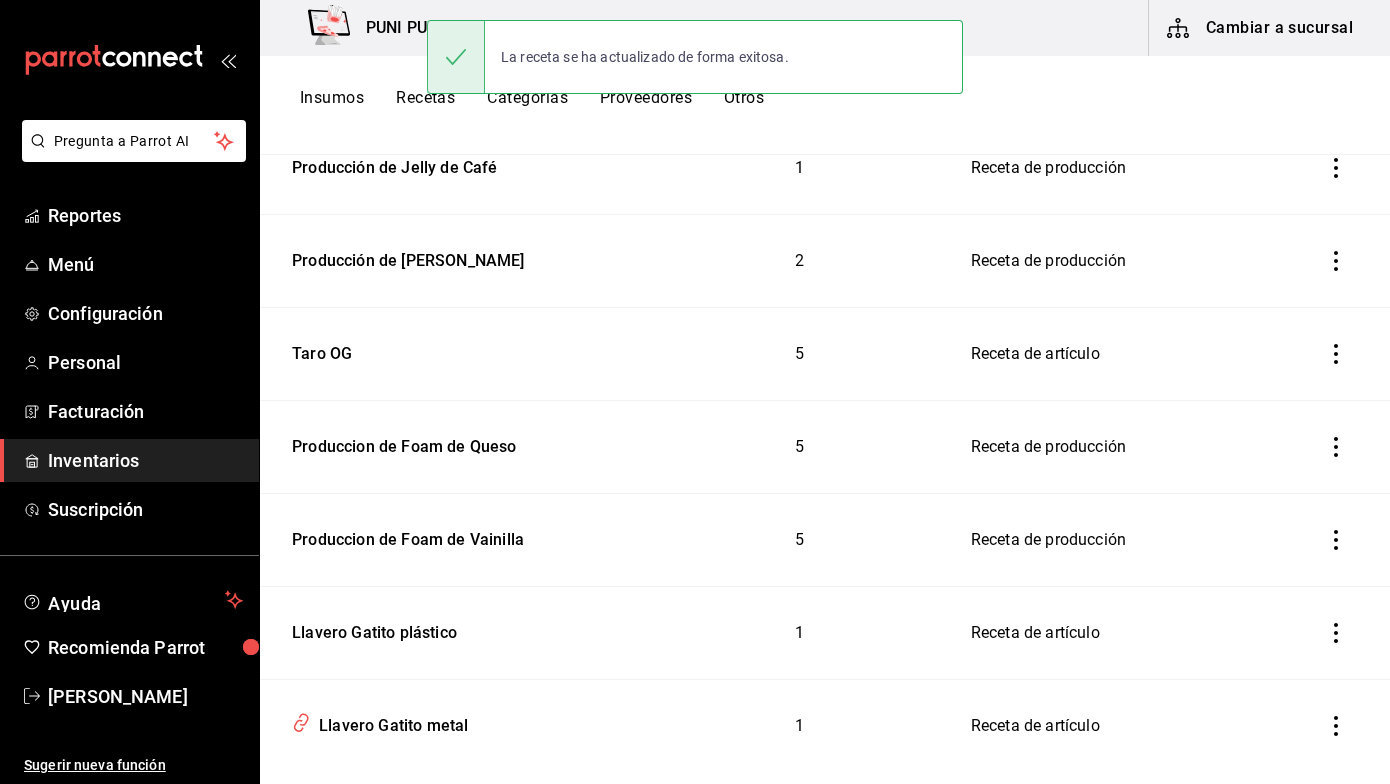 scroll, scrollTop: 321, scrollLeft: 0, axis: vertical 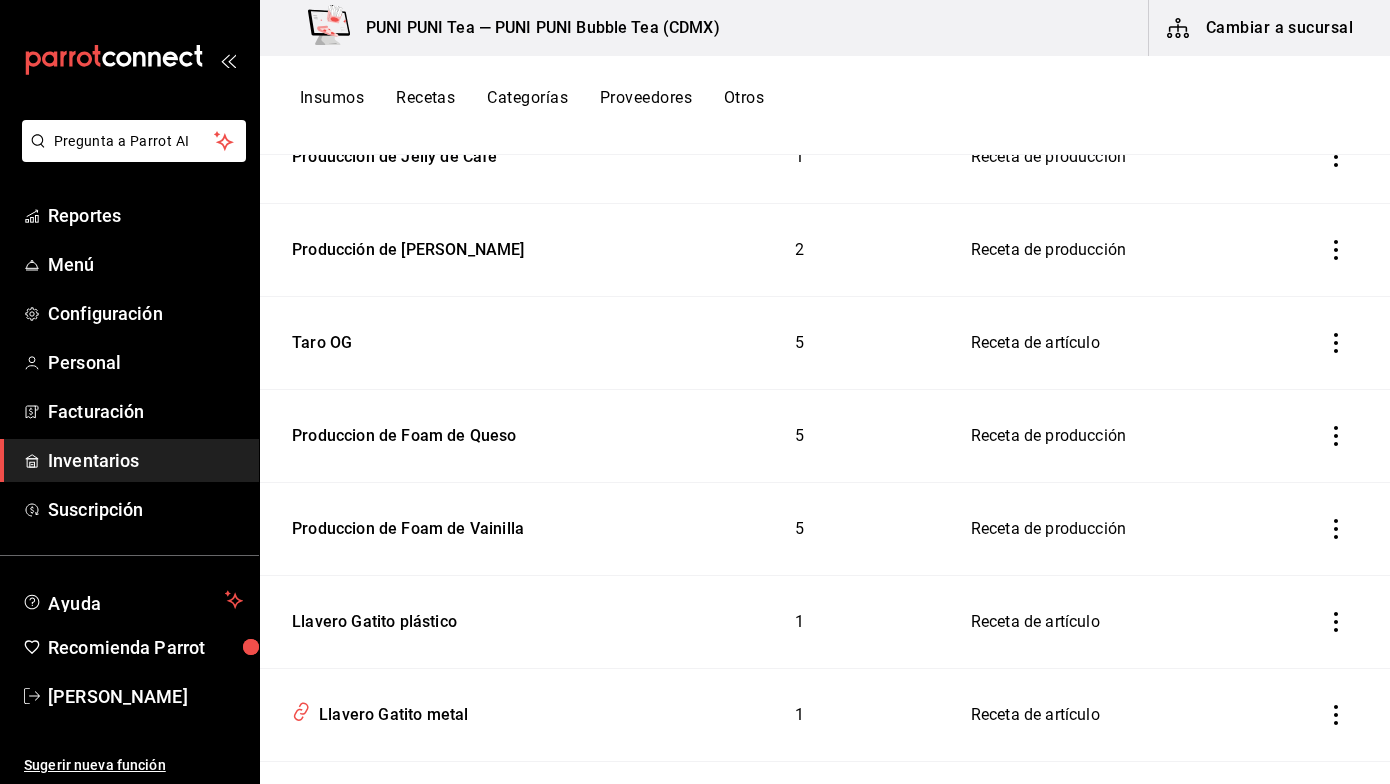 click on "Taro OG" at bounding box center (318, 339) 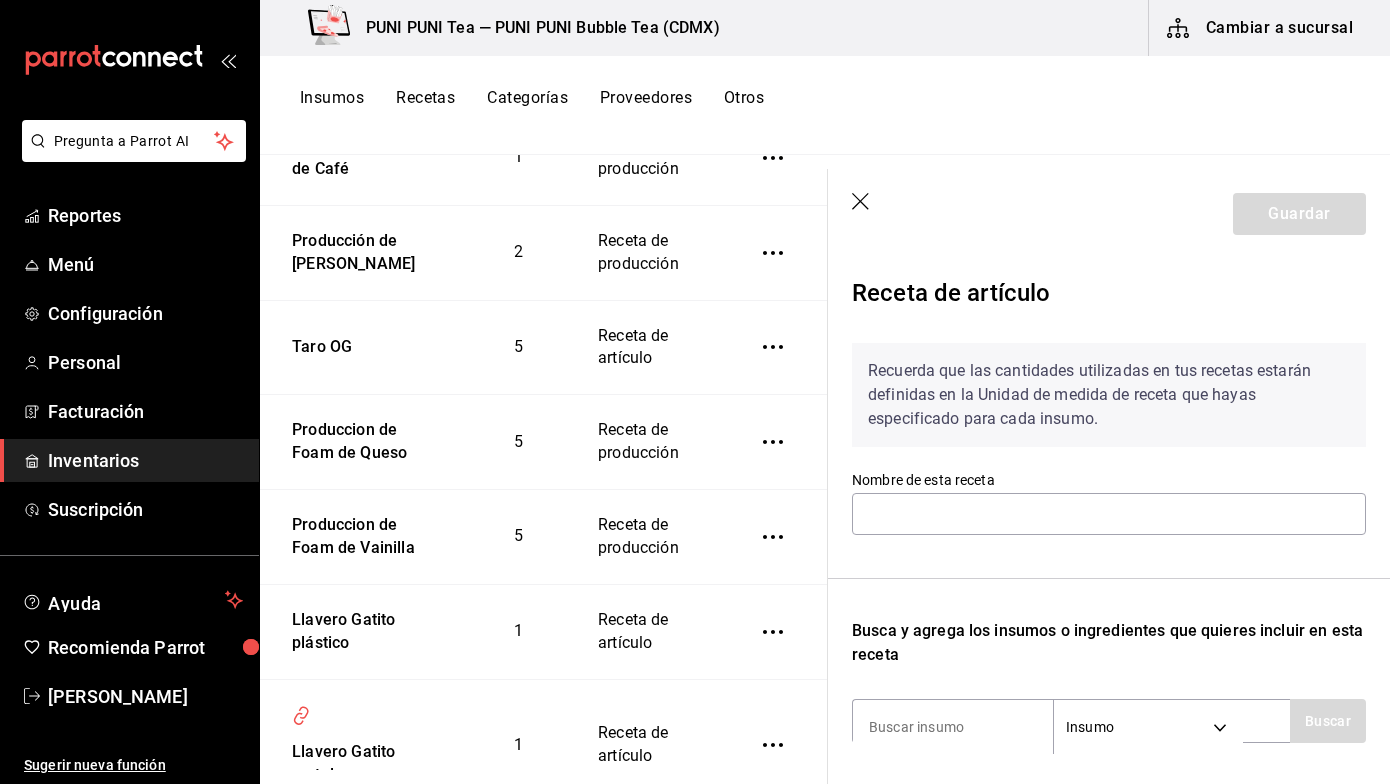 scroll, scrollTop: 310, scrollLeft: 0, axis: vertical 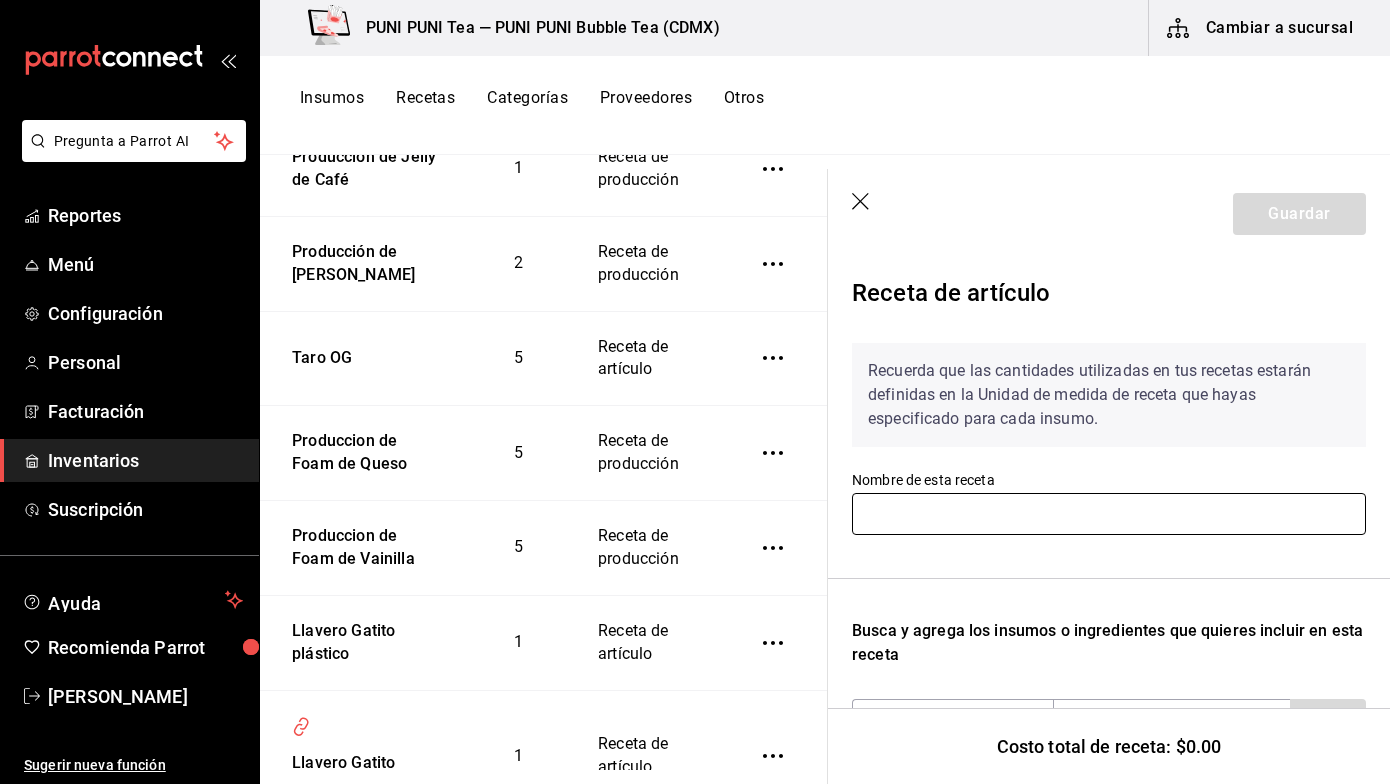 click at bounding box center (1109, 514) 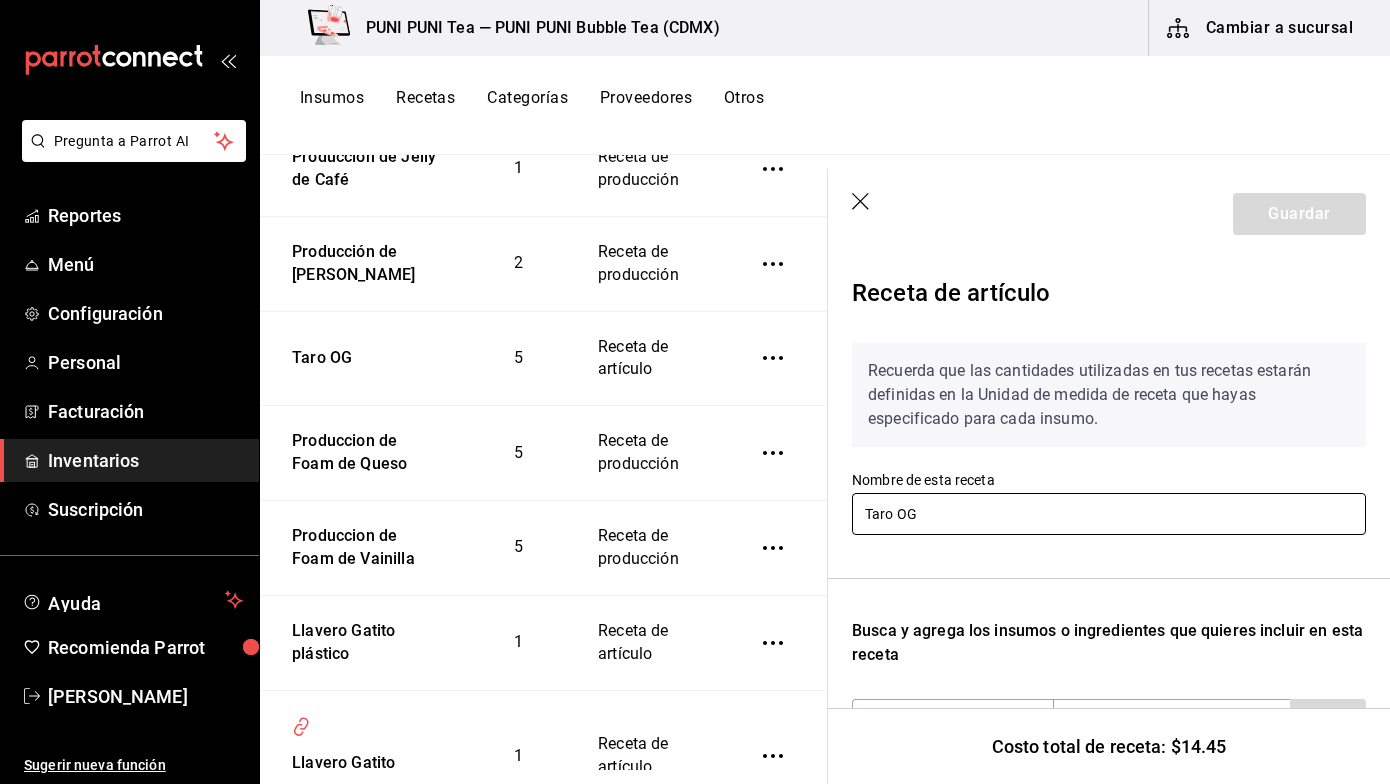 click on "Taro OG" at bounding box center (1109, 514) 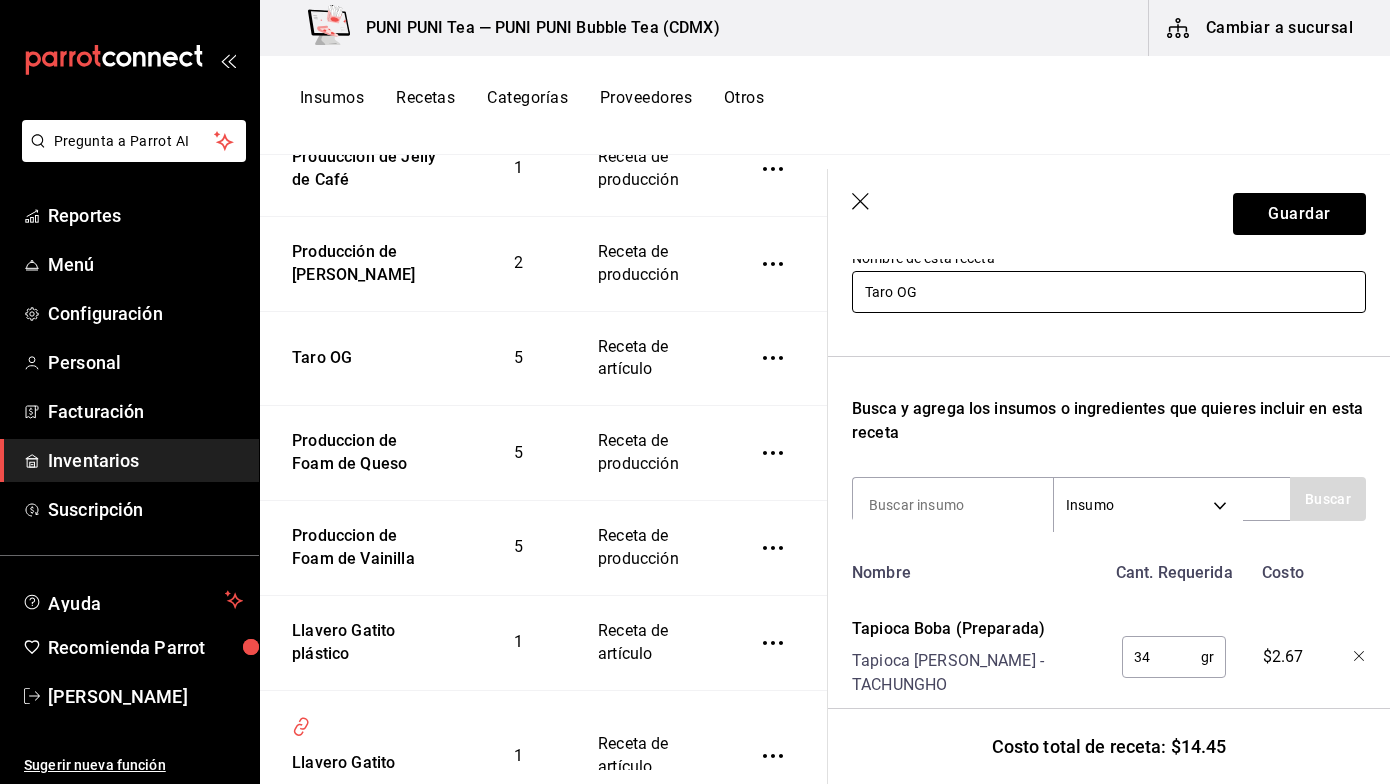 scroll, scrollTop: 224, scrollLeft: 0, axis: vertical 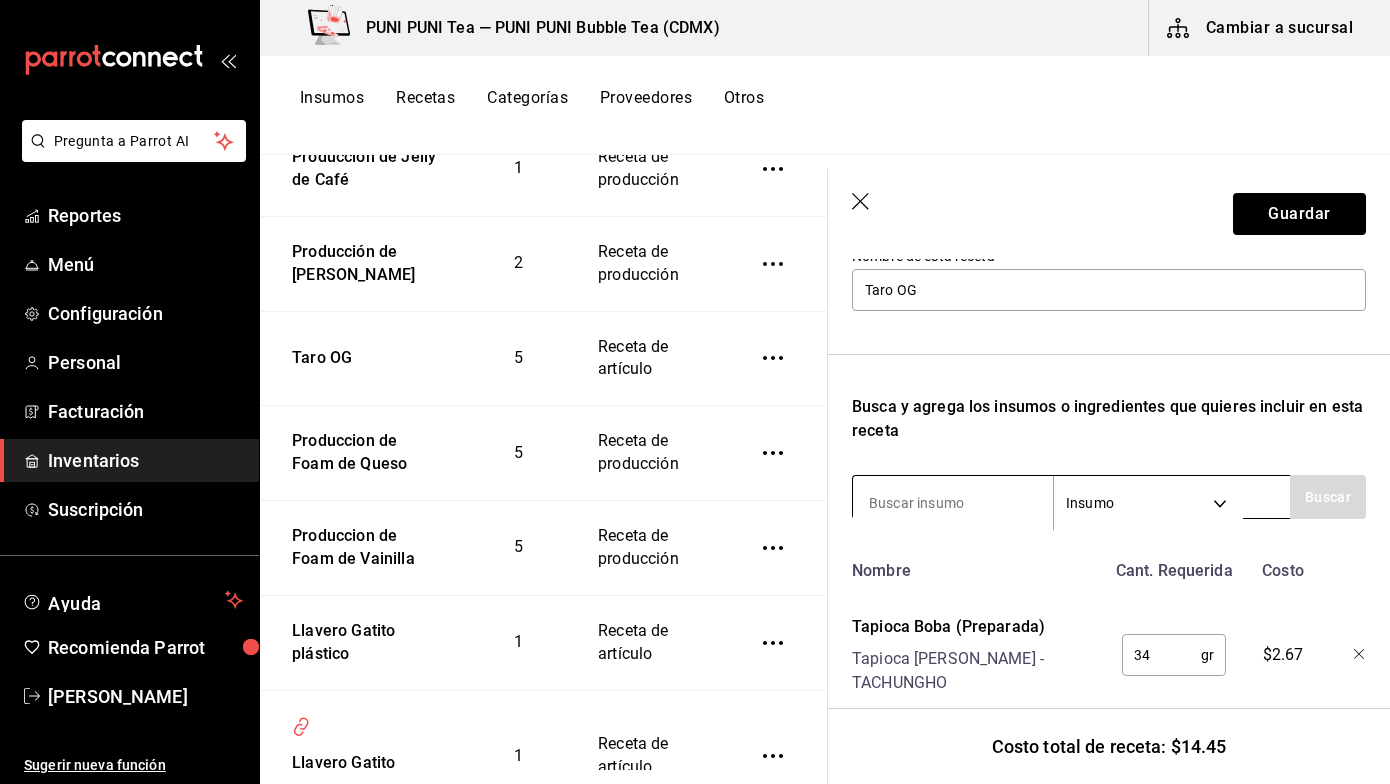 click at bounding box center (953, 503) 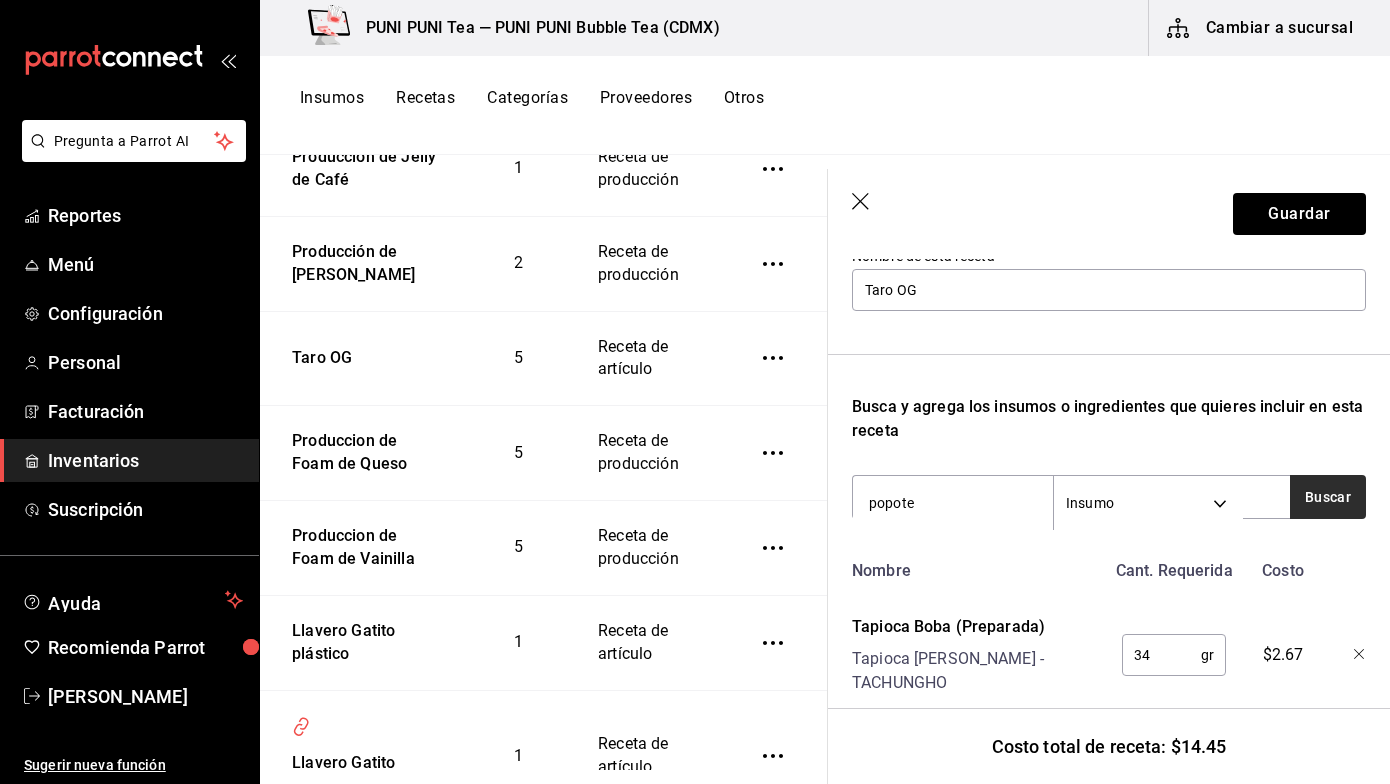 type on "popote" 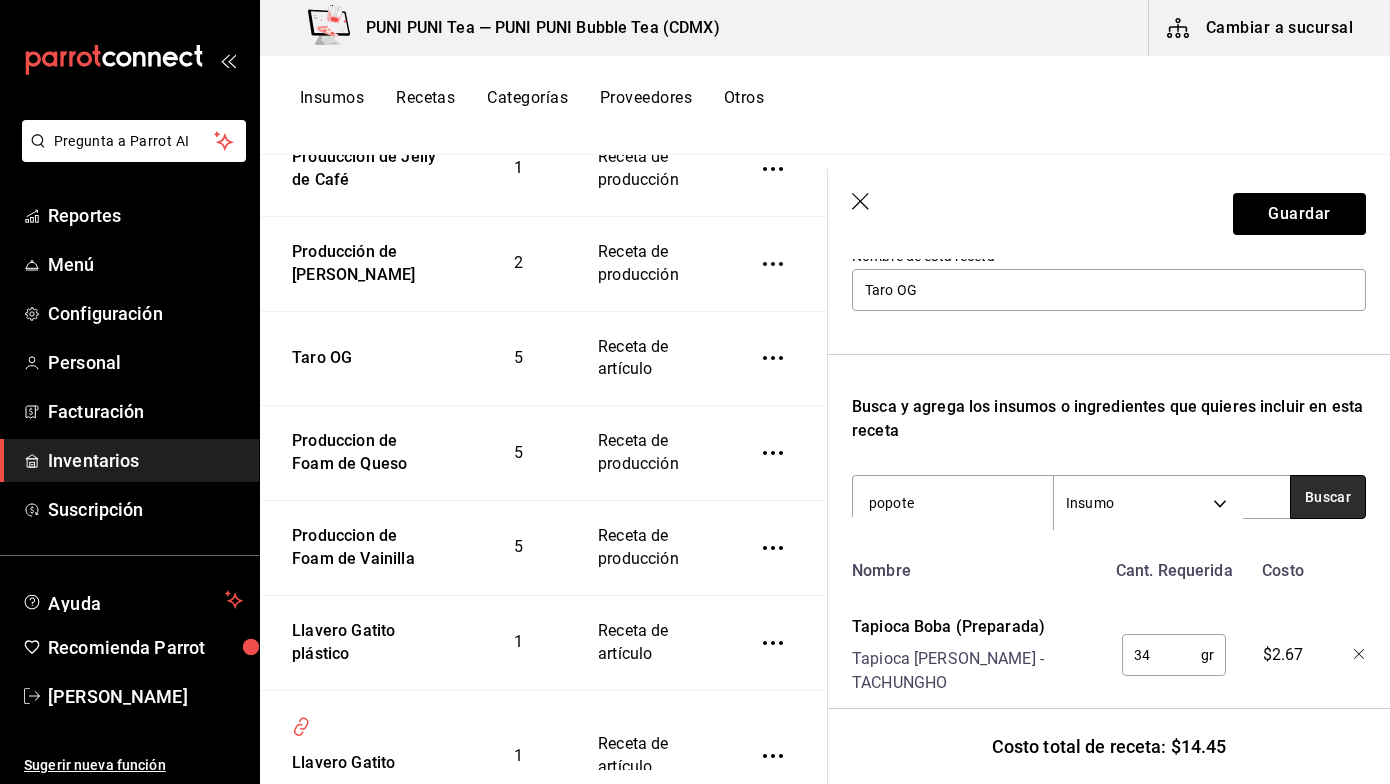 click on "Buscar" at bounding box center [1328, 497] 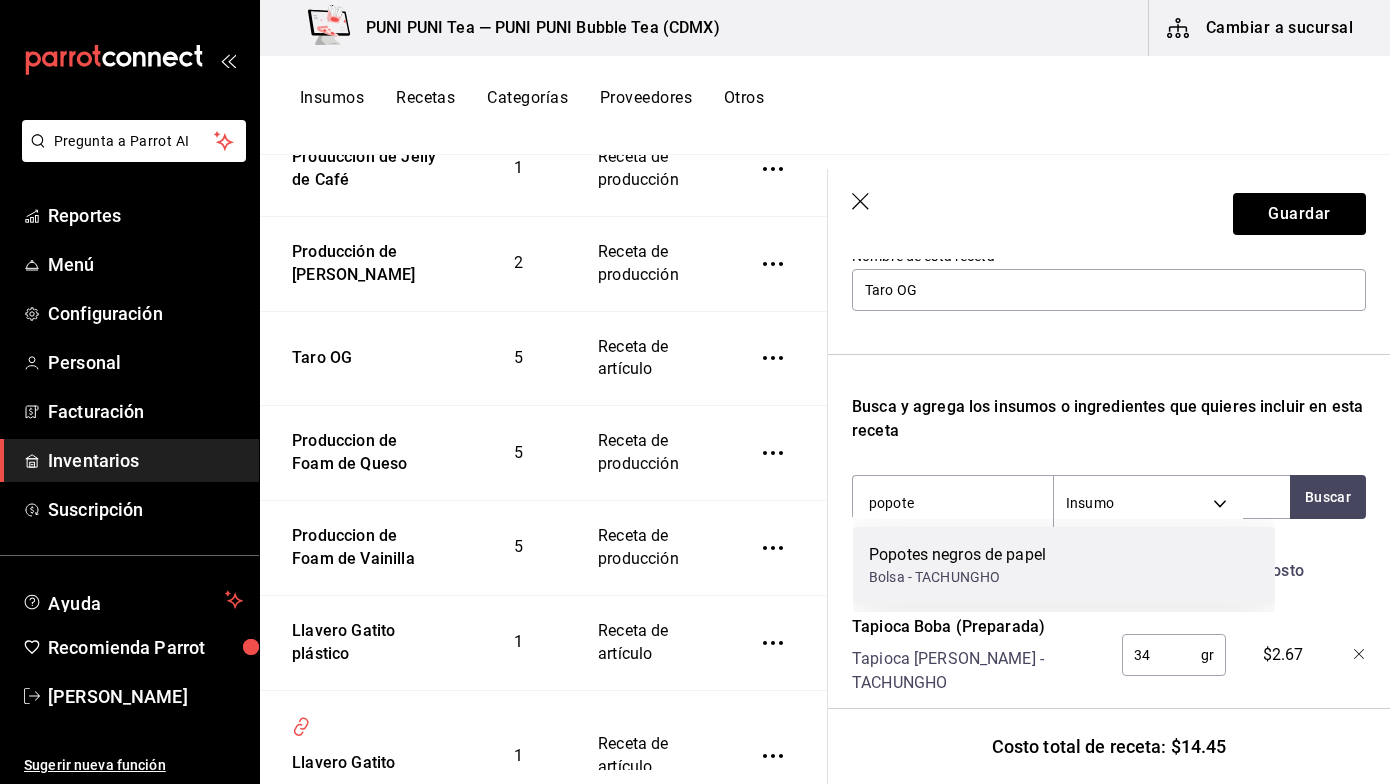 click on "Bolsa - TACHUNGHO" at bounding box center (957, 577) 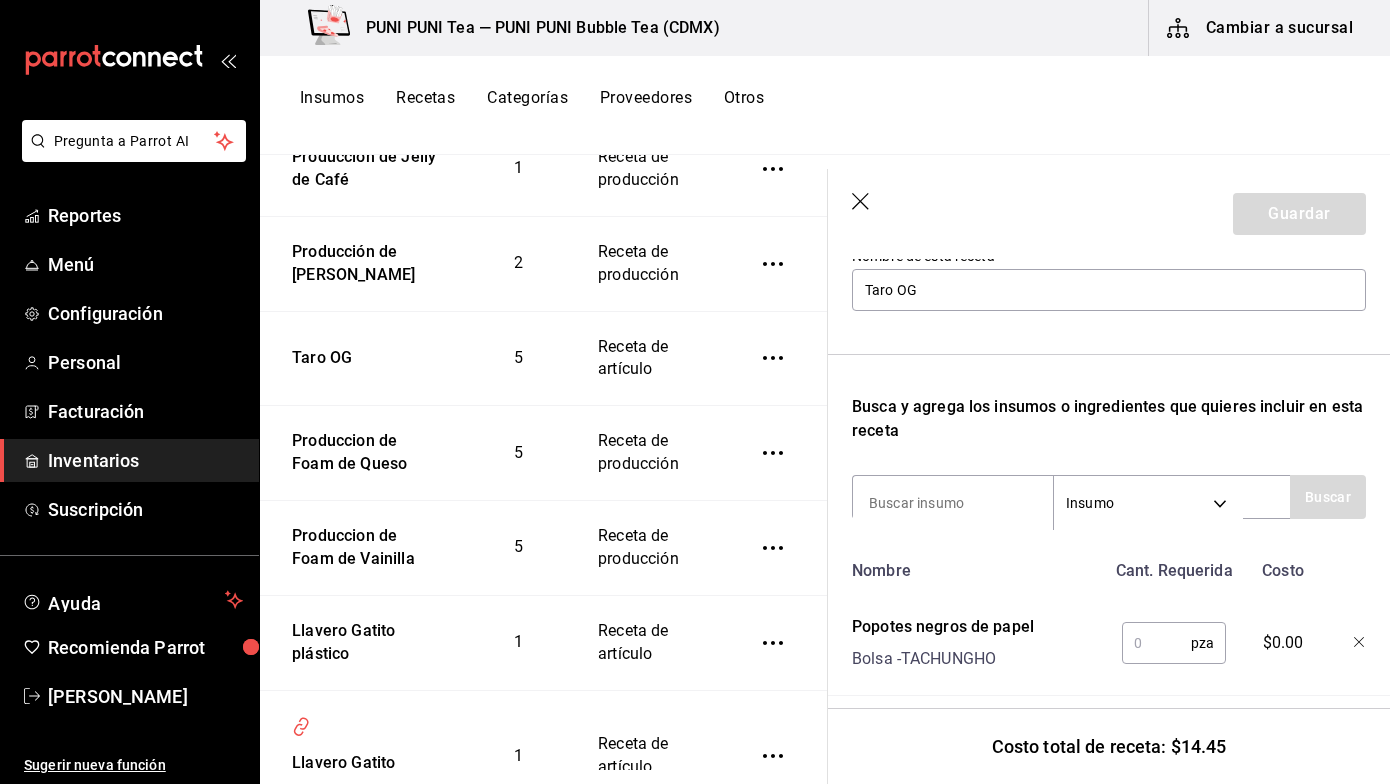 click at bounding box center [1156, 643] 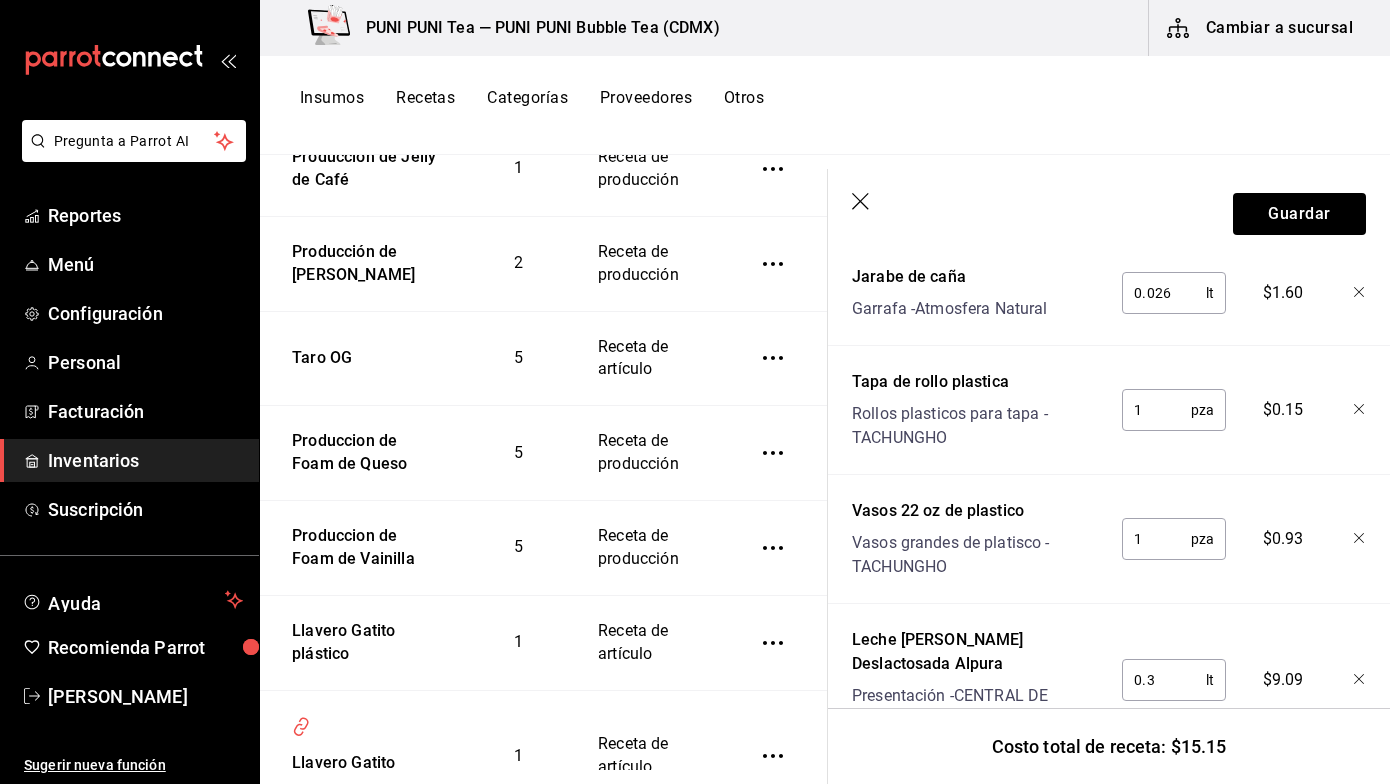 scroll, scrollTop: 900, scrollLeft: 0, axis: vertical 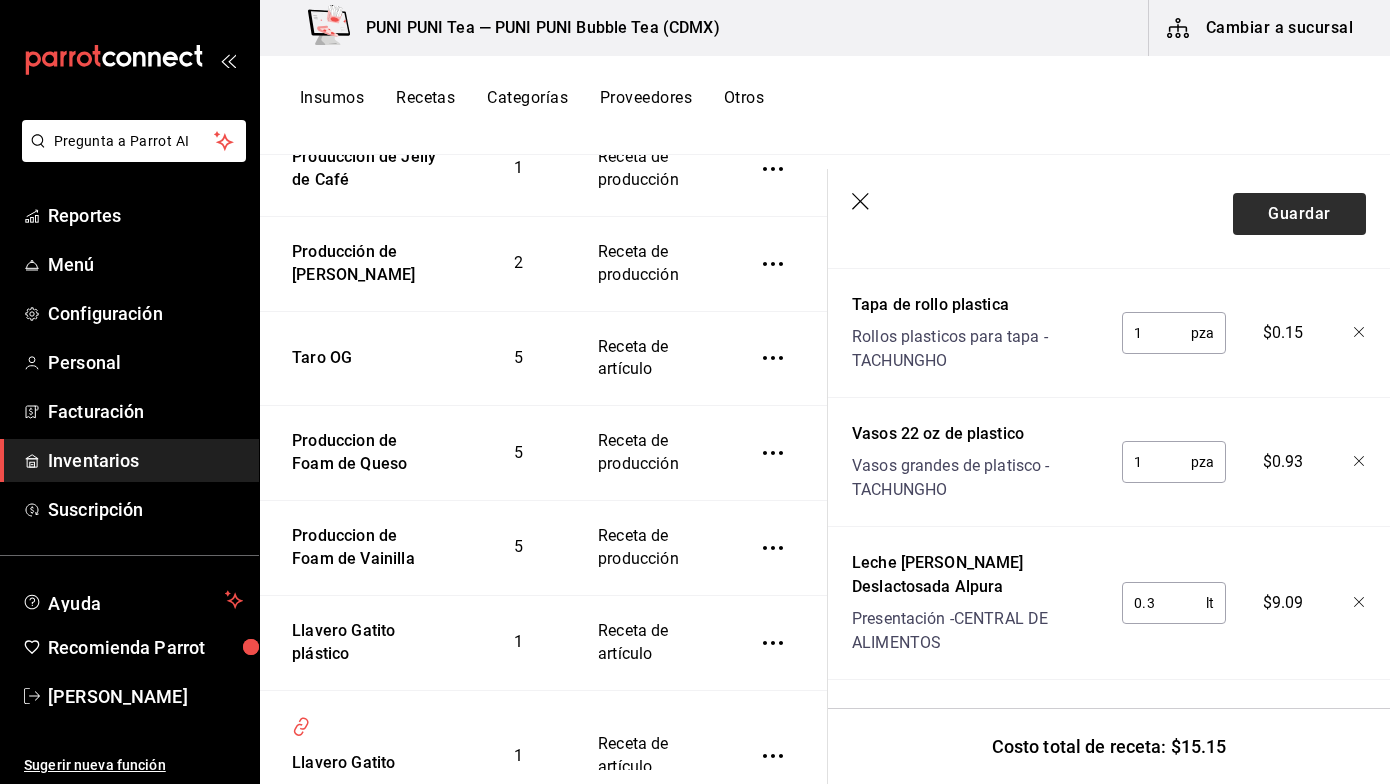 type on "1" 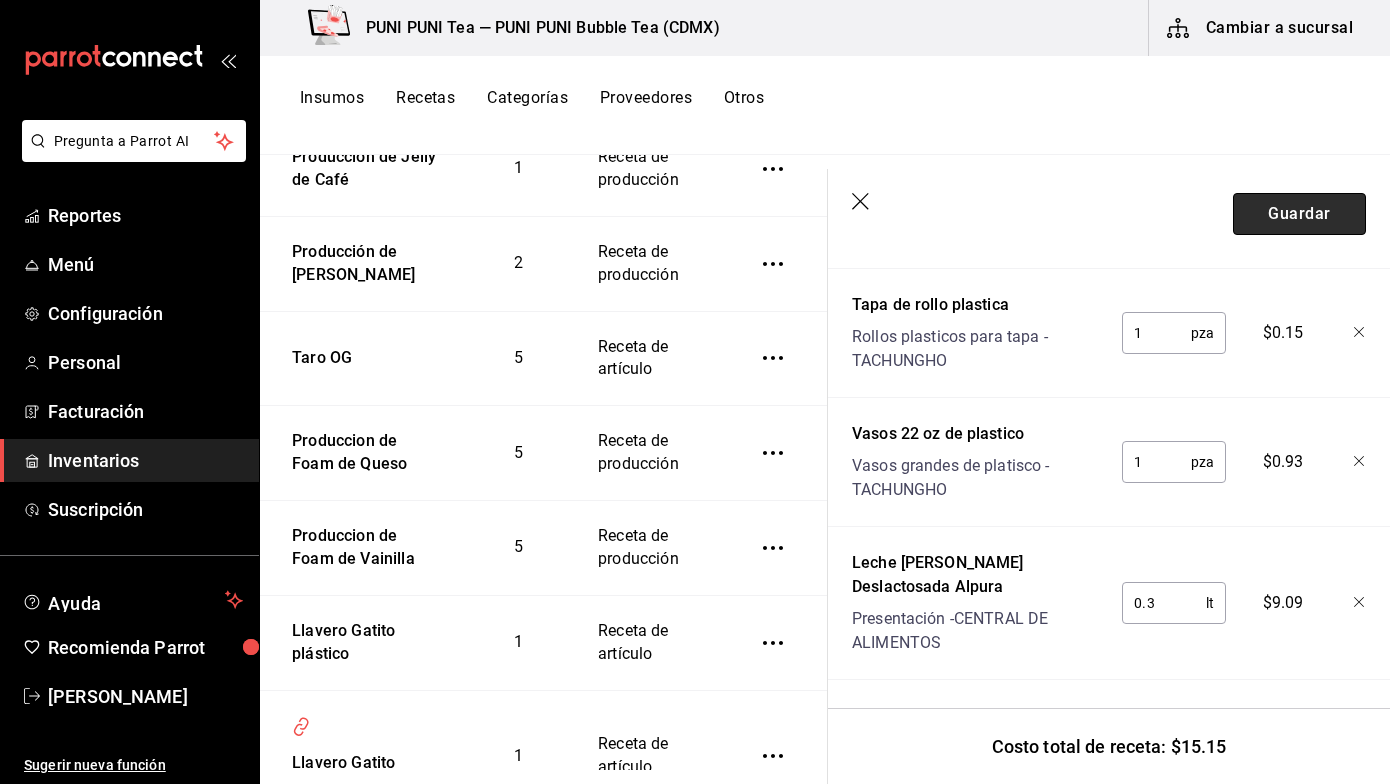 click on "Guardar" at bounding box center (1299, 214) 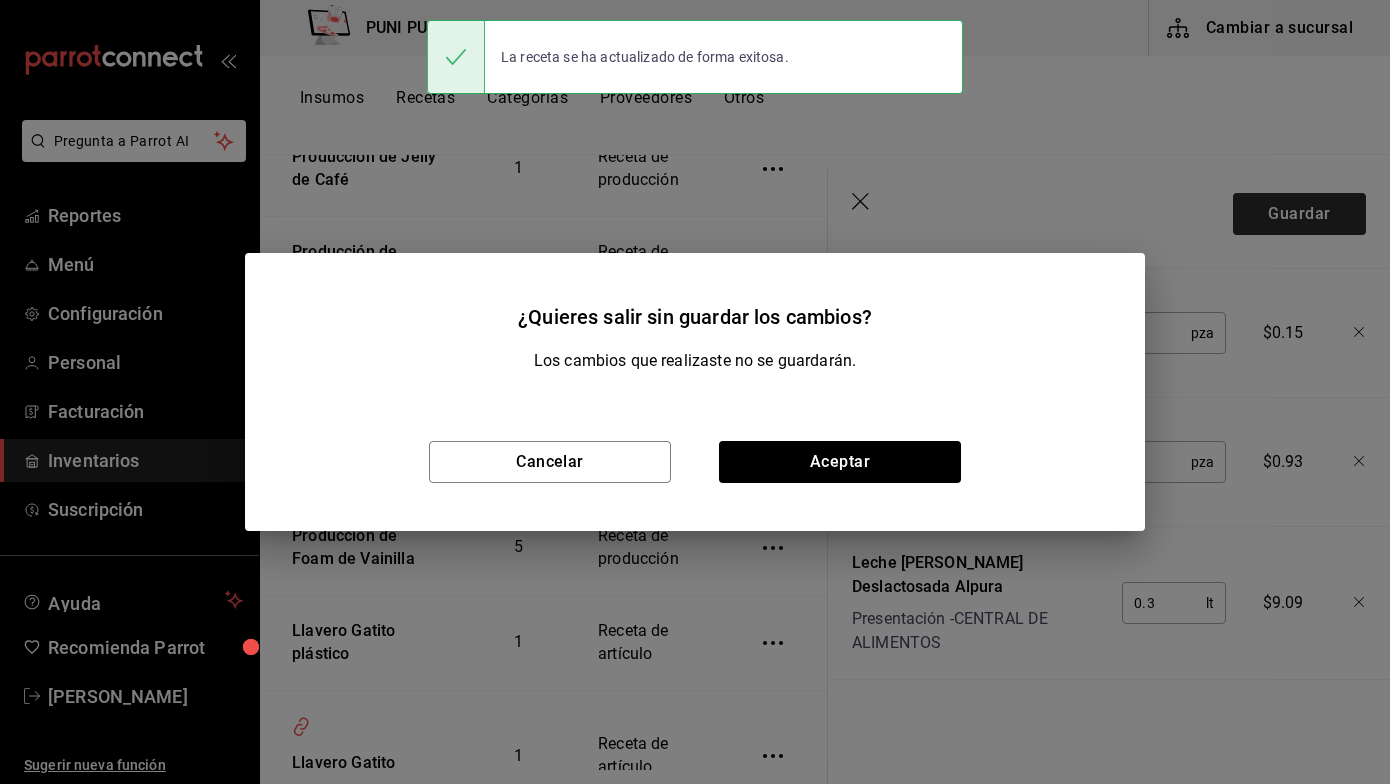 scroll, scrollTop: 864, scrollLeft: 0, axis: vertical 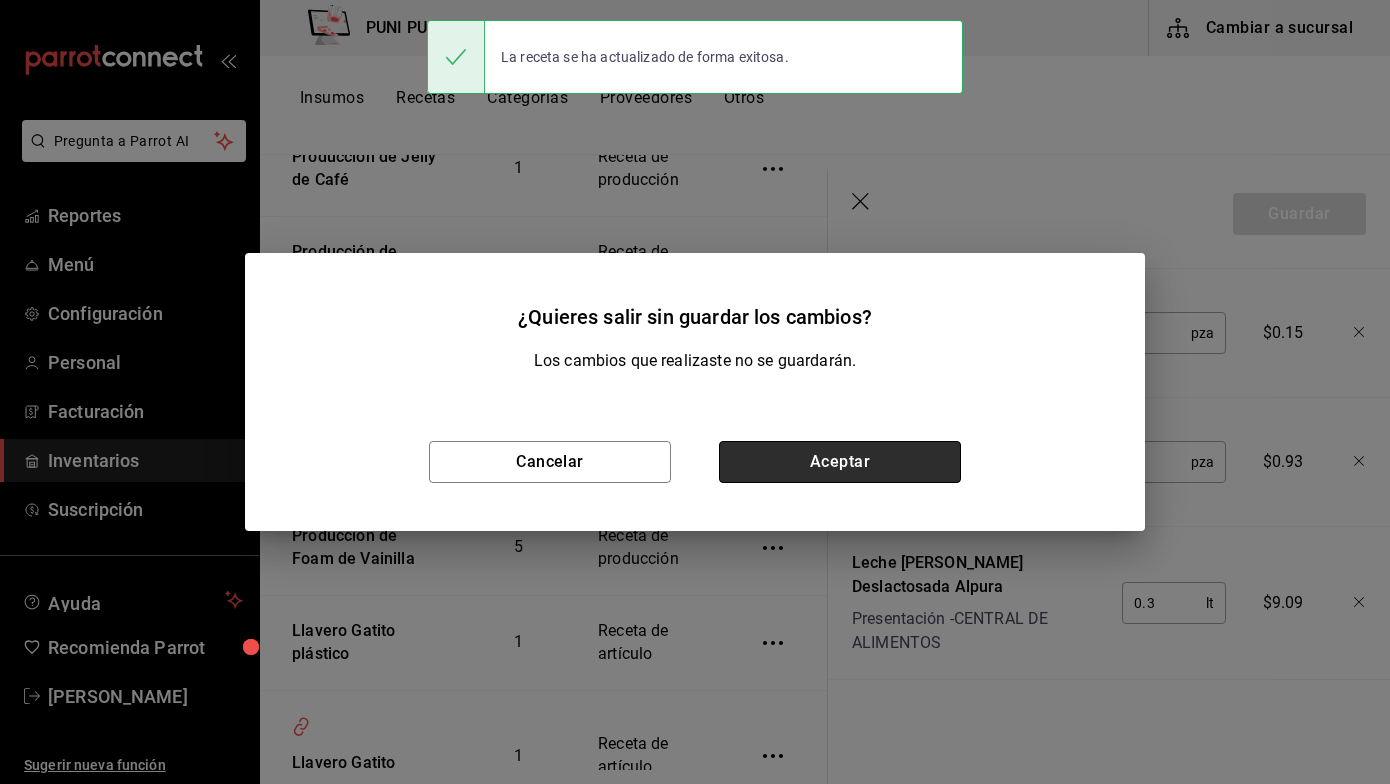 click on "Aceptar" at bounding box center [840, 462] 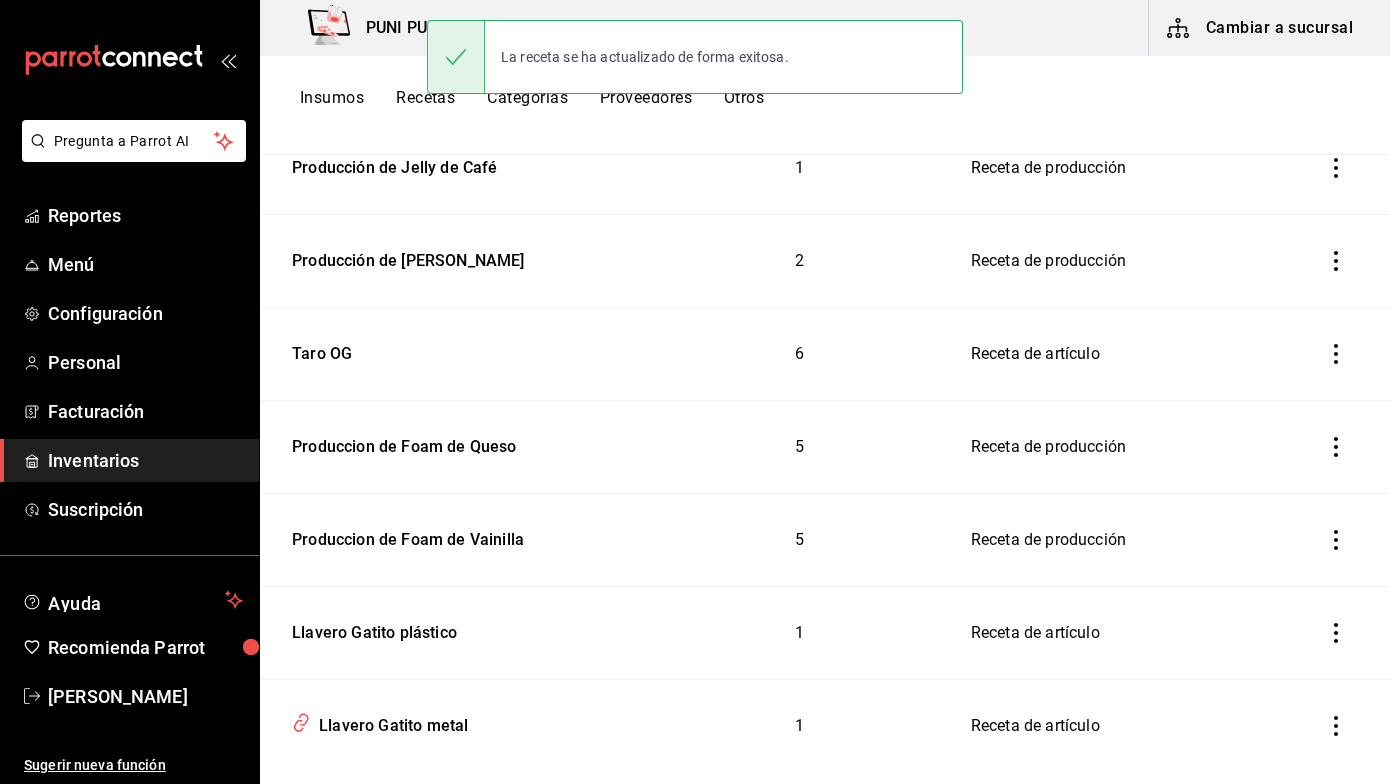scroll, scrollTop: 321, scrollLeft: 0, axis: vertical 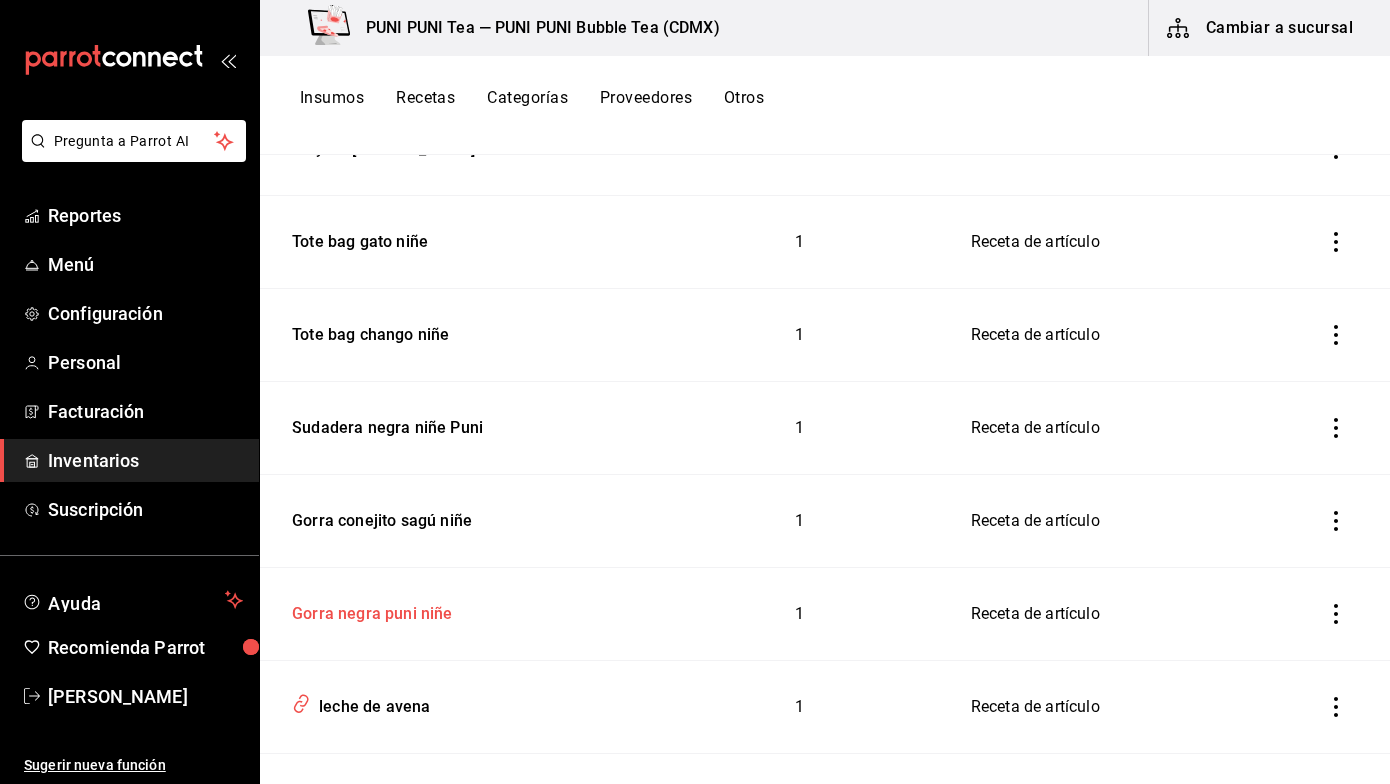 click on "Gorra negra puni niñe" at bounding box center [368, 610] 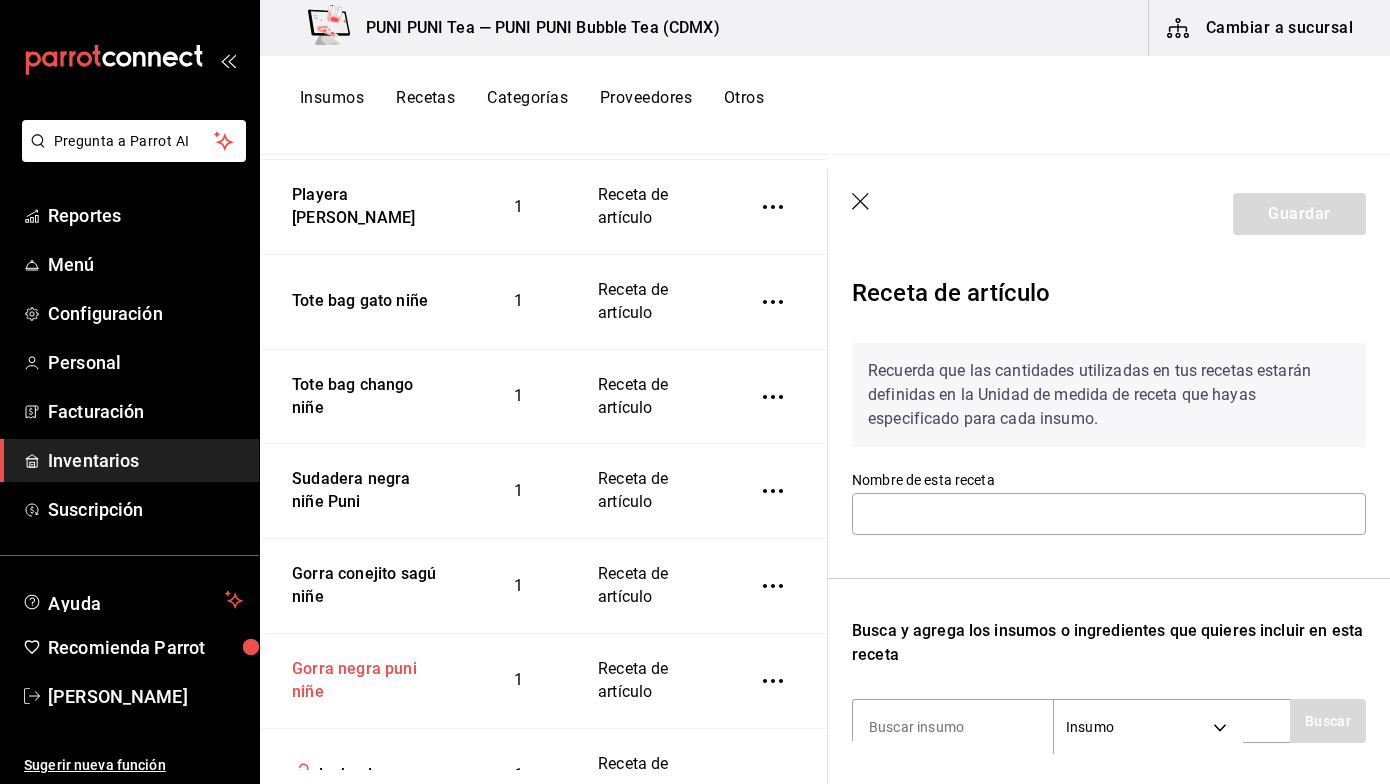 scroll, scrollTop: 1421, scrollLeft: 0, axis: vertical 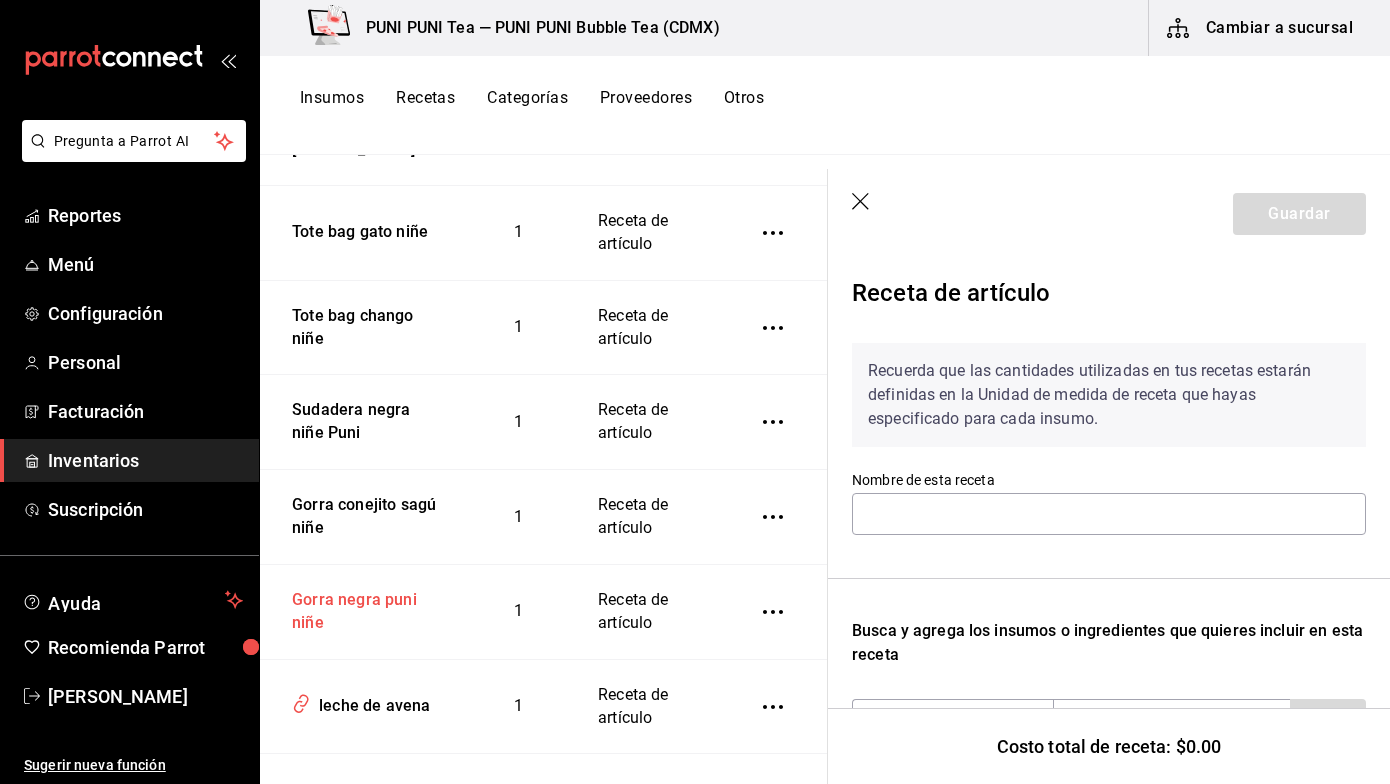 type on "Gorra negra puni niñe" 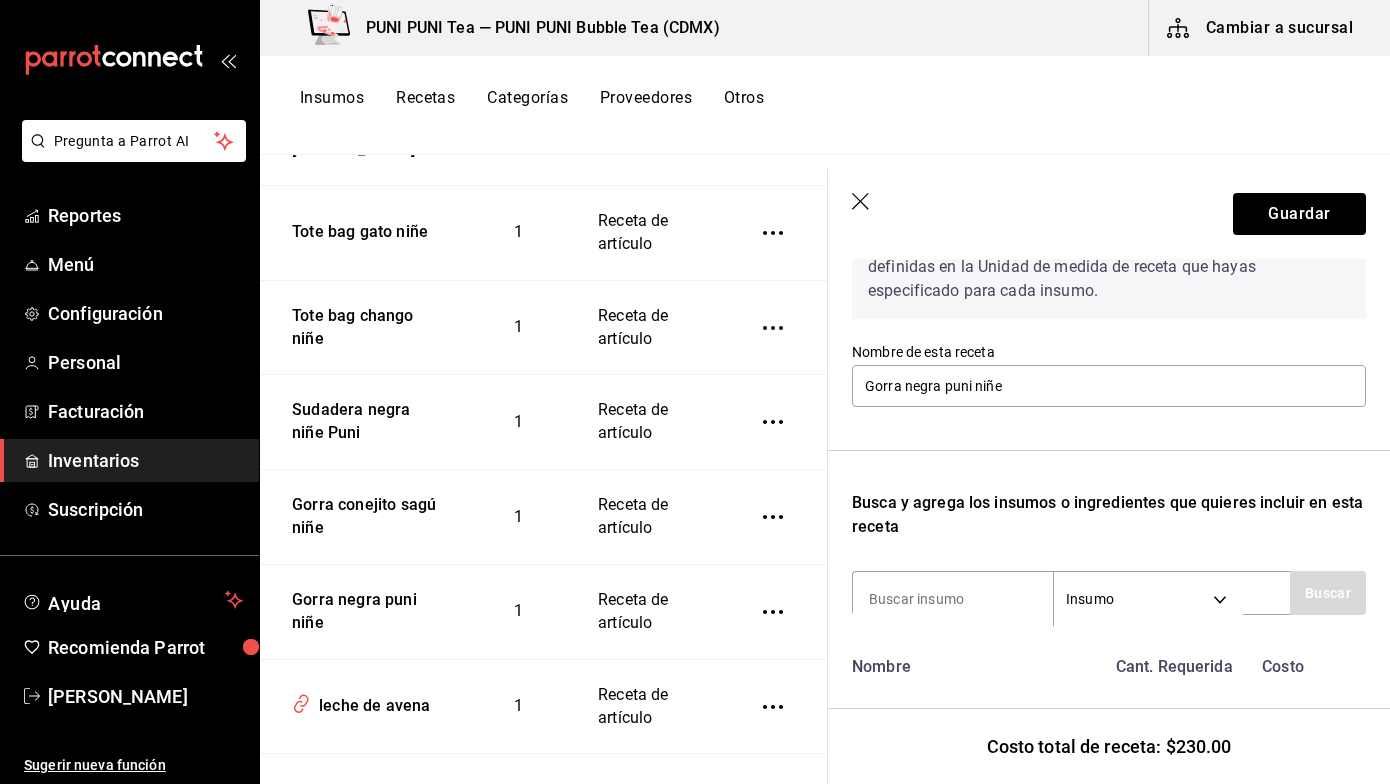 scroll, scrollTop: 255, scrollLeft: 0, axis: vertical 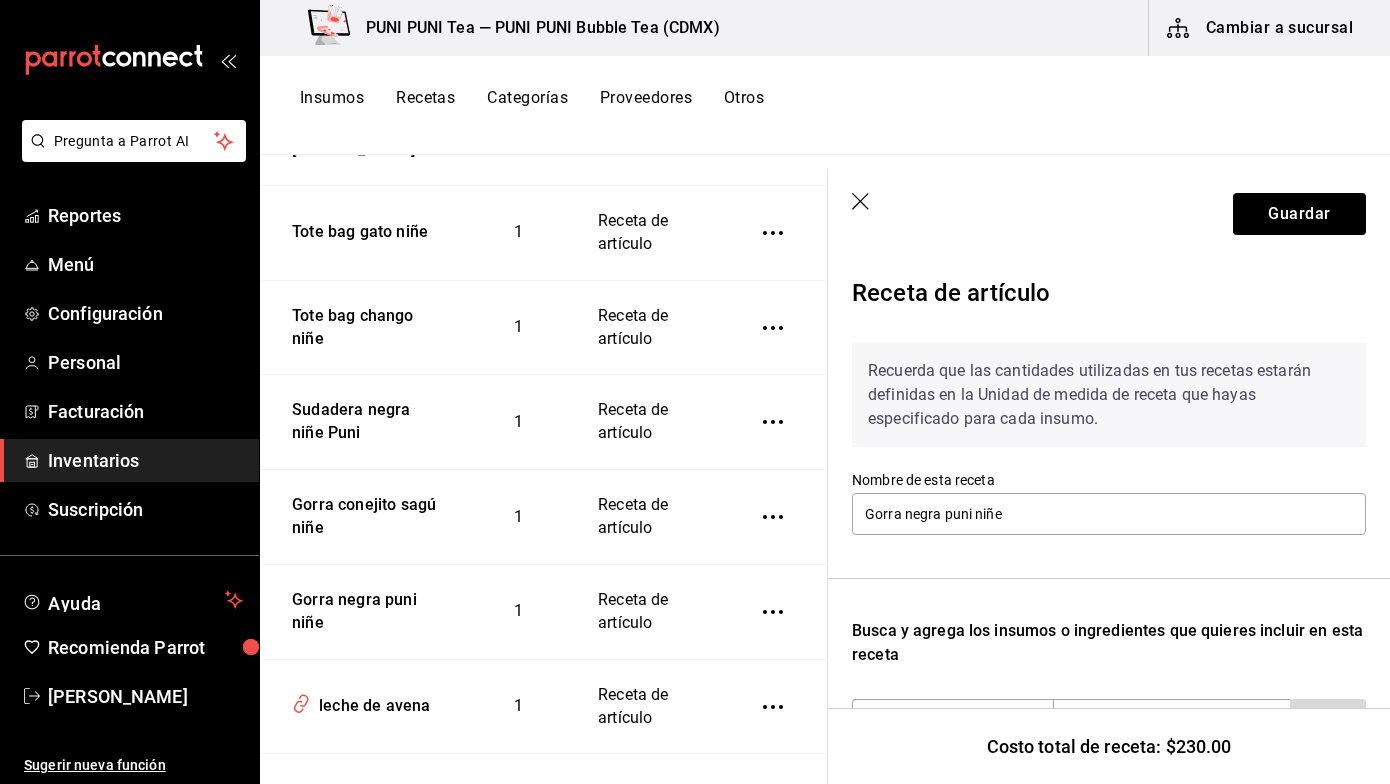 click 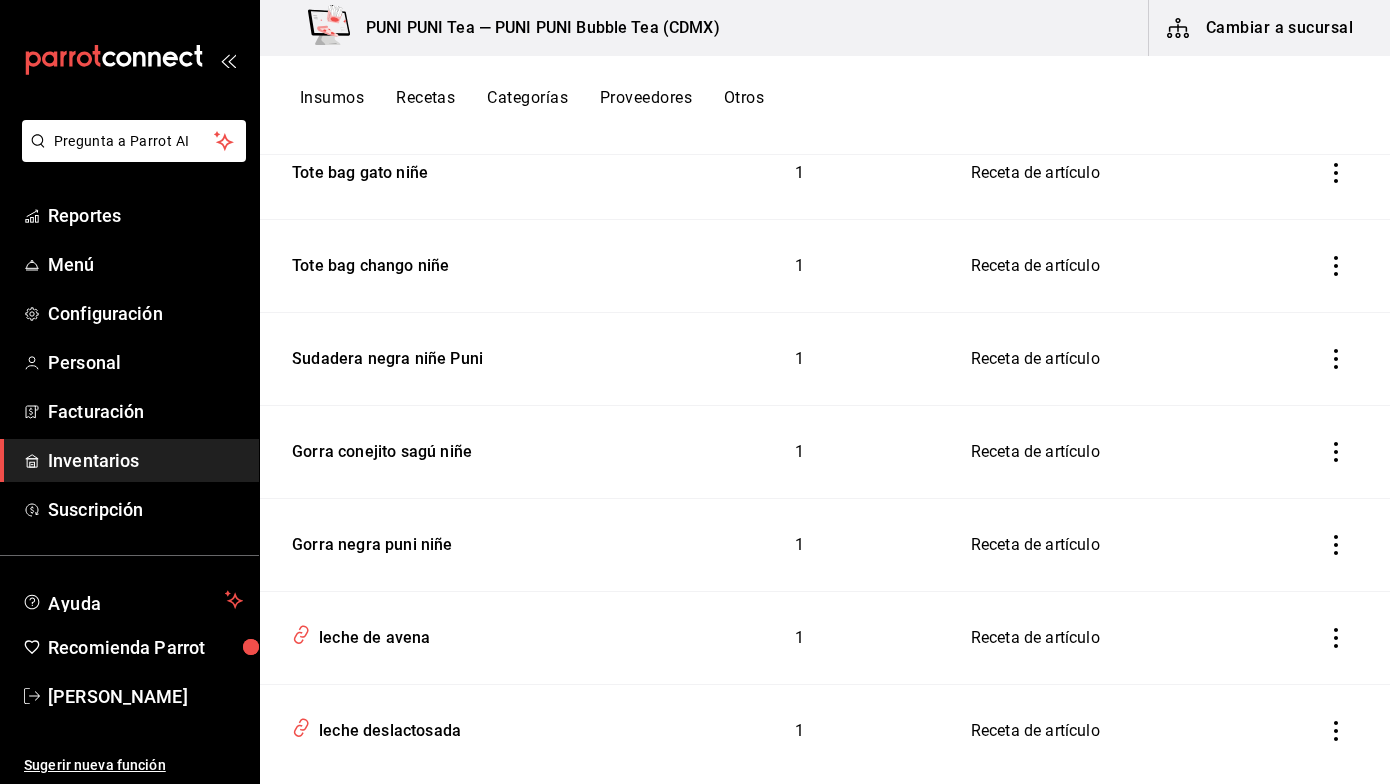 scroll, scrollTop: 1352, scrollLeft: 0, axis: vertical 